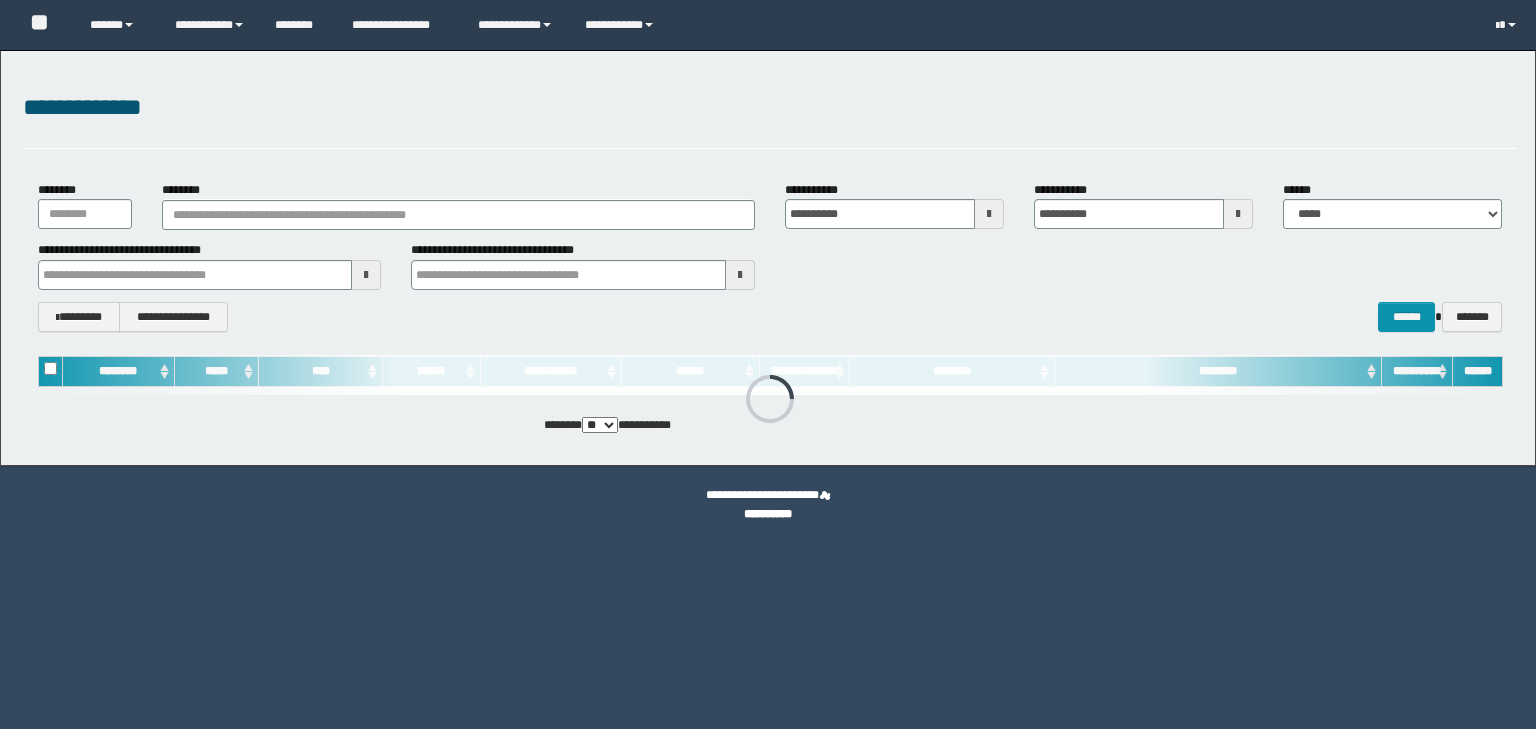 scroll, scrollTop: 0, scrollLeft: 0, axis: both 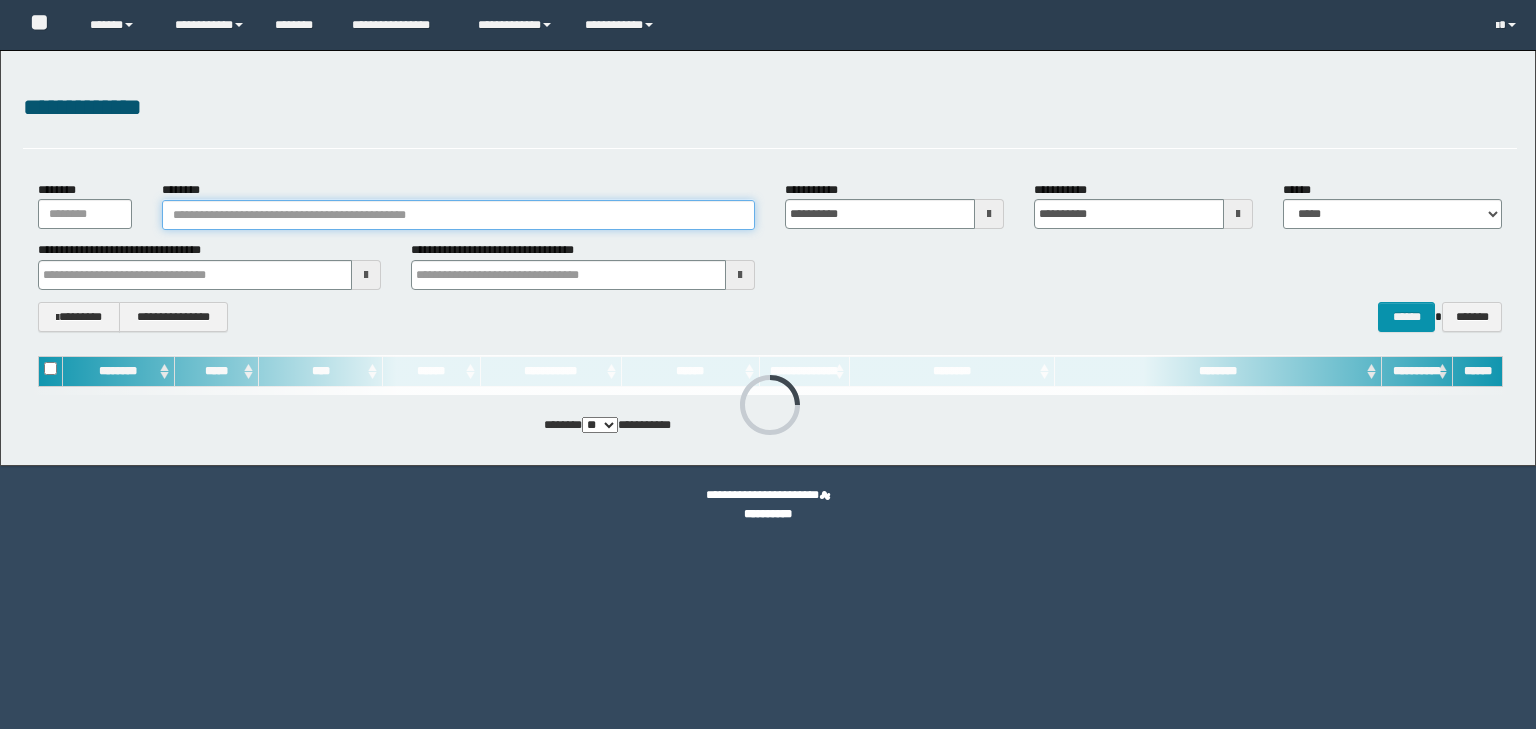 click on "********" at bounding box center (458, 215) 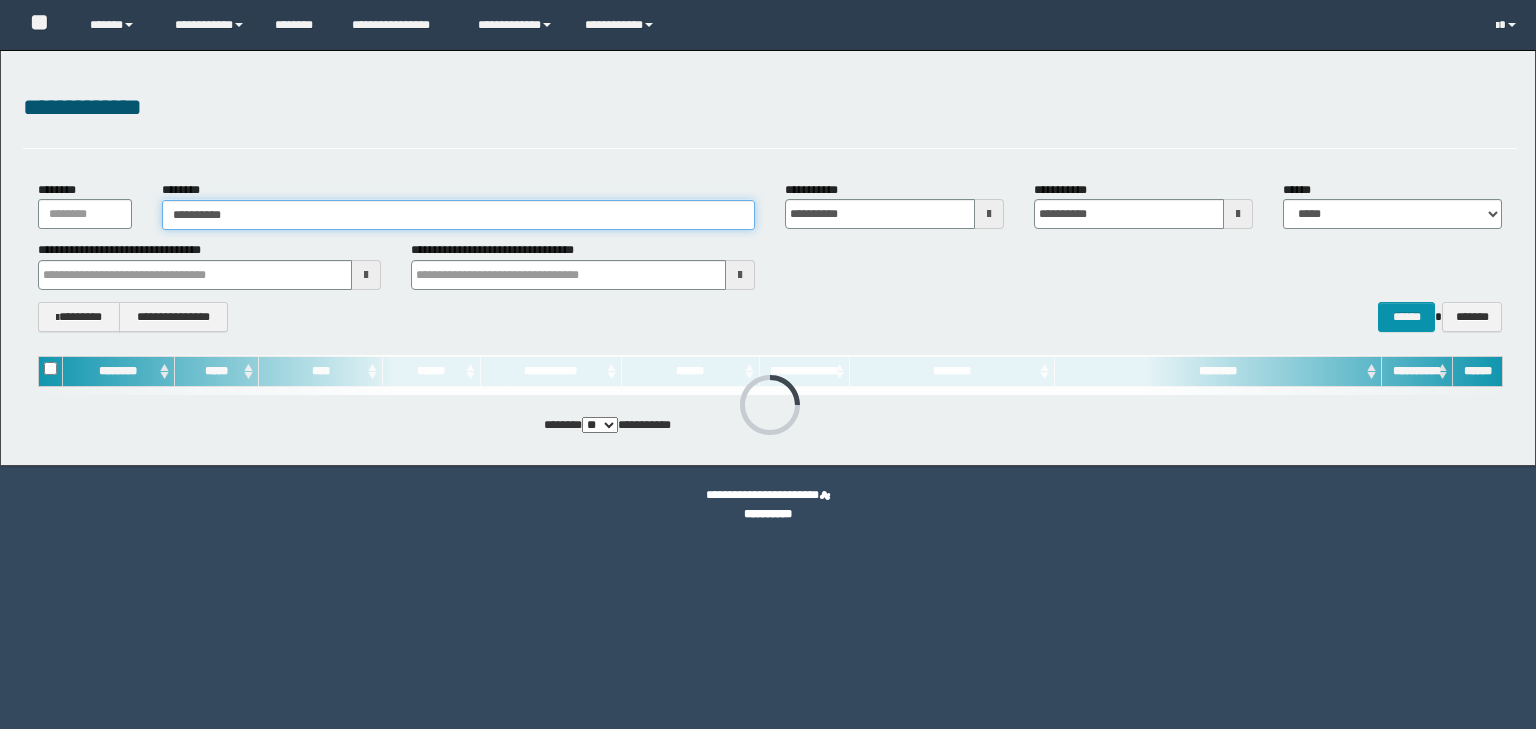 type on "**********" 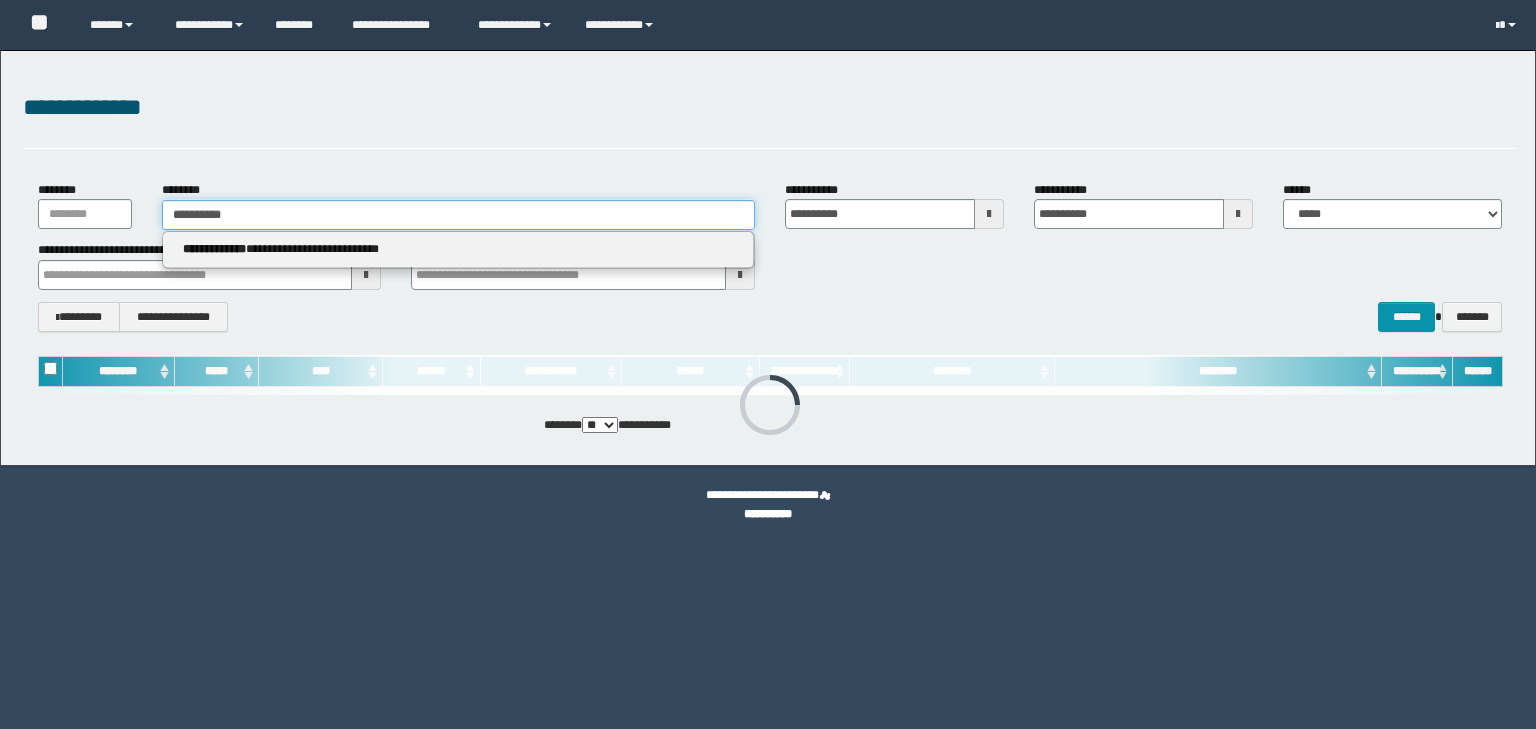 scroll, scrollTop: 0, scrollLeft: 0, axis: both 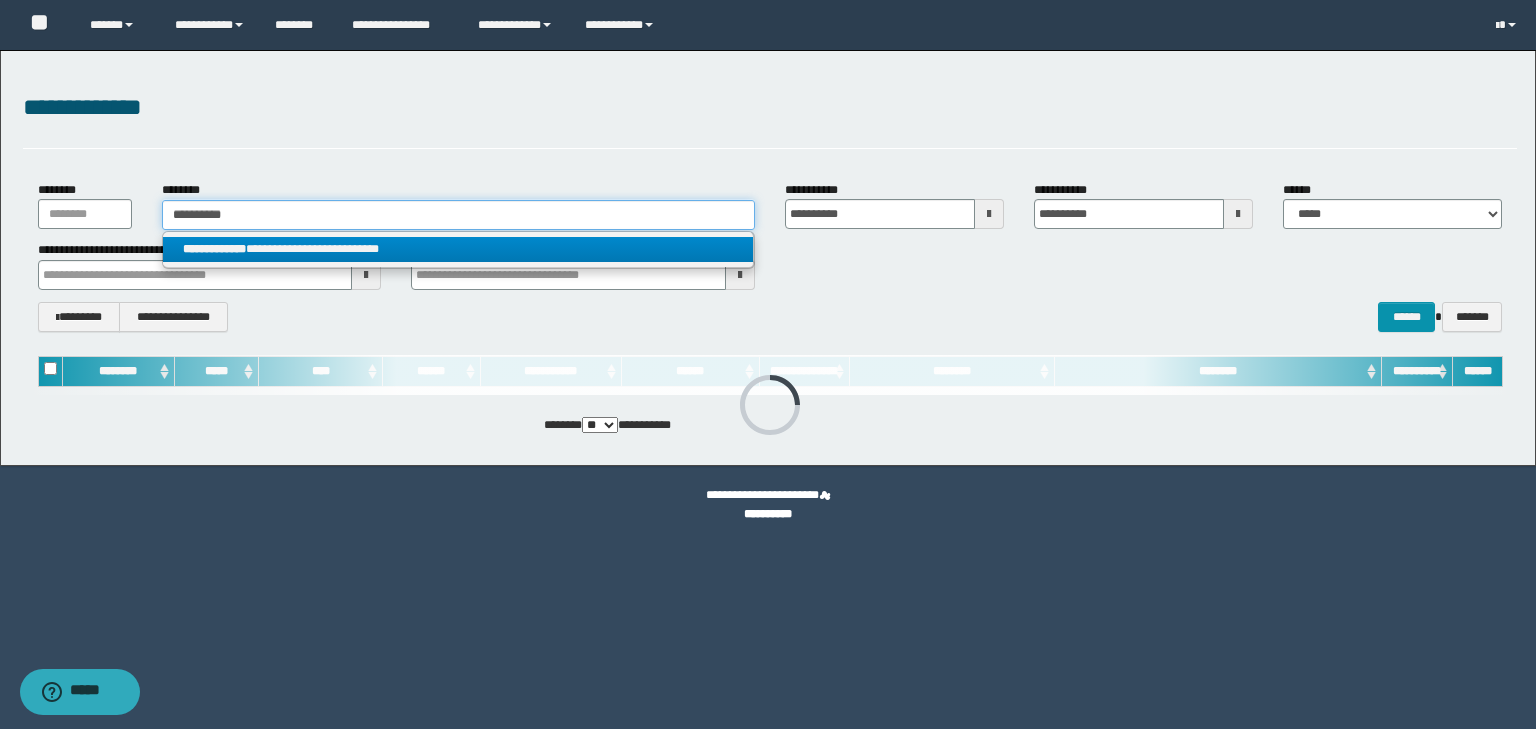 type on "**********" 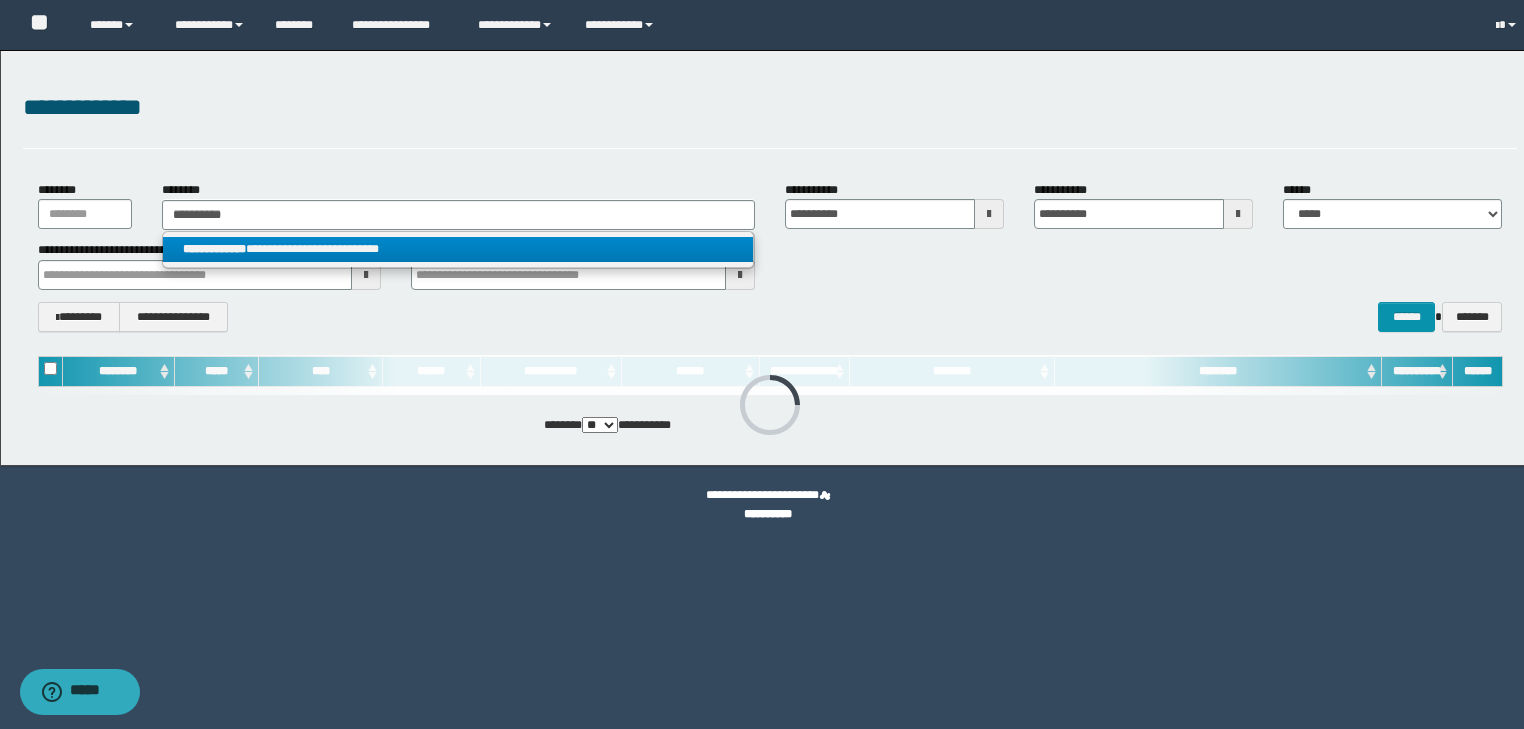 click on "**********" at bounding box center [458, 249] 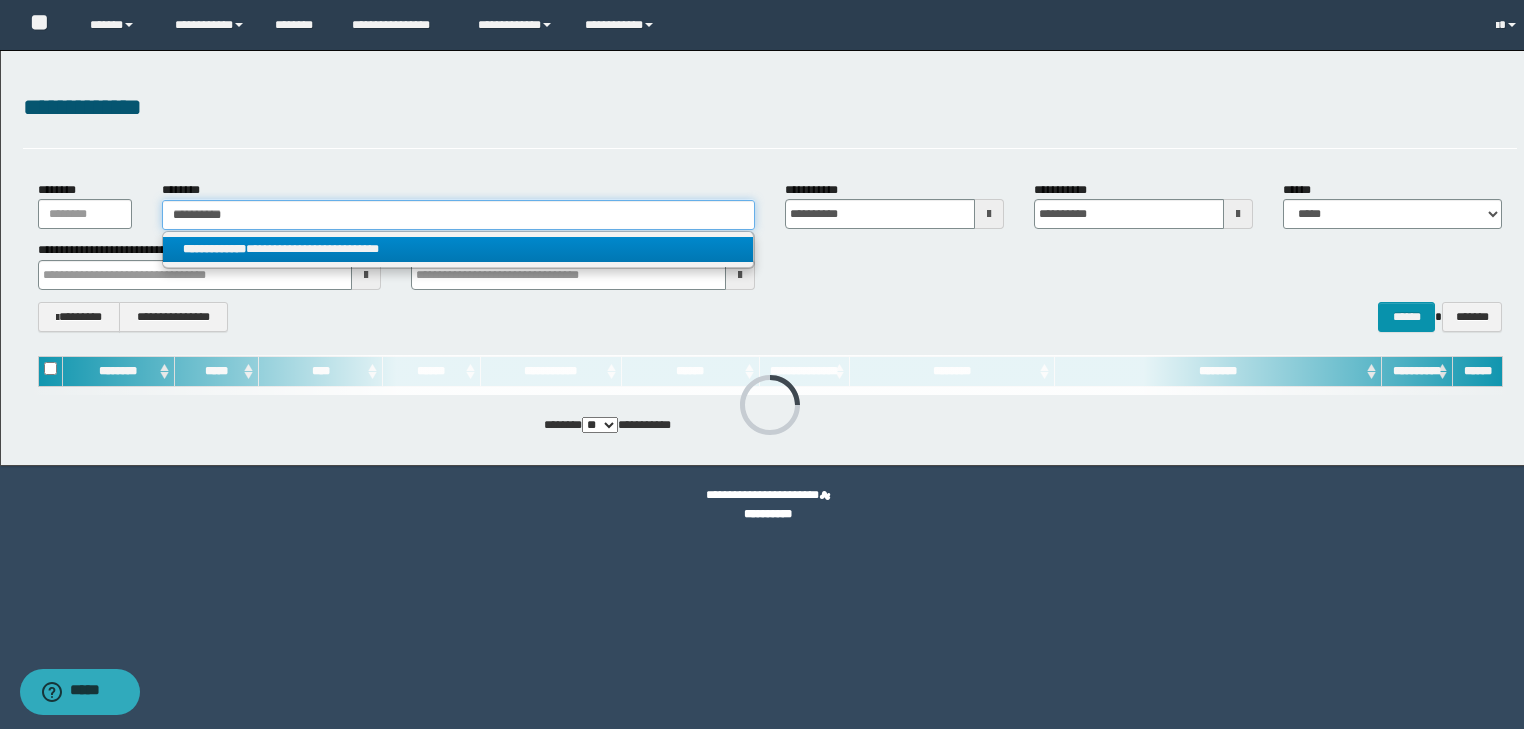type 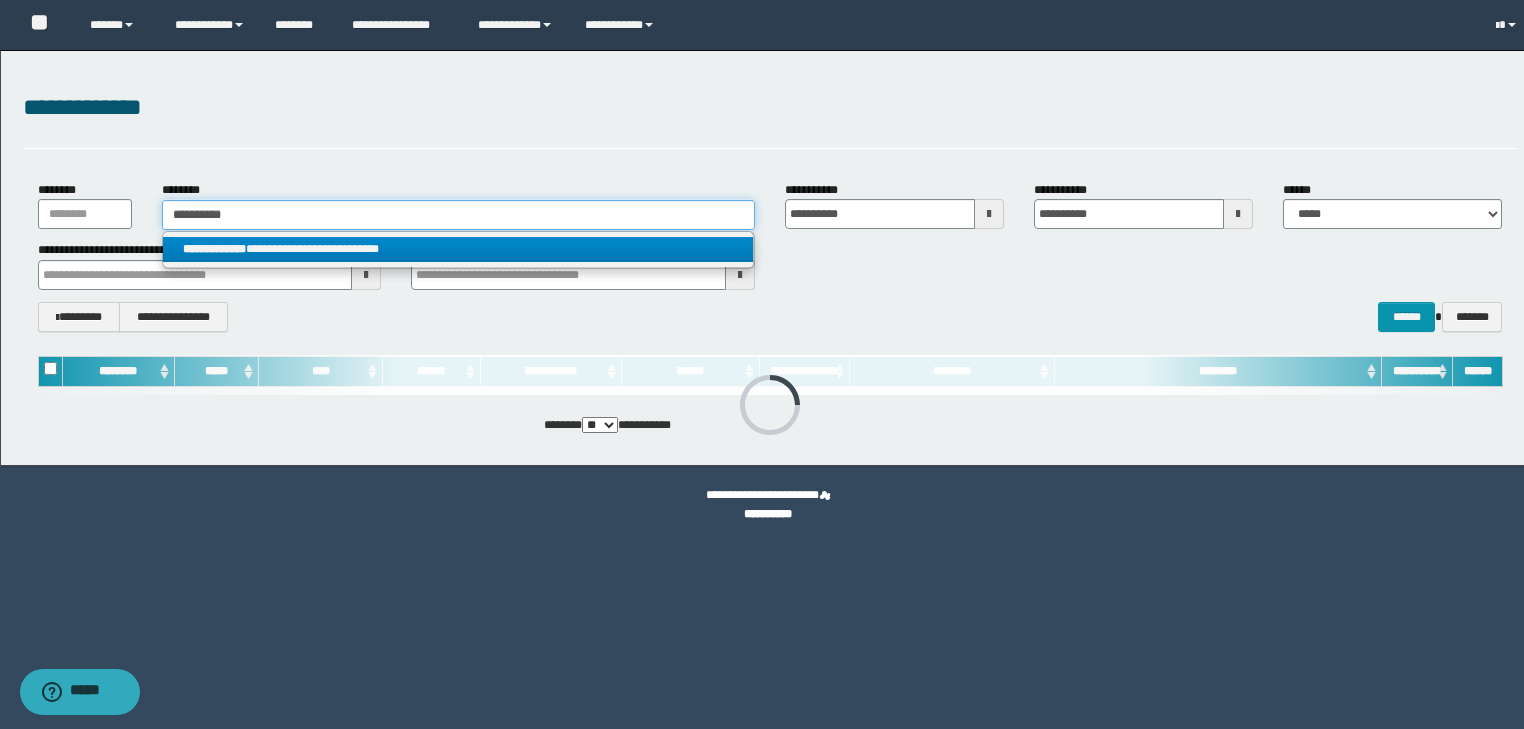 type on "**********" 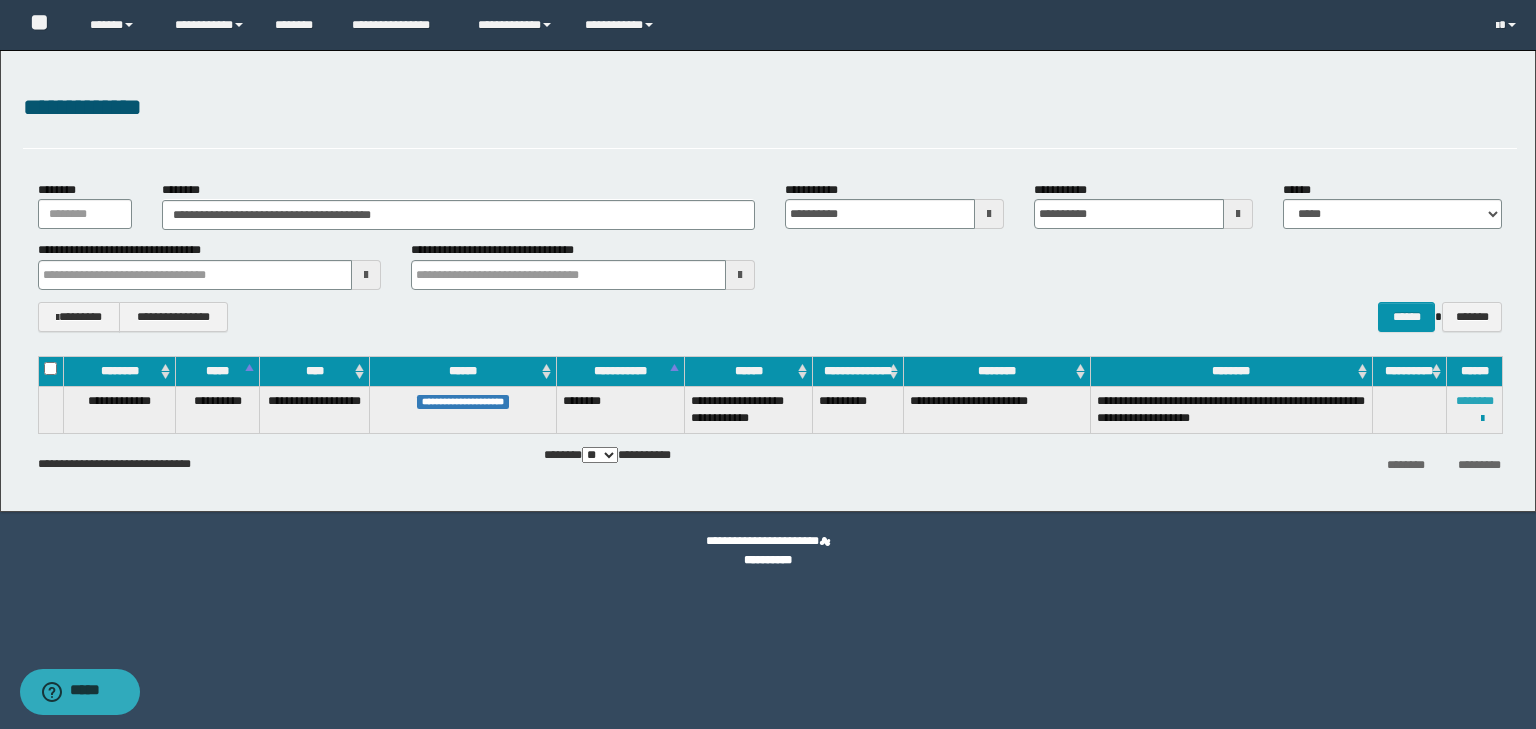 click on "********" at bounding box center (1475, 401) 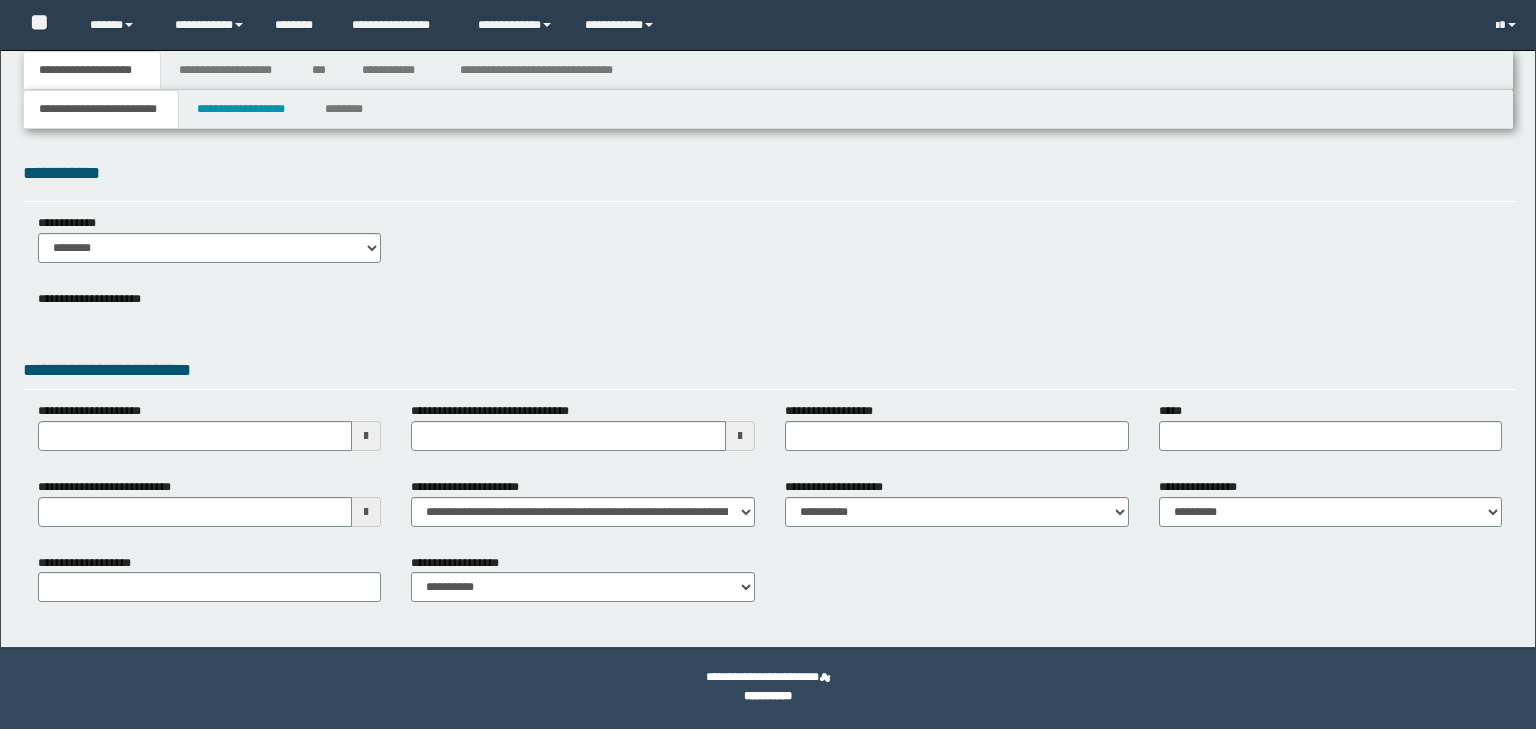 scroll, scrollTop: 0, scrollLeft: 0, axis: both 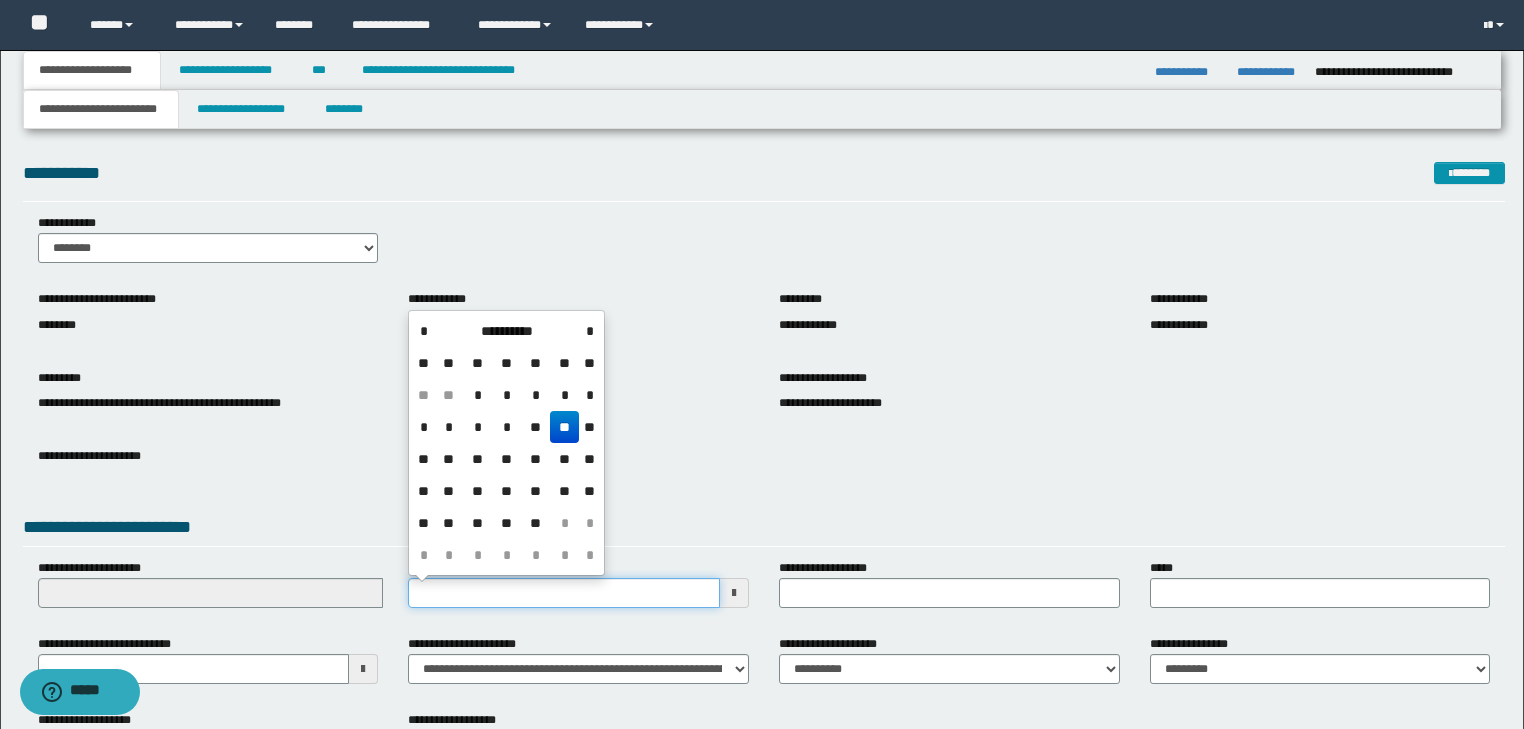 click on "**********" at bounding box center (564, 593) 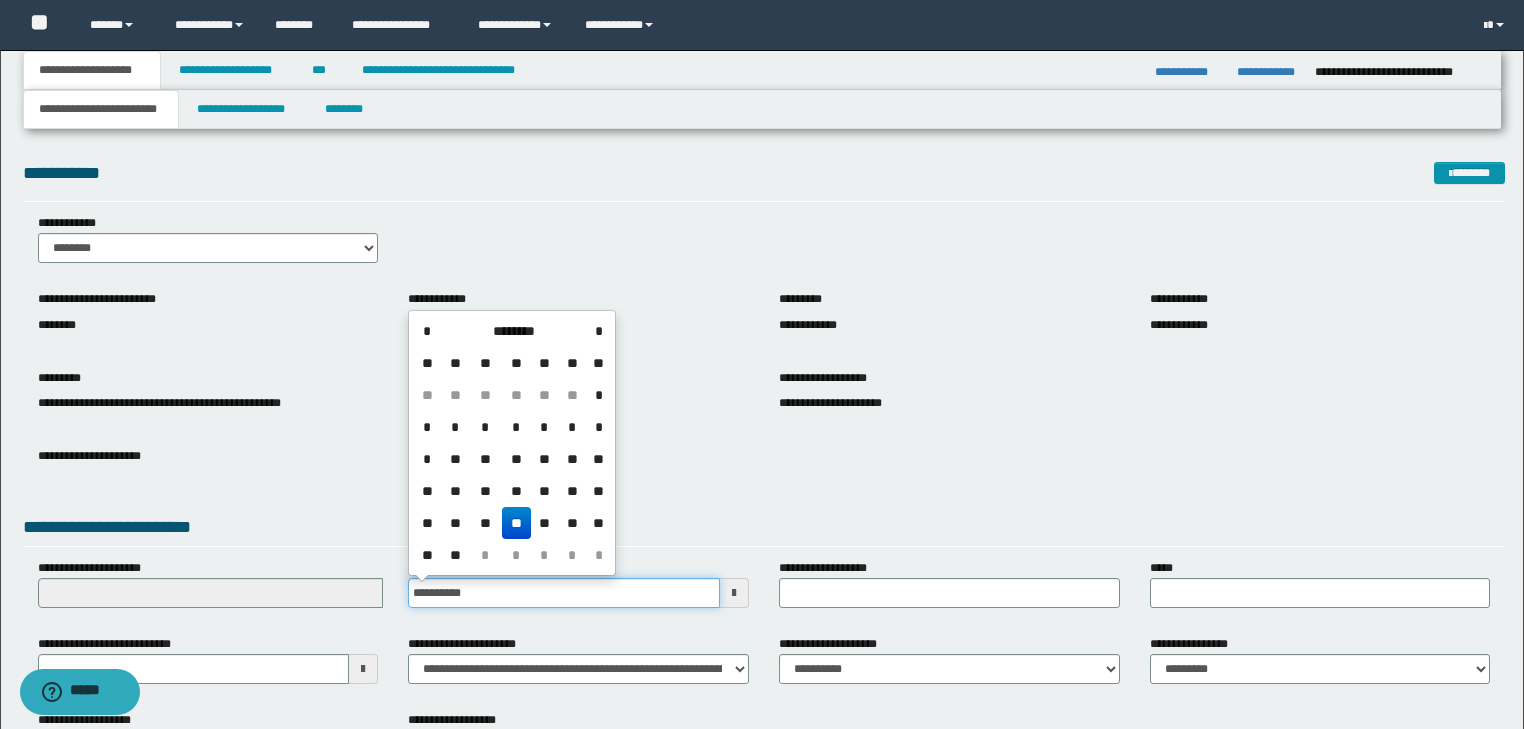 type on "**********" 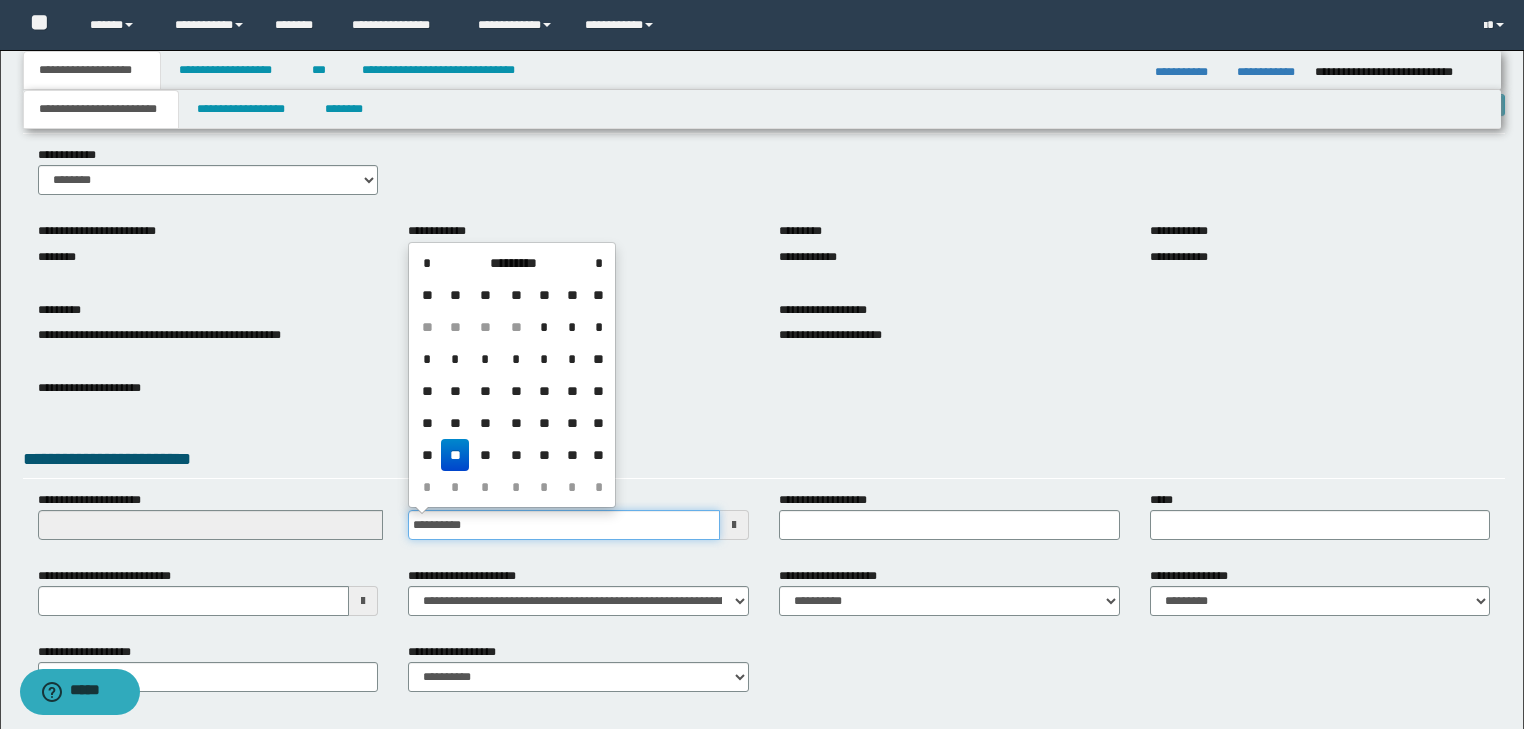 scroll, scrollTop: 154, scrollLeft: 0, axis: vertical 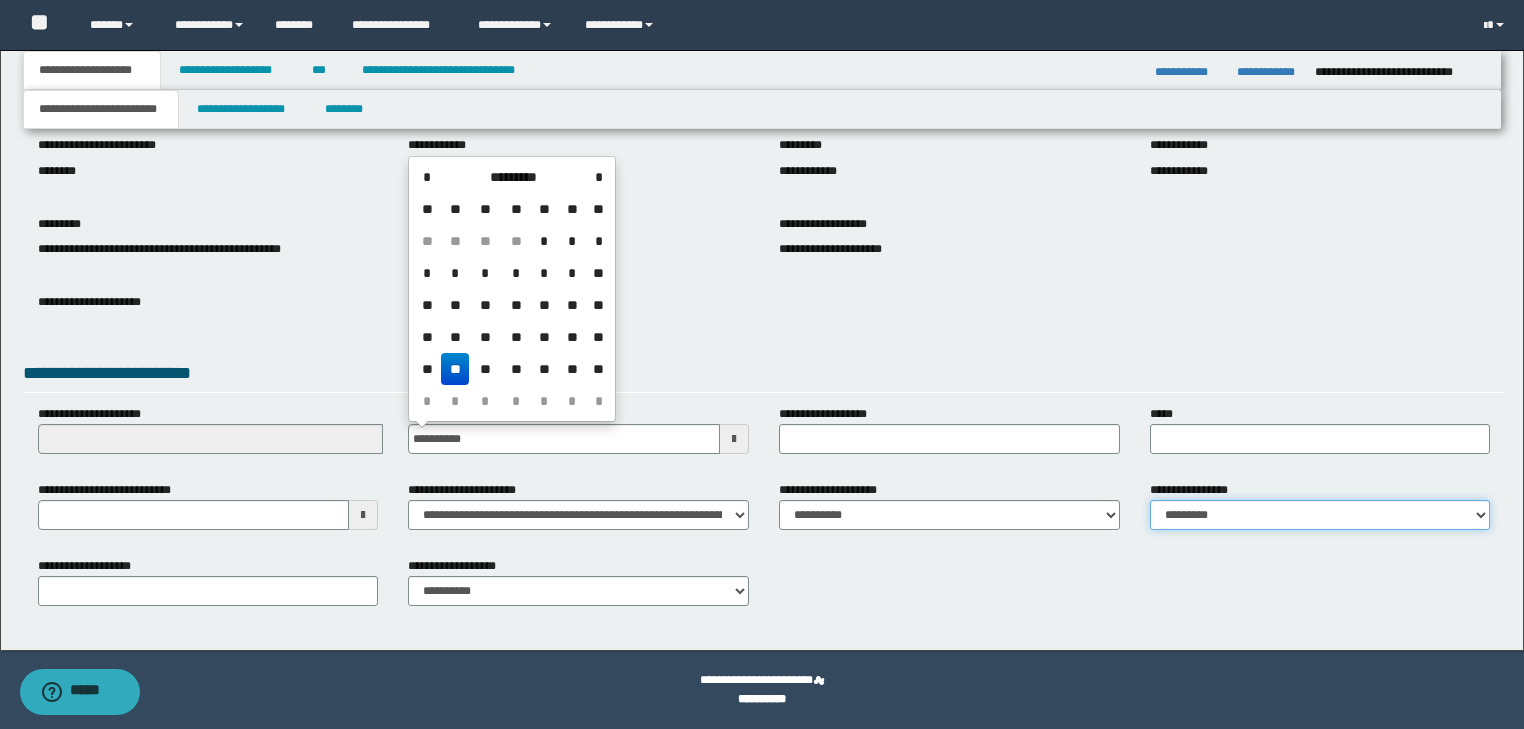 click on "**********" at bounding box center [1320, 515] 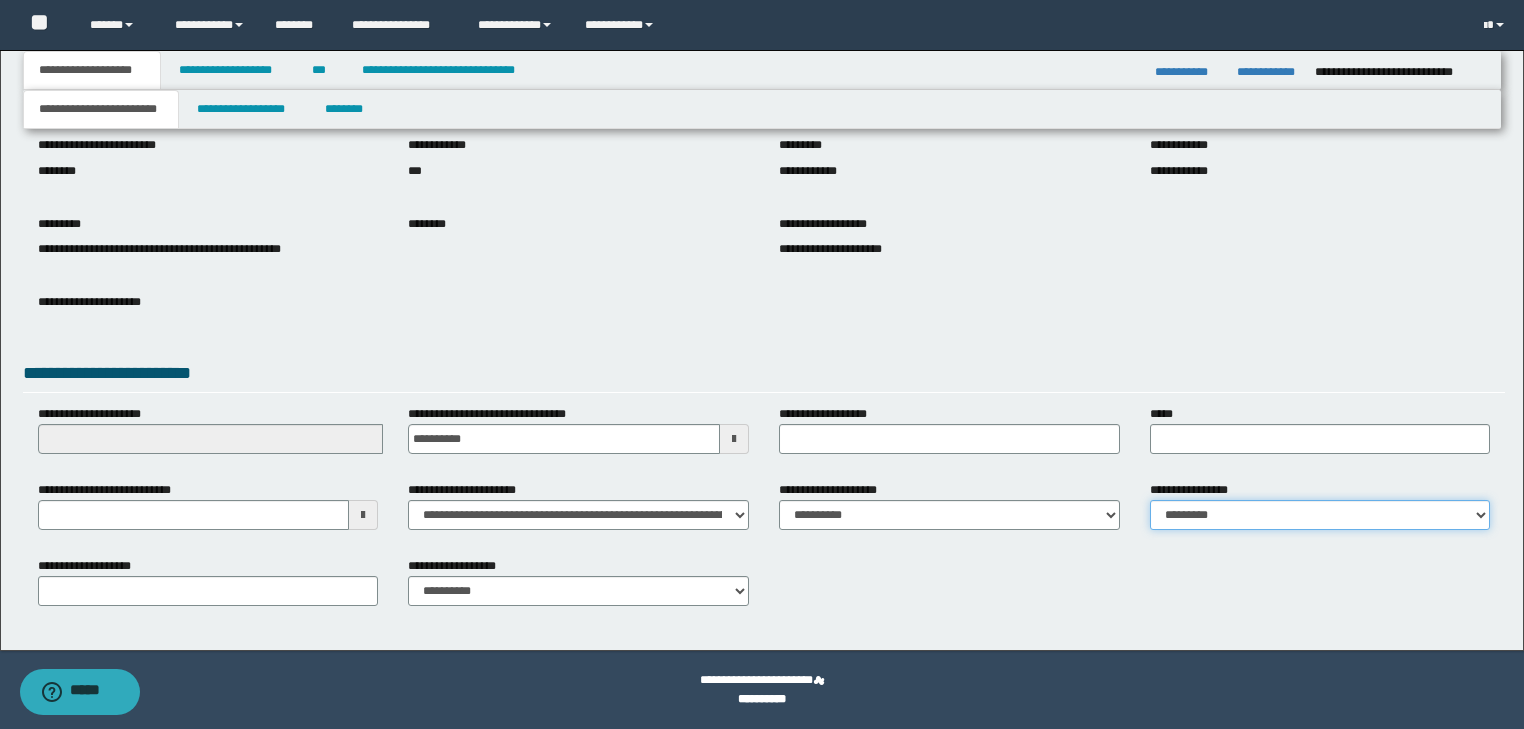 select on "*" 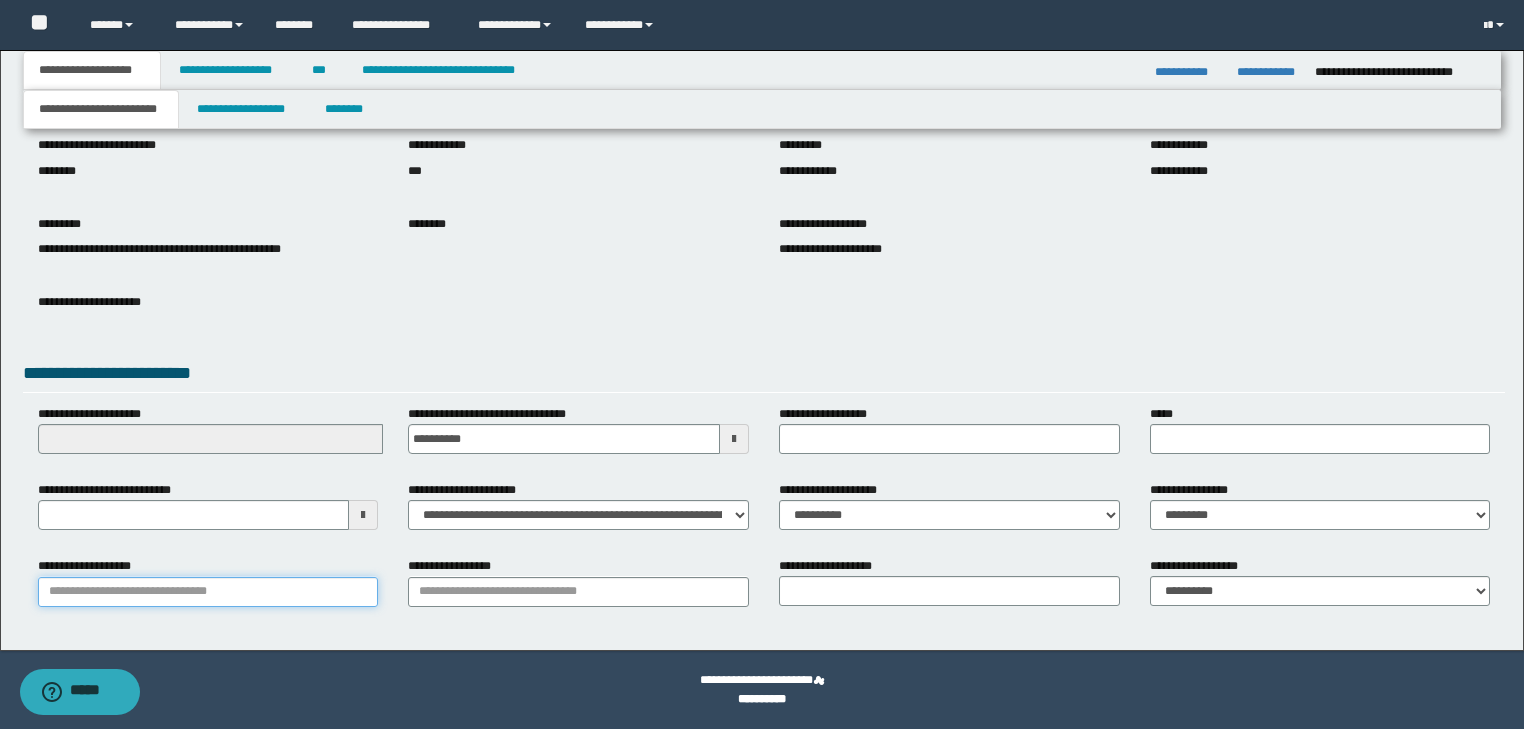 click on "**********" at bounding box center [208, 592] 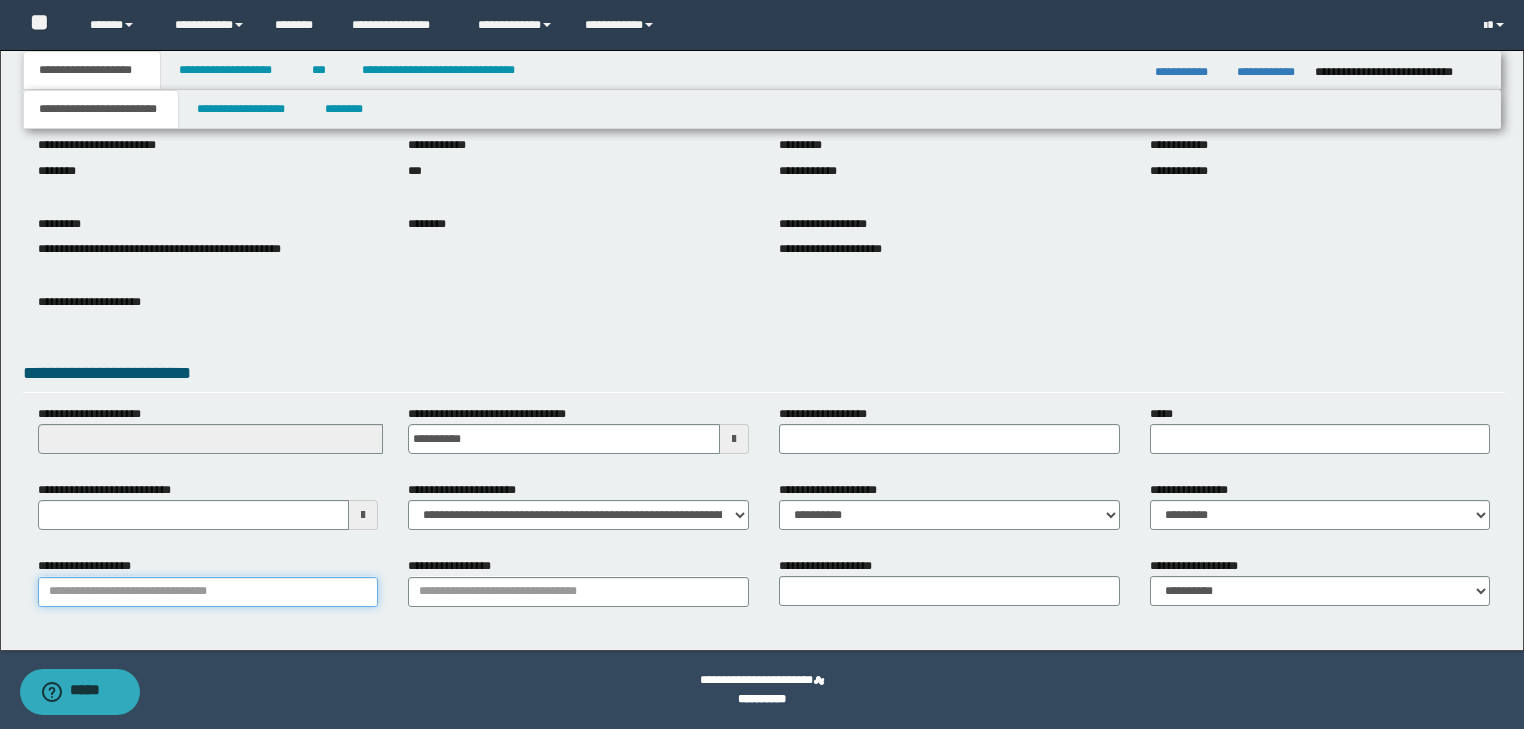 click on "**********" at bounding box center (208, 592) 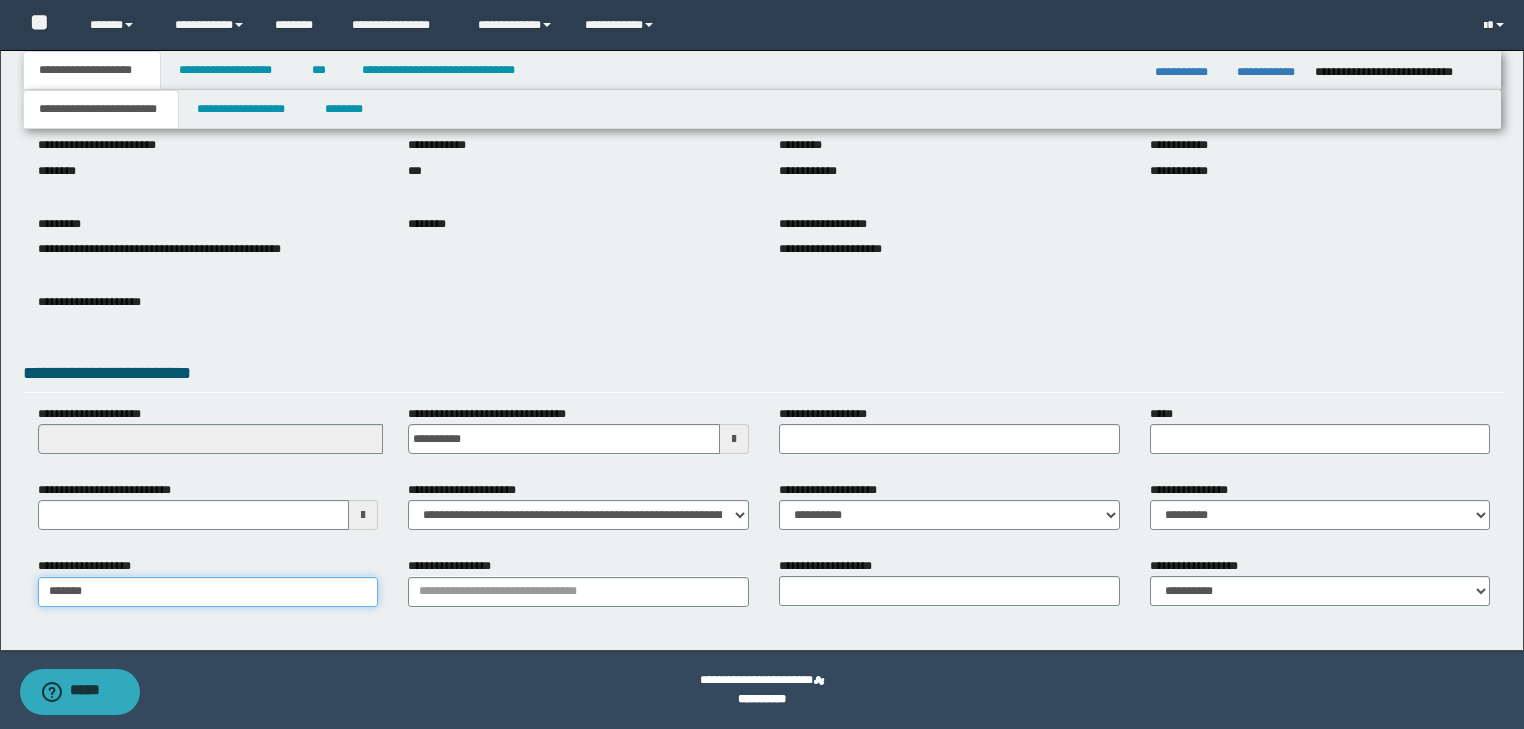 type on "********" 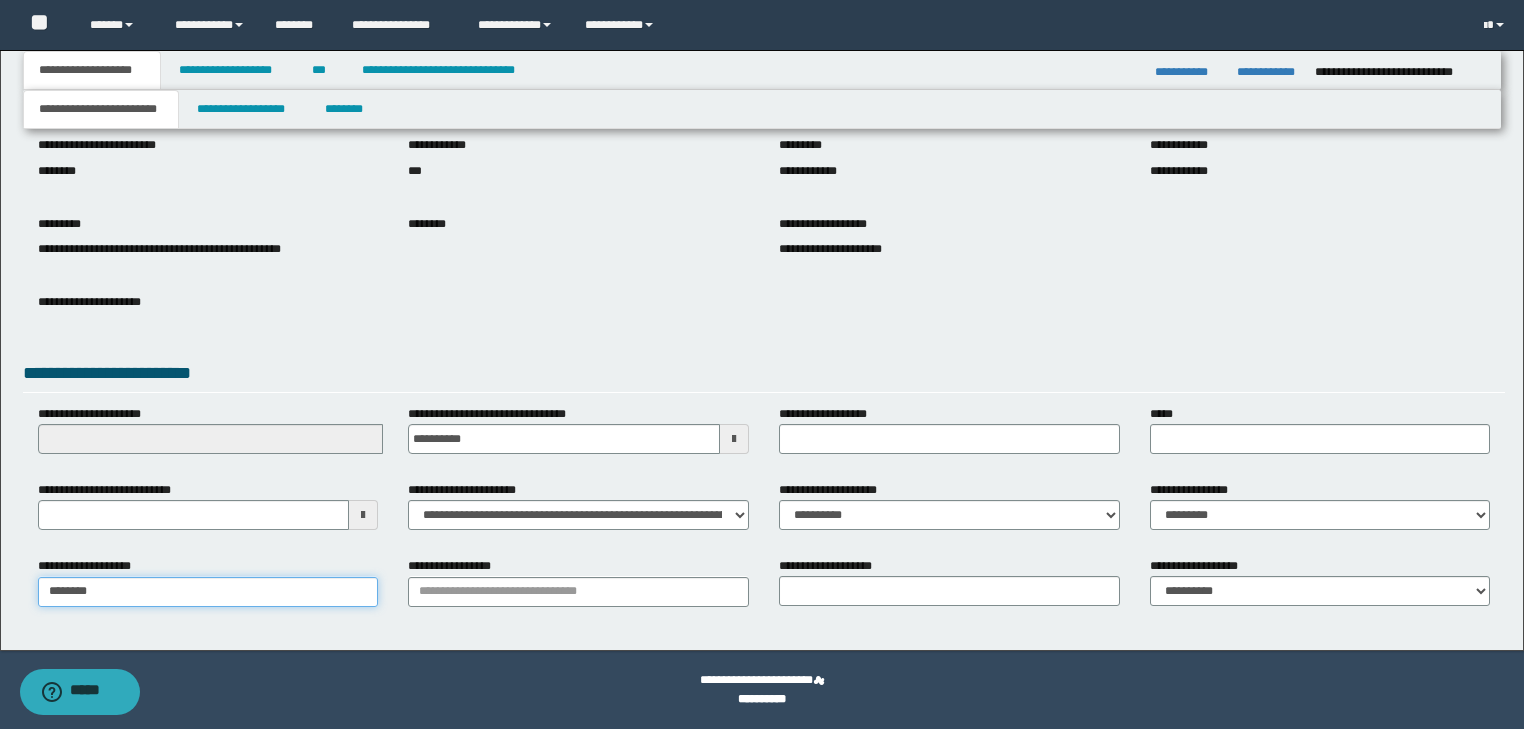 type on "********" 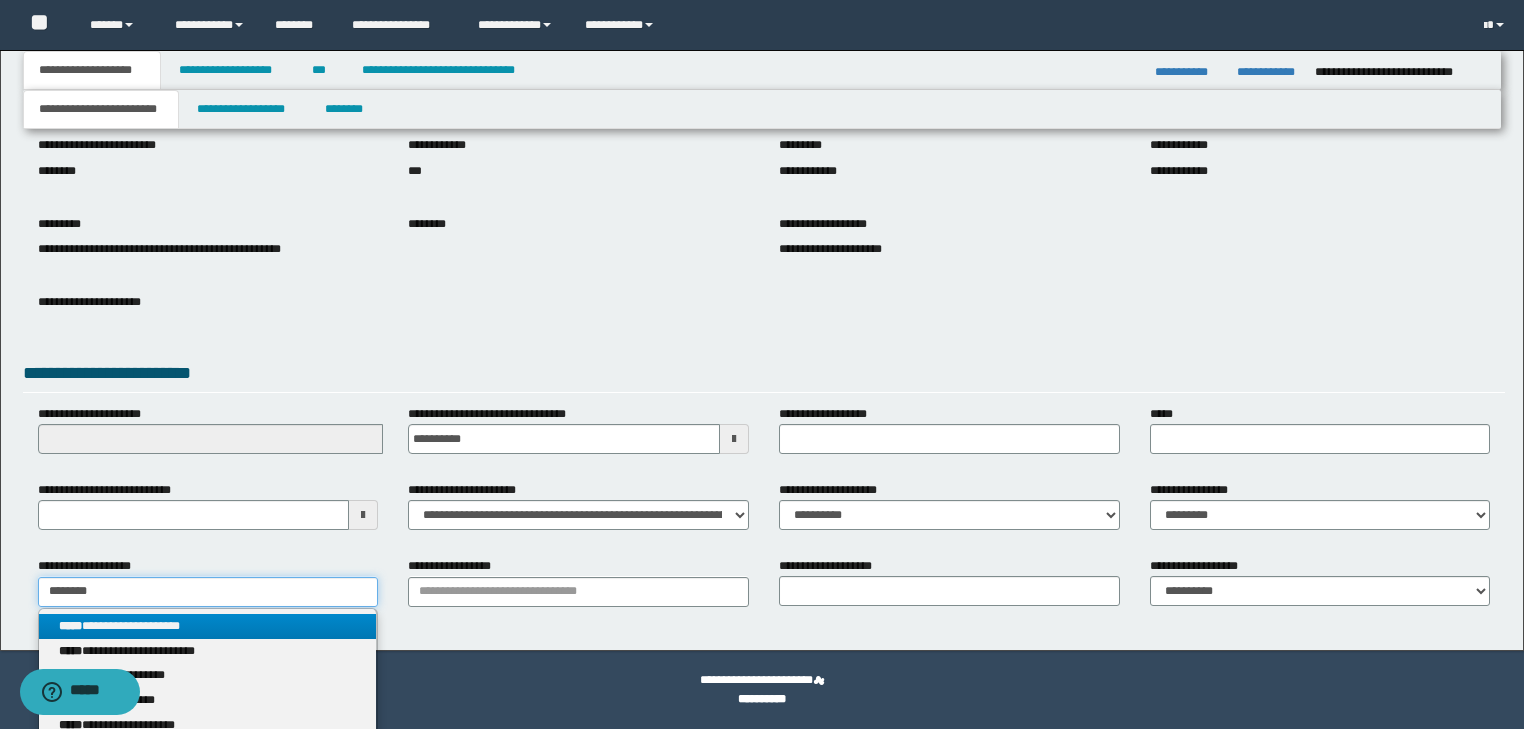 type on "********" 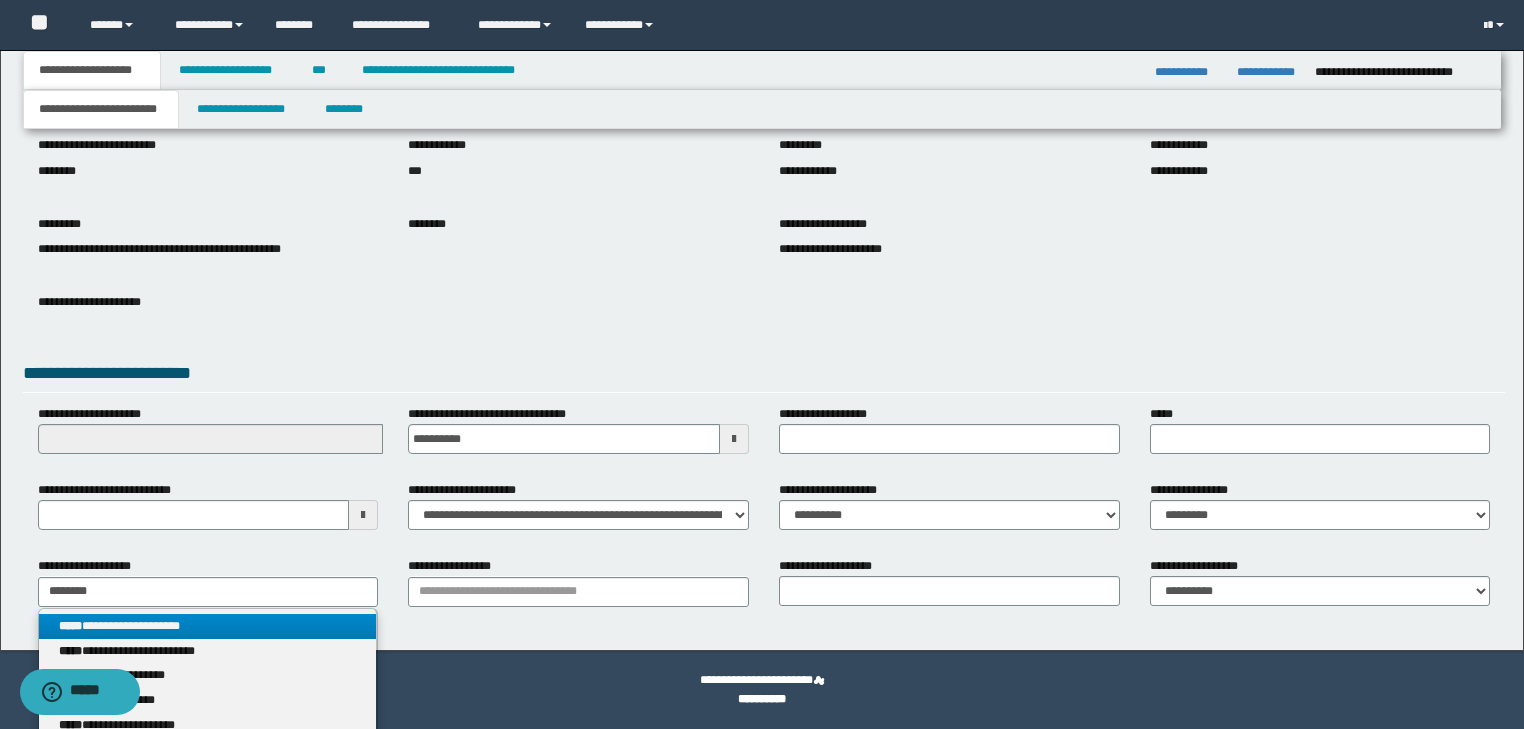 drag, startPoint x: 173, startPoint y: 617, endPoint x: 412, endPoint y: 597, distance: 239.83536 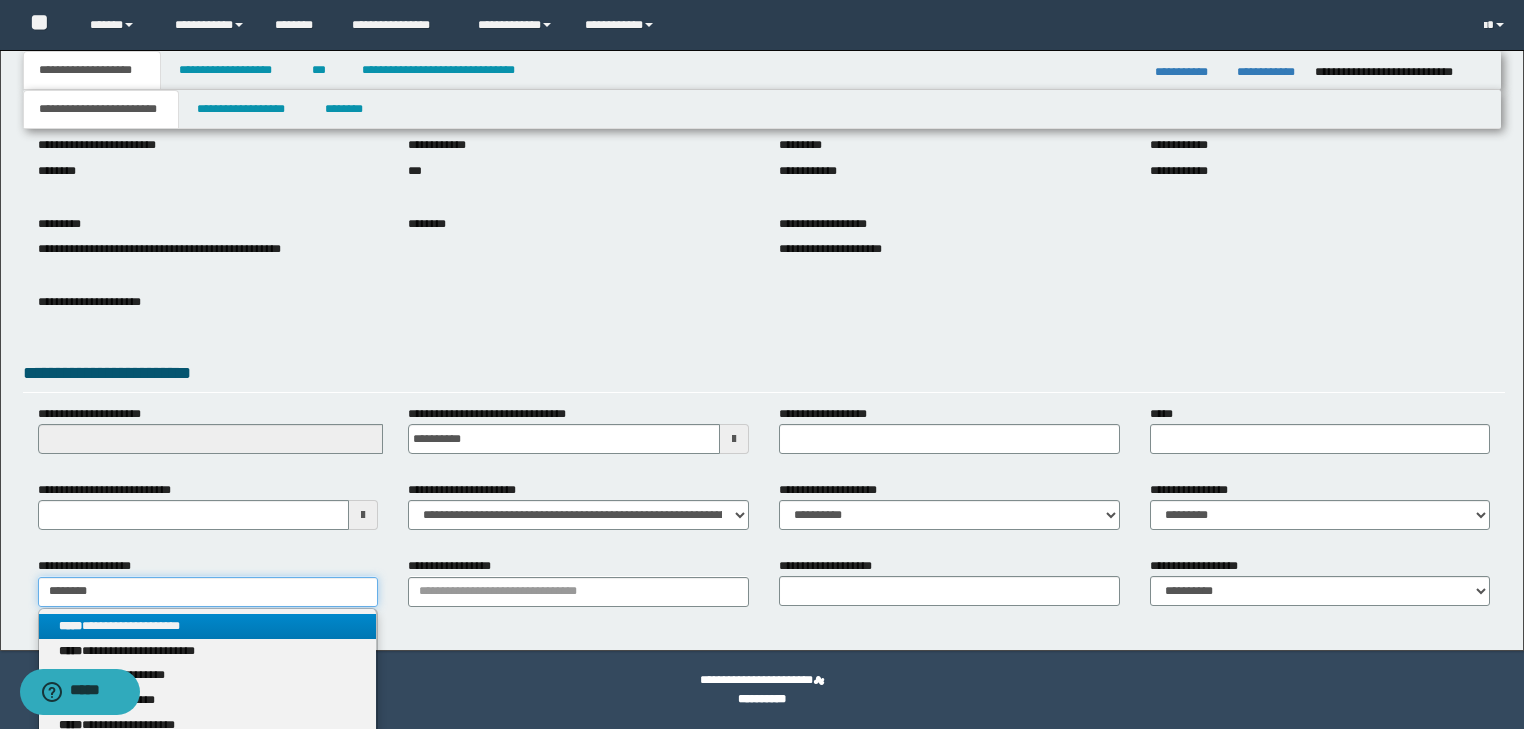 type 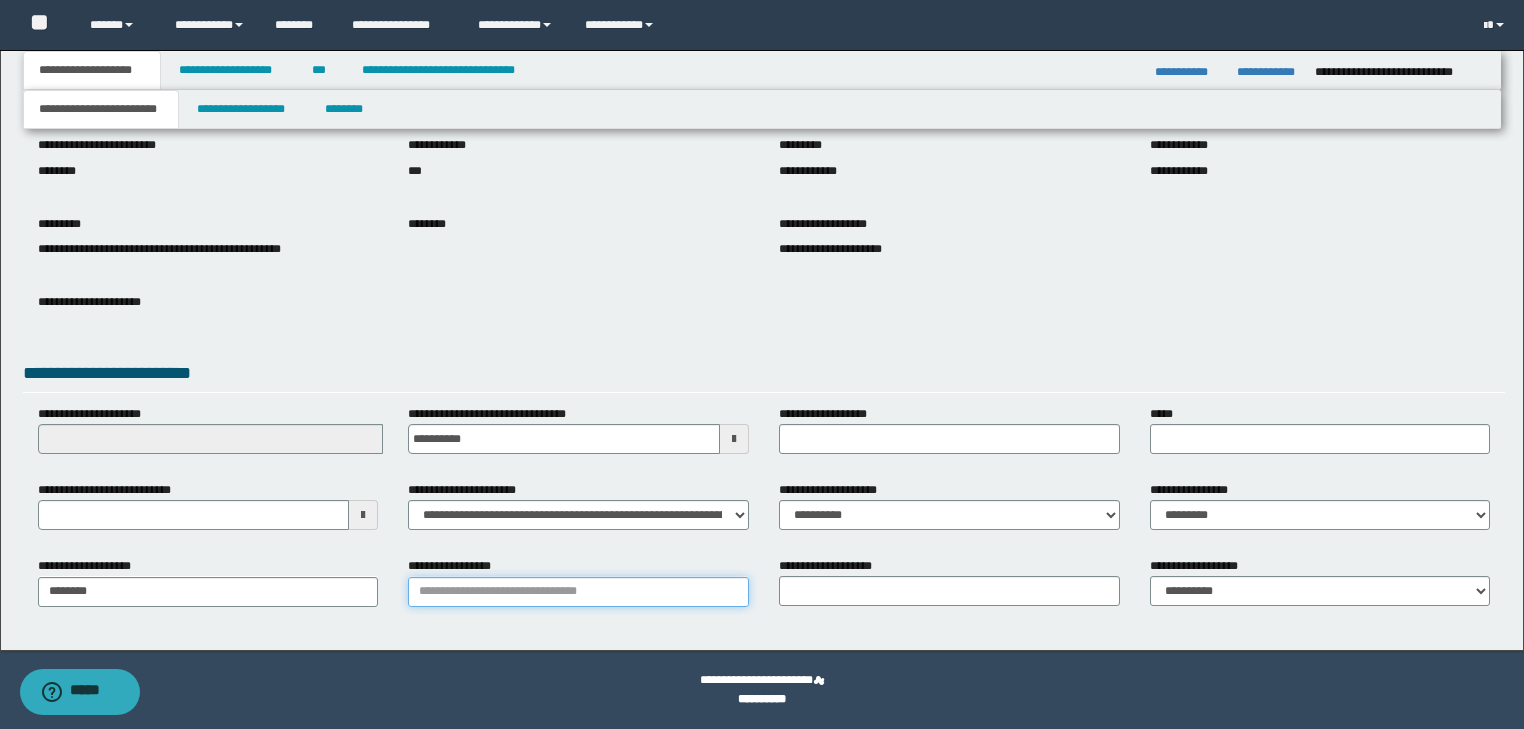 click on "**********" at bounding box center [578, 592] 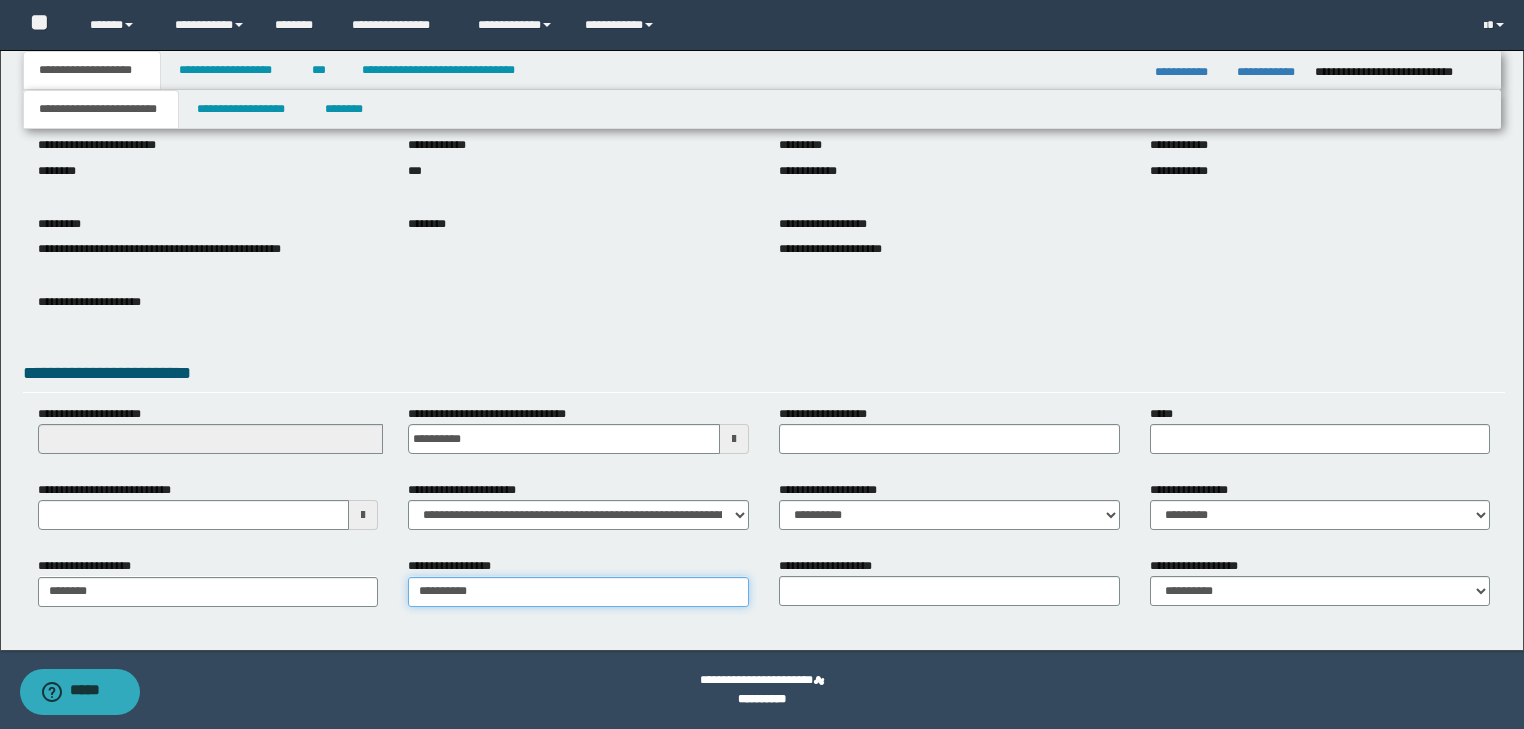 type on "**********" 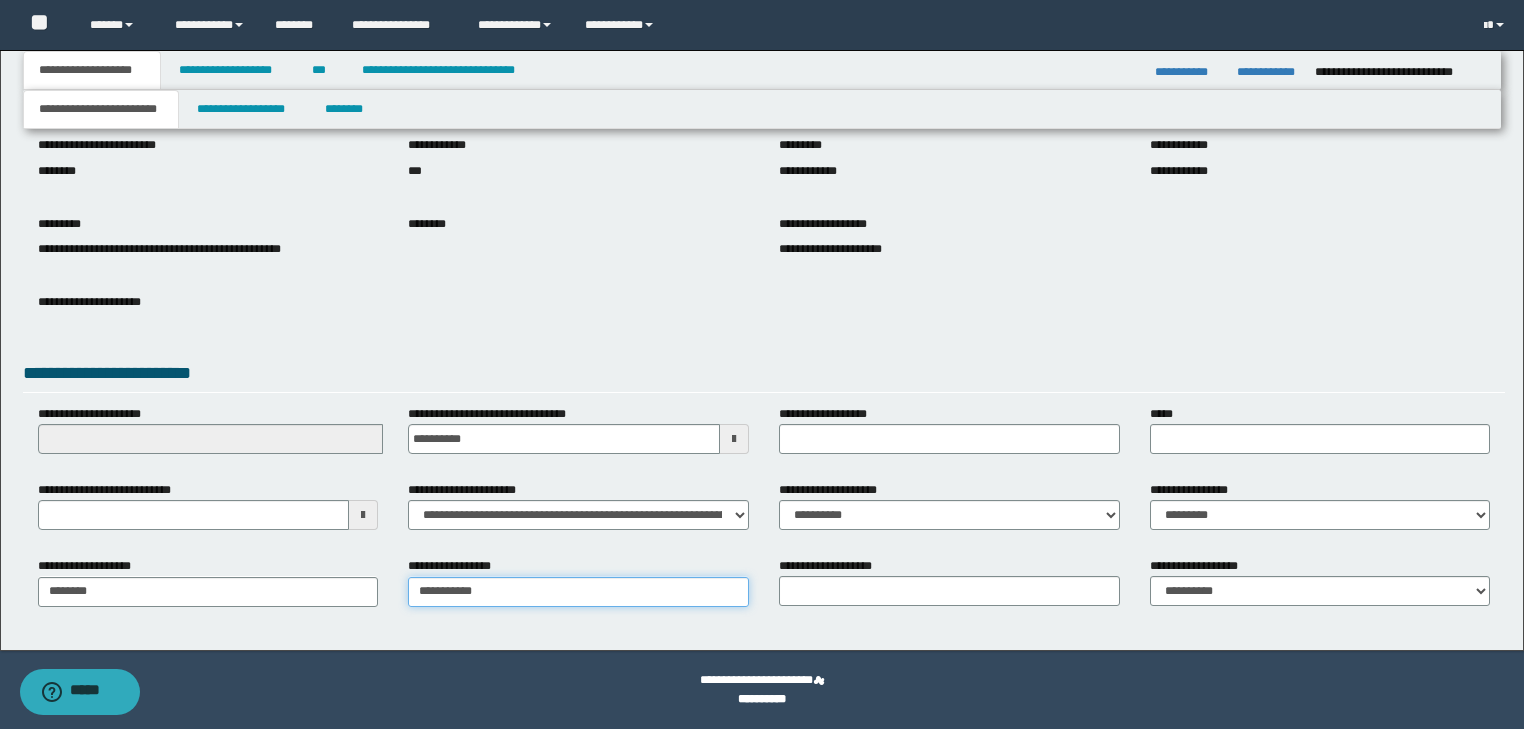 type on "**********" 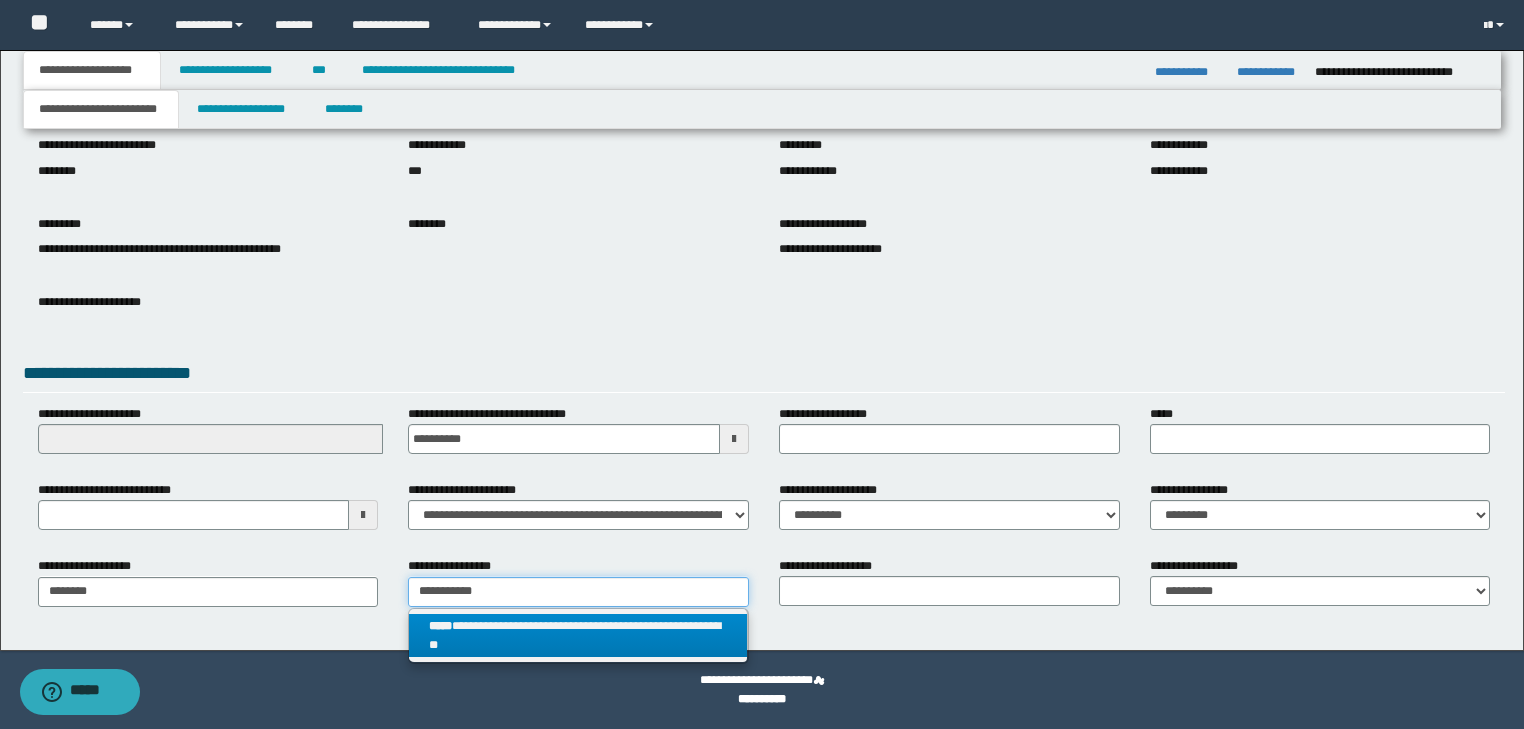 type on "**********" 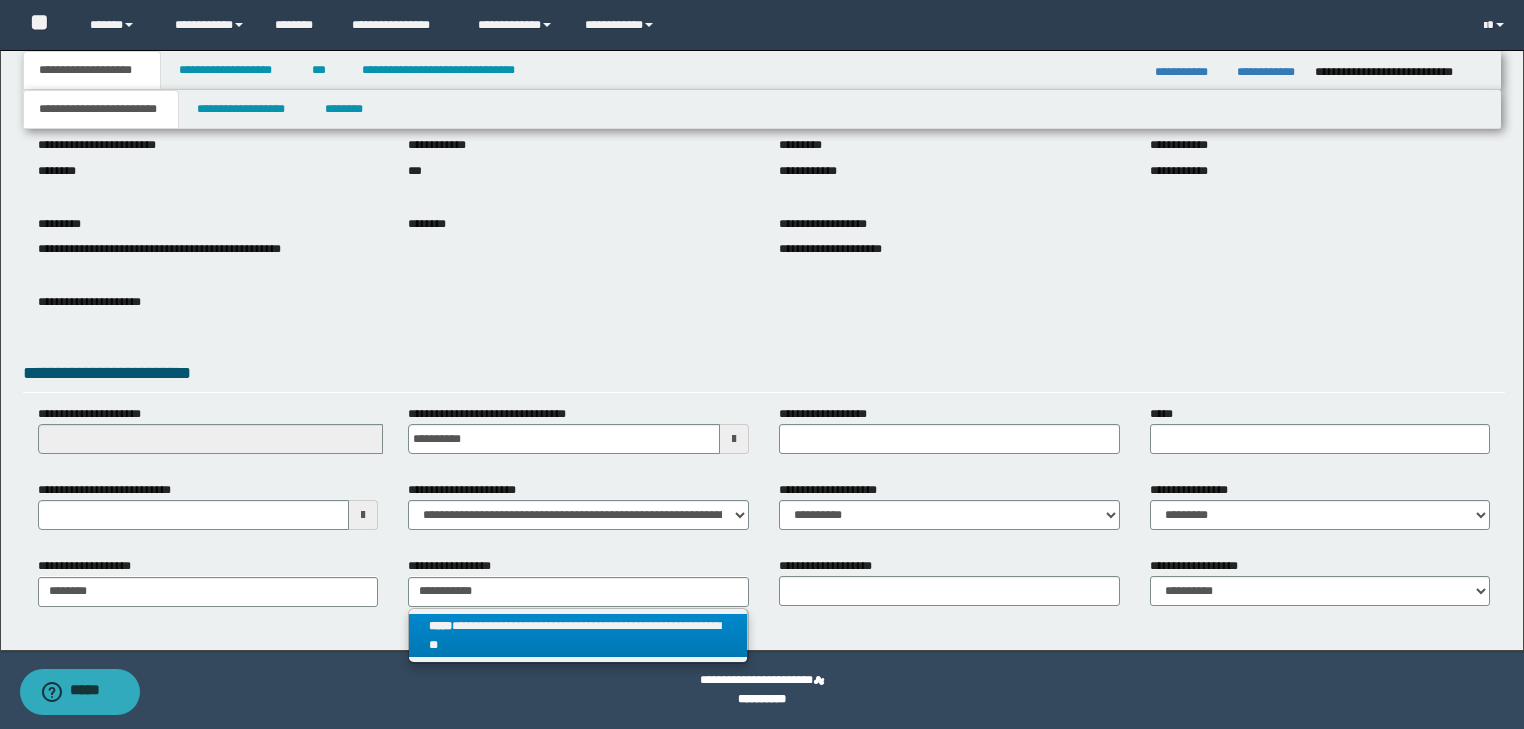 click on "**********" at bounding box center [578, 636] 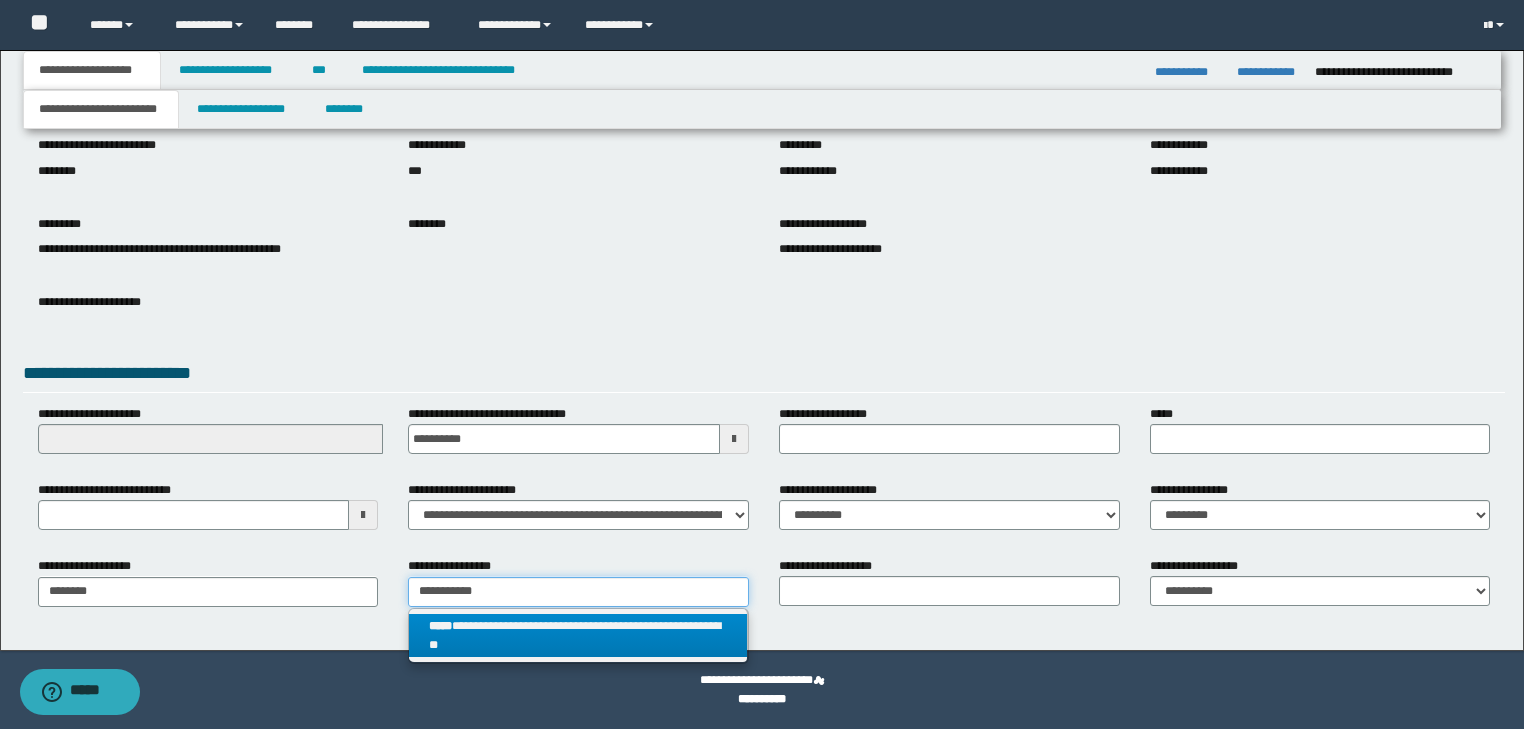type 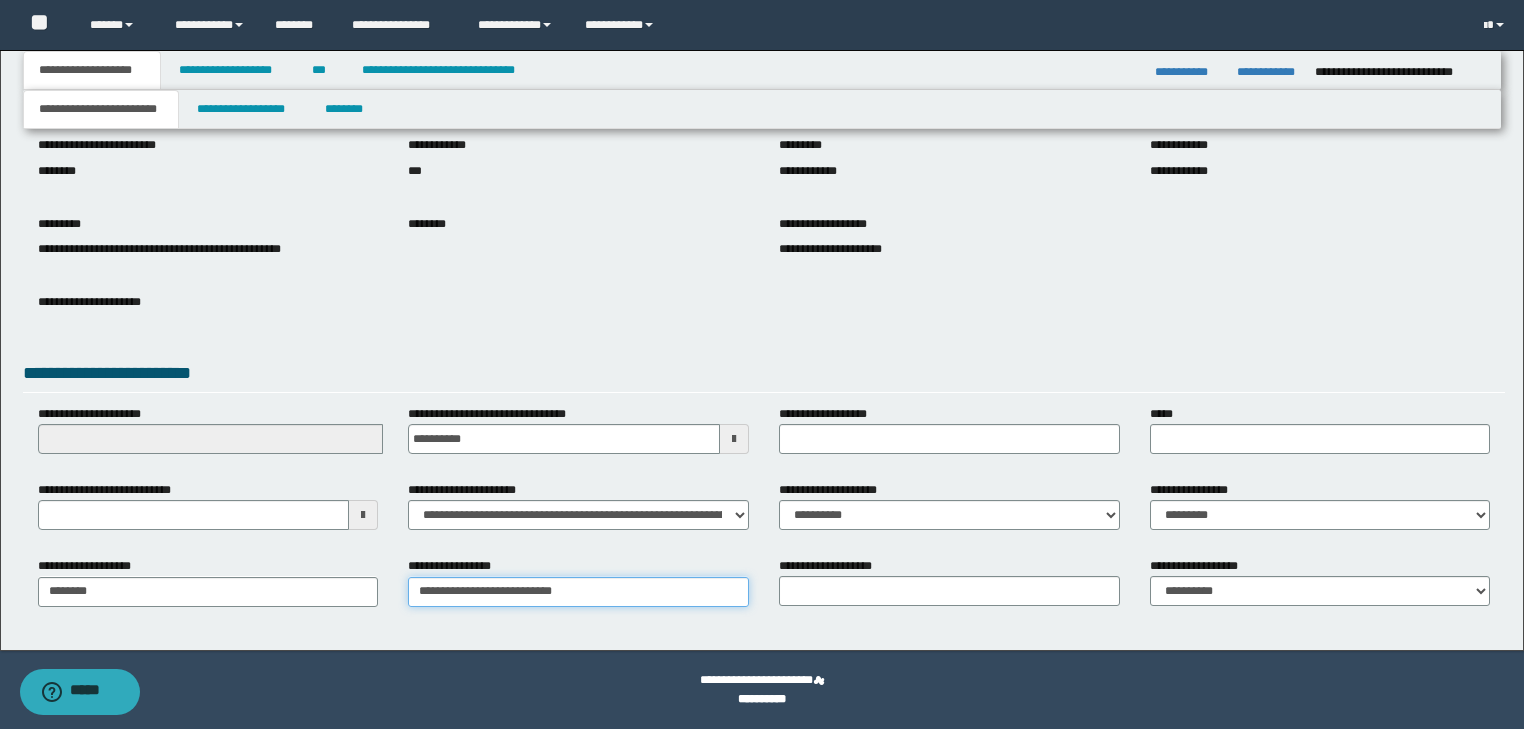 type on "**********" 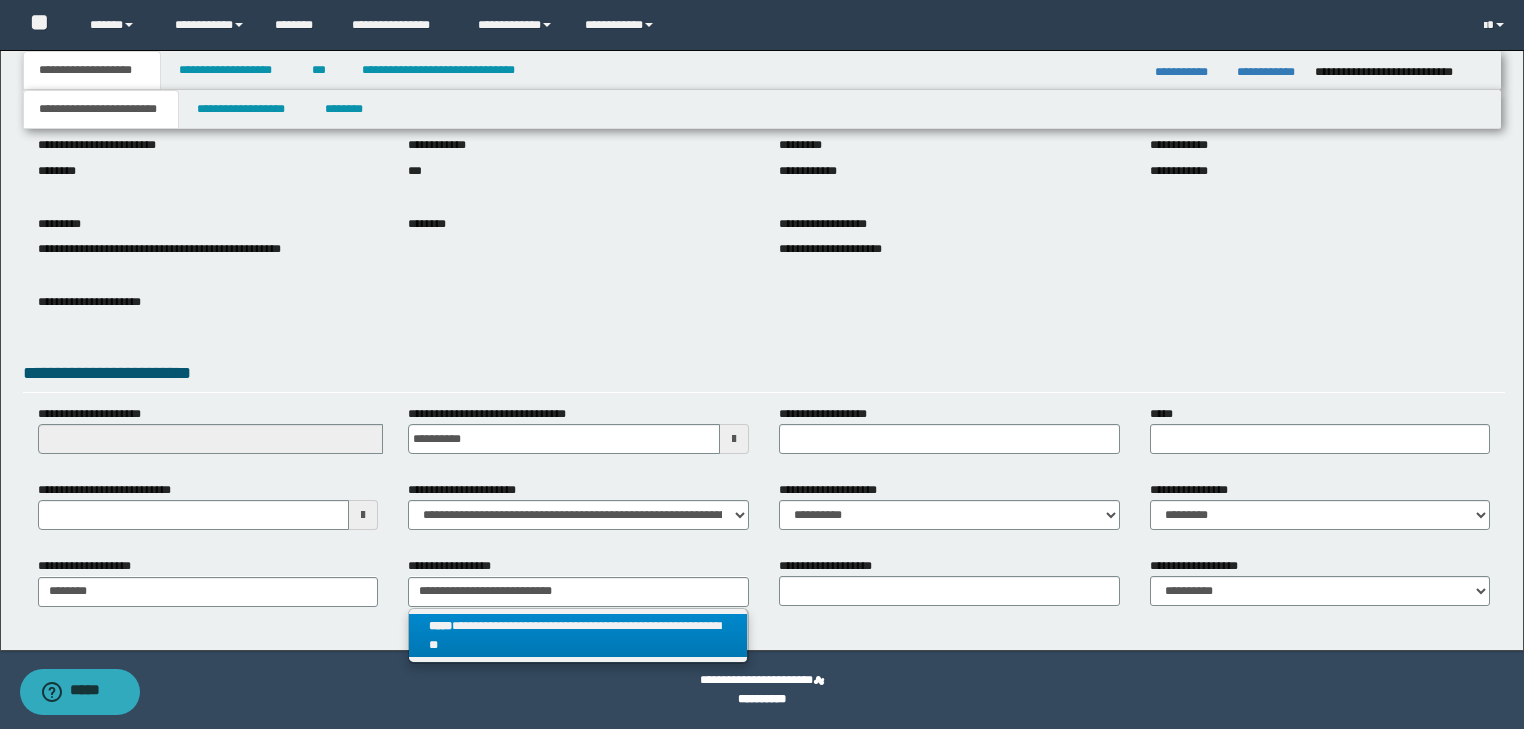 click on "**********" at bounding box center [578, 636] 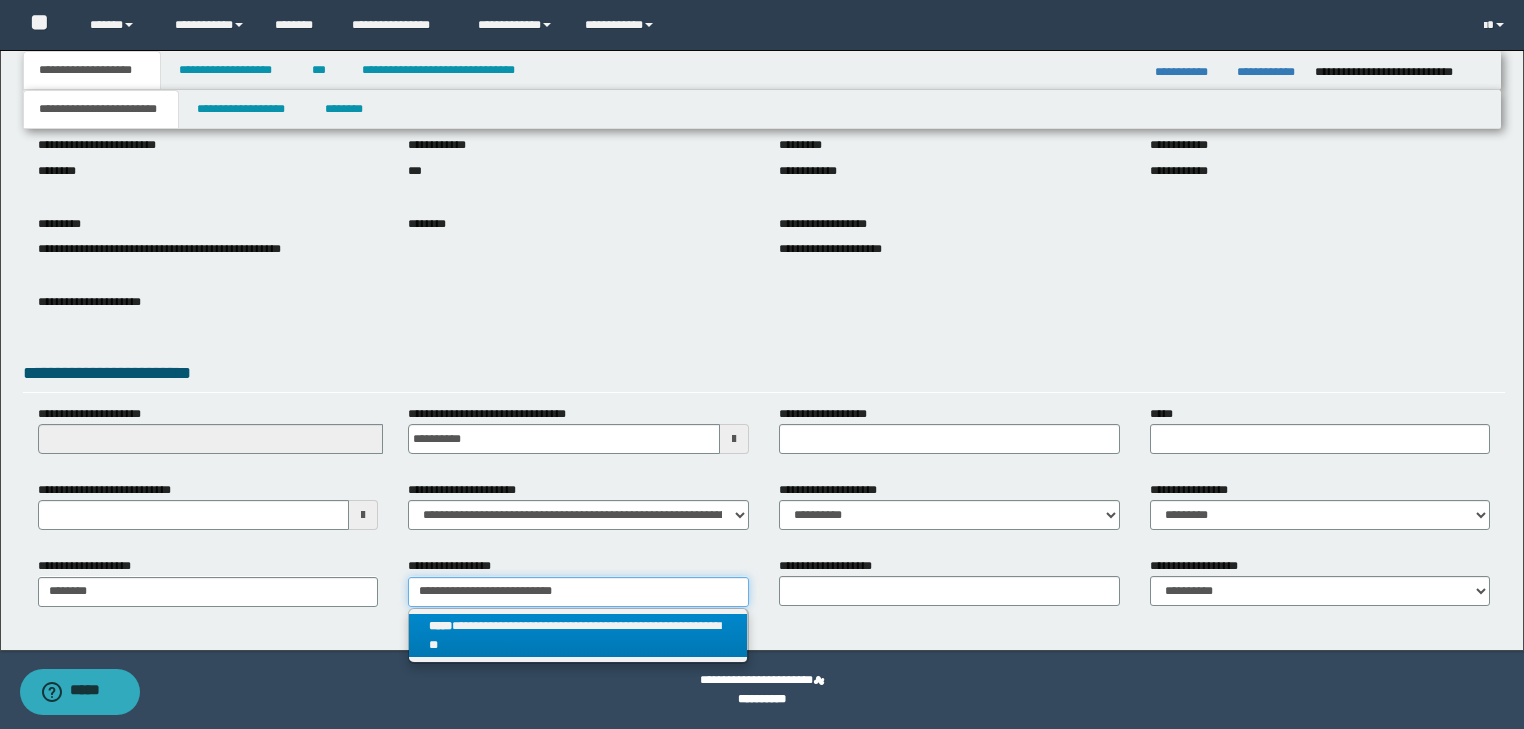 type 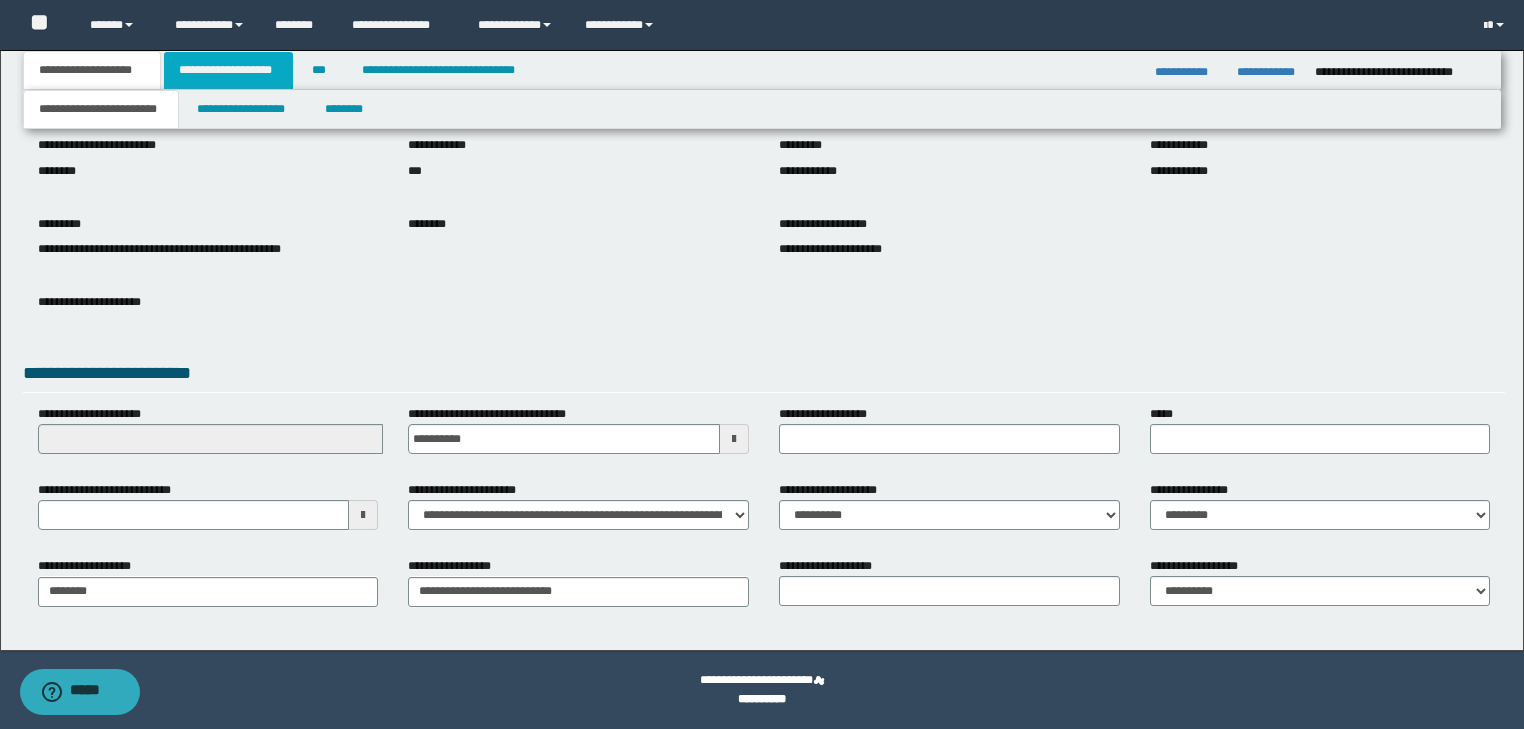 click on "**********" at bounding box center [228, 70] 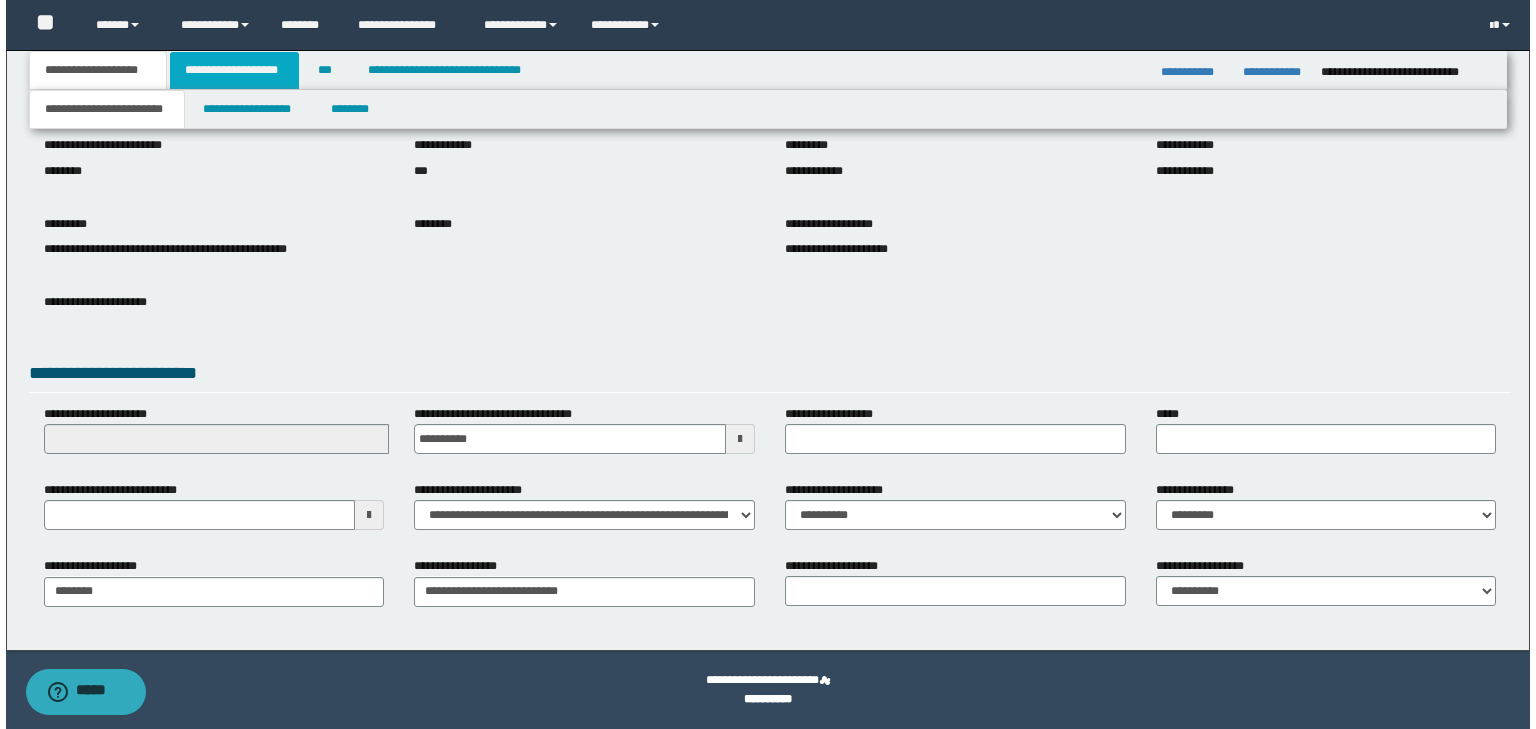 scroll, scrollTop: 0, scrollLeft: 0, axis: both 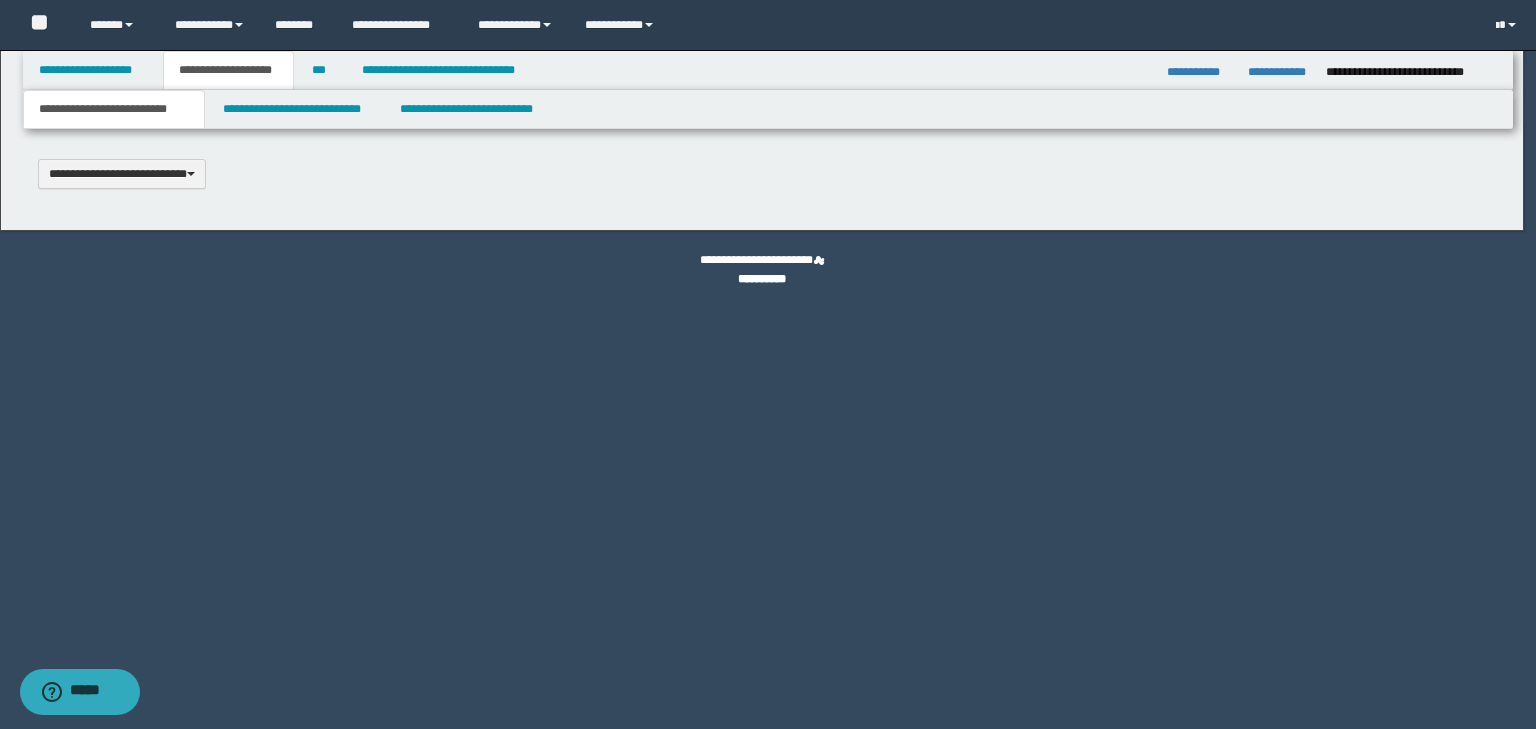 select on "*" 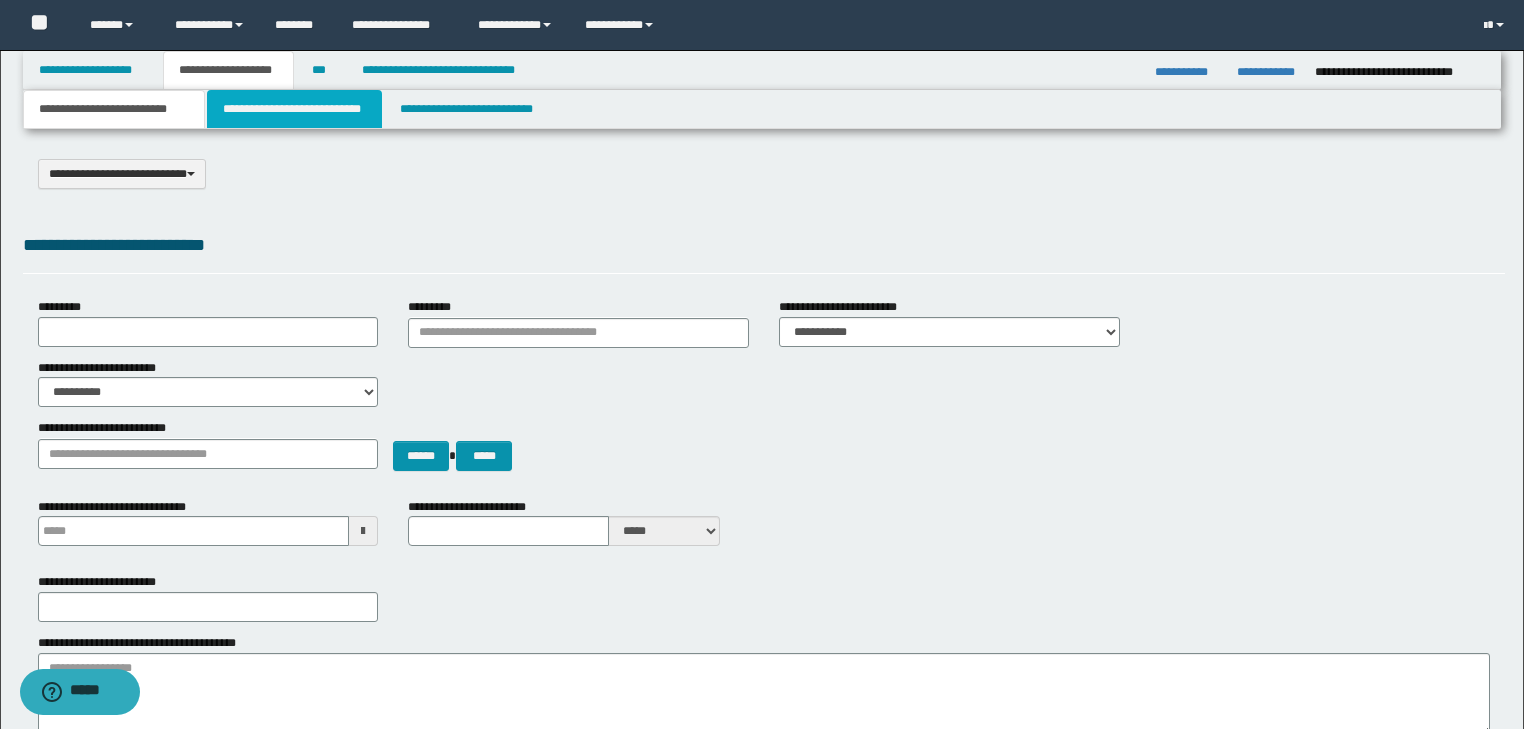 click on "**********" at bounding box center (294, 109) 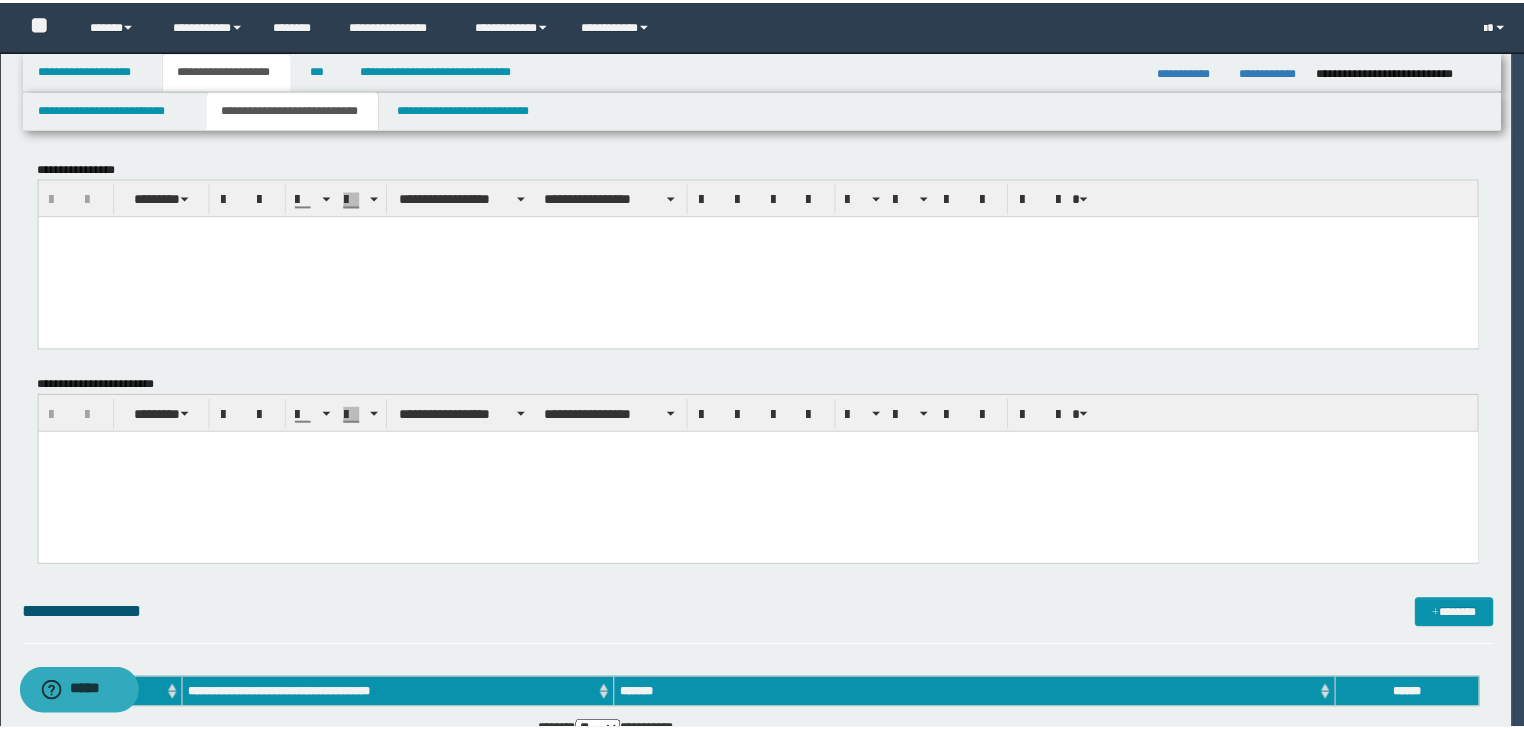 scroll, scrollTop: 0, scrollLeft: 0, axis: both 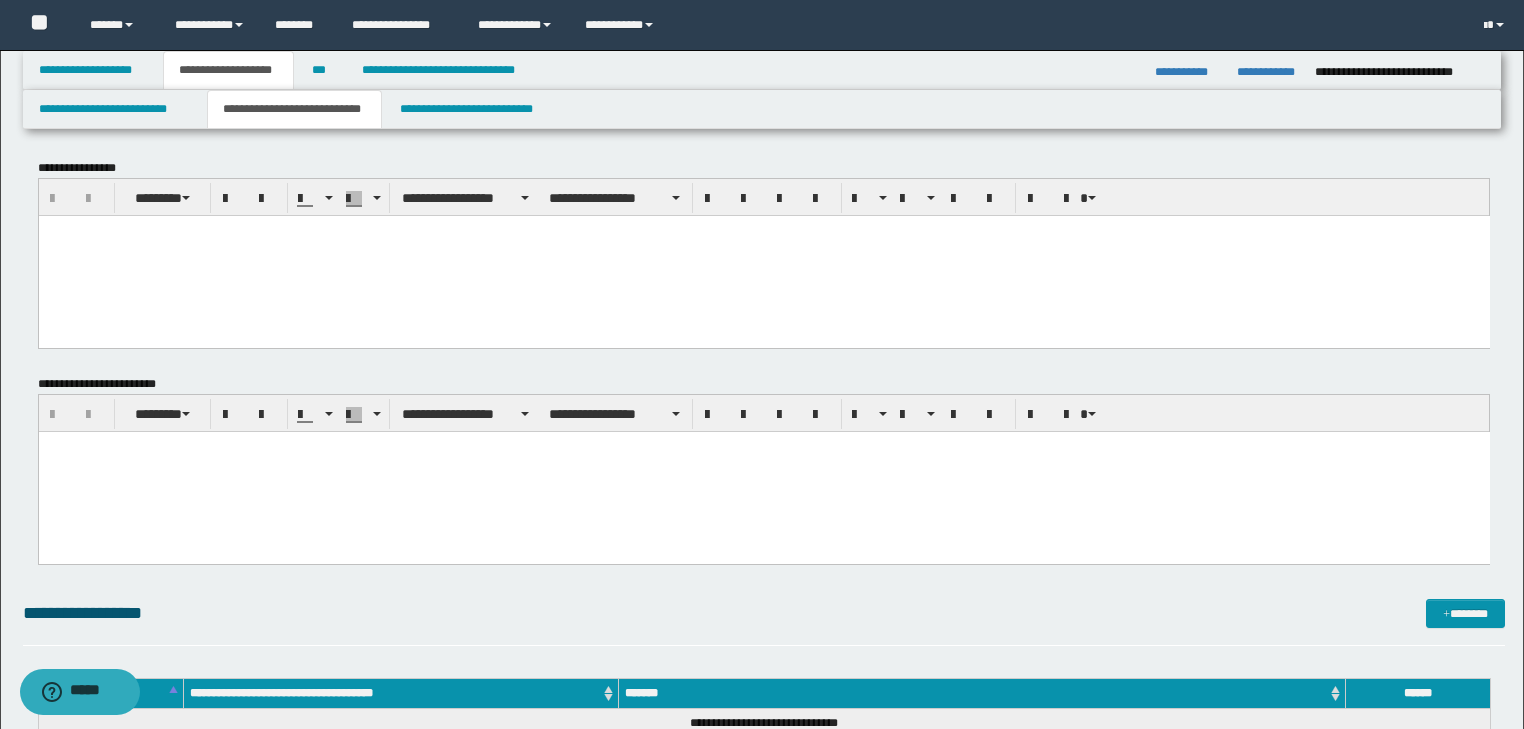 click at bounding box center [763, 230] 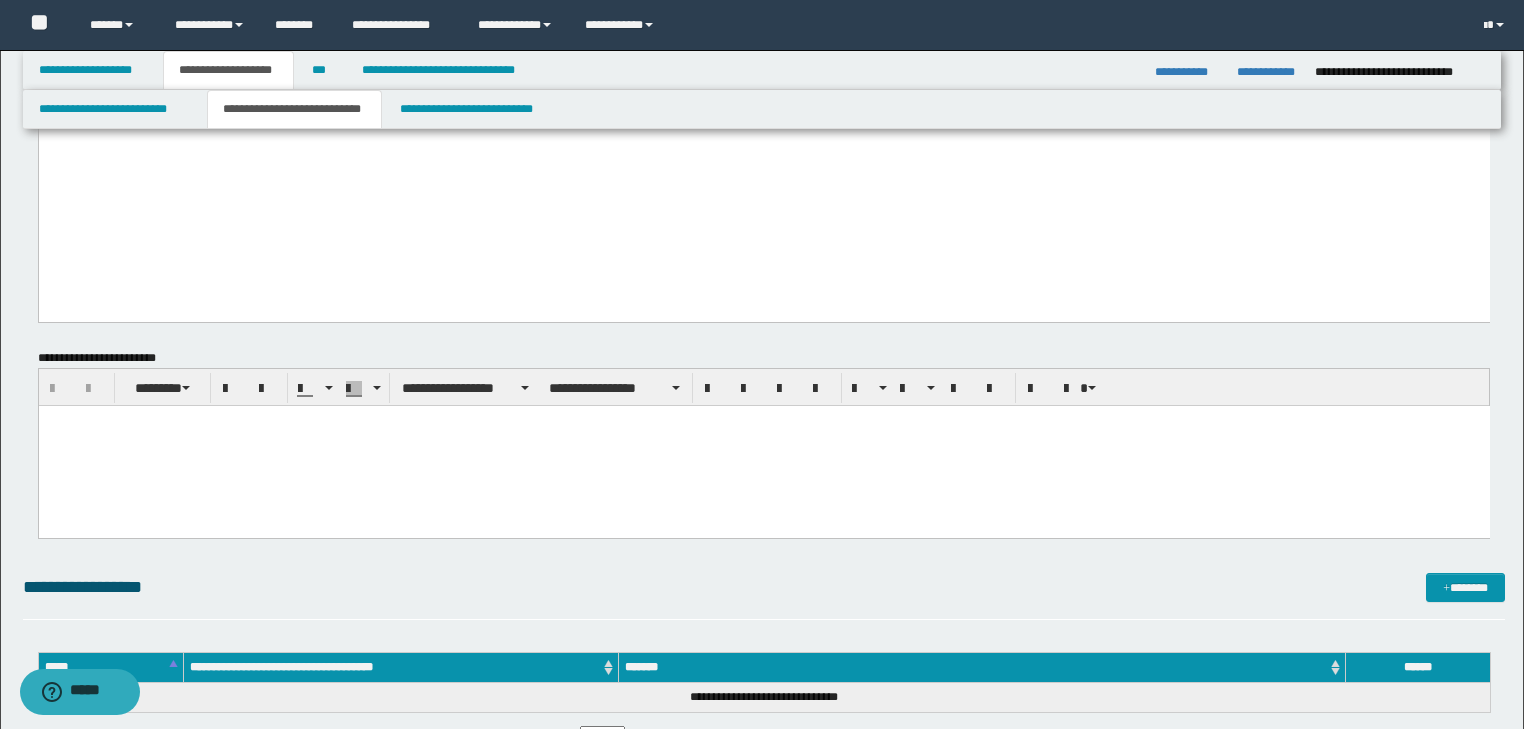 drag, startPoint x: 46, startPoint y: -872, endPoint x: 788, endPoint y: 564, distance: 1616.3724 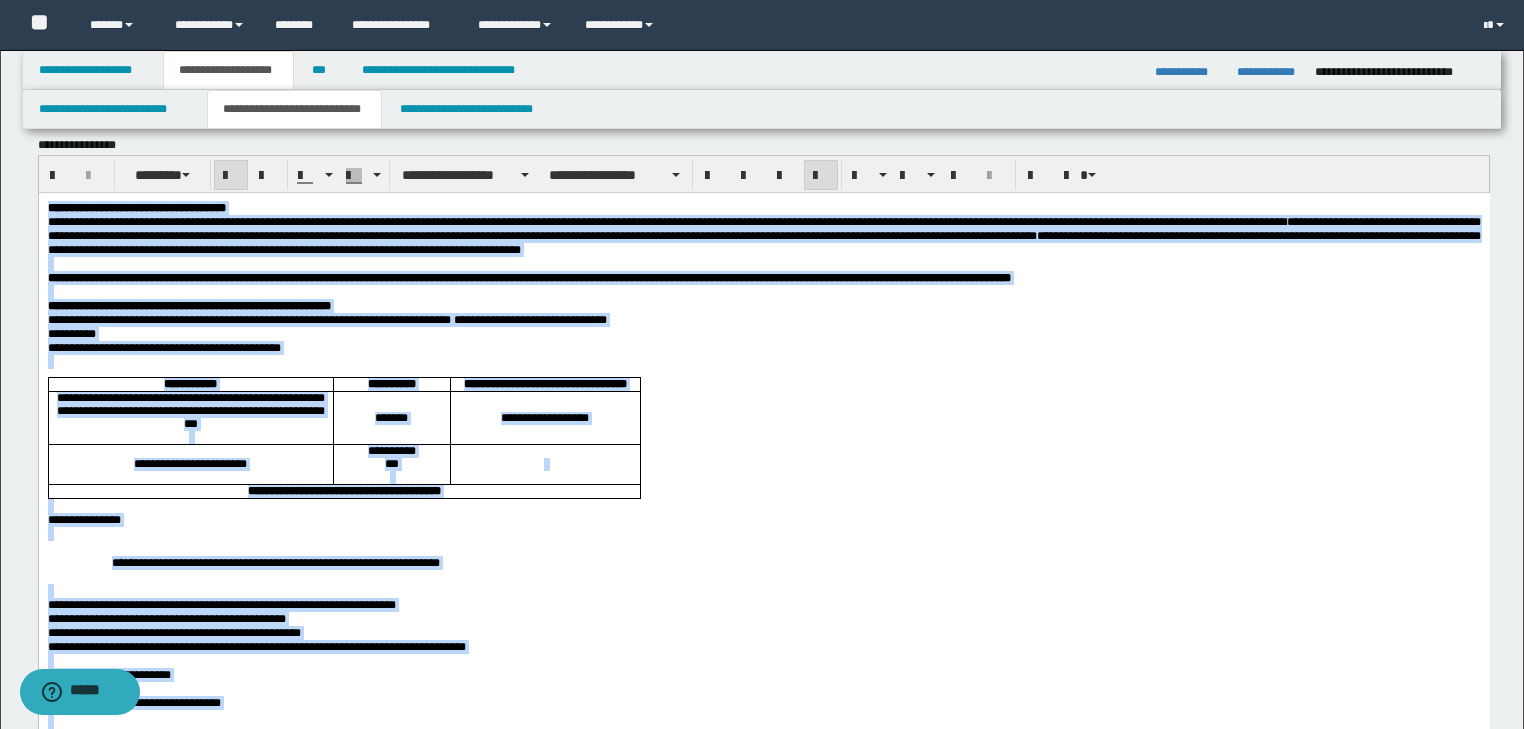 scroll, scrollTop: 0, scrollLeft: 0, axis: both 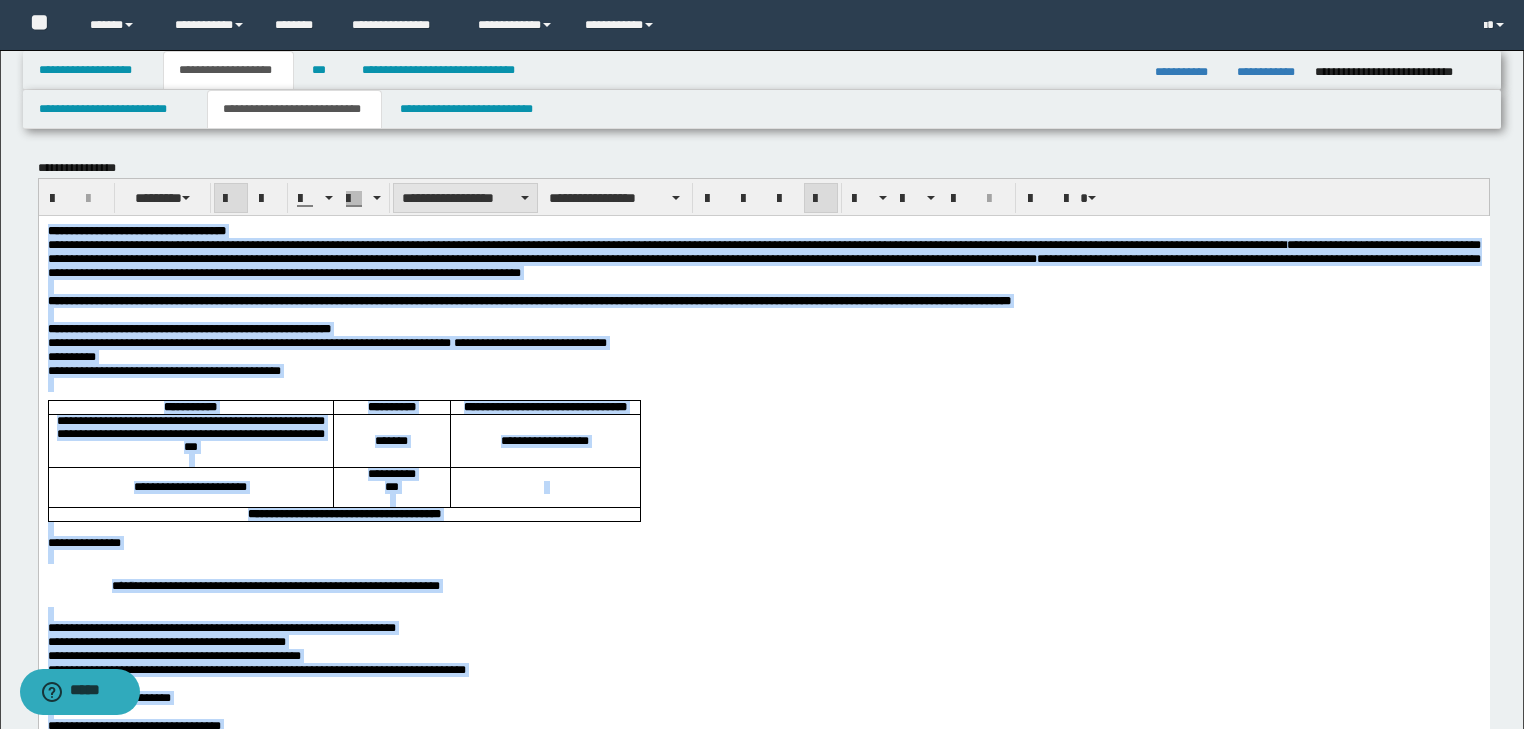 click on "**********" at bounding box center [465, 198] 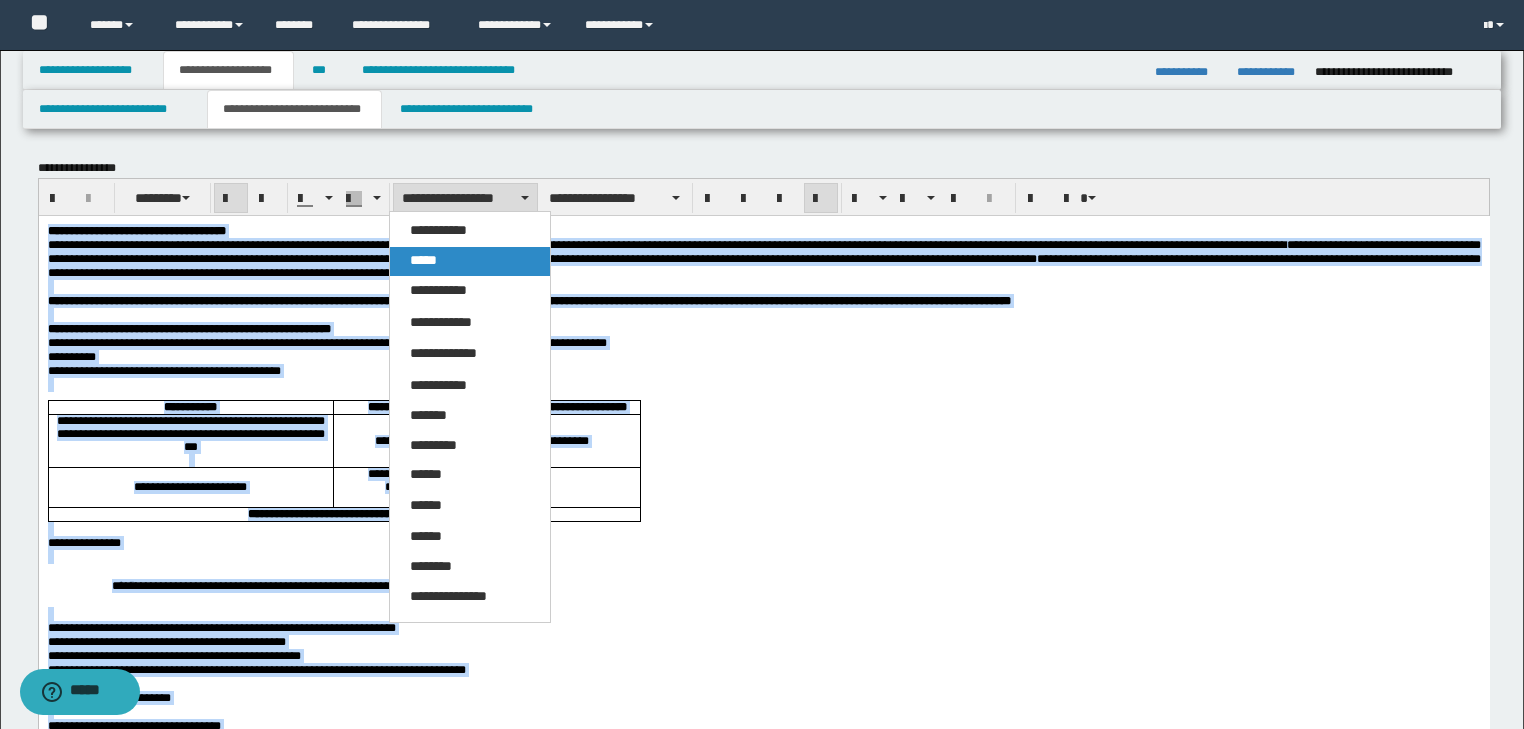 click on "*****" at bounding box center [470, 261] 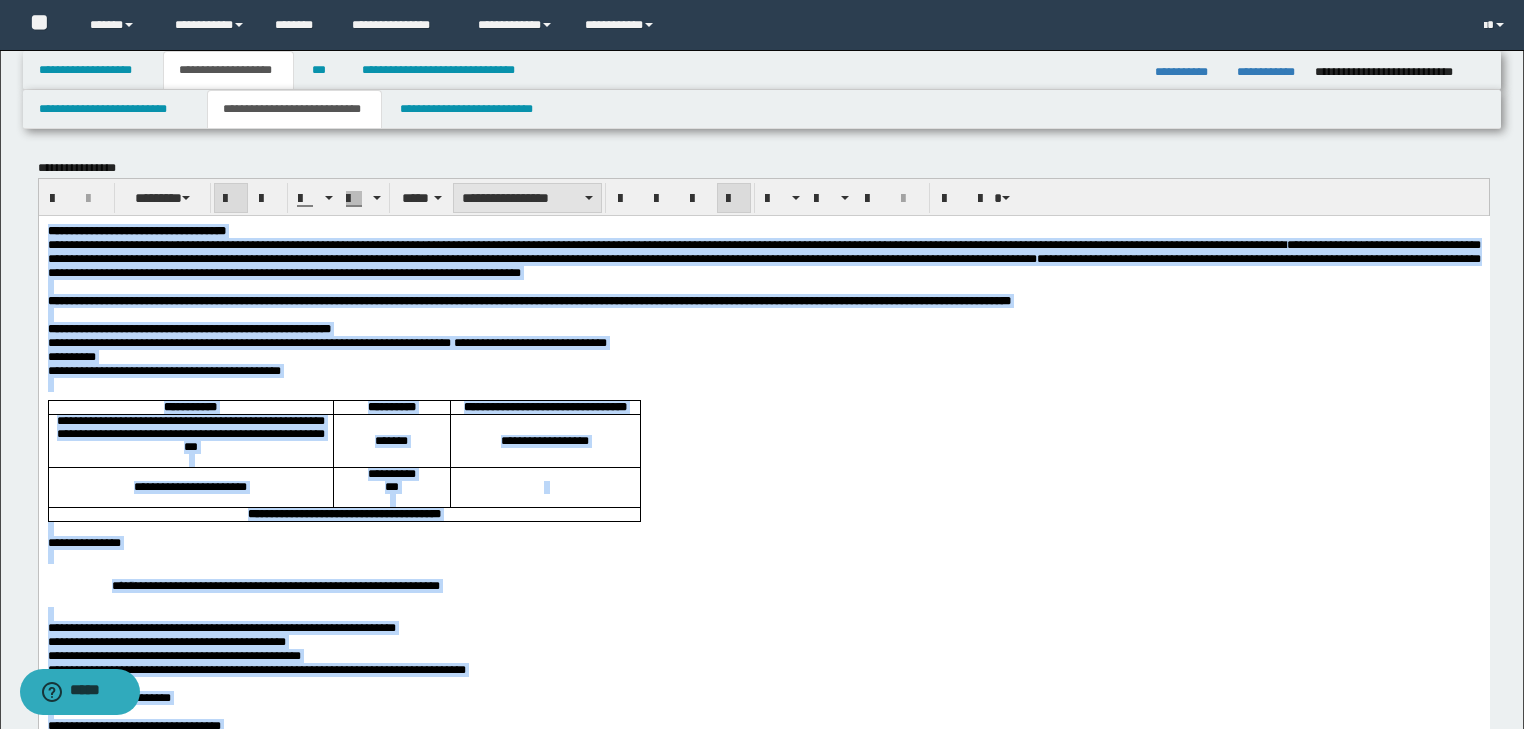 click on "**********" at bounding box center (527, 198) 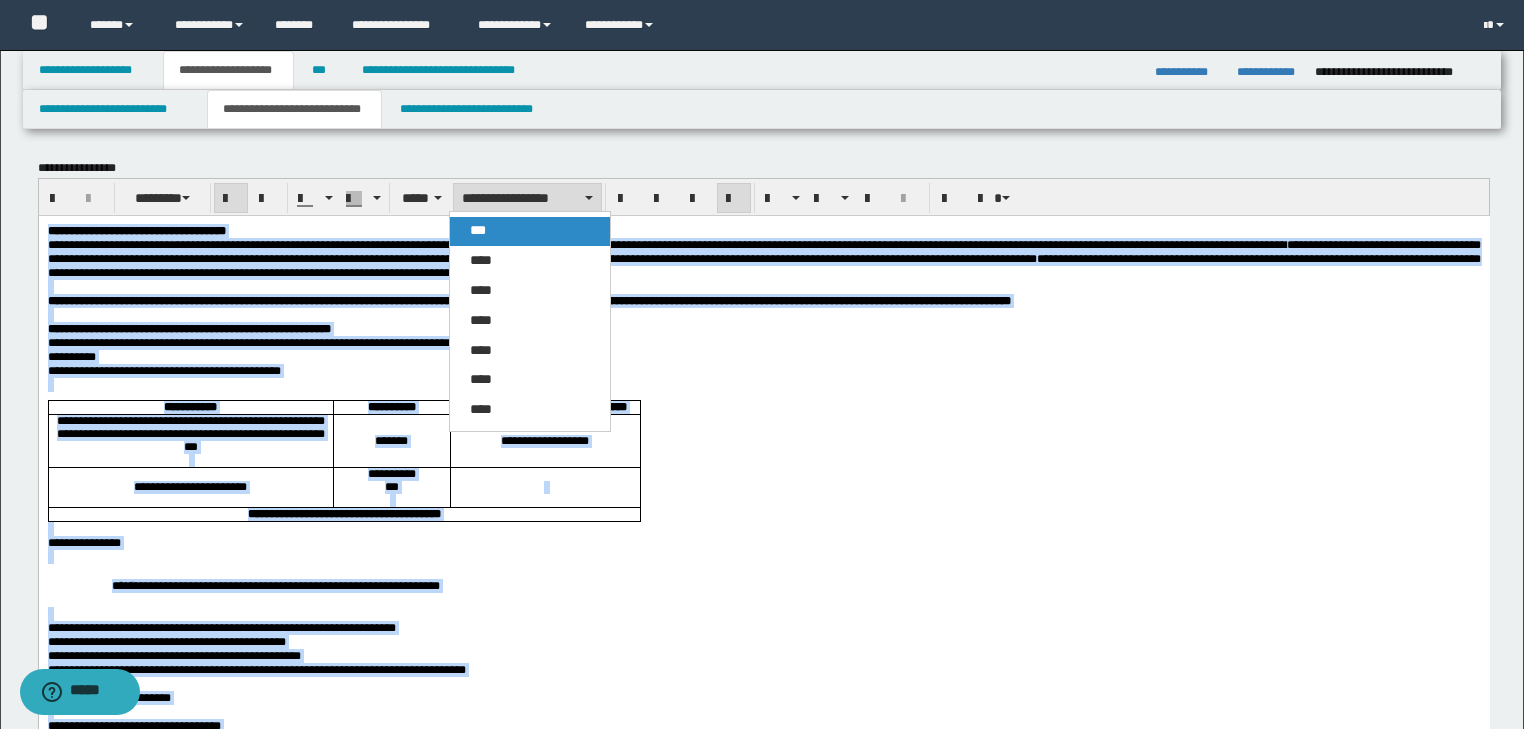 drag, startPoint x: 500, startPoint y: 230, endPoint x: 517, endPoint y: 2, distance: 228.63289 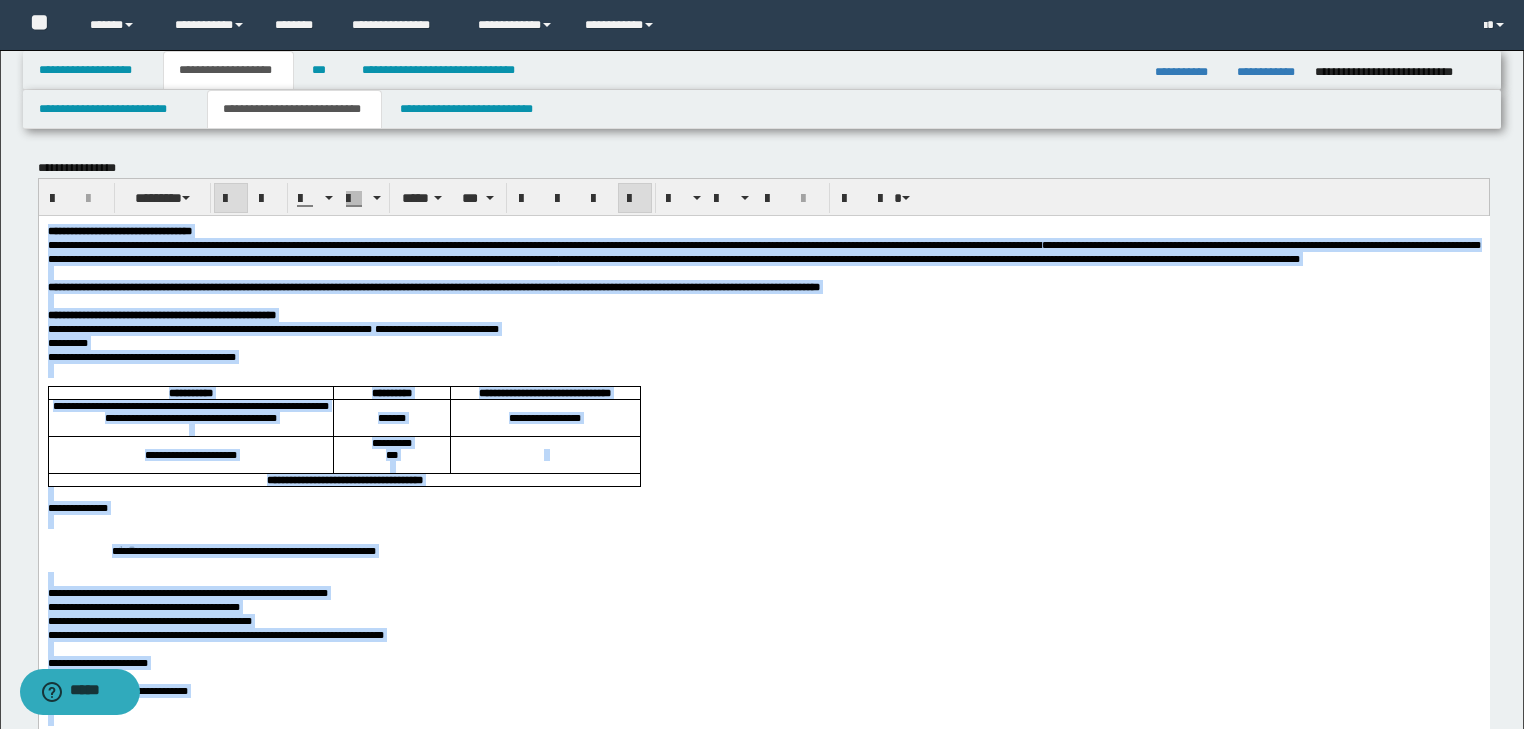 click at bounding box center (635, 199) 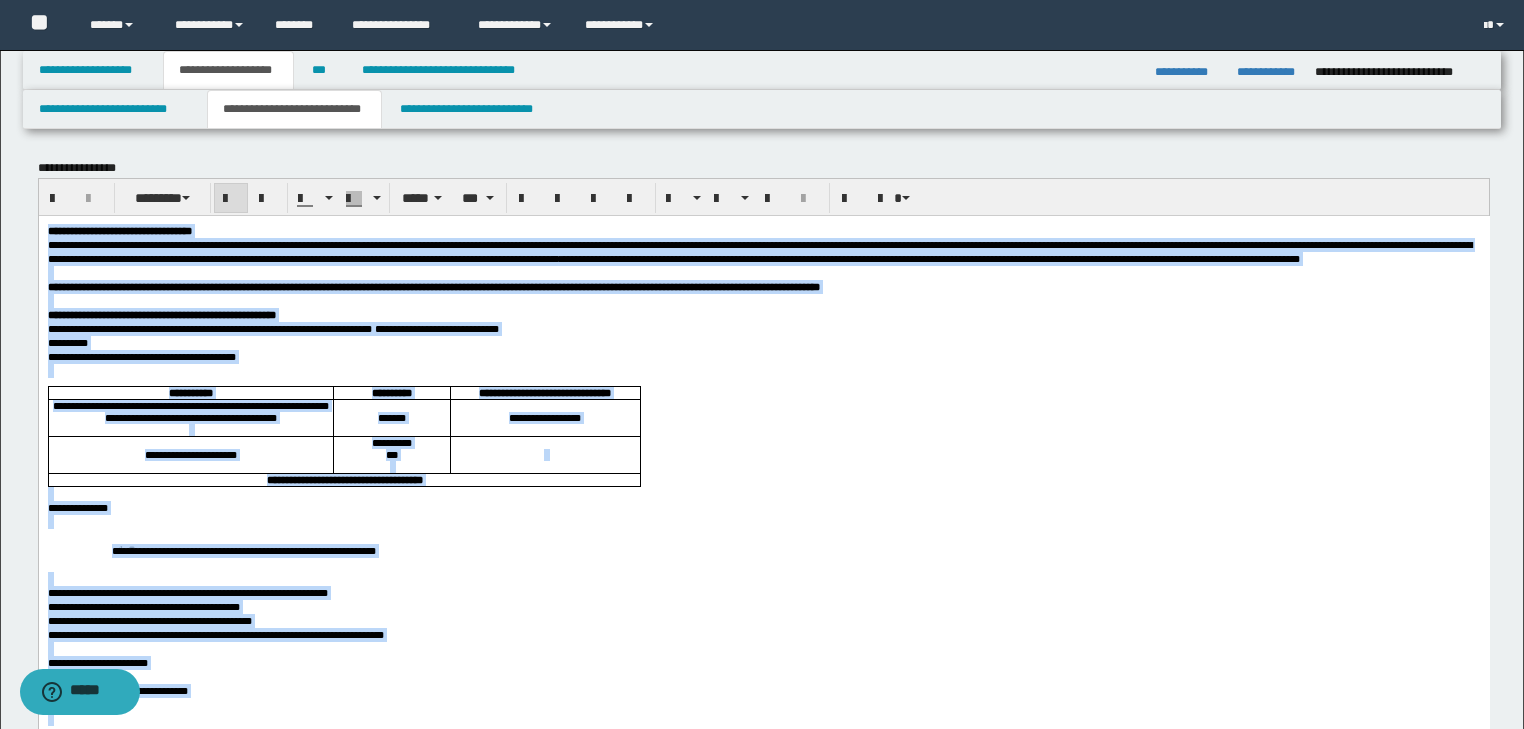 click on "**********" at bounding box center [763, 328] 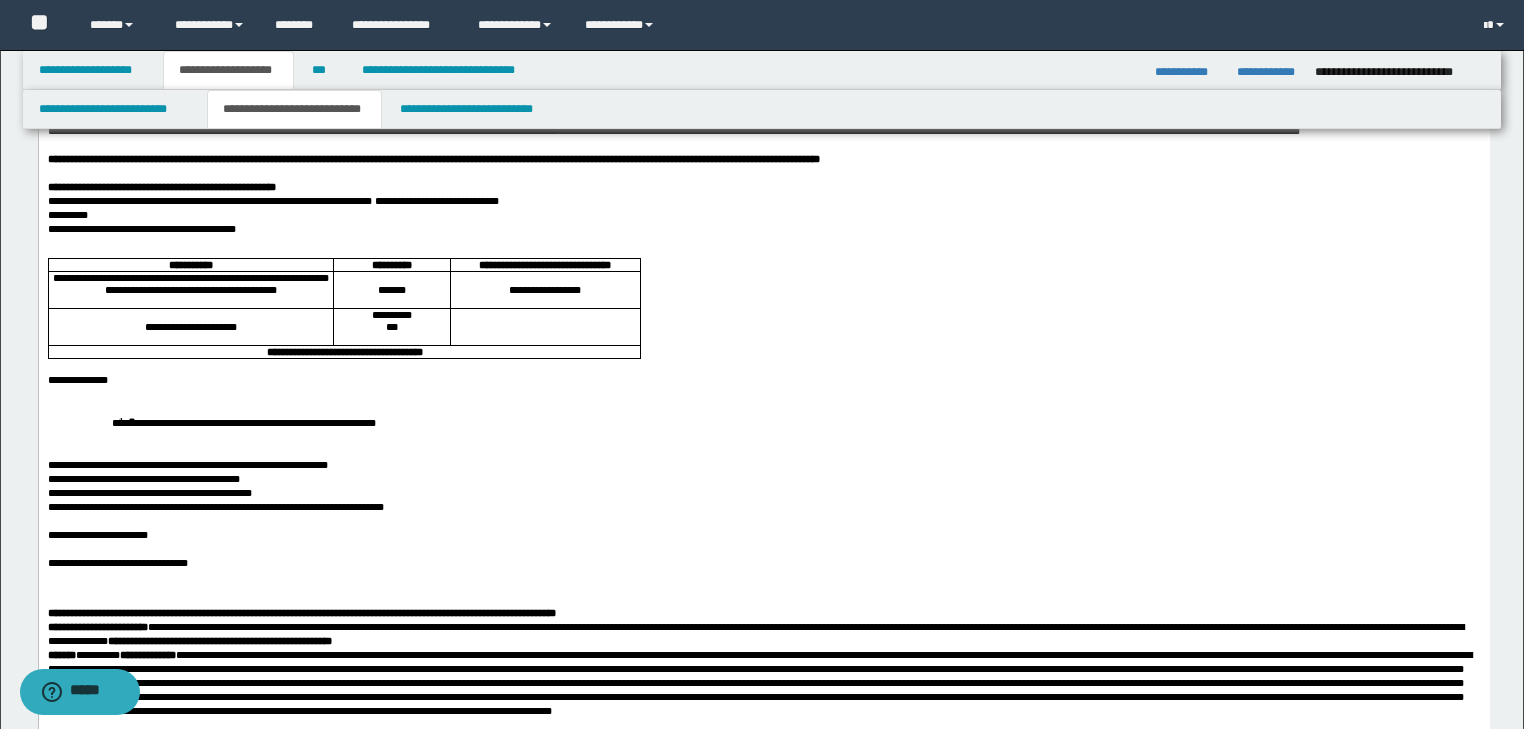 scroll, scrollTop: 240, scrollLeft: 0, axis: vertical 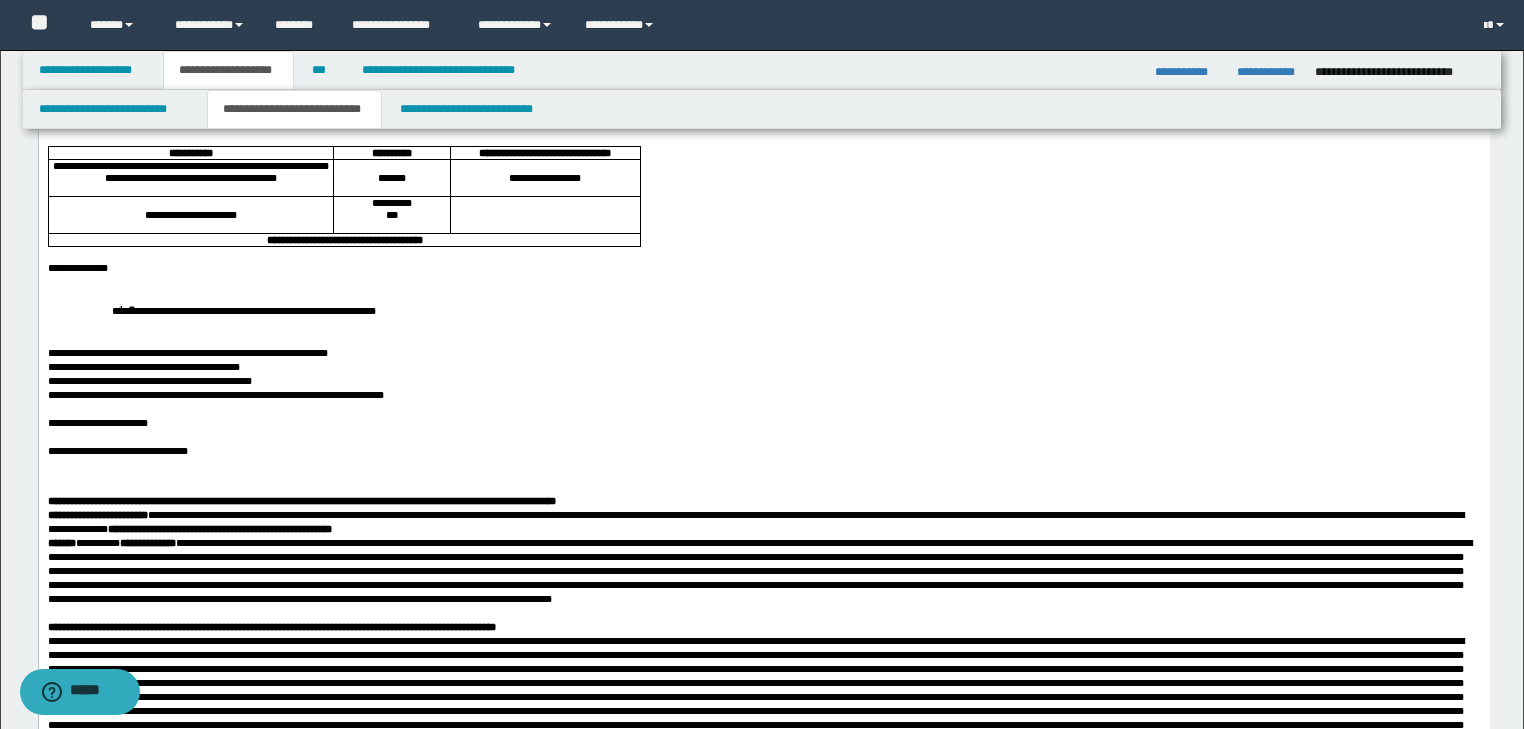 click at bounding box center [763, 282] 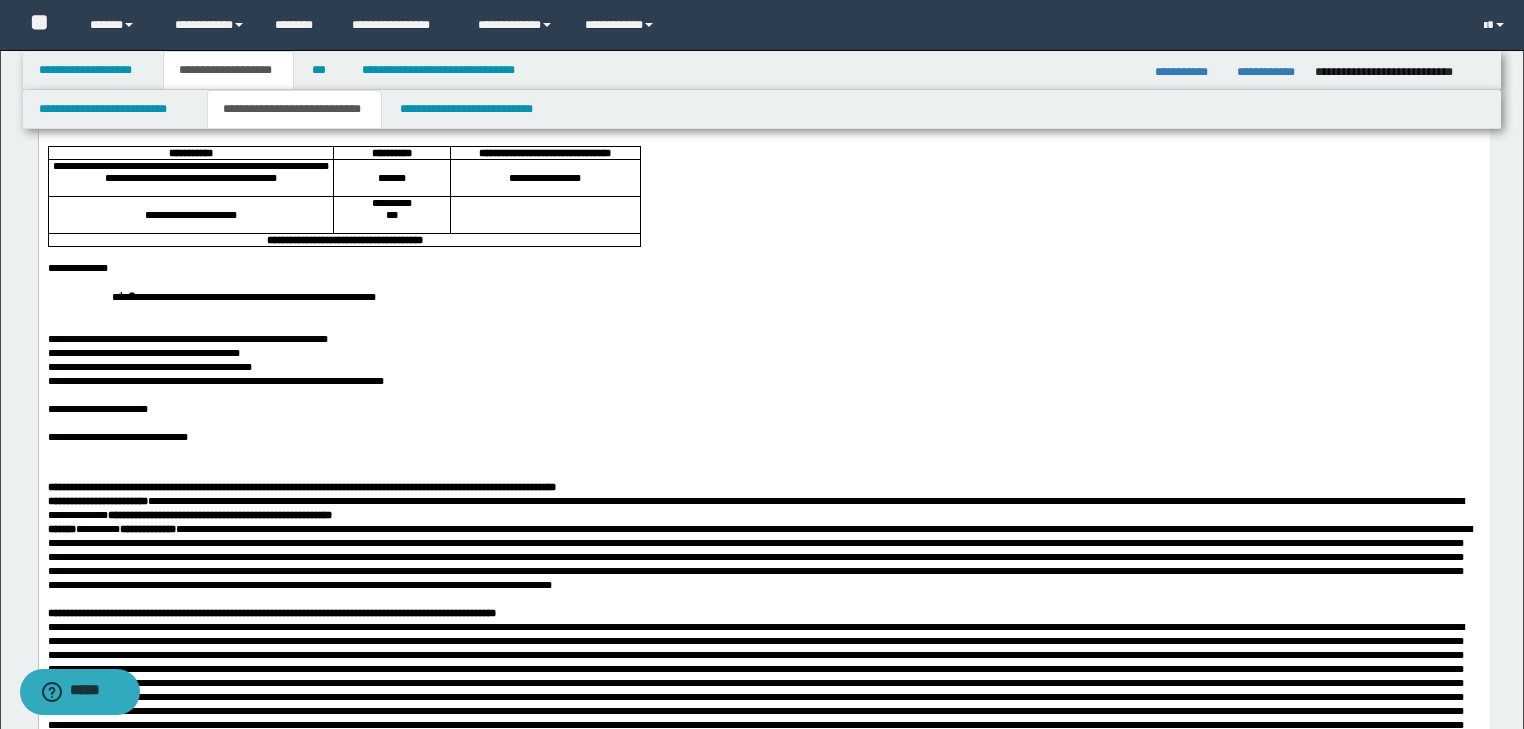 click on "**********" at bounding box center (807, 296) 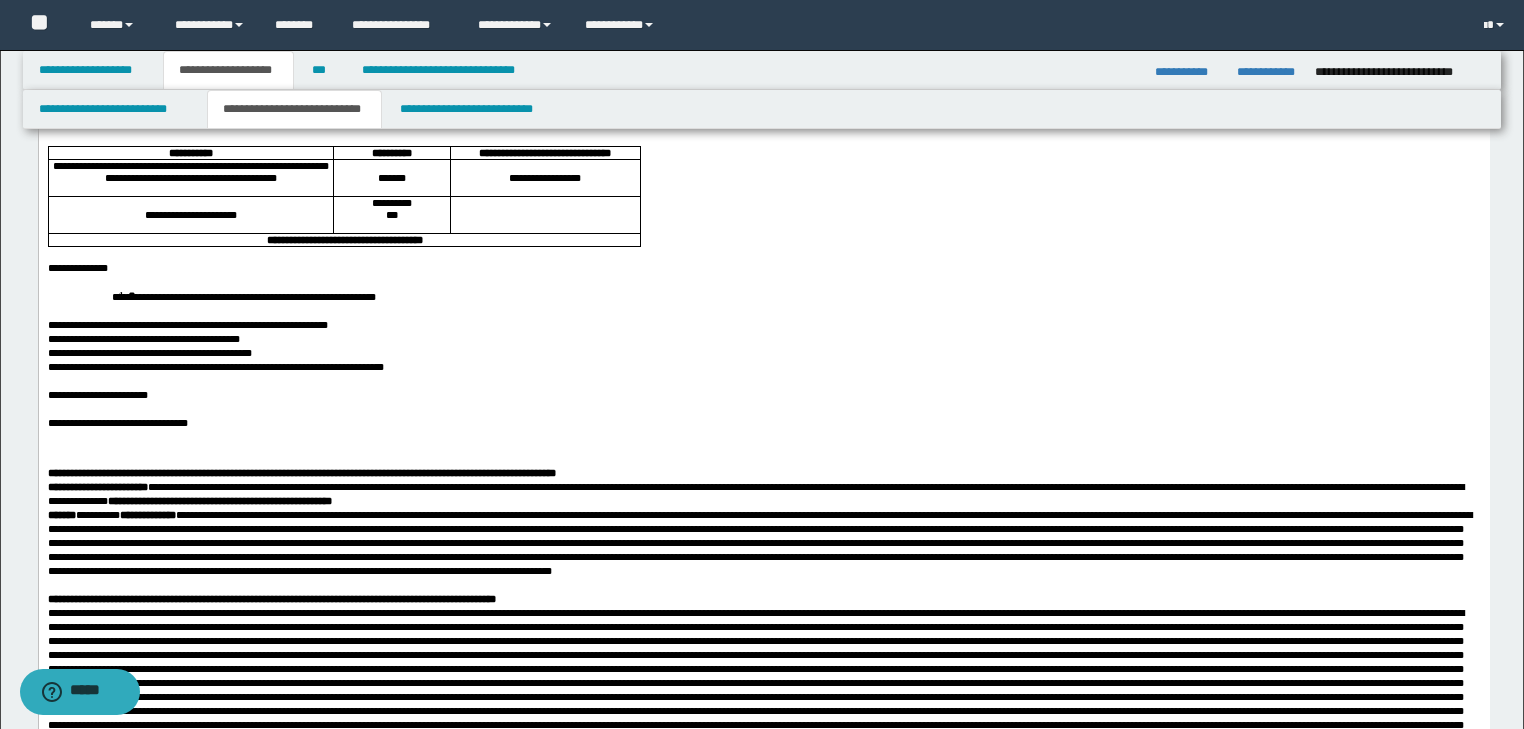 click on "**********" at bounding box center [215, 367] 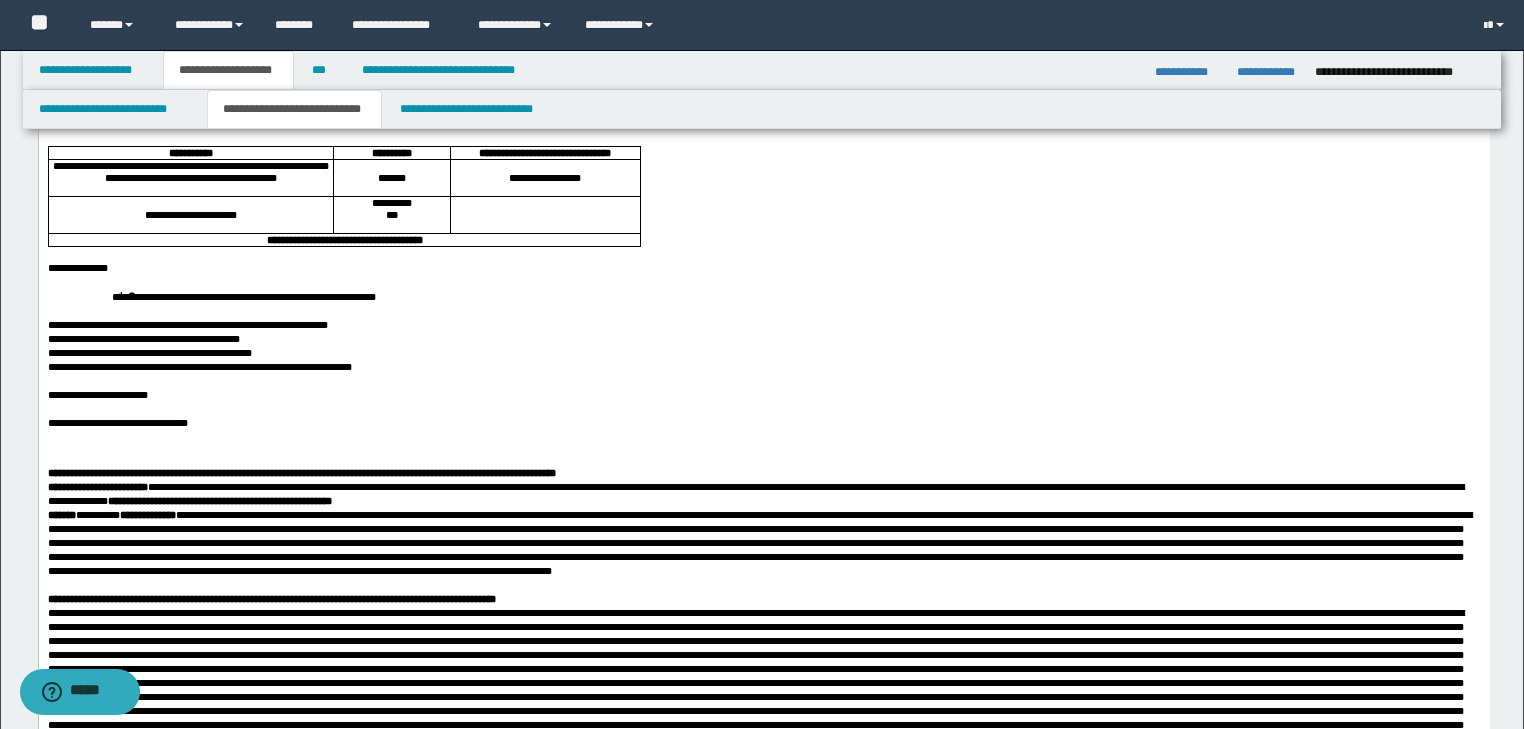 click on "**********" at bounding box center (763, 423) 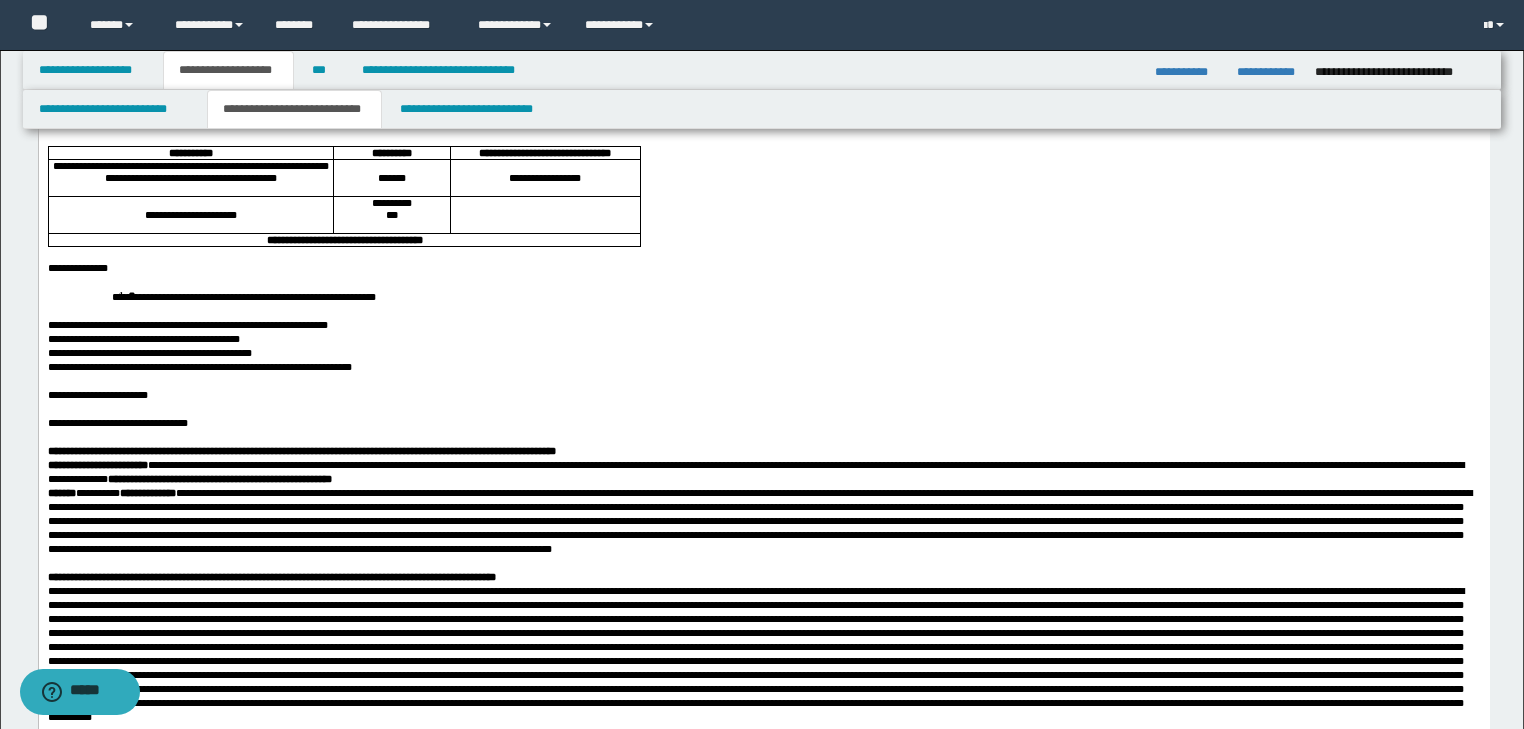 click on "**********" at bounding box center (763, 472) 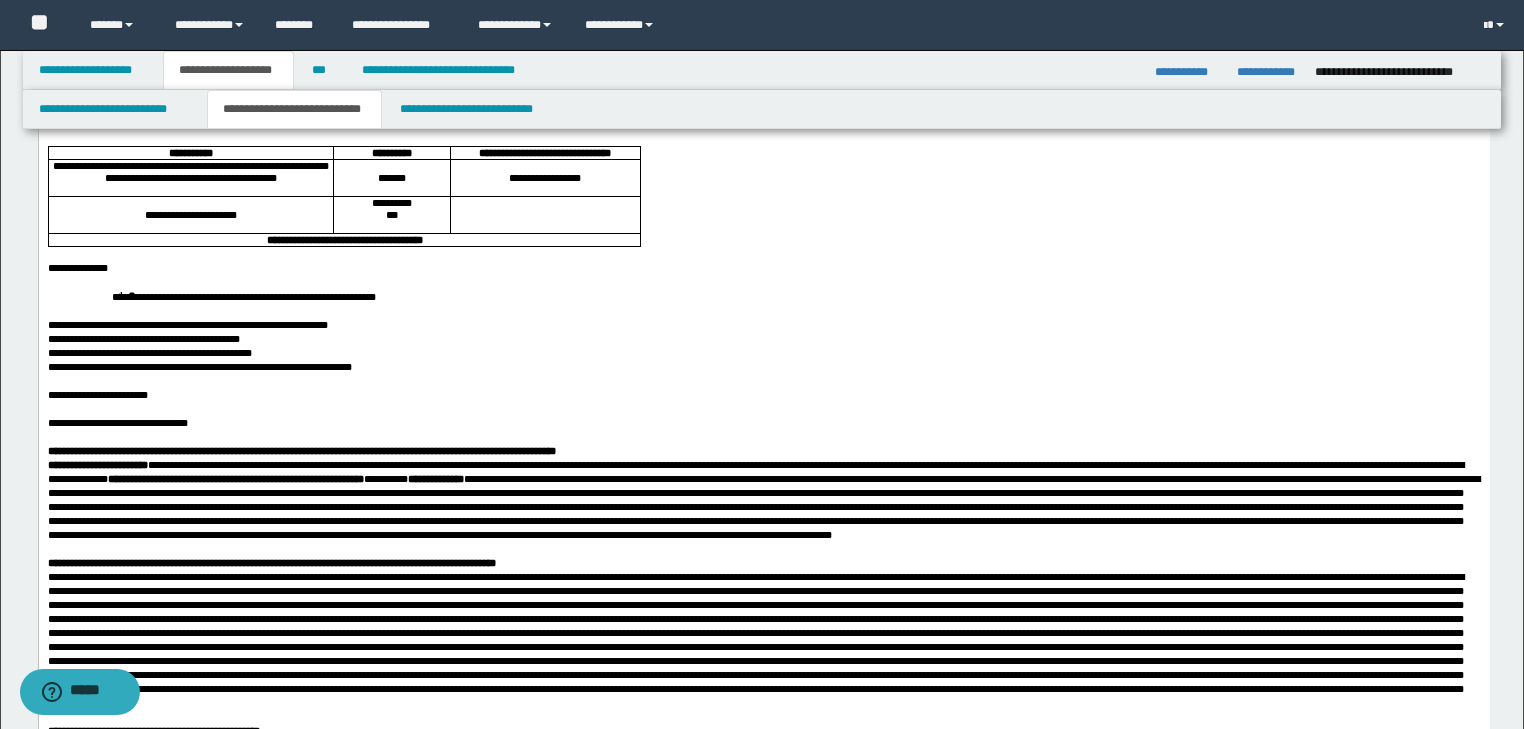 scroll, scrollTop: 640, scrollLeft: 0, axis: vertical 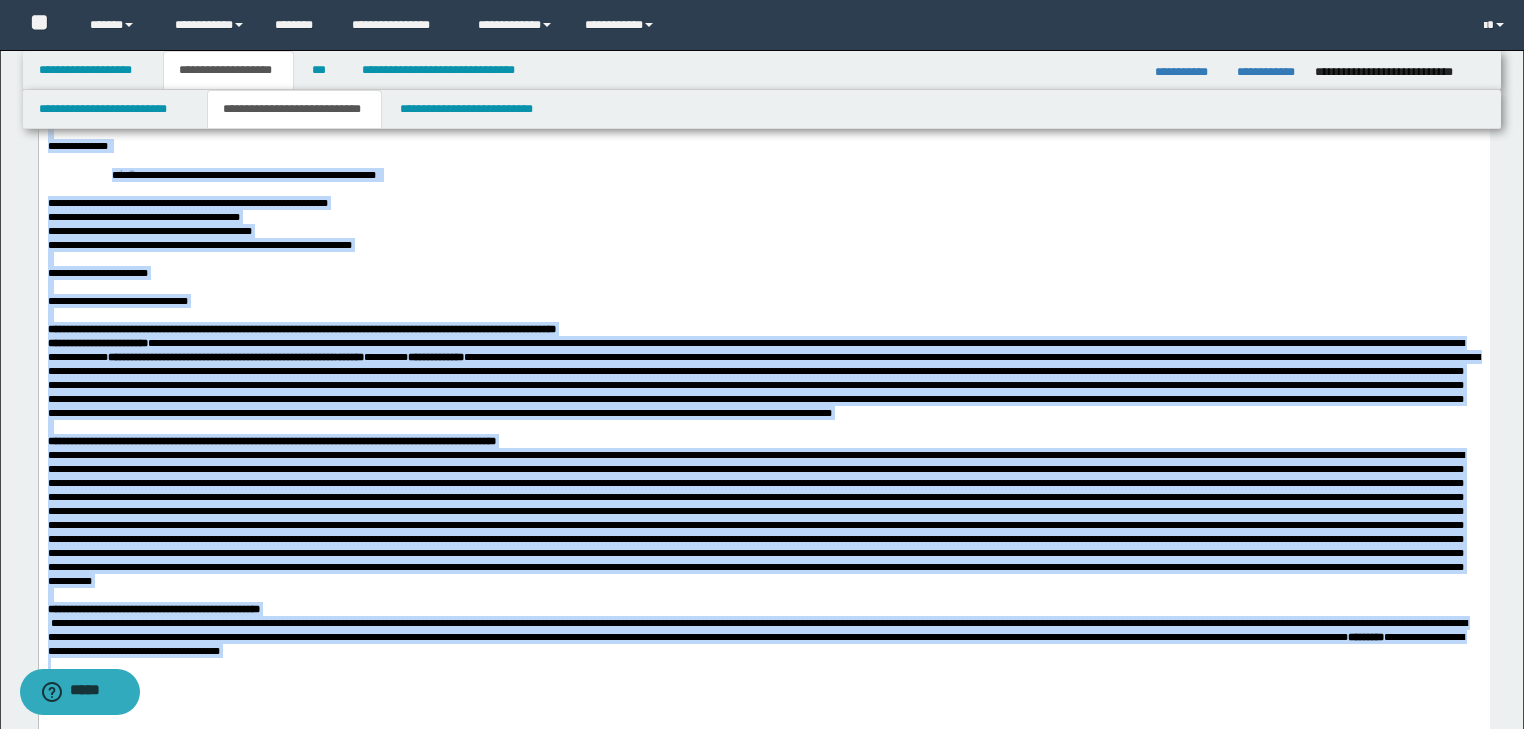 drag, startPoint x: 883, startPoint y: 836, endPoint x: 527, endPoint y: 159, distance: 764.89545 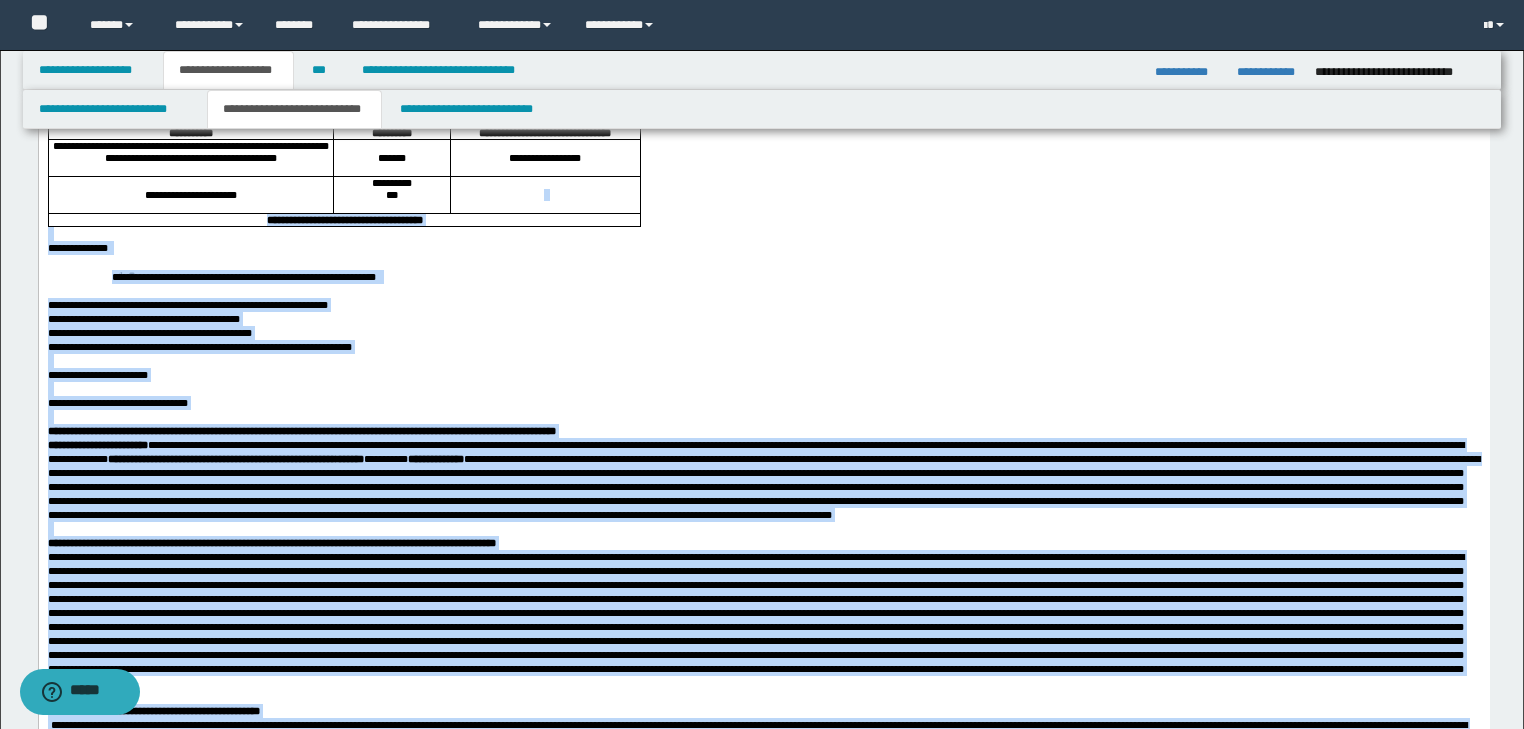 scroll, scrollTop: 42, scrollLeft: 0, axis: vertical 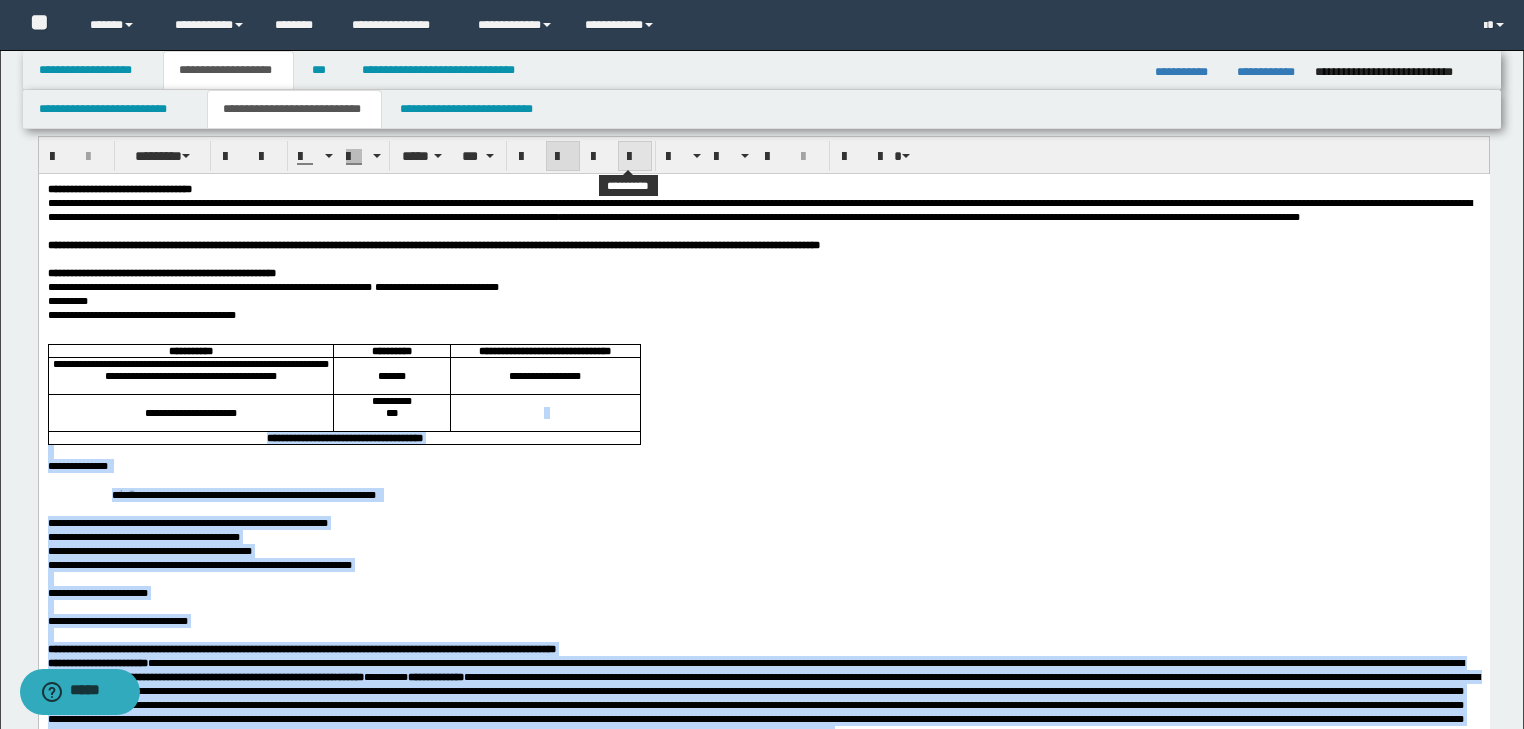 click at bounding box center [635, 157] 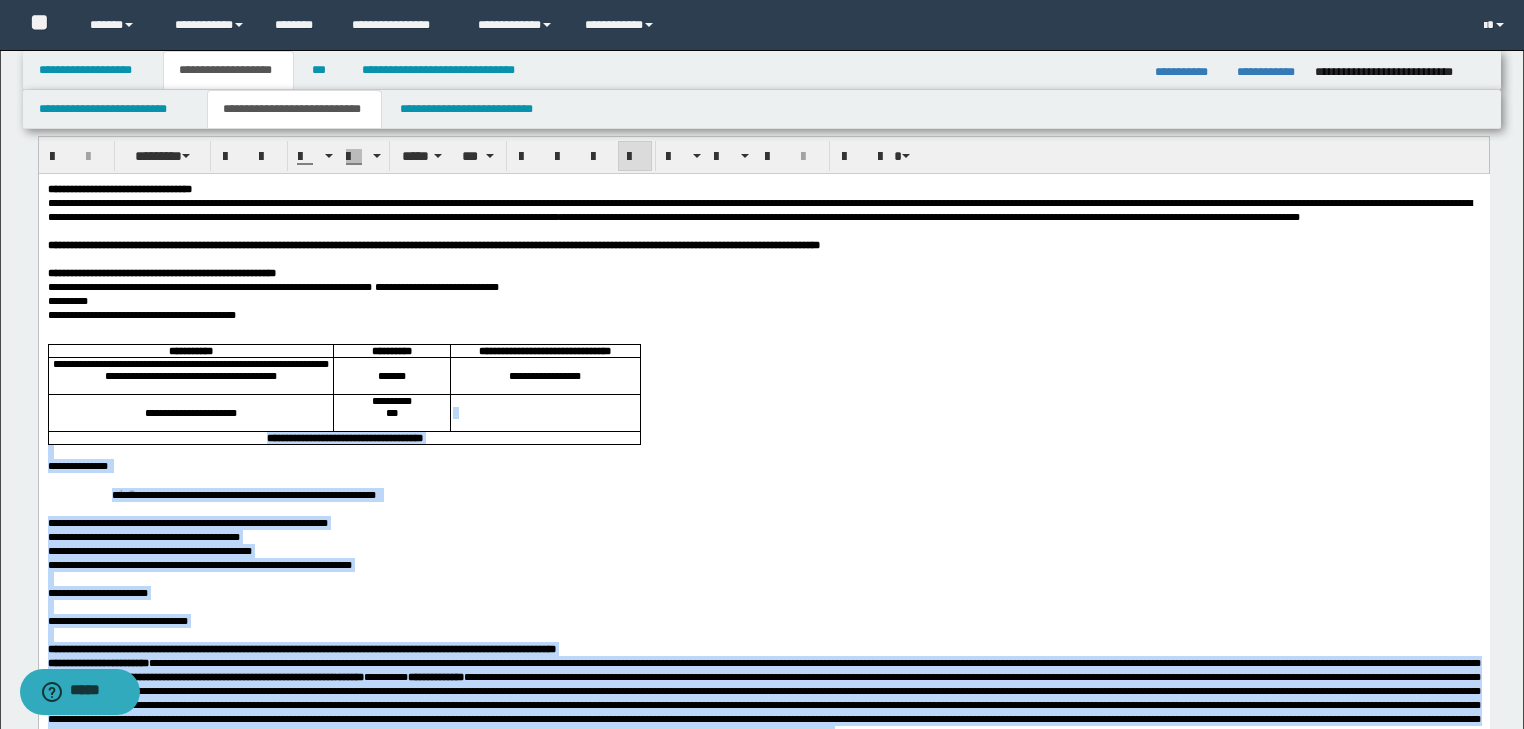 click at bounding box center (635, 157) 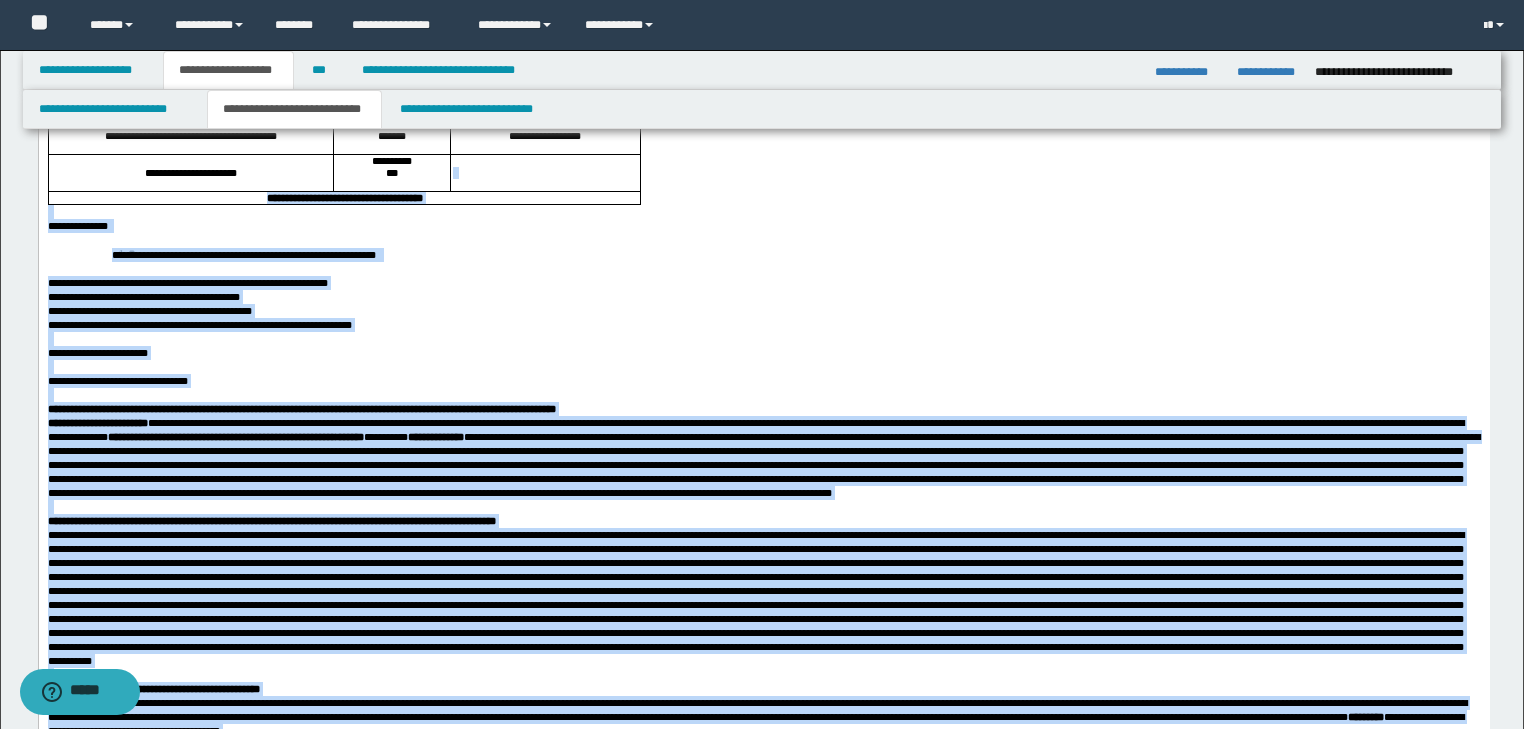 scroll, scrollTop: 0, scrollLeft: 0, axis: both 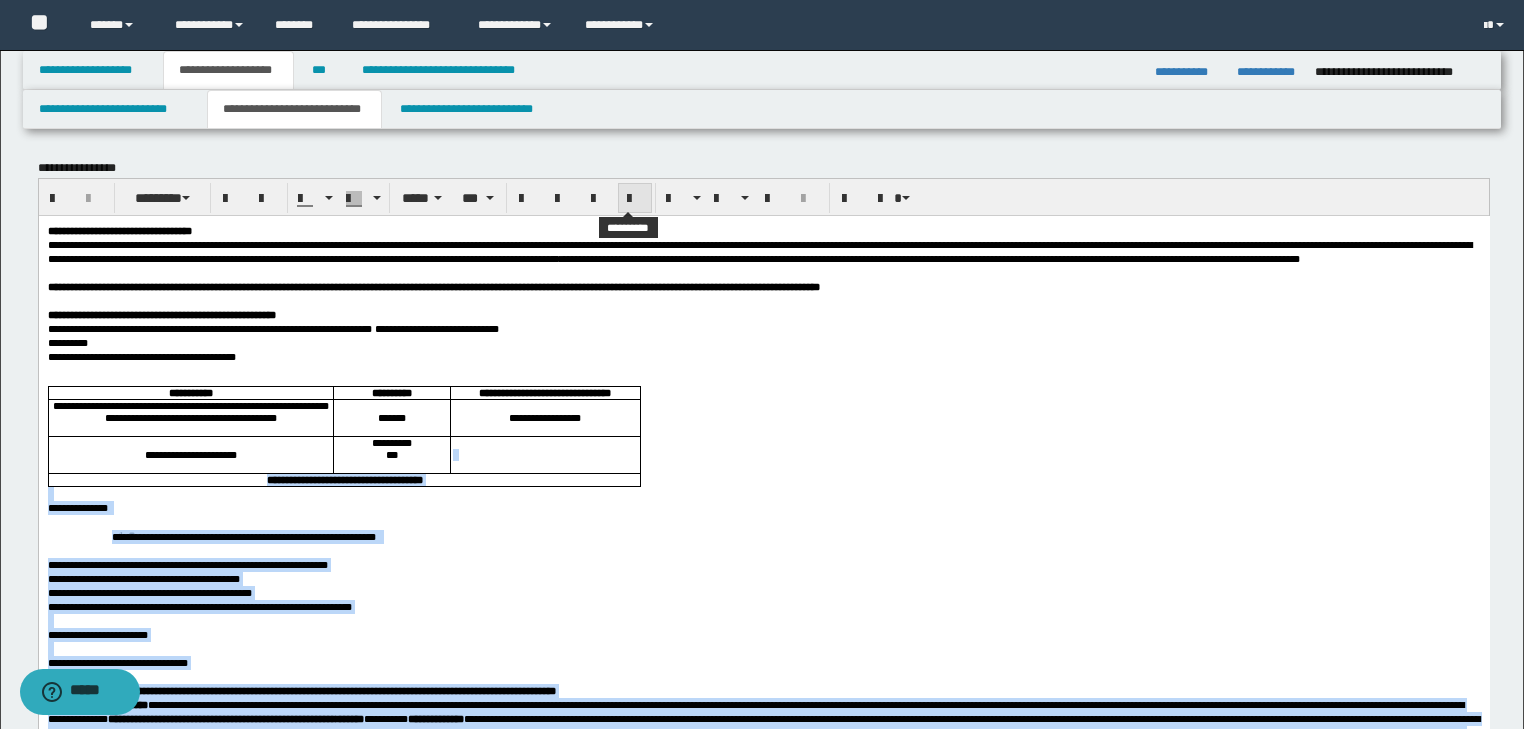 click at bounding box center (635, 198) 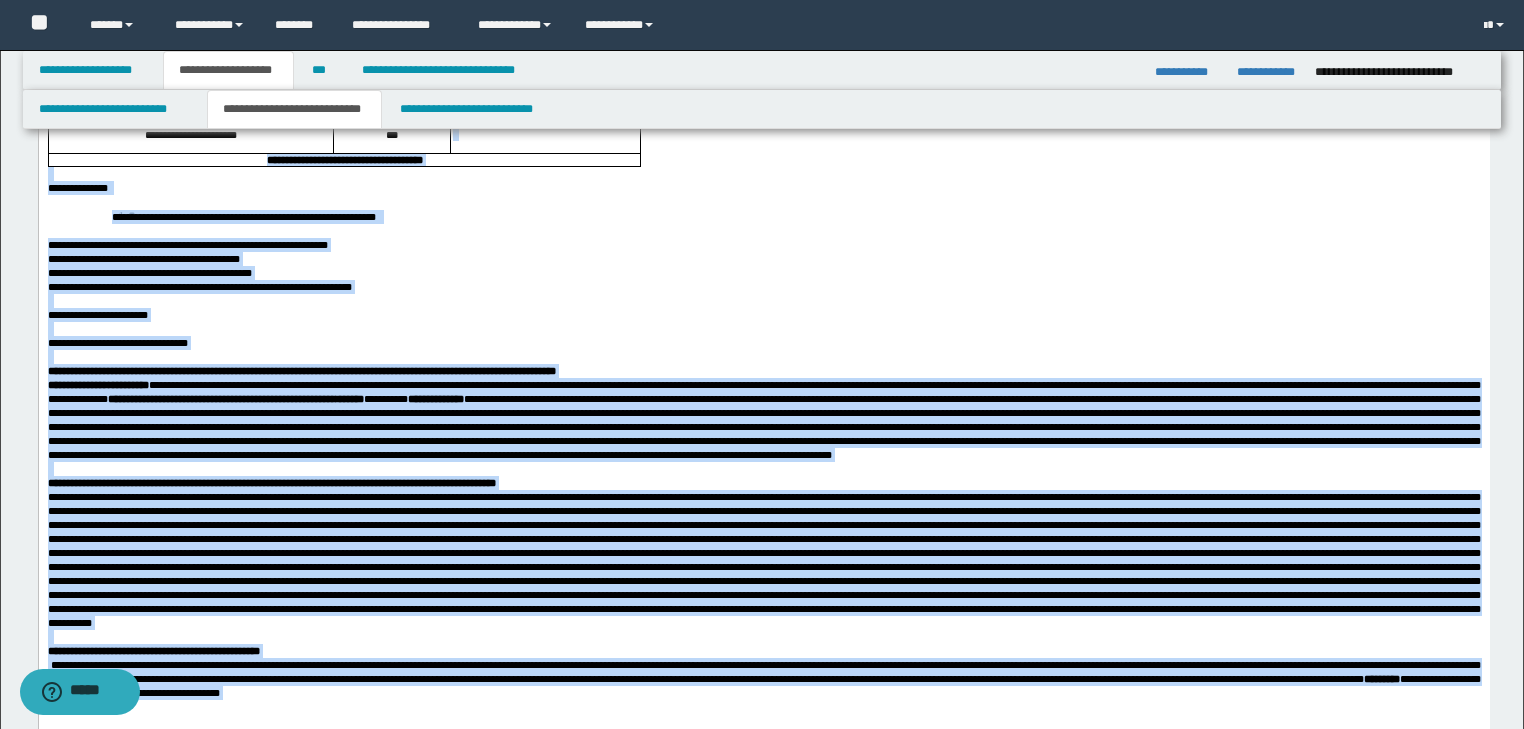 scroll, scrollTop: 720, scrollLeft: 0, axis: vertical 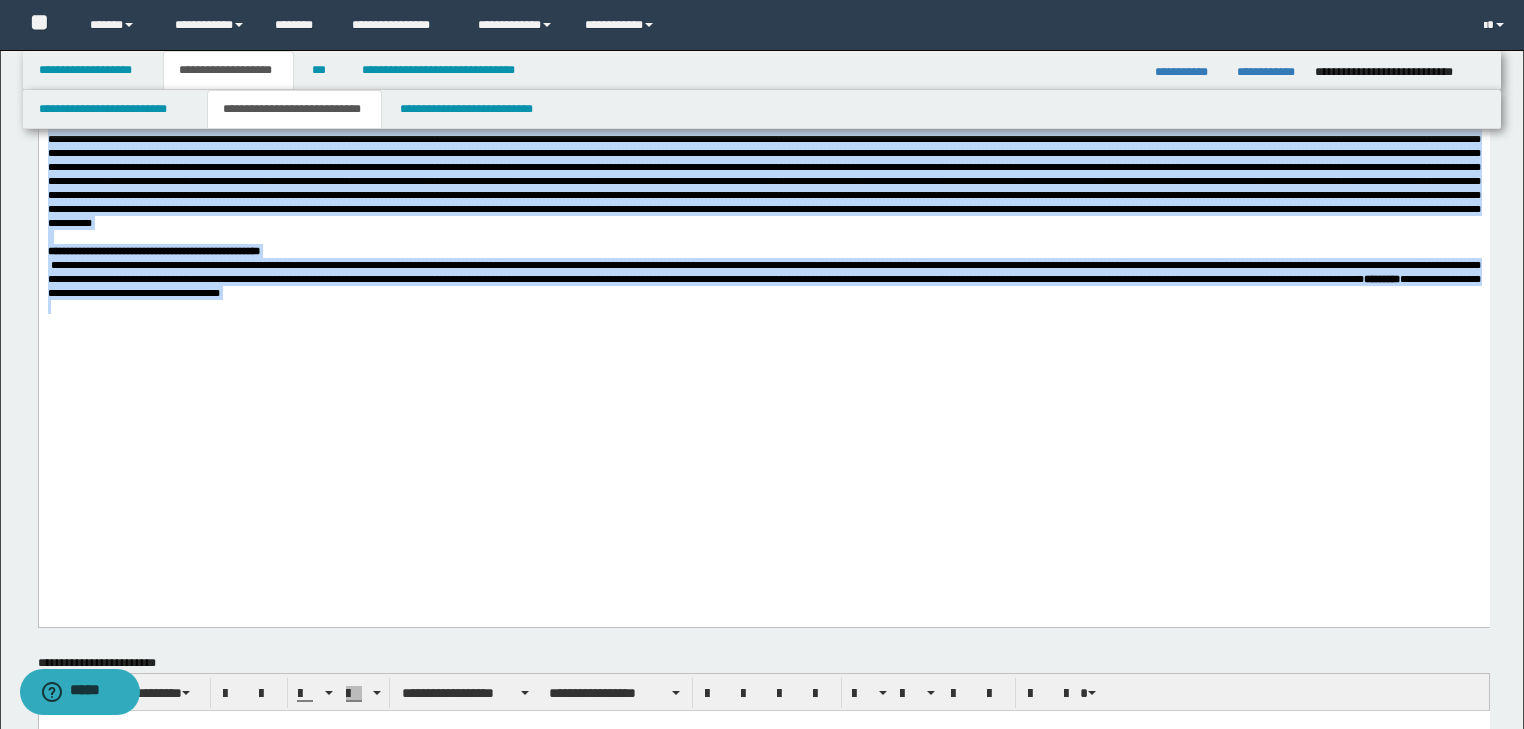 click on "**********" at bounding box center (763, 251) 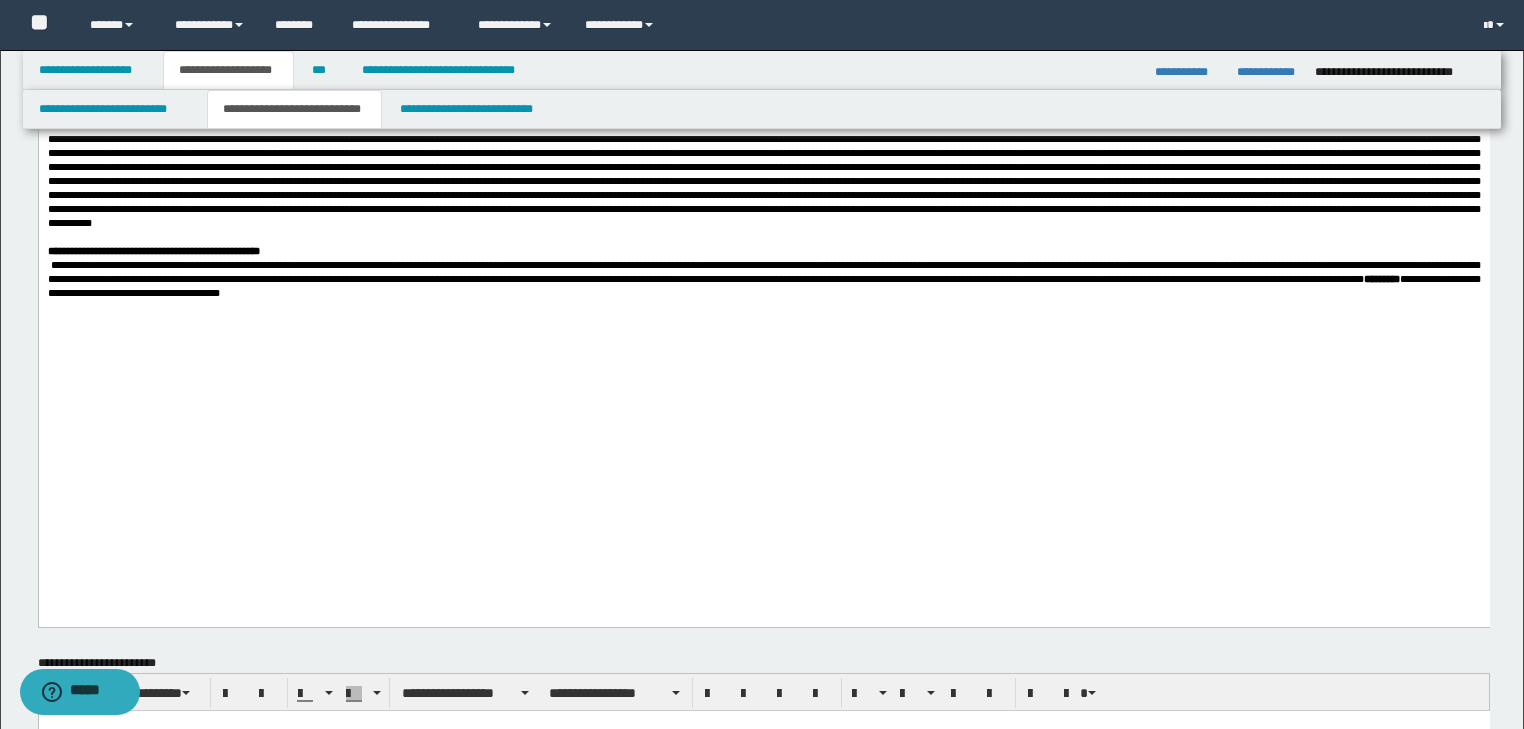 click on "**********" at bounding box center (763, 279) 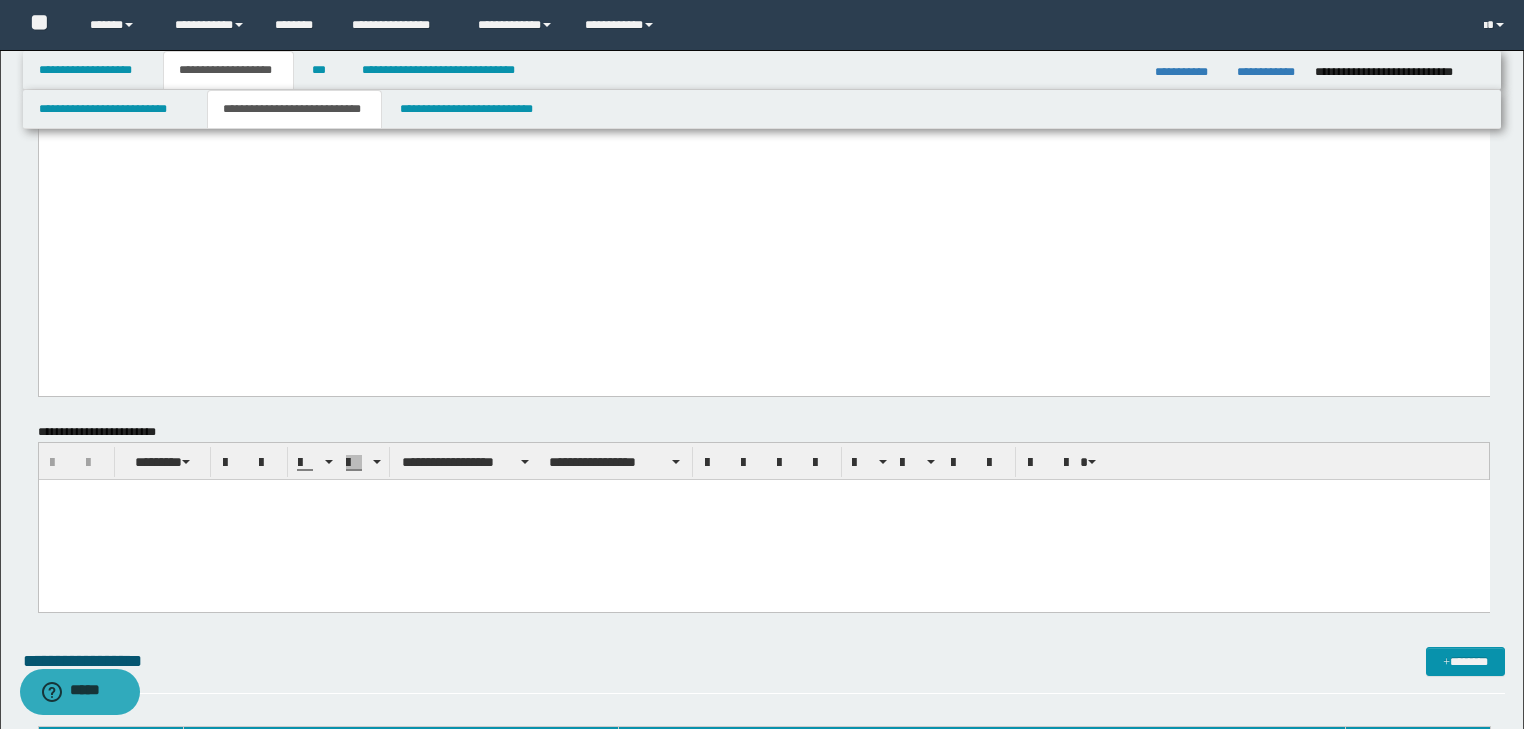 scroll, scrollTop: 1040, scrollLeft: 0, axis: vertical 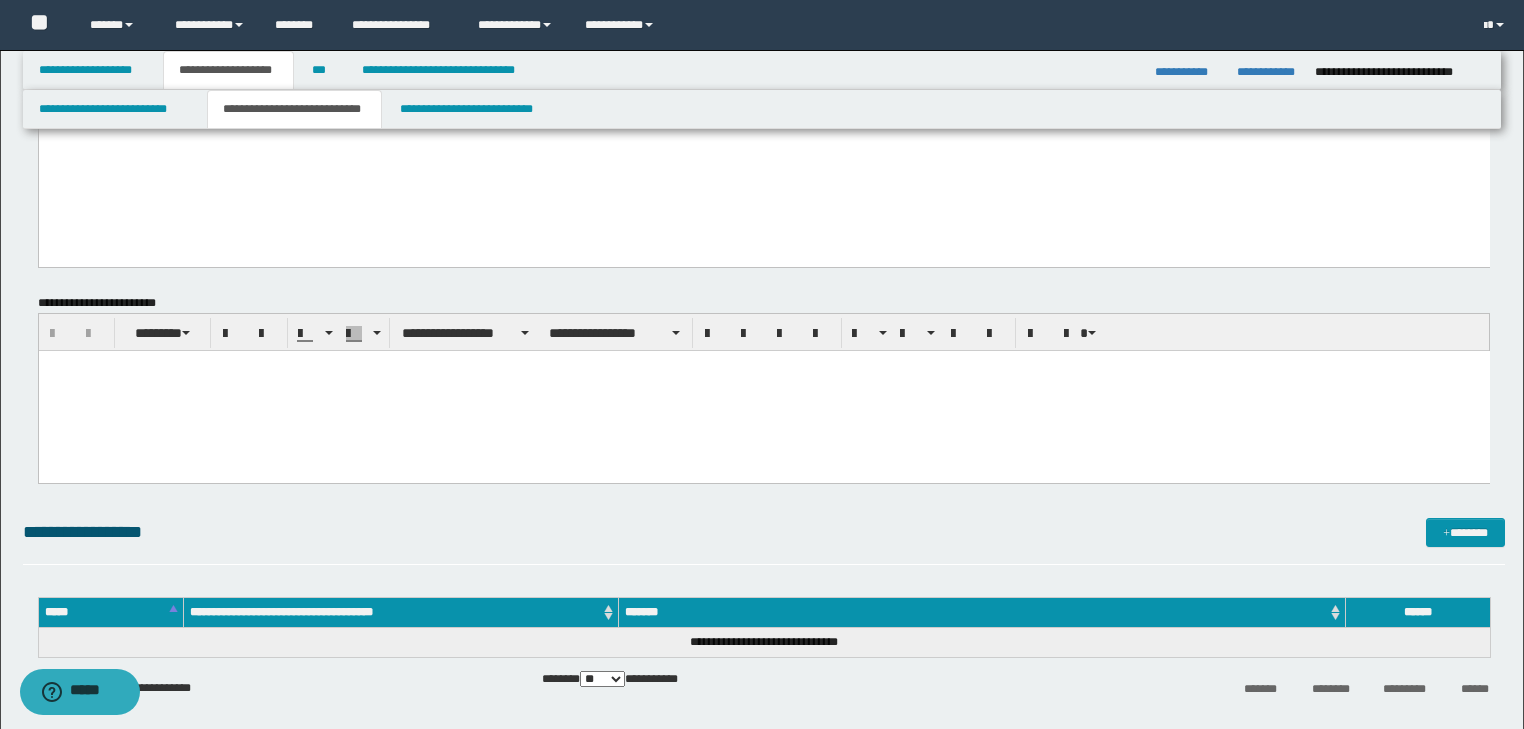click at bounding box center (763, 365) 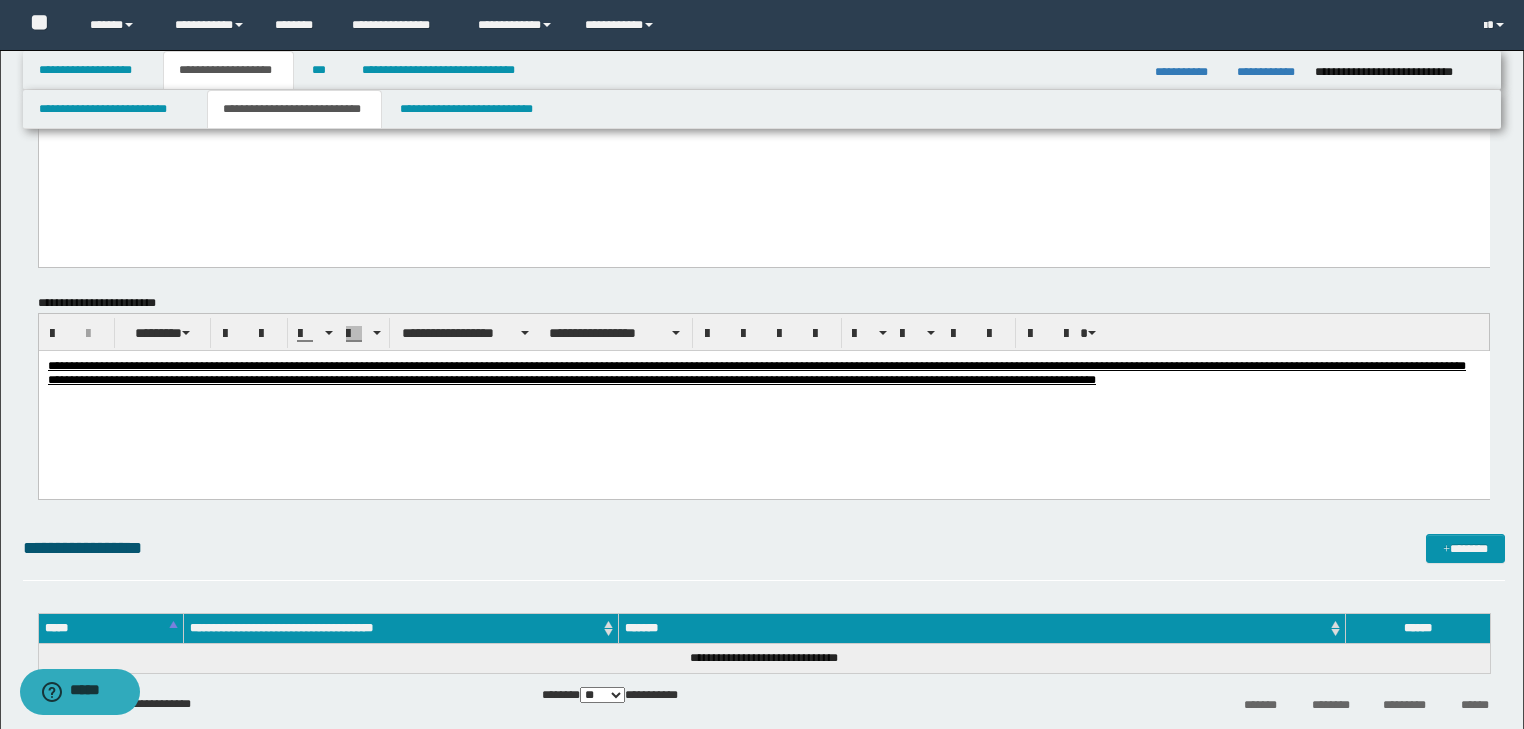 drag, startPoint x: 44, startPoint y: 360, endPoint x: 284, endPoint y: 378, distance: 240.67406 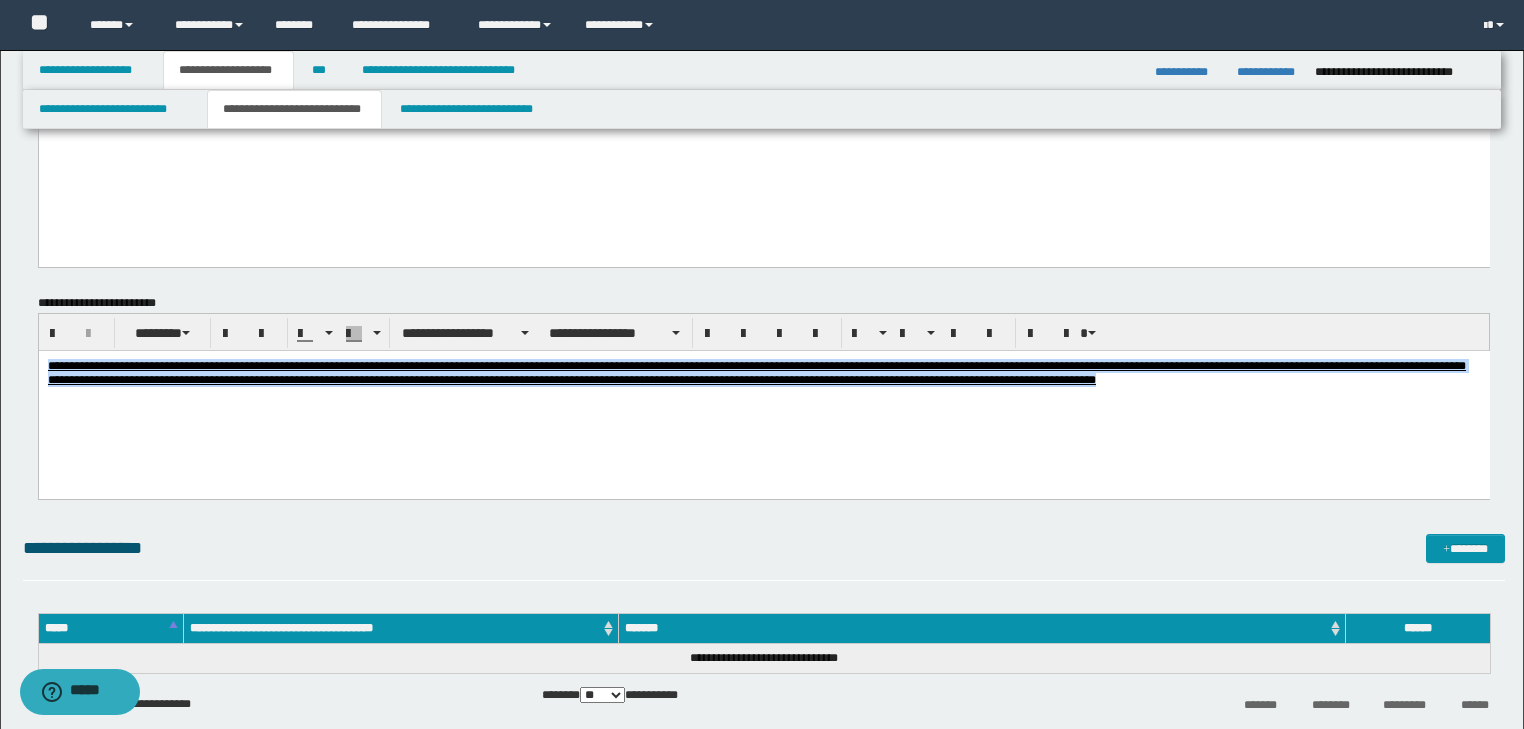 drag, startPoint x: 47, startPoint y: 362, endPoint x: 794, endPoint y: 353, distance: 747.0542 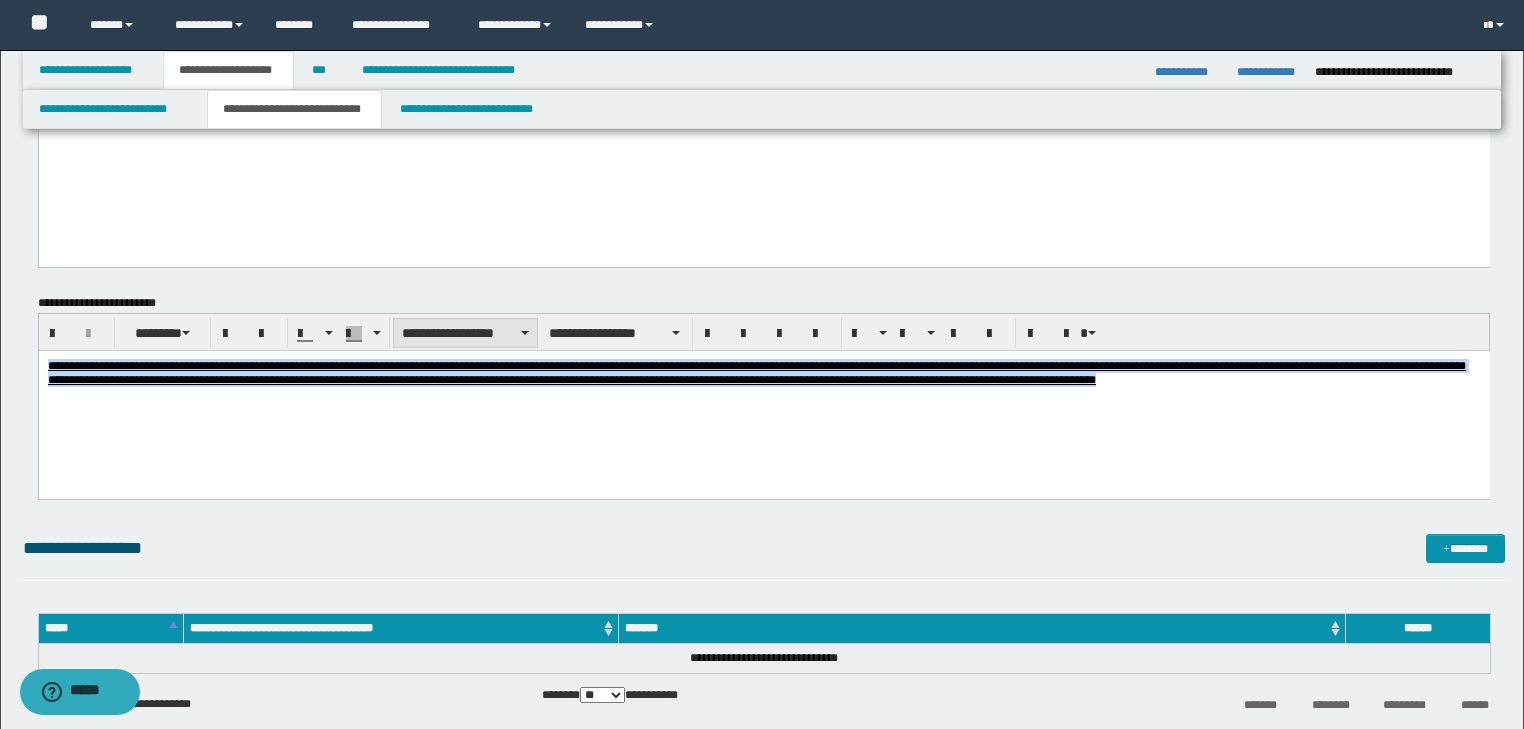 click on "**********" at bounding box center [465, 333] 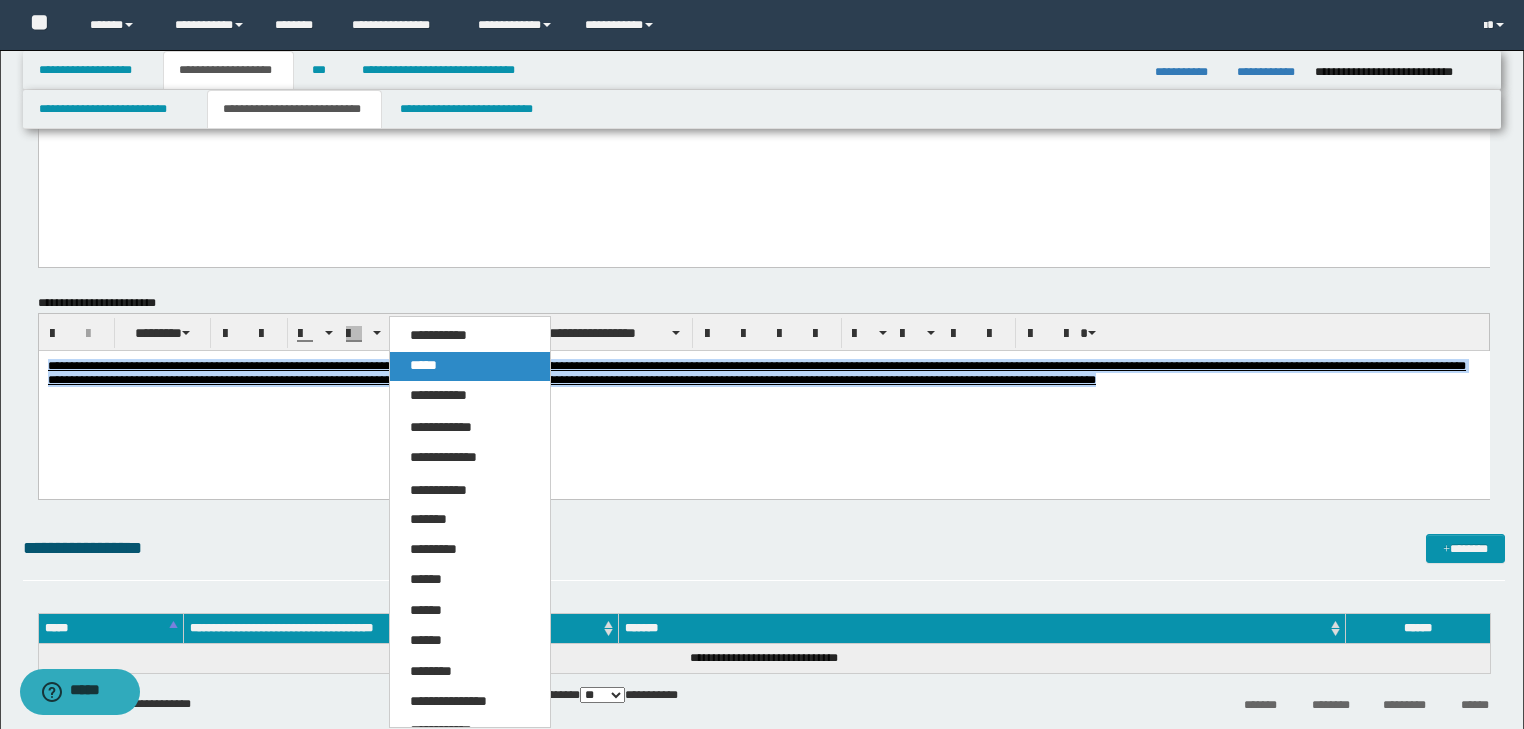 drag, startPoint x: 472, startPoint y: 352, endPoint x: 444, endPoint y: 1, distance: 352.11505 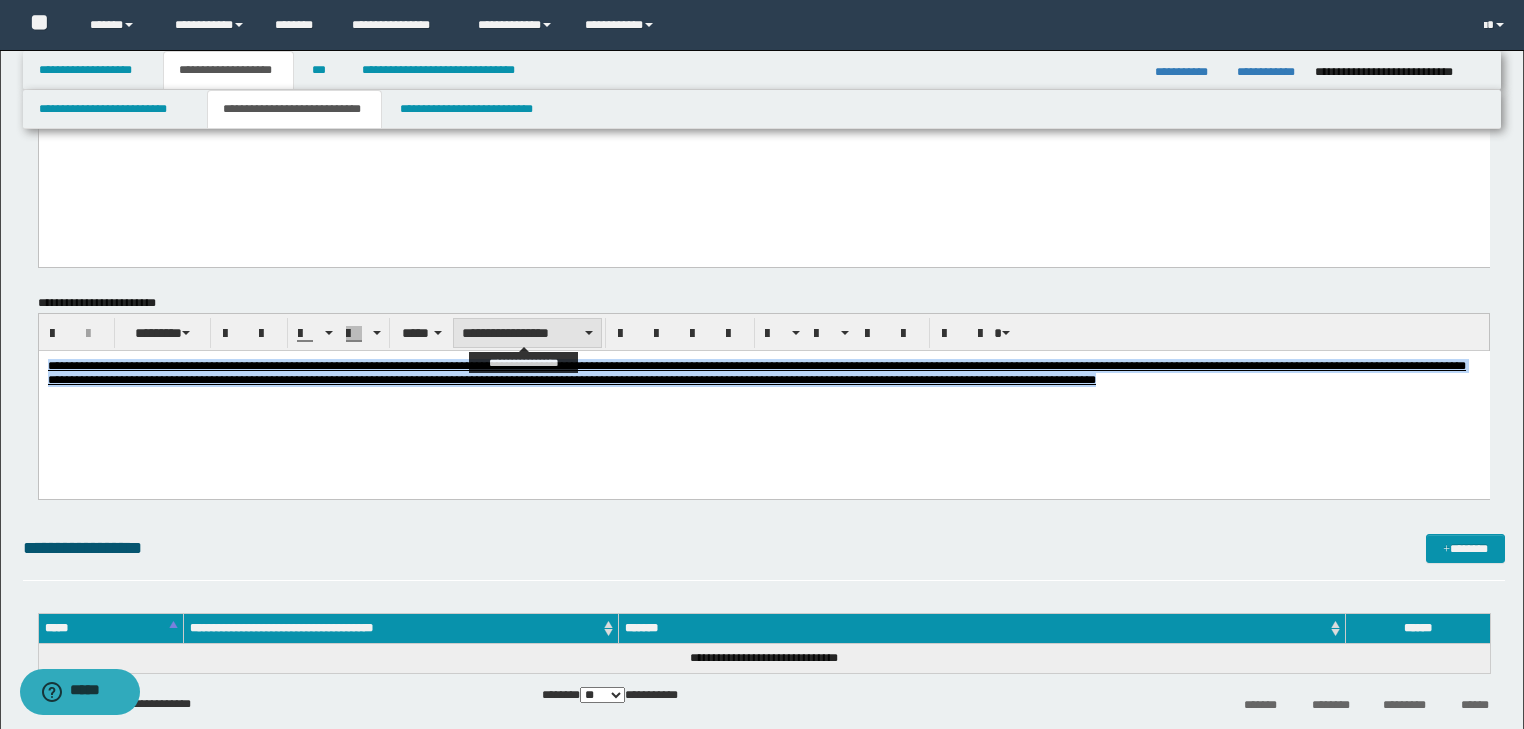click on "**********" at bounding box center (527, 333) 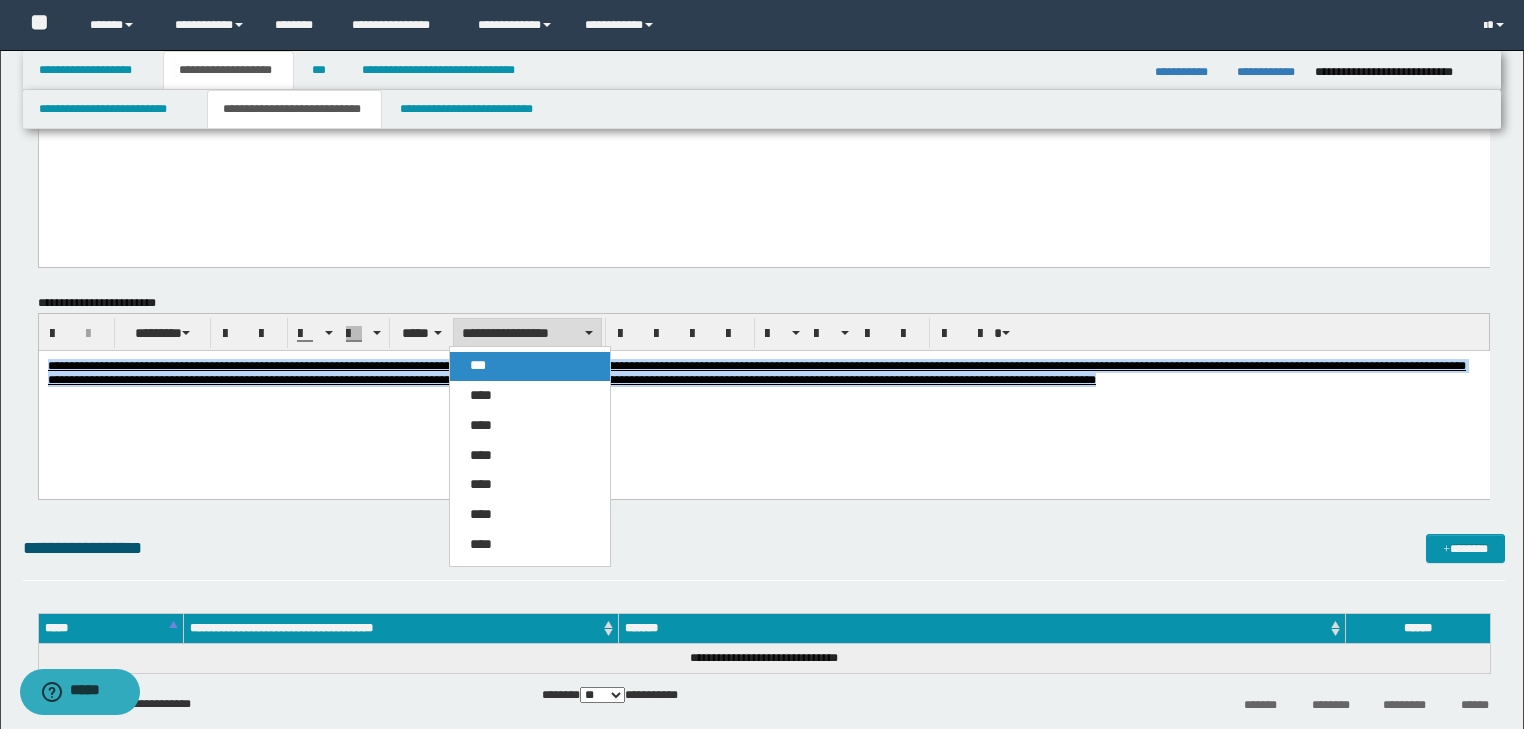 click on "***" at bounding box center (530, 366) 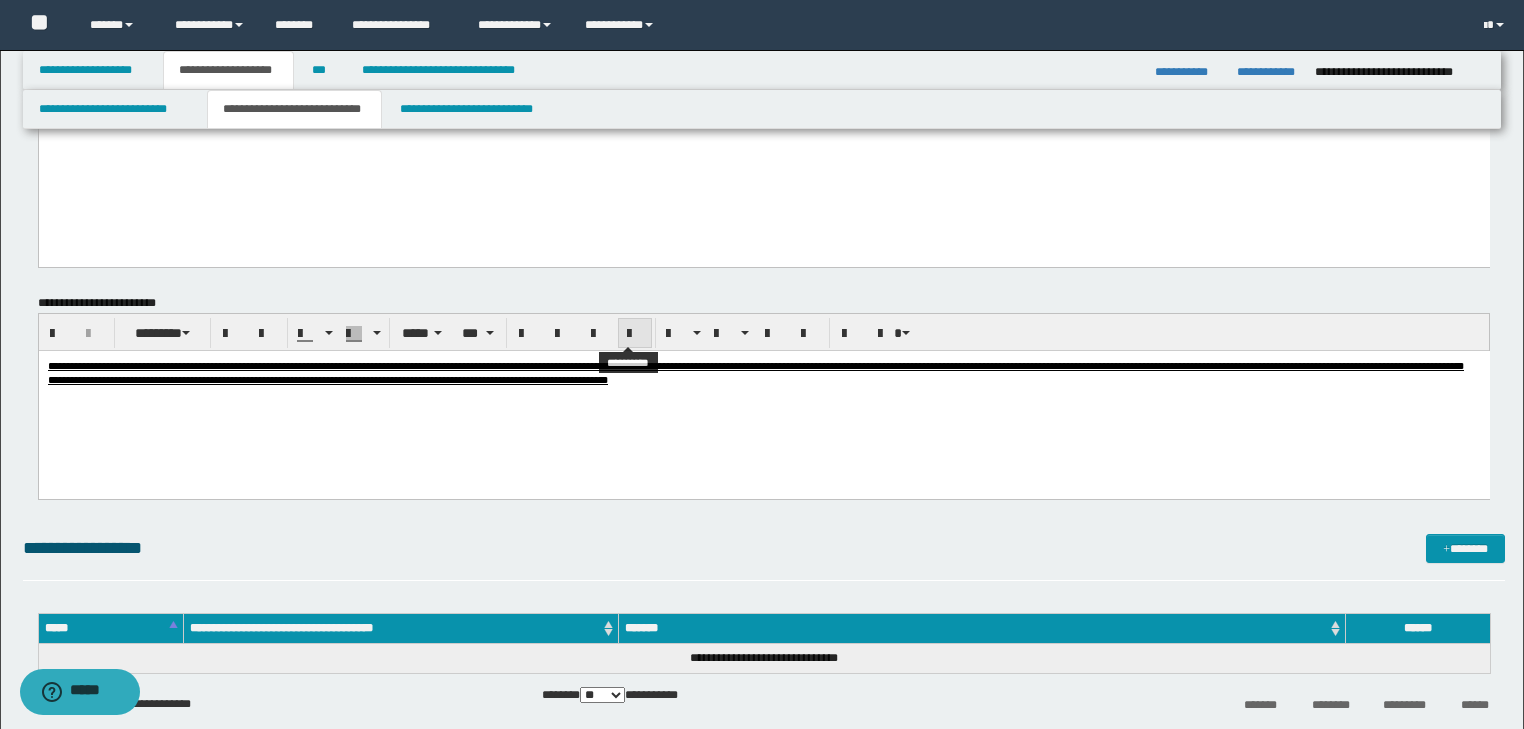 click at bounding box center (635, 334) 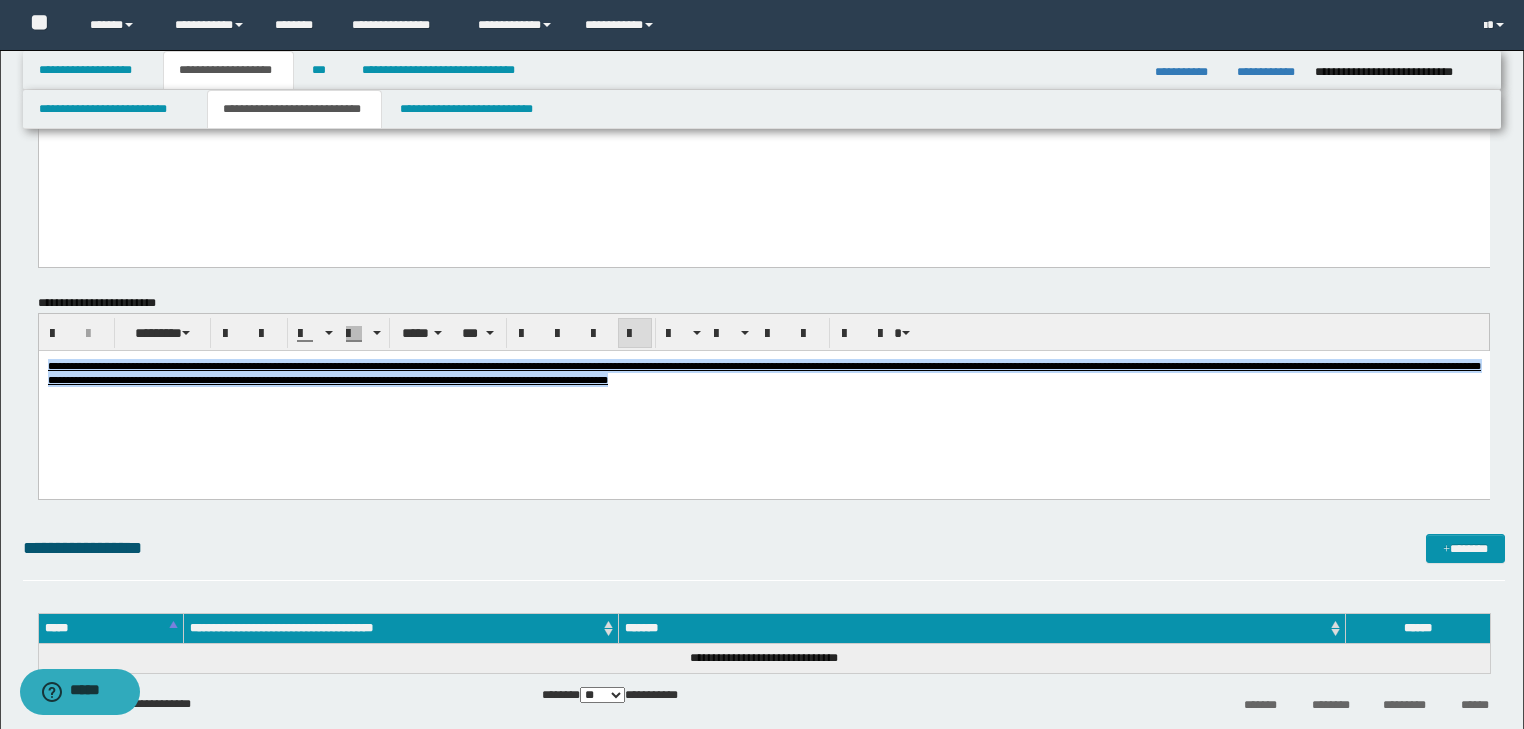 click on "**********" at bounding box center [763, 397] 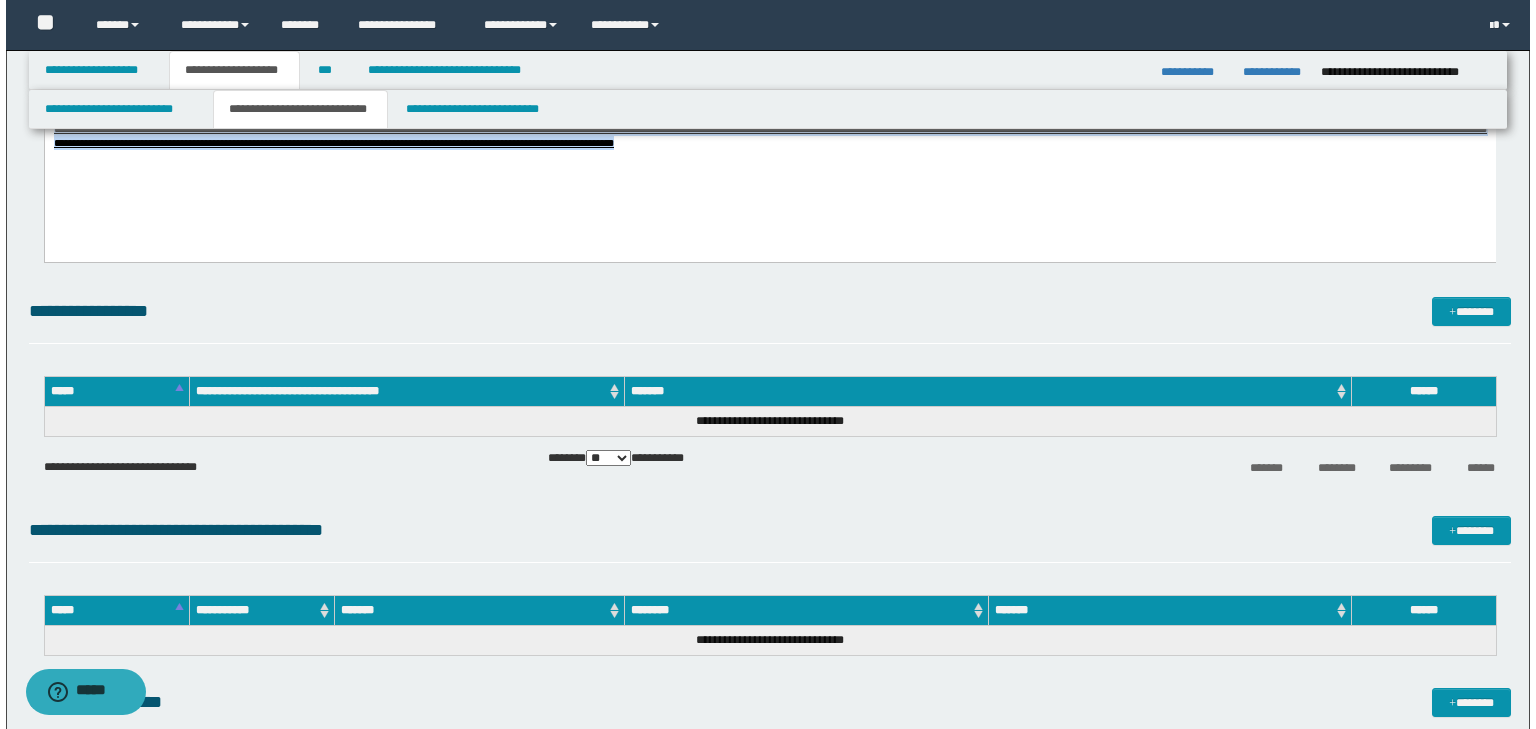 scroll, scrollTop: 1280, scrollLeft: 0, axis: vertical 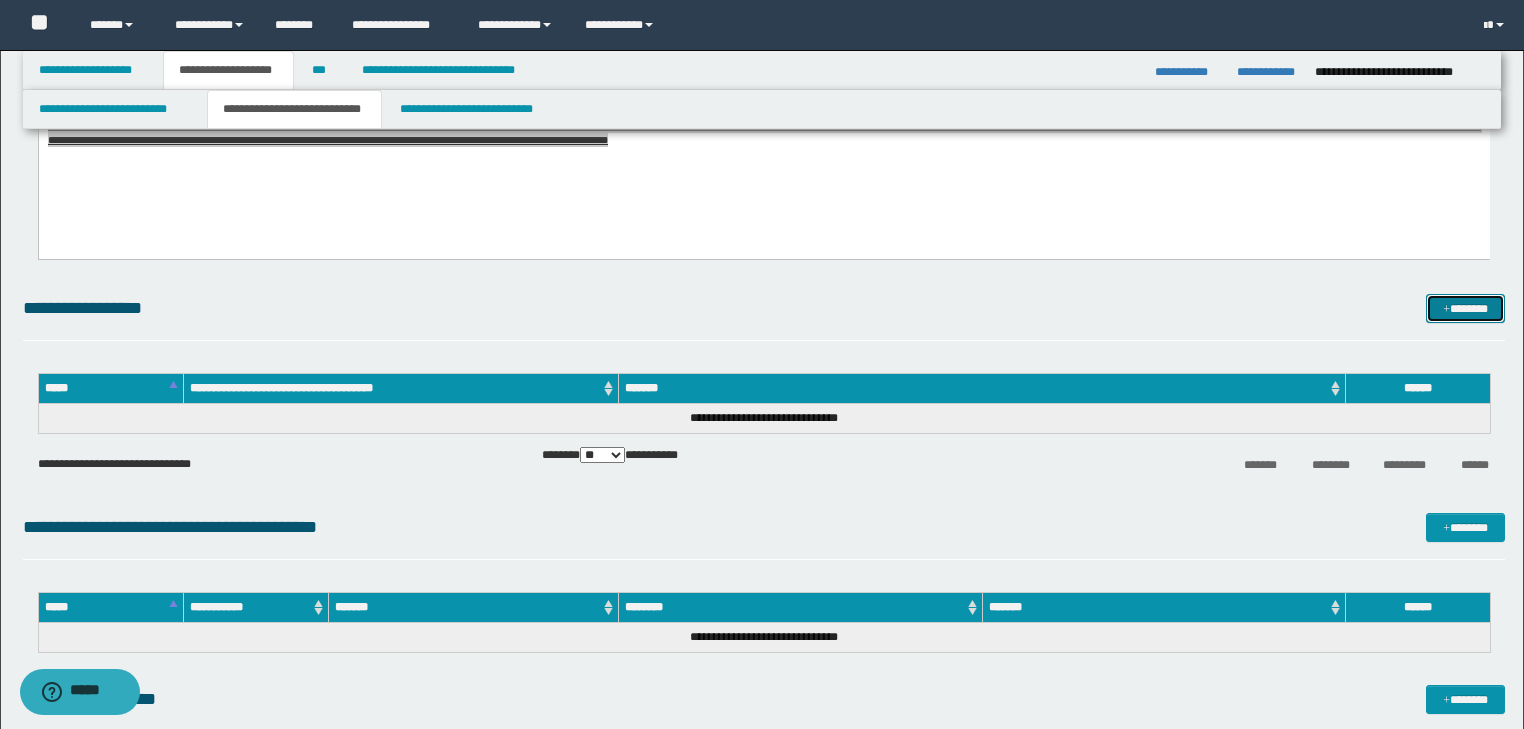 click at bounding box center [1446, 310] 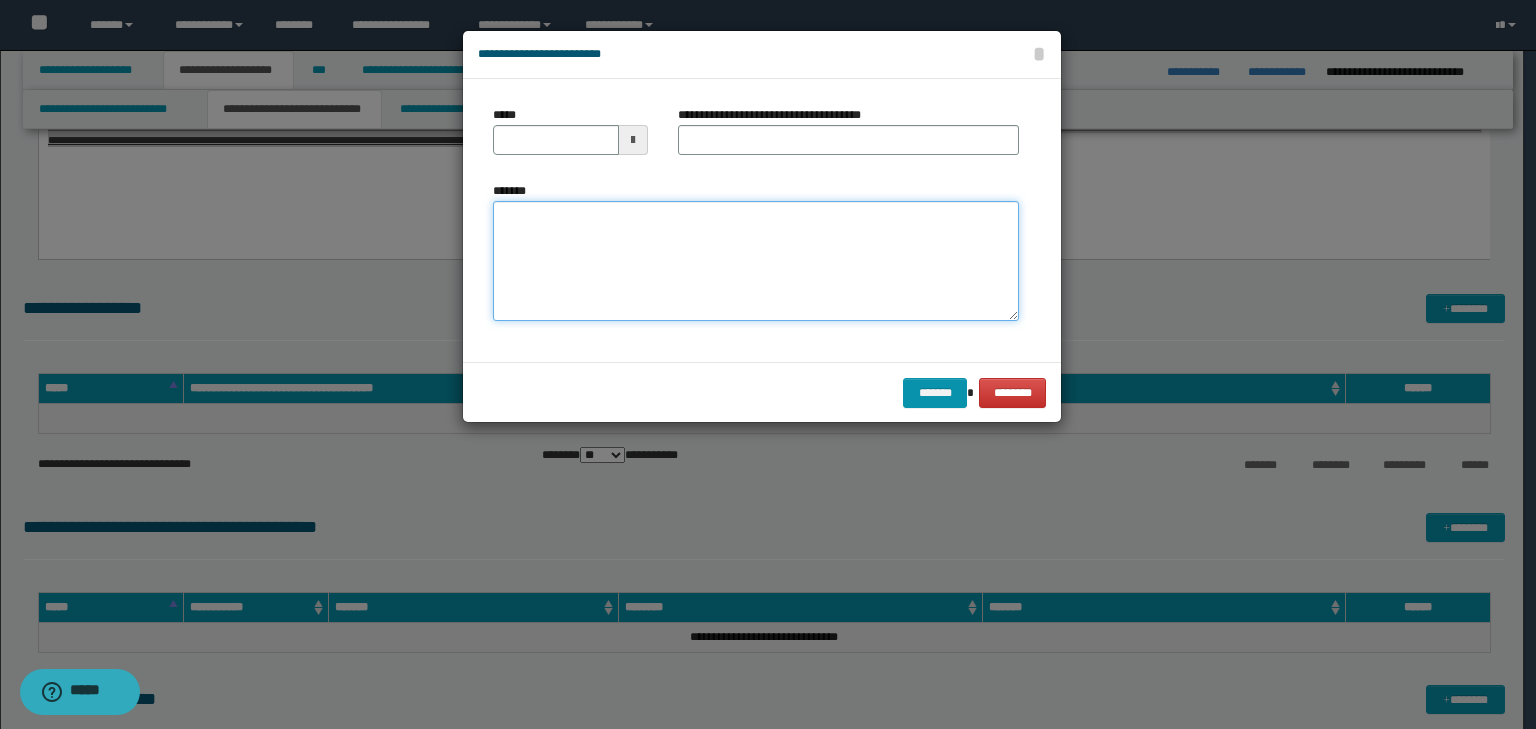 click on "*******" at bounding box center [756, 261] 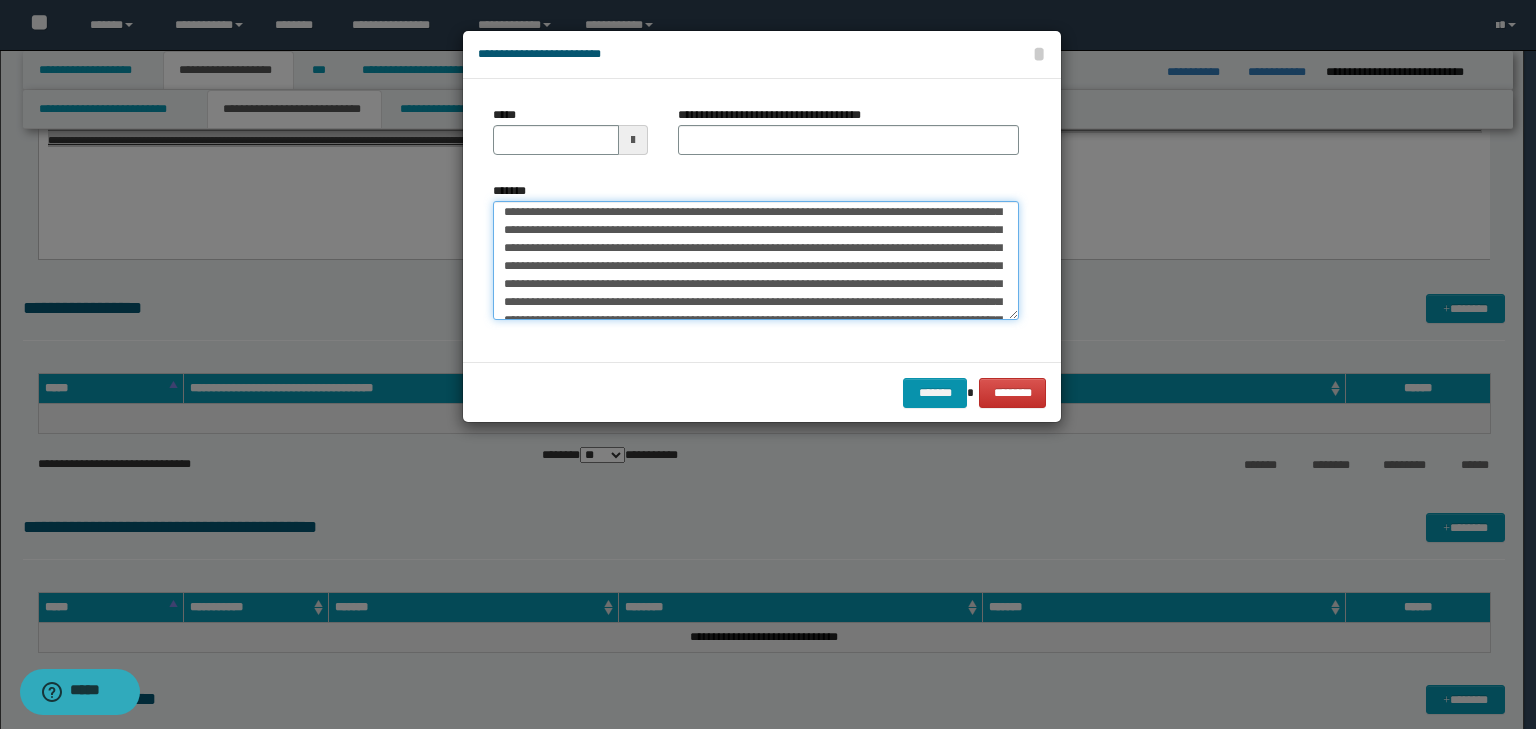 scroll, scrollTop: 0, scrollLeft: 0, axis: both 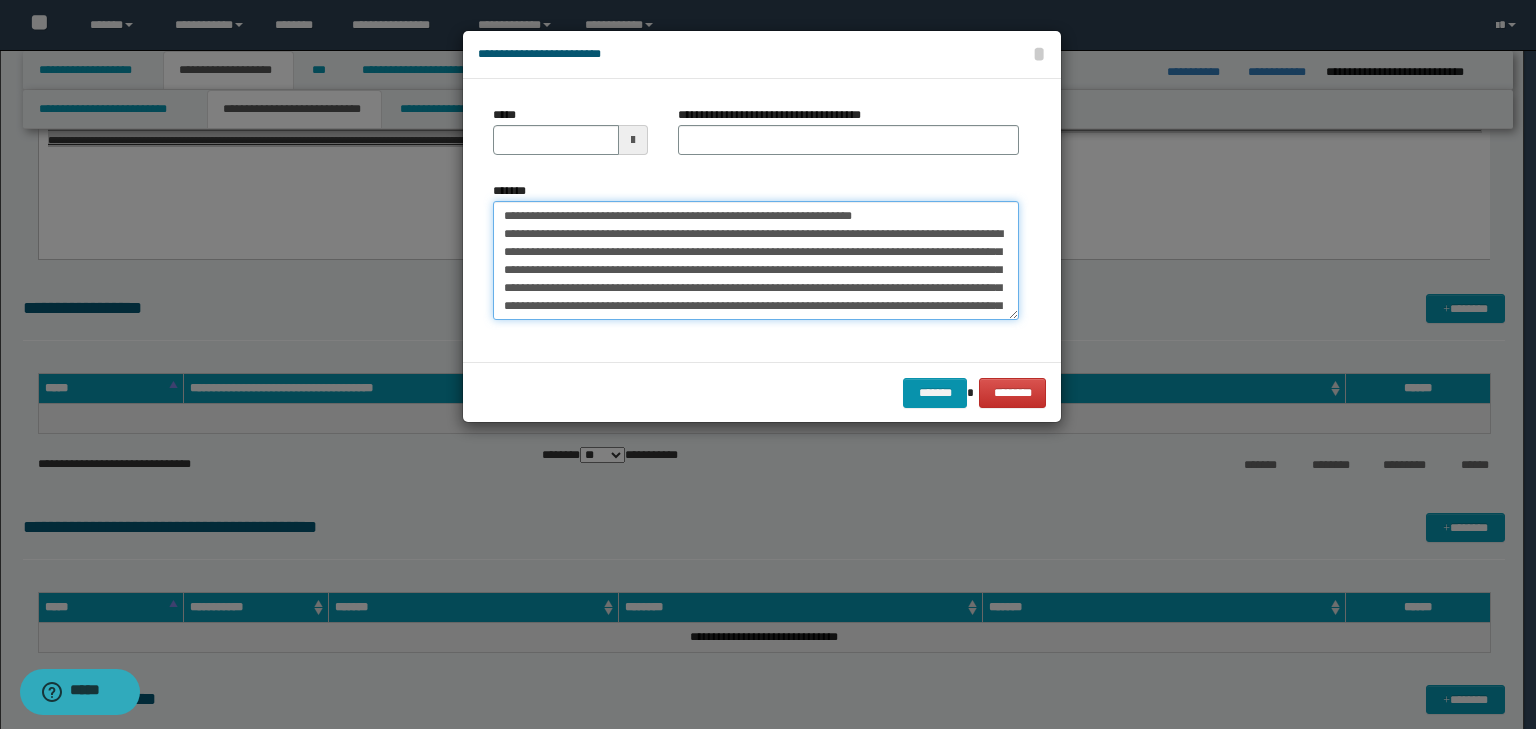 drag, startPoint x: 568, startPoint y: 213, endPoint x: 485, endPoint y: 214, distance: 83.00603 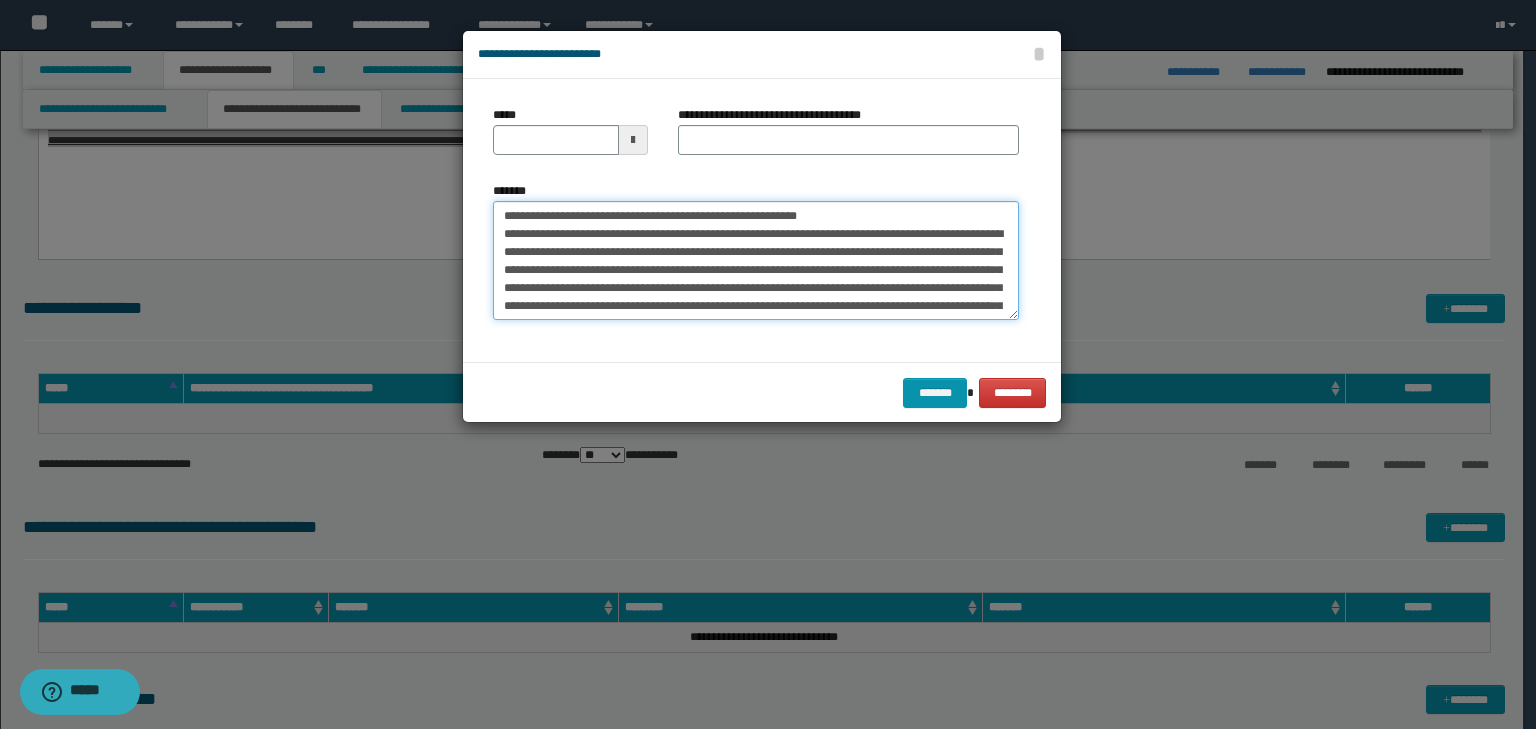 type 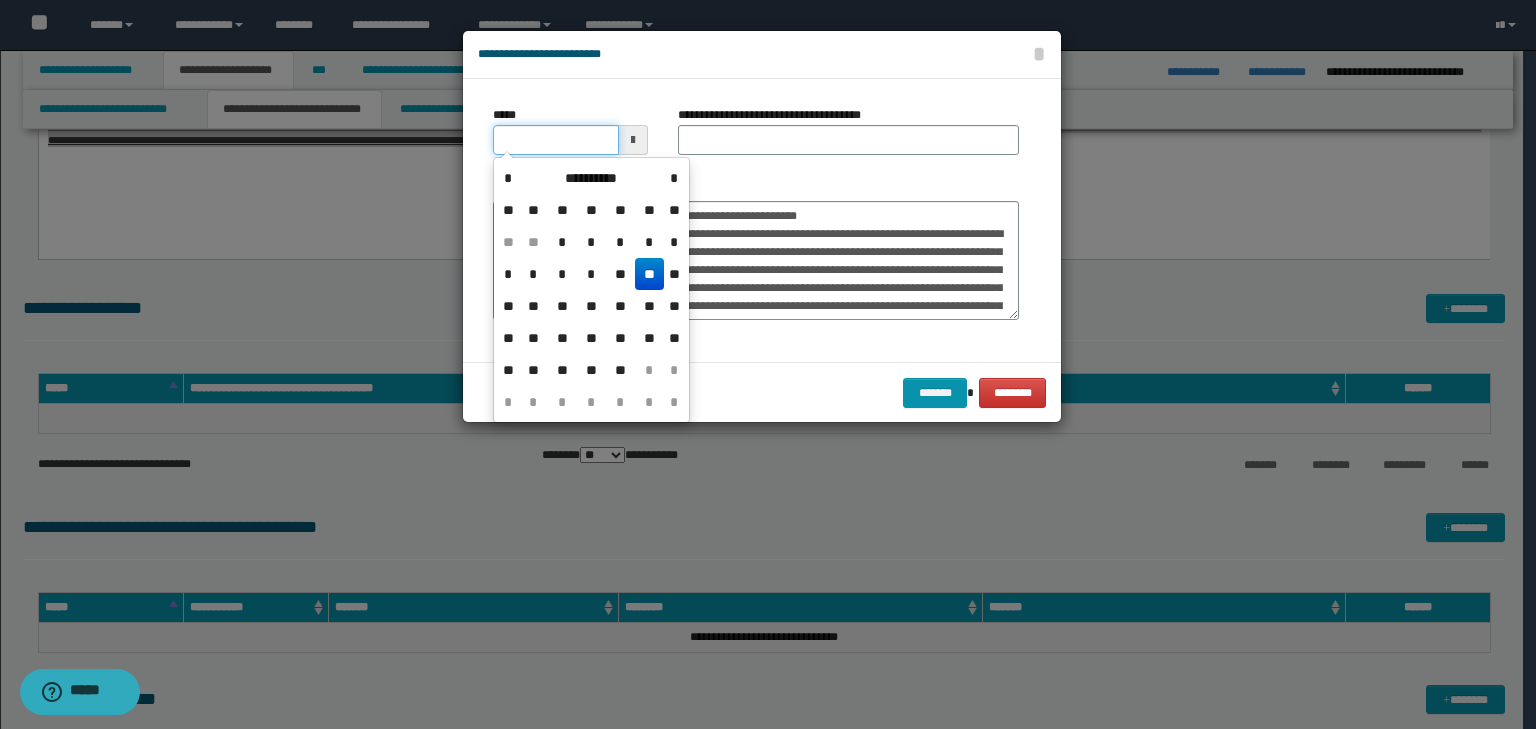 click on "*****" at bounding box center (556, 140) 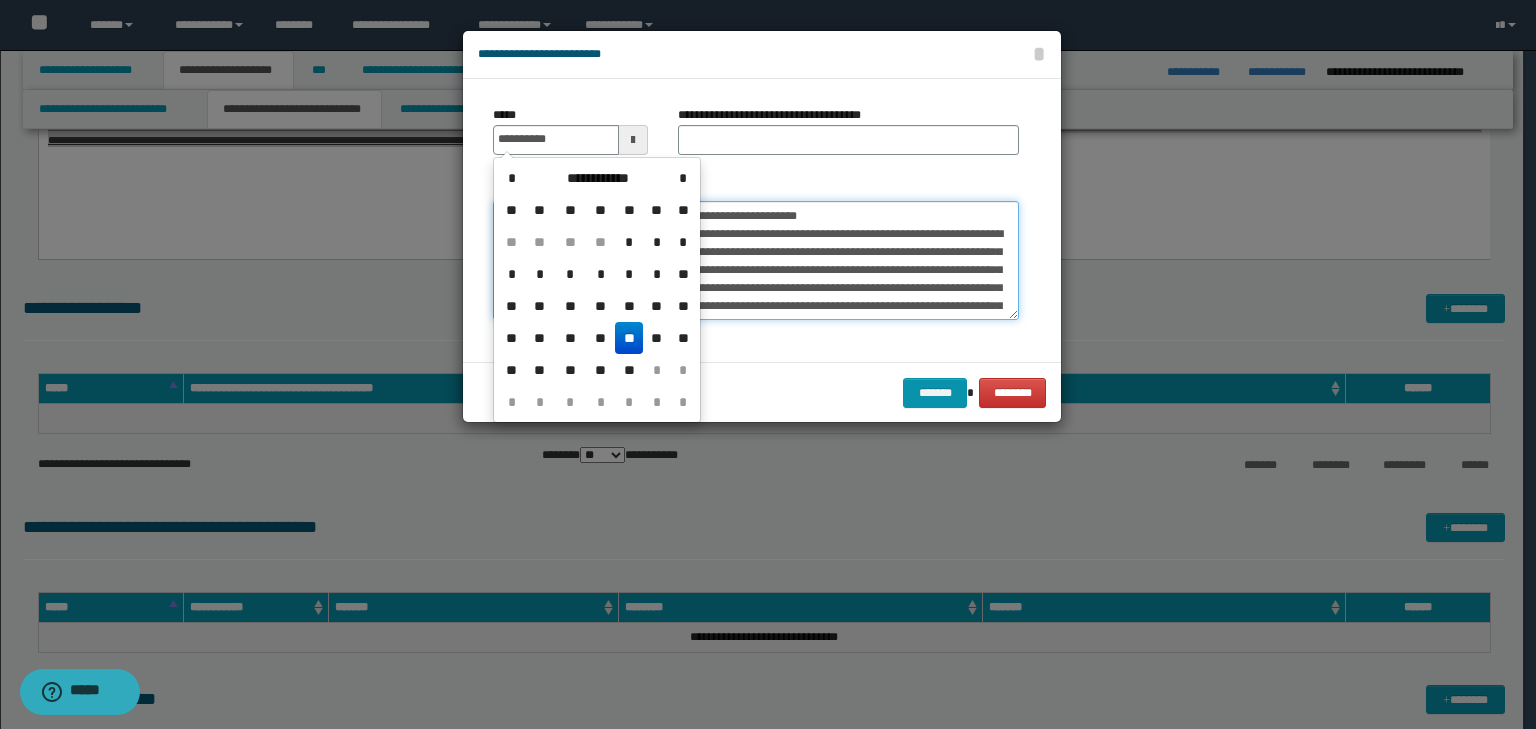 type on "**********" 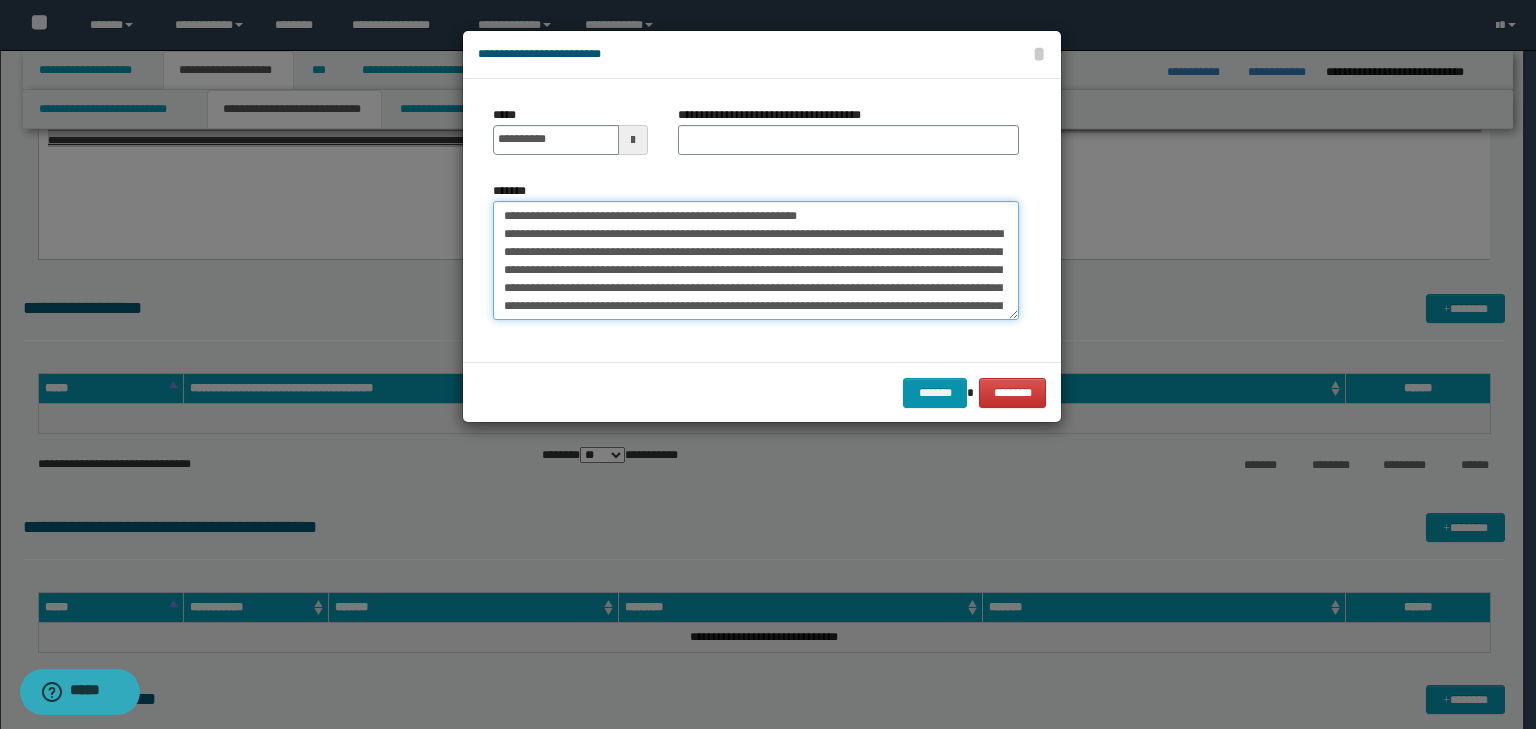 drag, startPoint x: 893, startPoint y: 215, endPoint x: 455, endPoint y: 200, distance: 438.25677 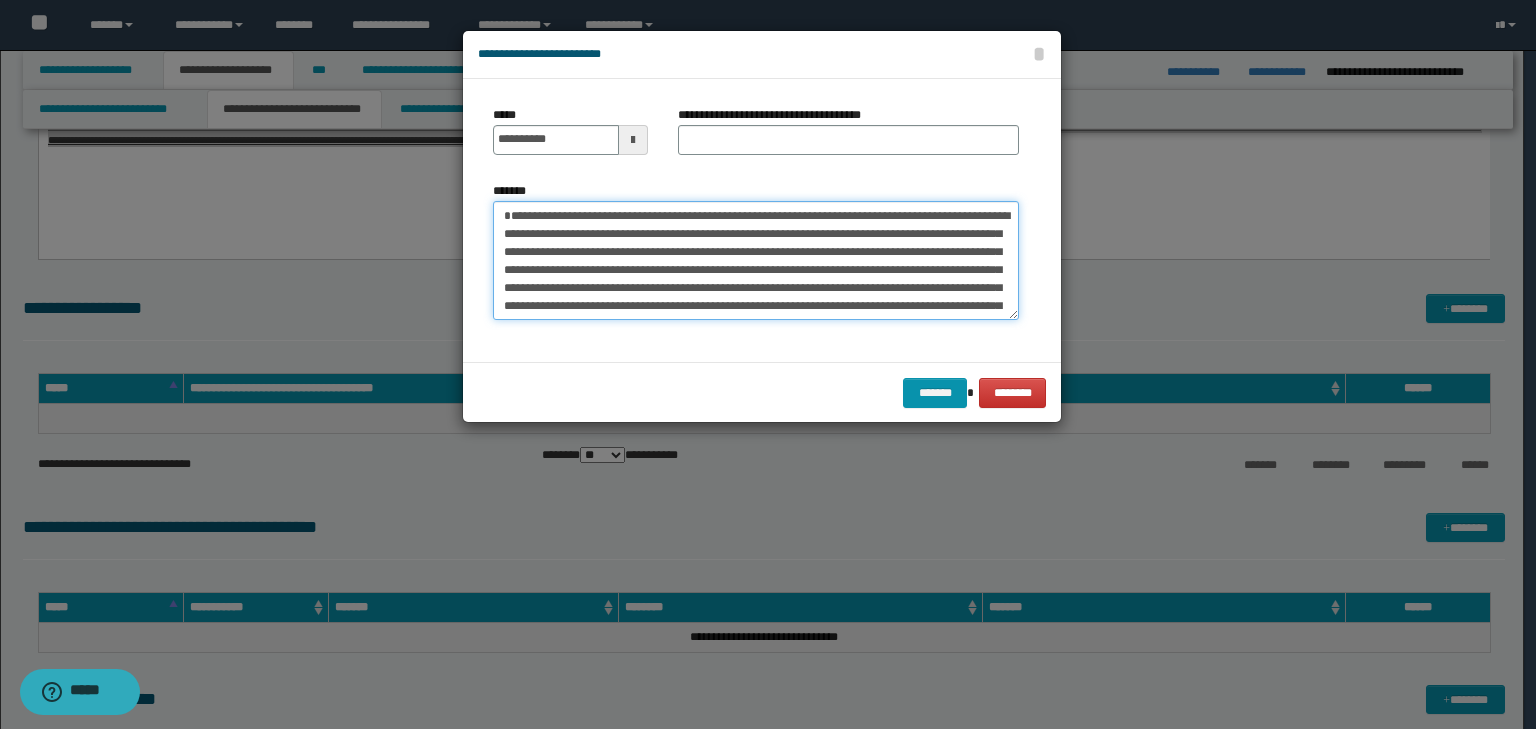 type on "**********" 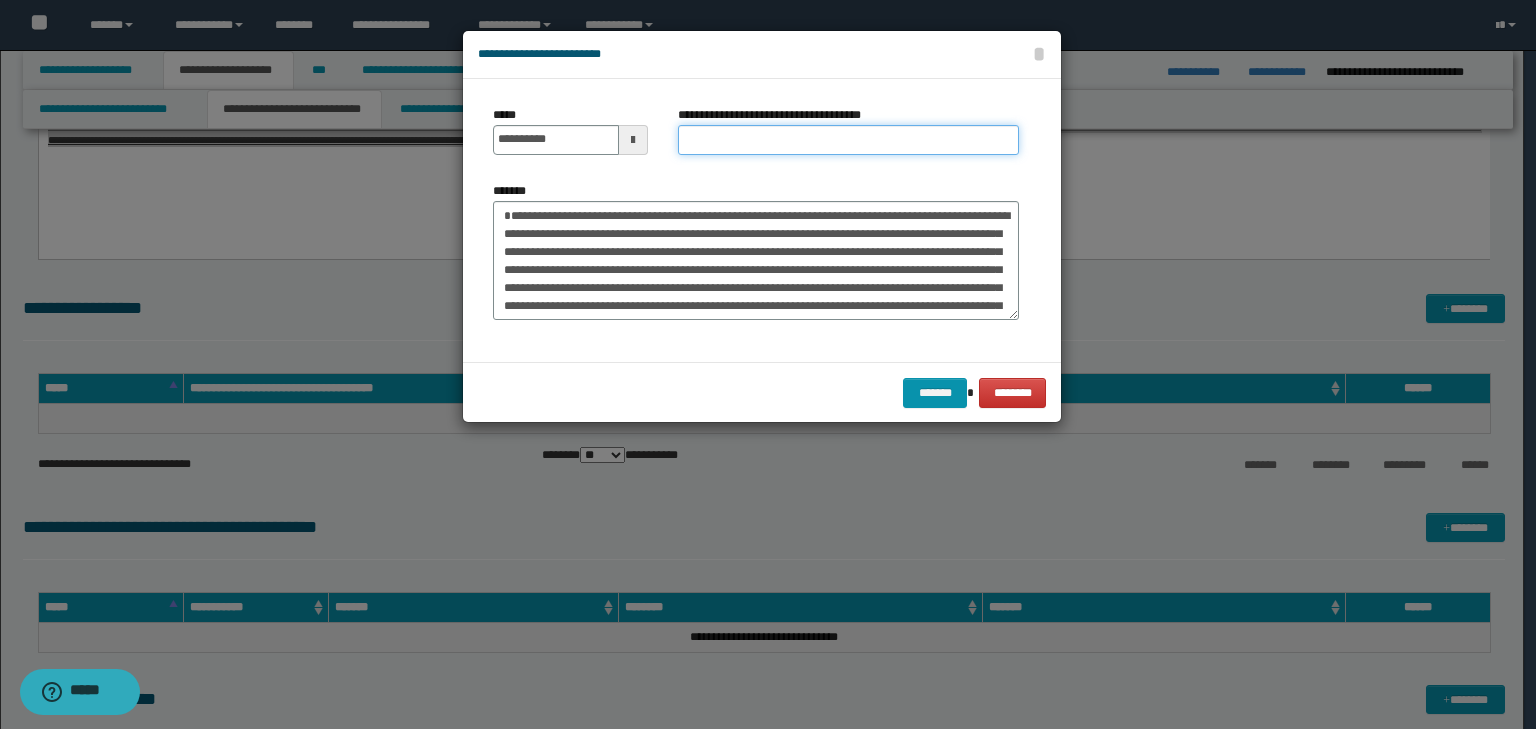 click on "**********" at bounding box center (848, 140) 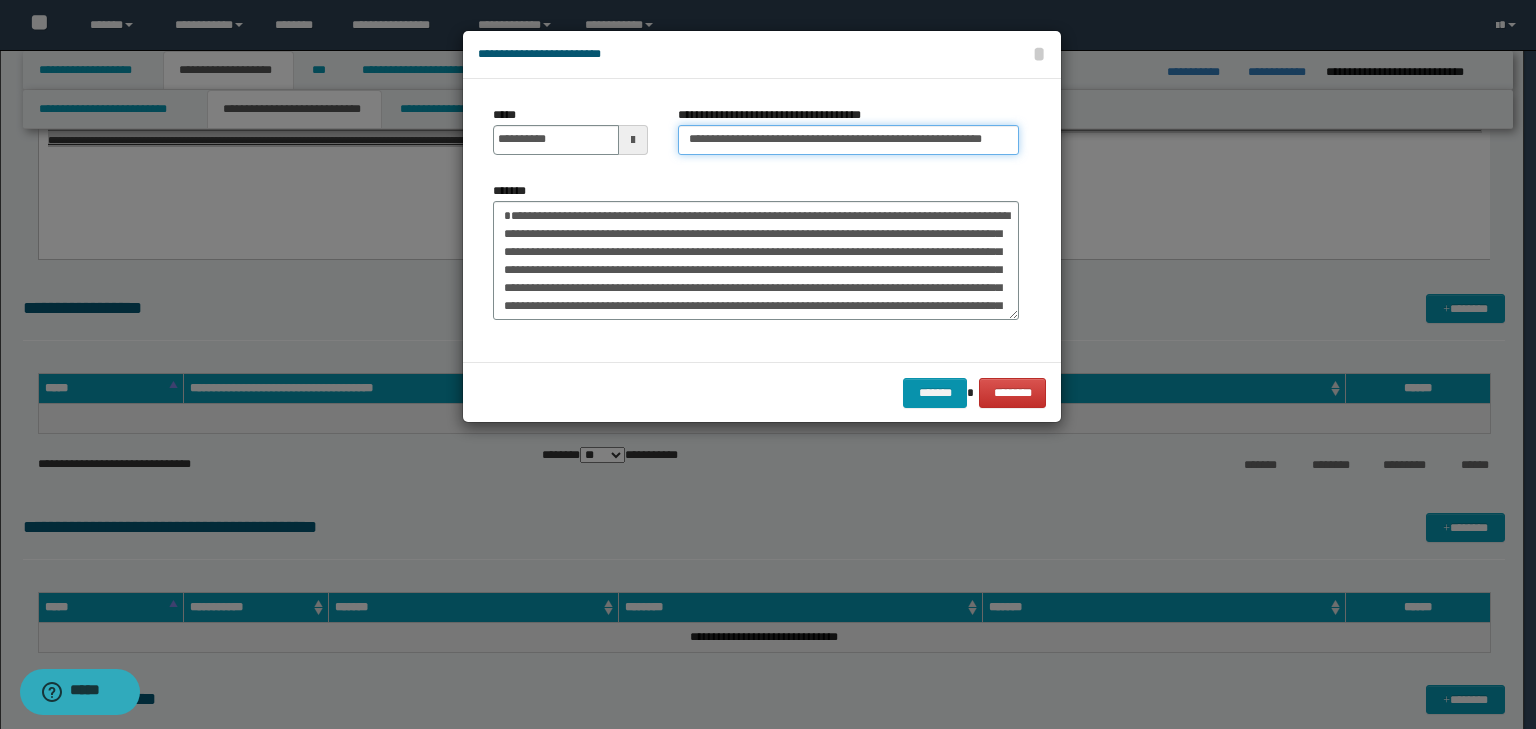 scroll, scrollTop: 0, scrollLeft: 52, axis: horizontal 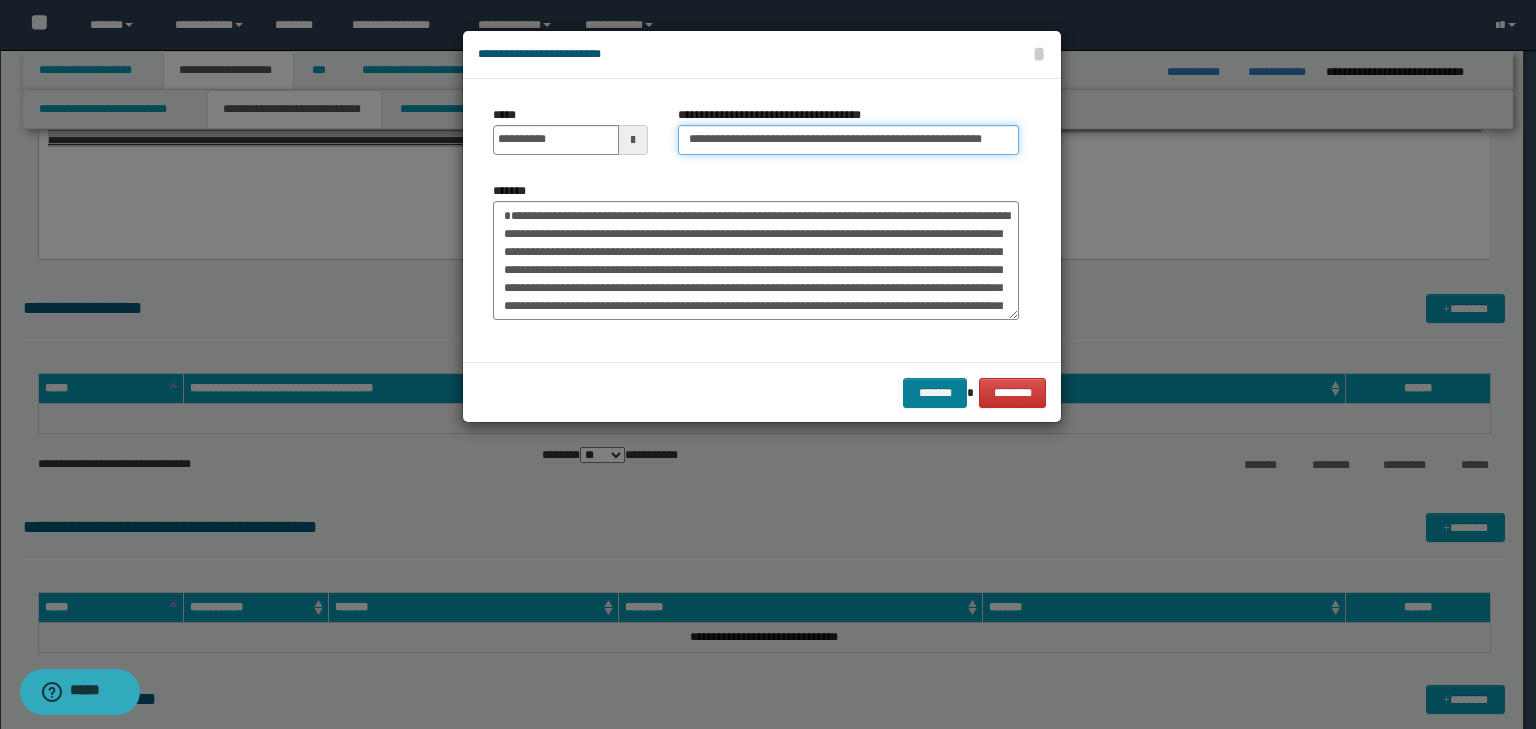 type on "**********" 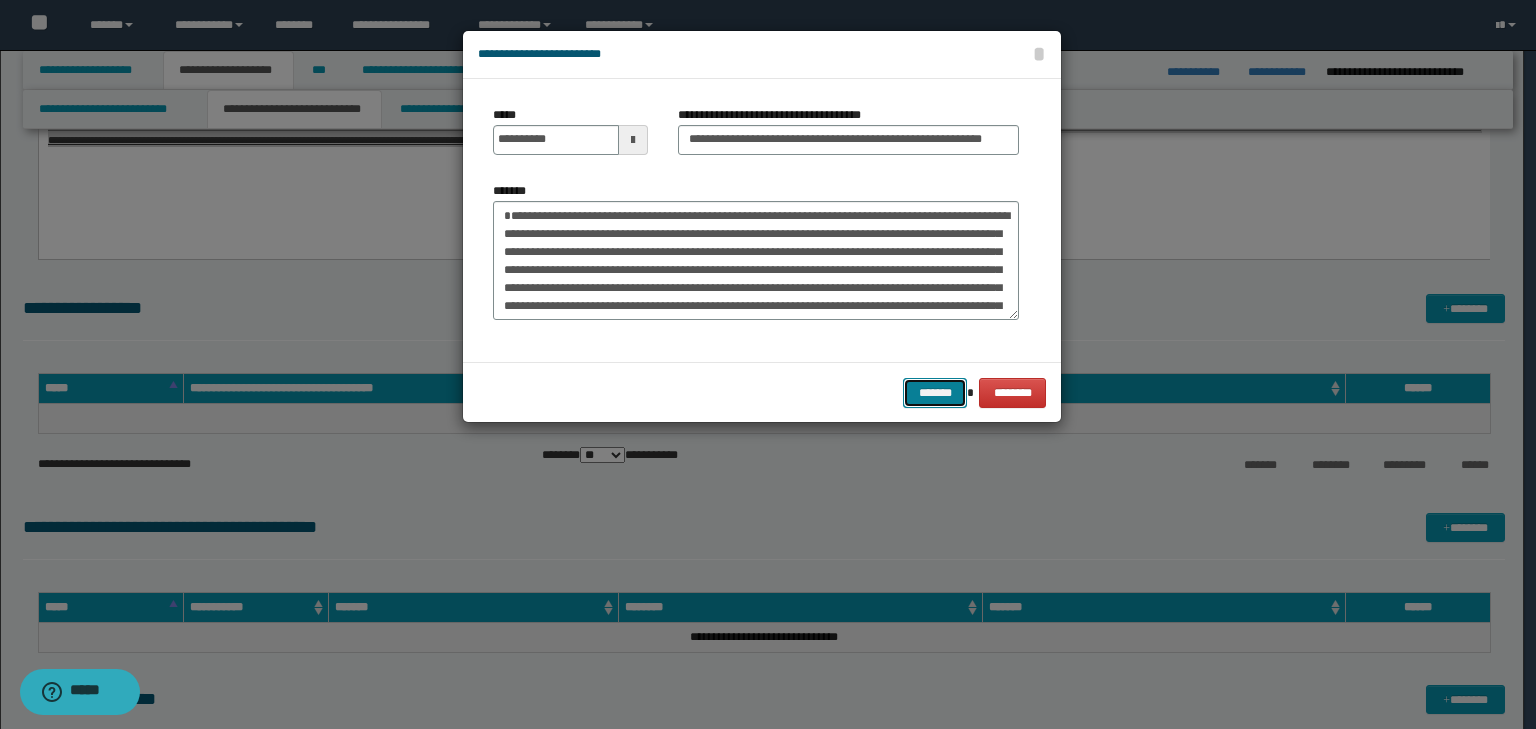 click on "*******" at bounding box center (935, 393) 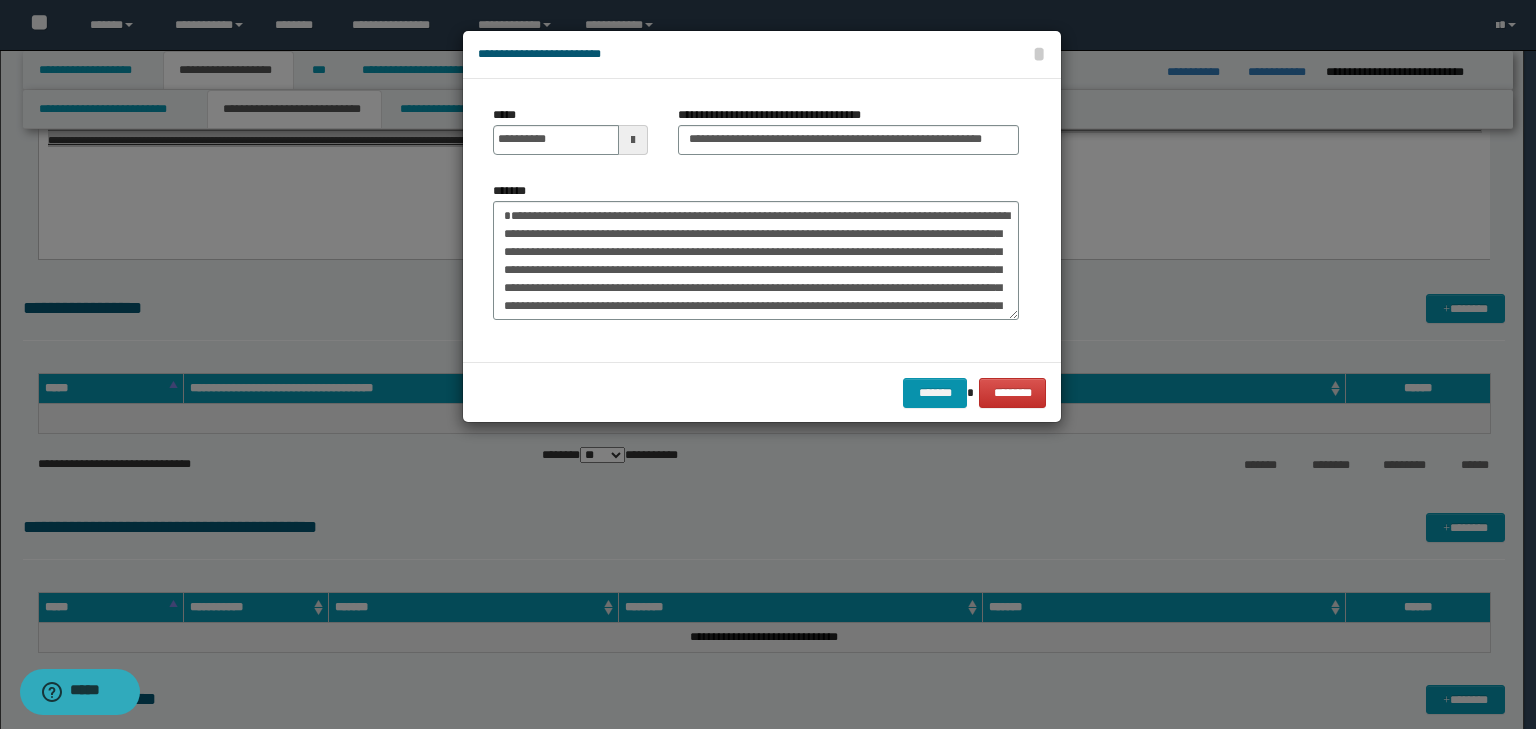 scroll, scrollTop: 0, scrollLeft: 0, axis: both 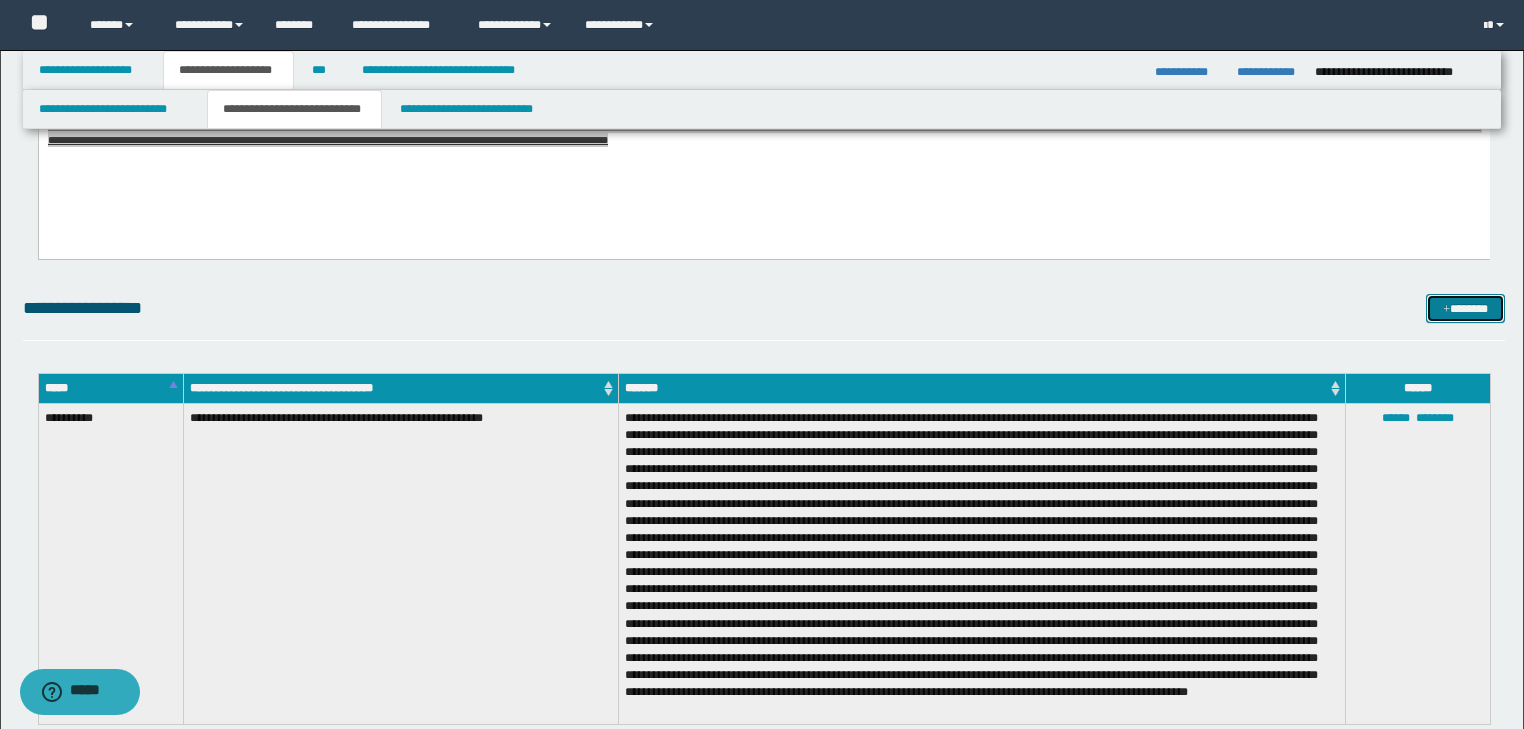 click on "*******" at bounding box center (1465, 309) 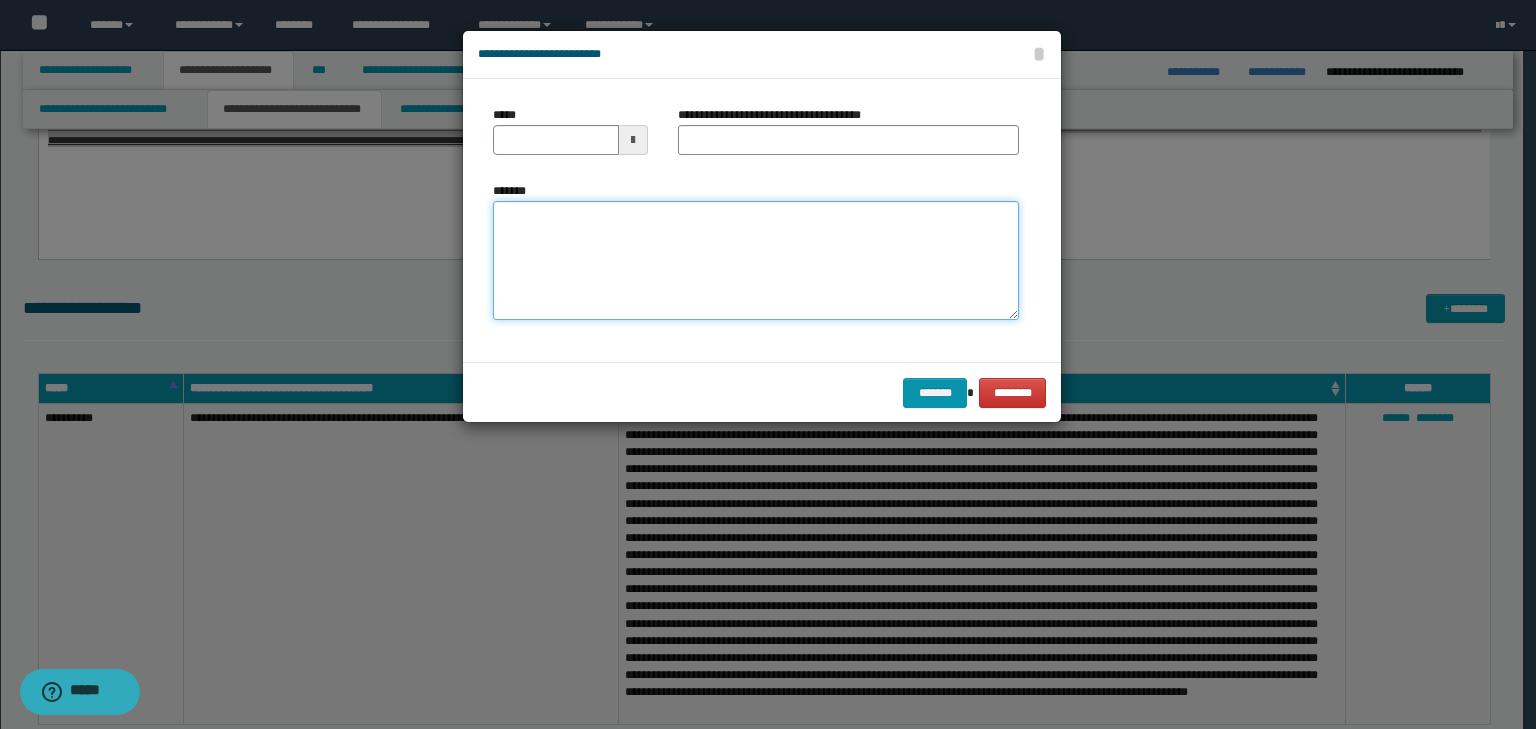 click on "*******" at bounding box center [756, 261] 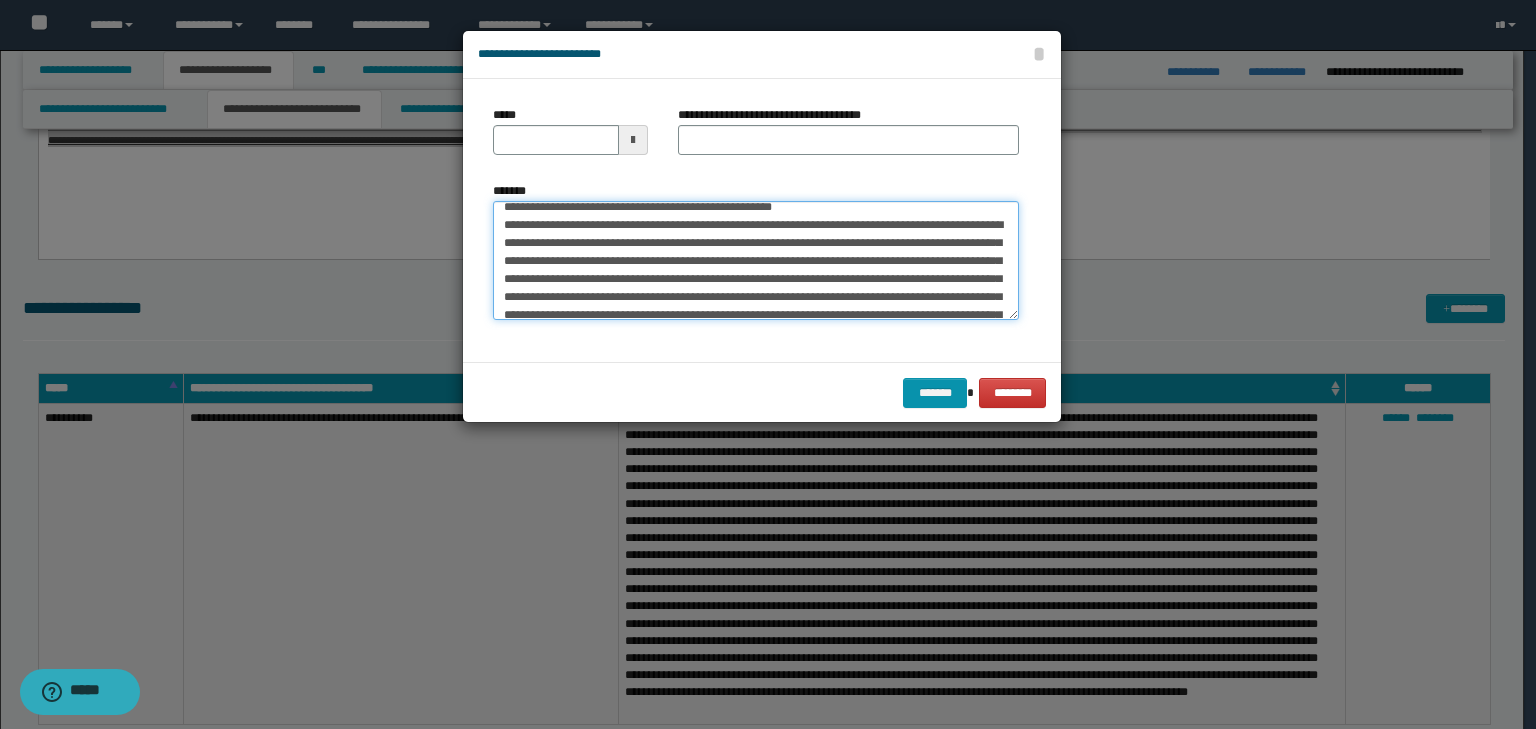 scroll, scrollTop: 0, scrollLeft: 0, axis: both 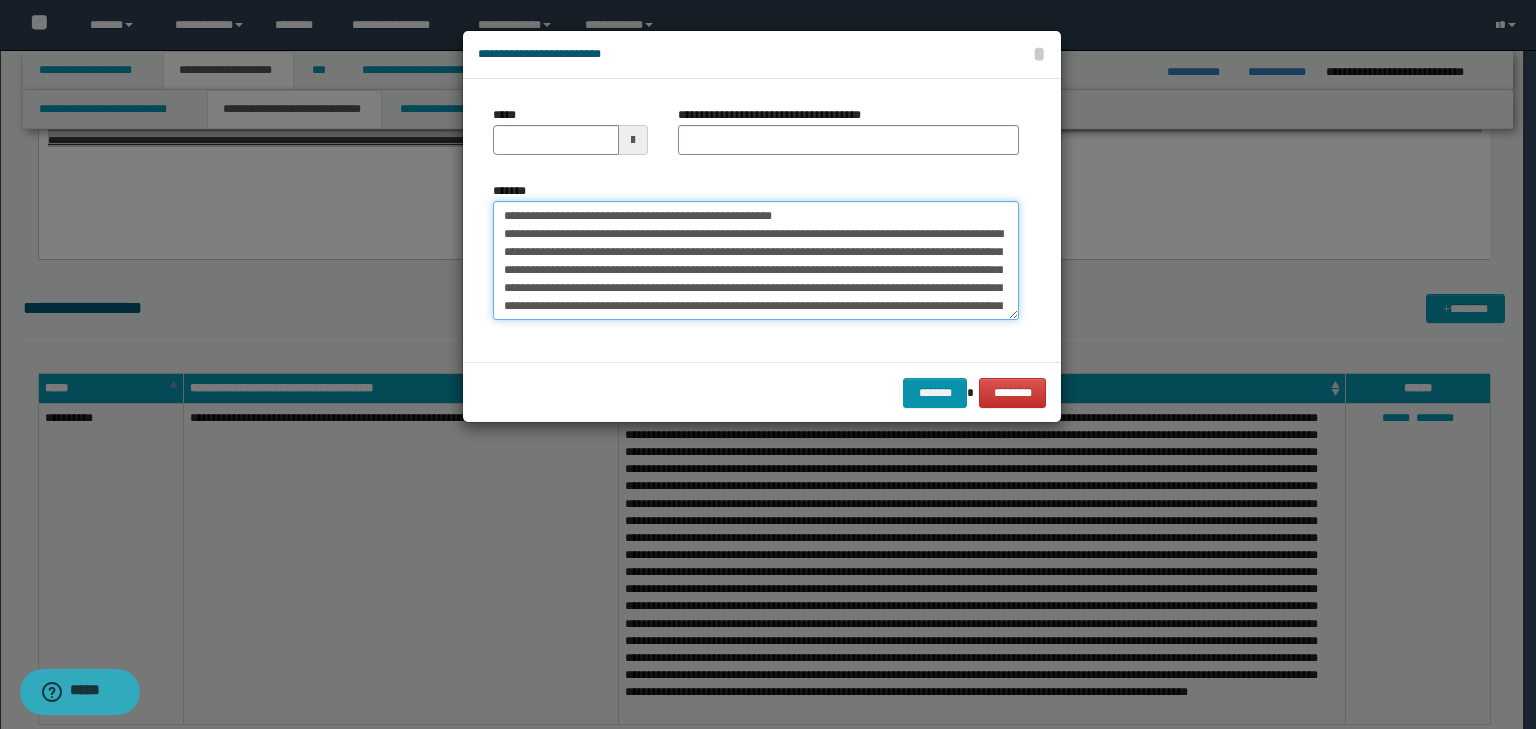 drag, startPoint x: 561, startPoint y: 215, endPoint x: 482, endPoint y: 214, distance: 79.00633 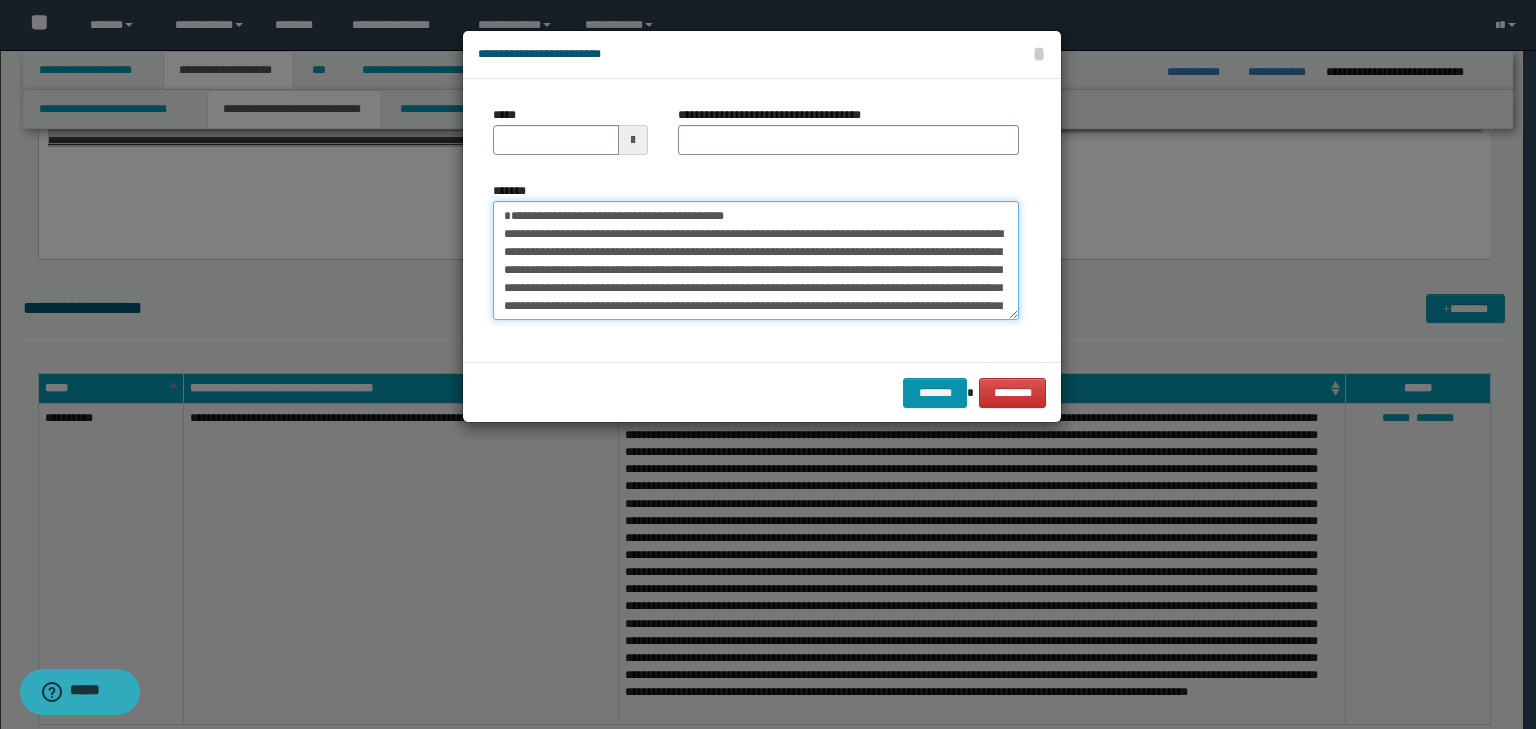 type 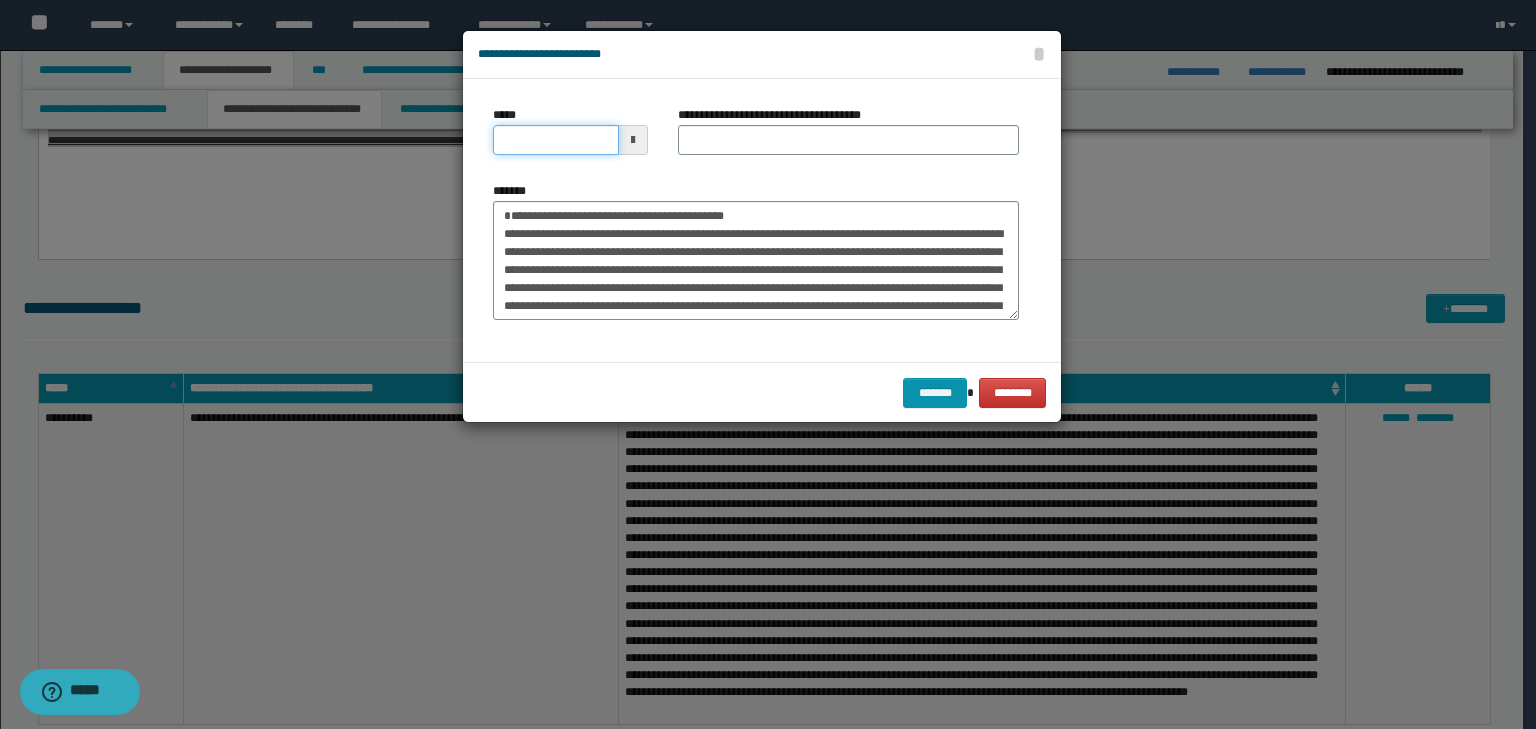 click on "*****" at bounding box center [556, 140] 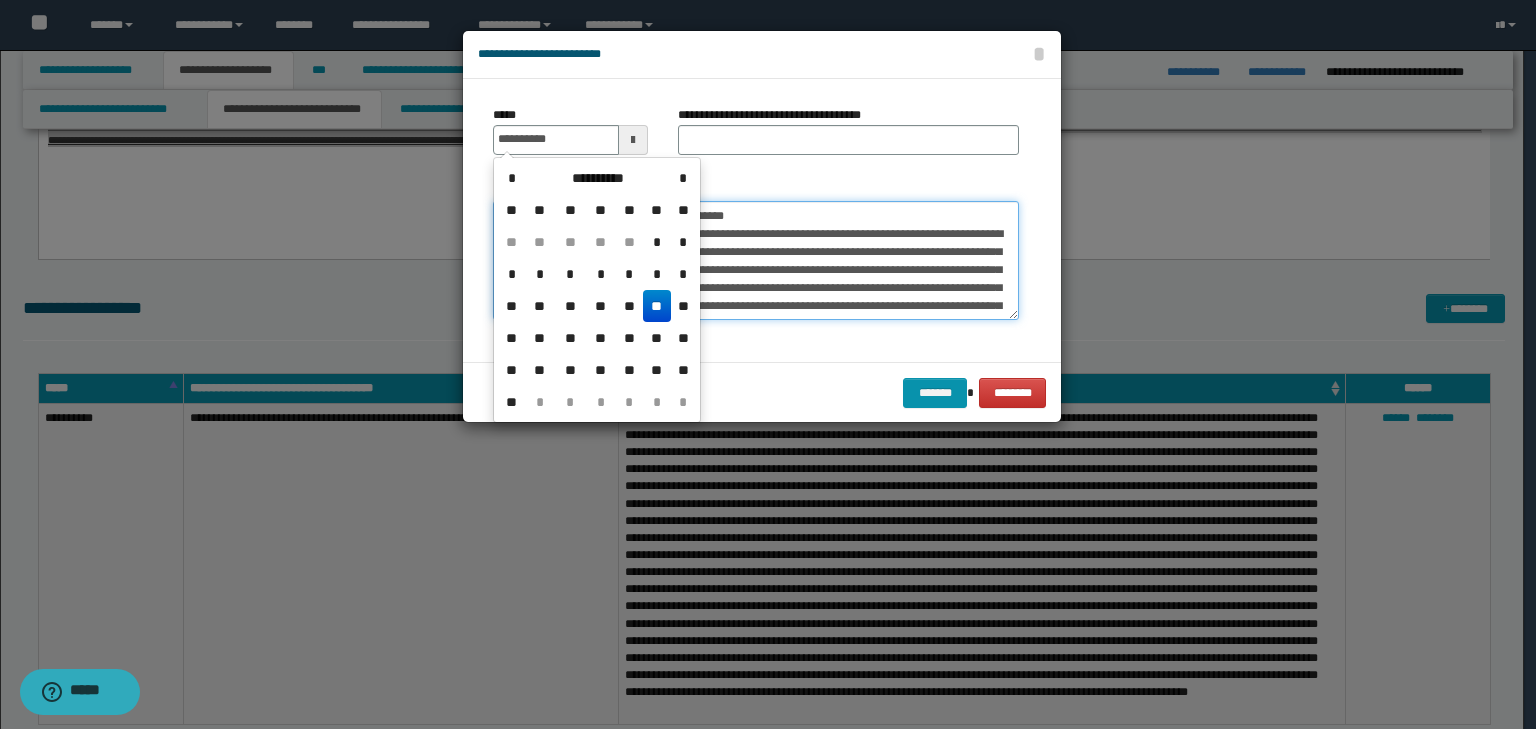 type on "**********" 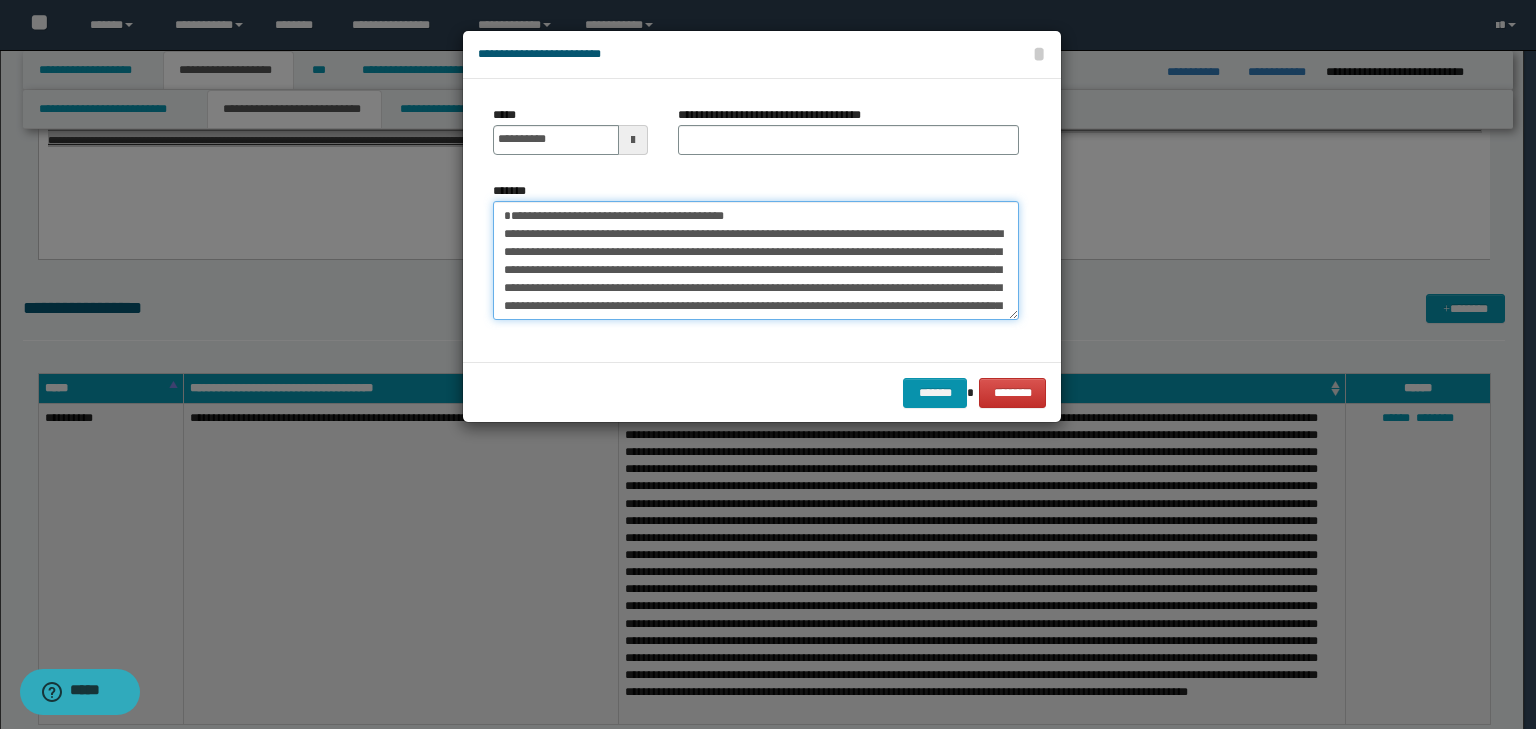drag, startPoint x: 780, startPoint y: 208, endPoint x: 492, endPoint y: 214, distance: 288.0625 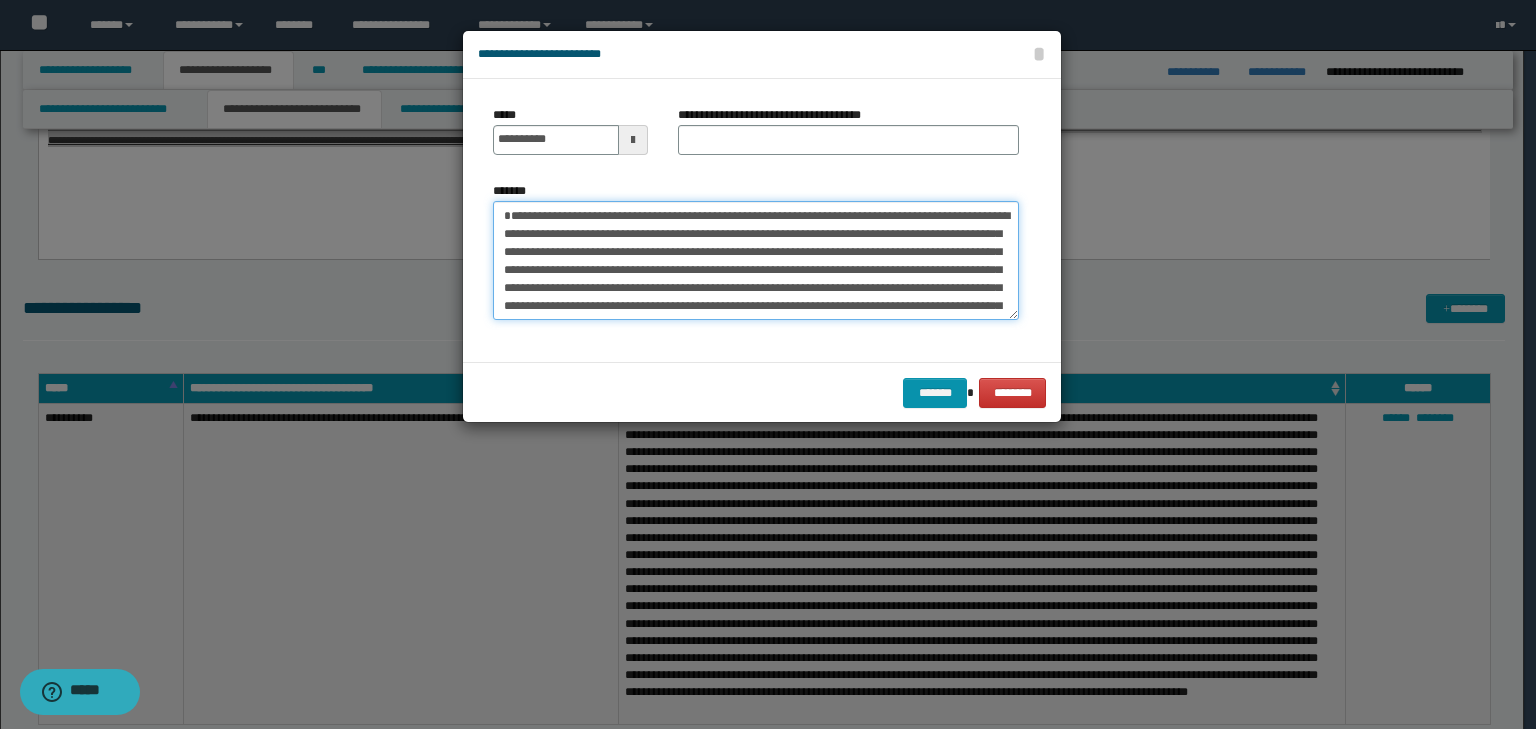 type on "**********" 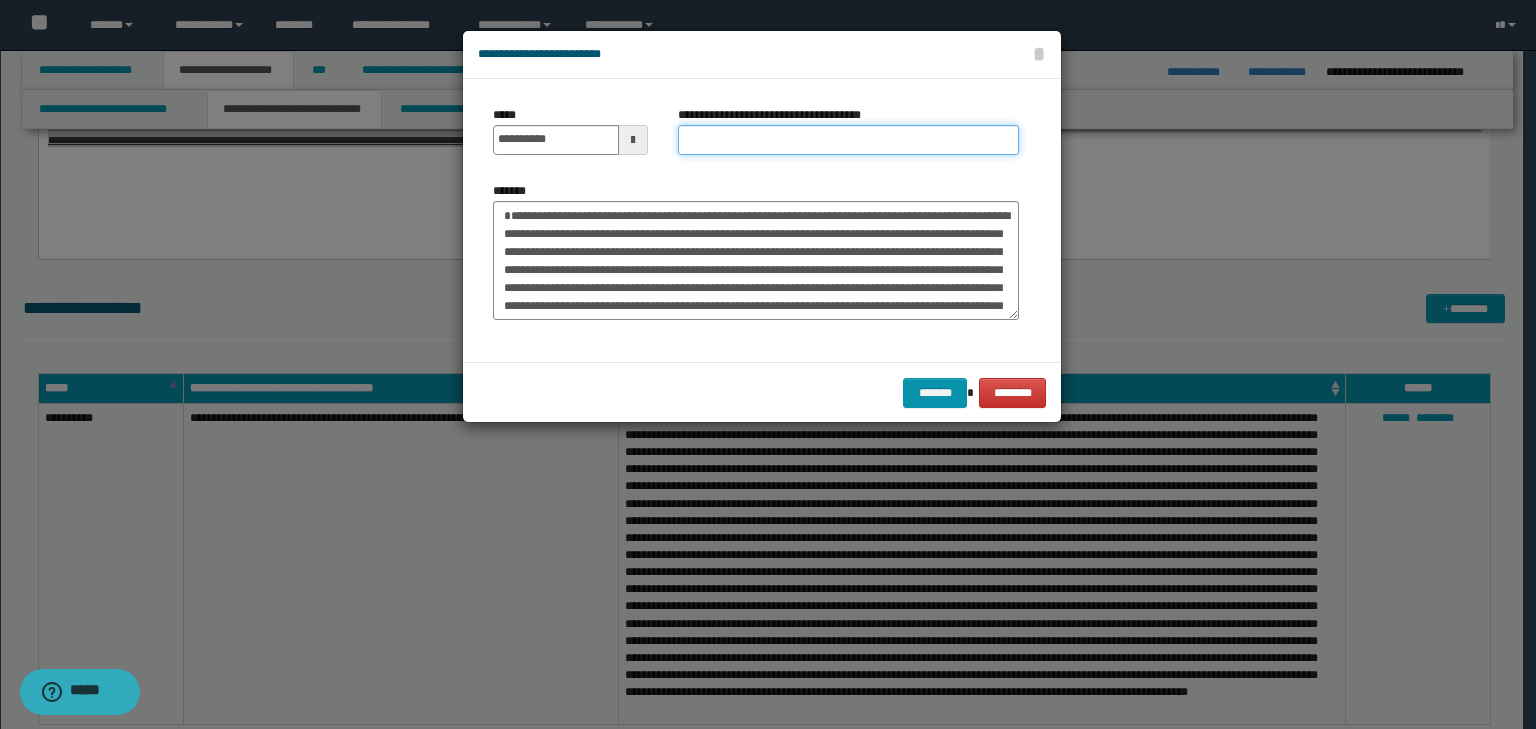 drag, startPoint x: 684, startPoint y: 154, endPoint x: 697, endPoint y: 145, distance: 15.811388 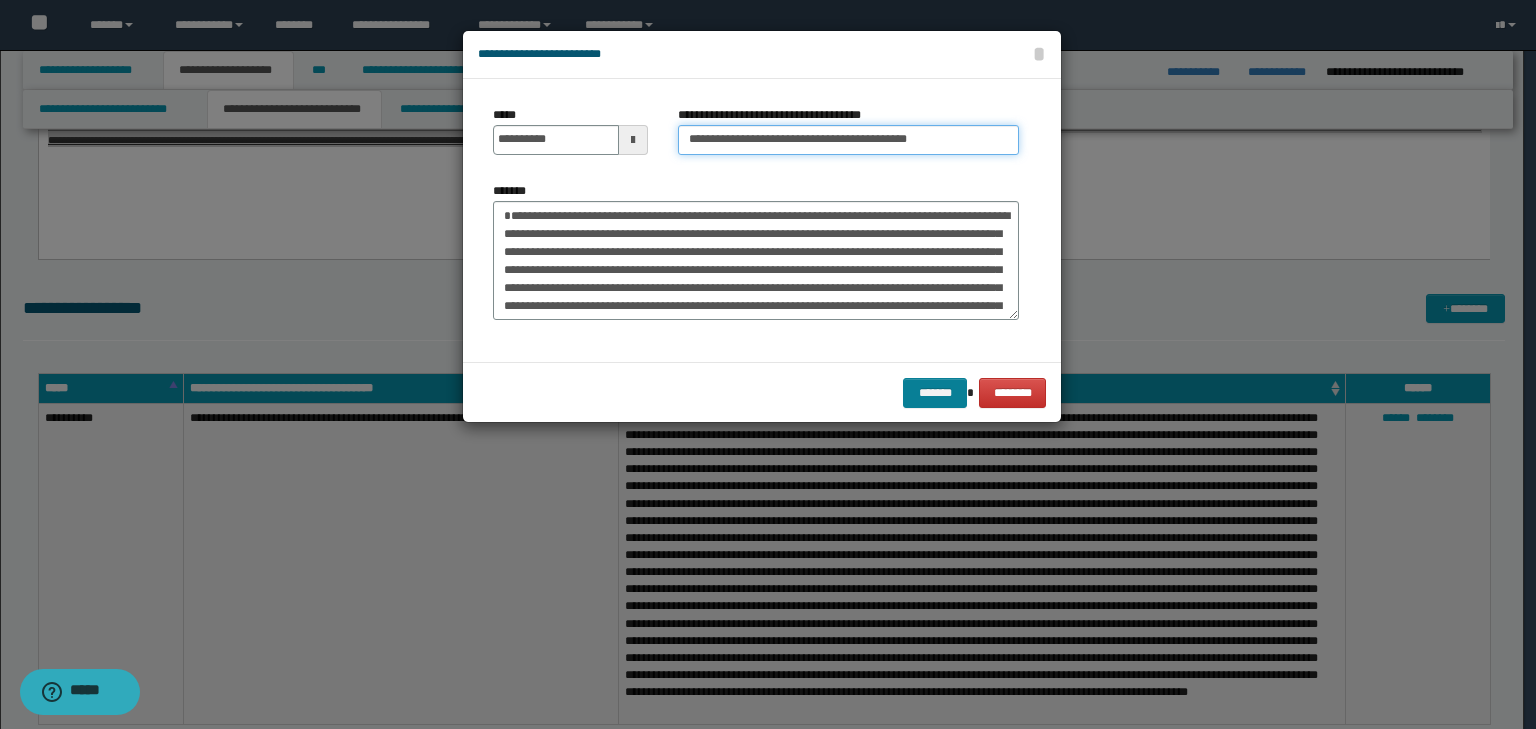 type on "**********" 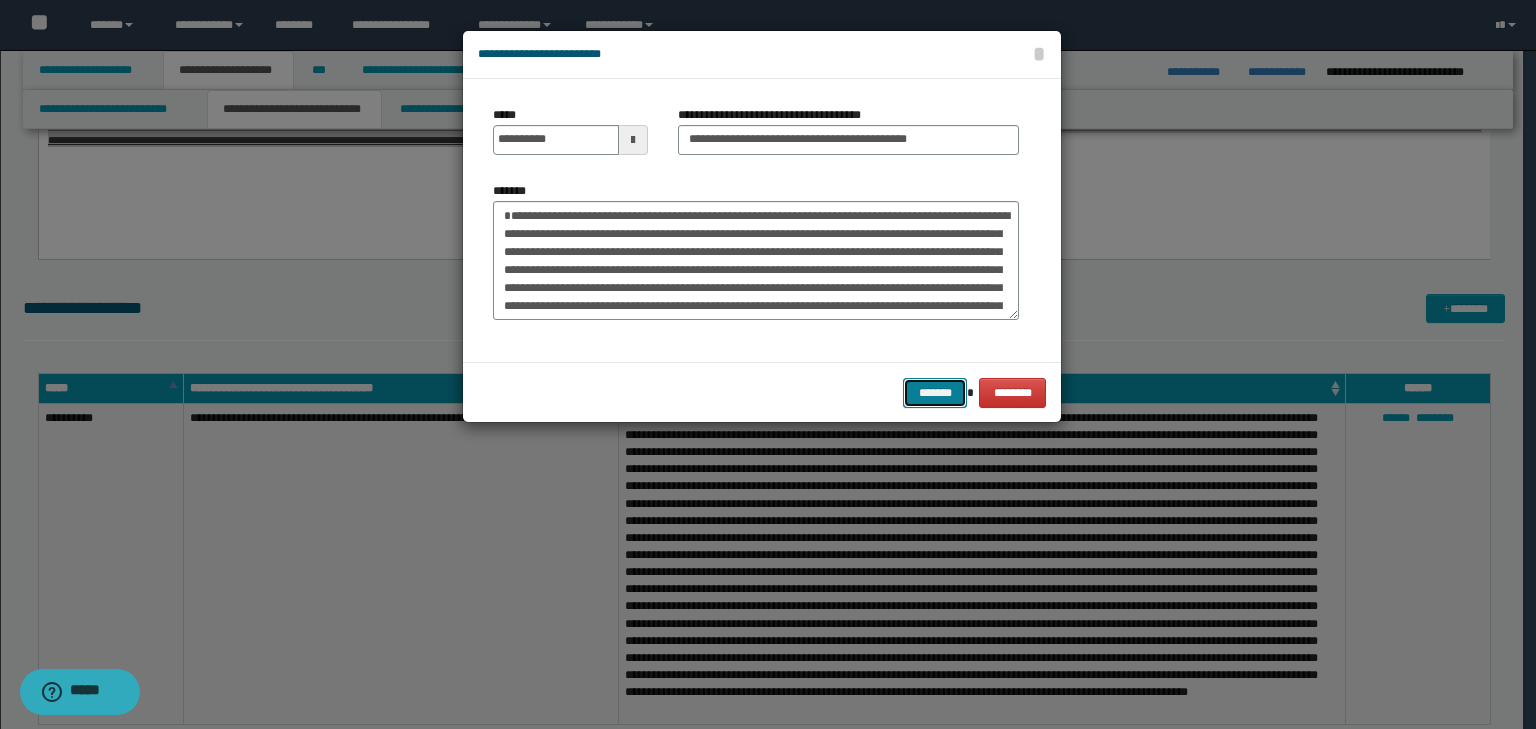 click on "*******" at bounding box center (935, 393) 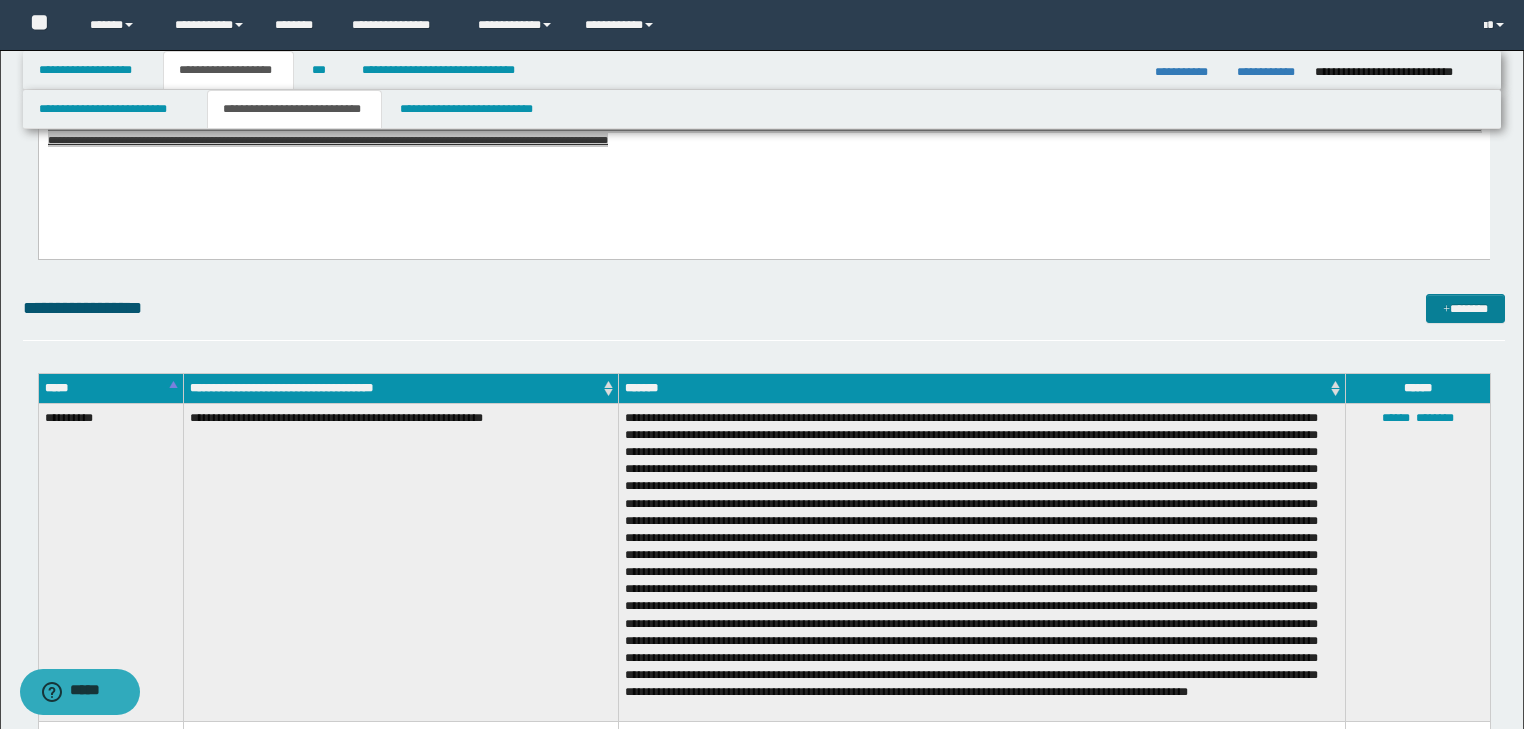 drag, startPoint x: 1440, startPoint y: 284, endPoint x: 1446, endPoint y: 298, distance: 15.231546 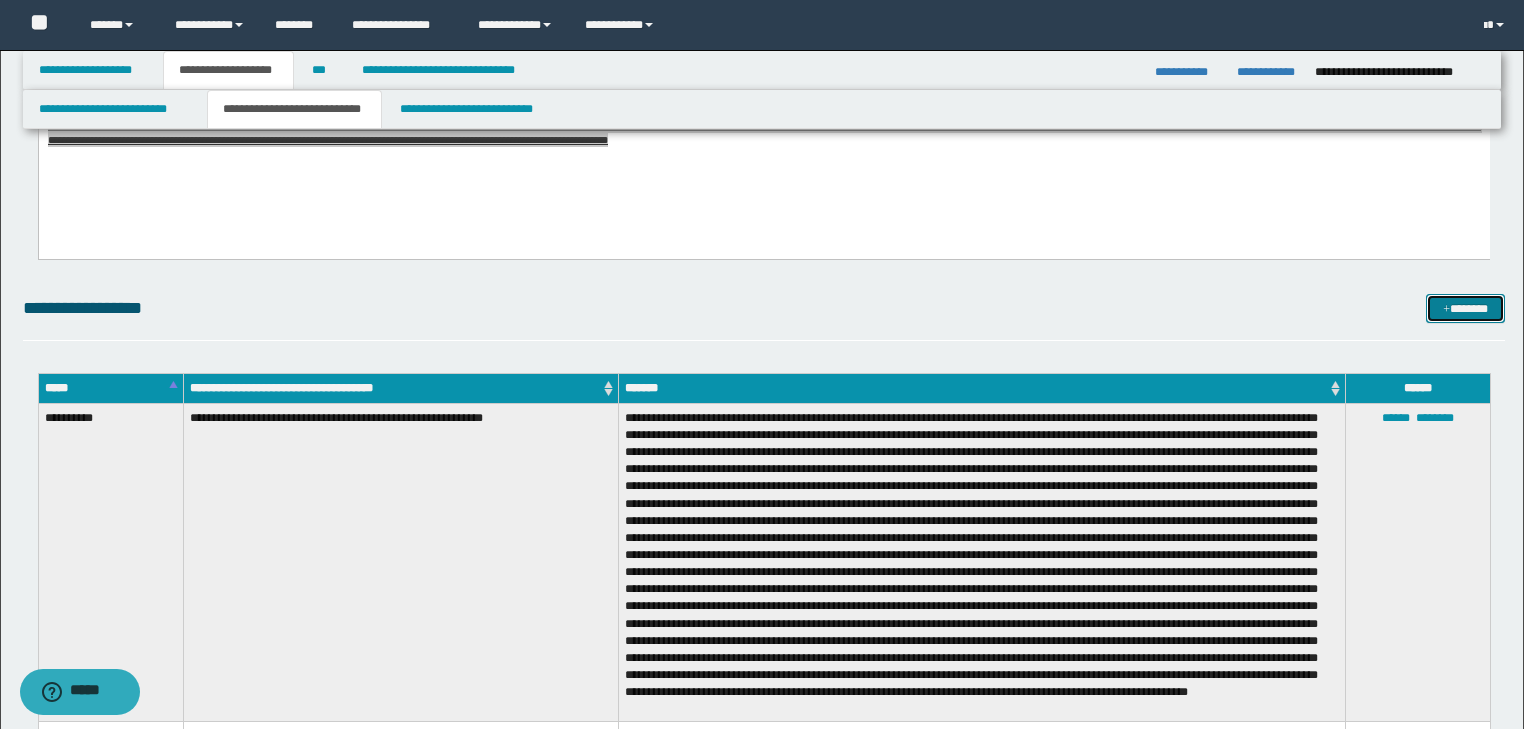click on "*******" at bounding box center [1465, 309] 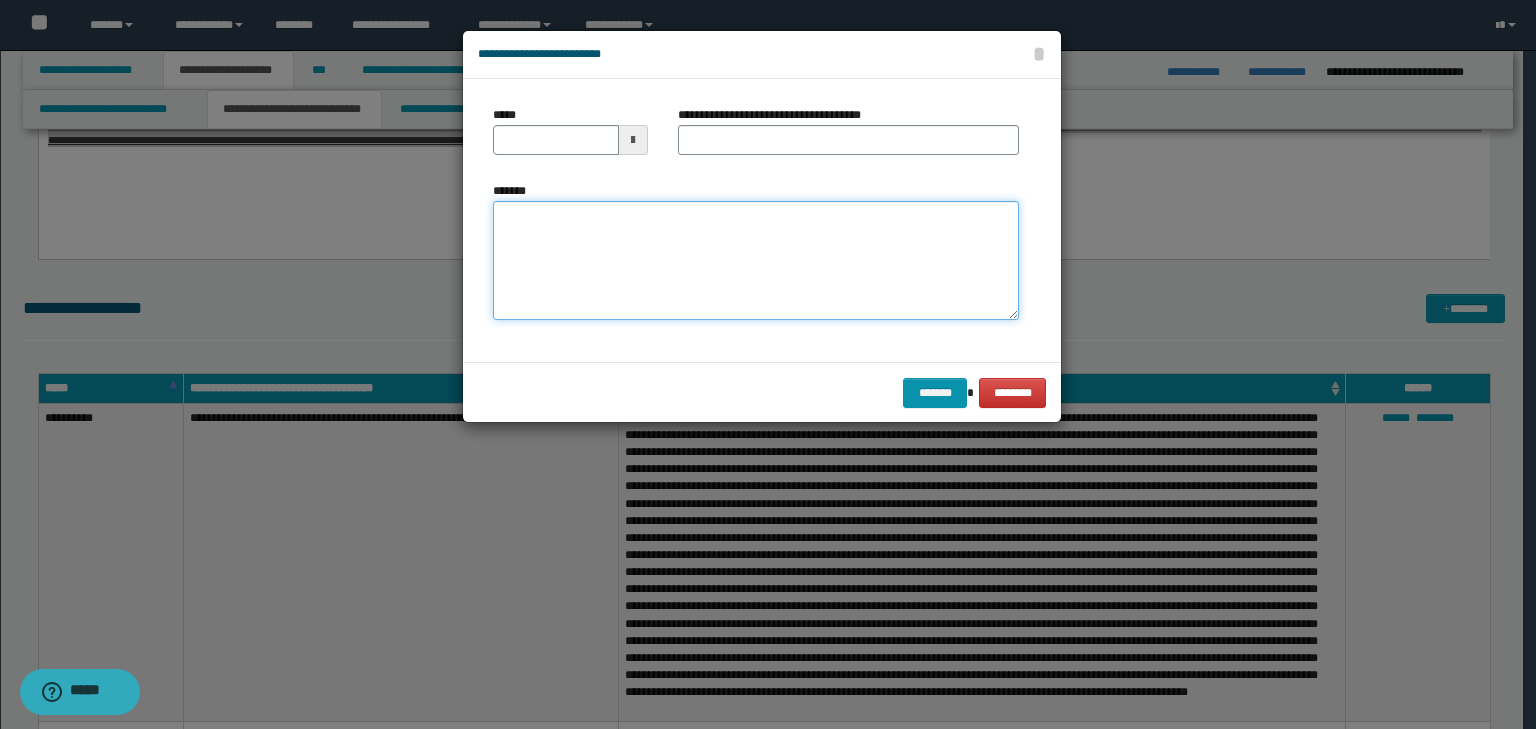 drag, startPoint x: 545, startPoint y: 236, endPoint x: 541, endPoint y: 218, distance: 18.439089 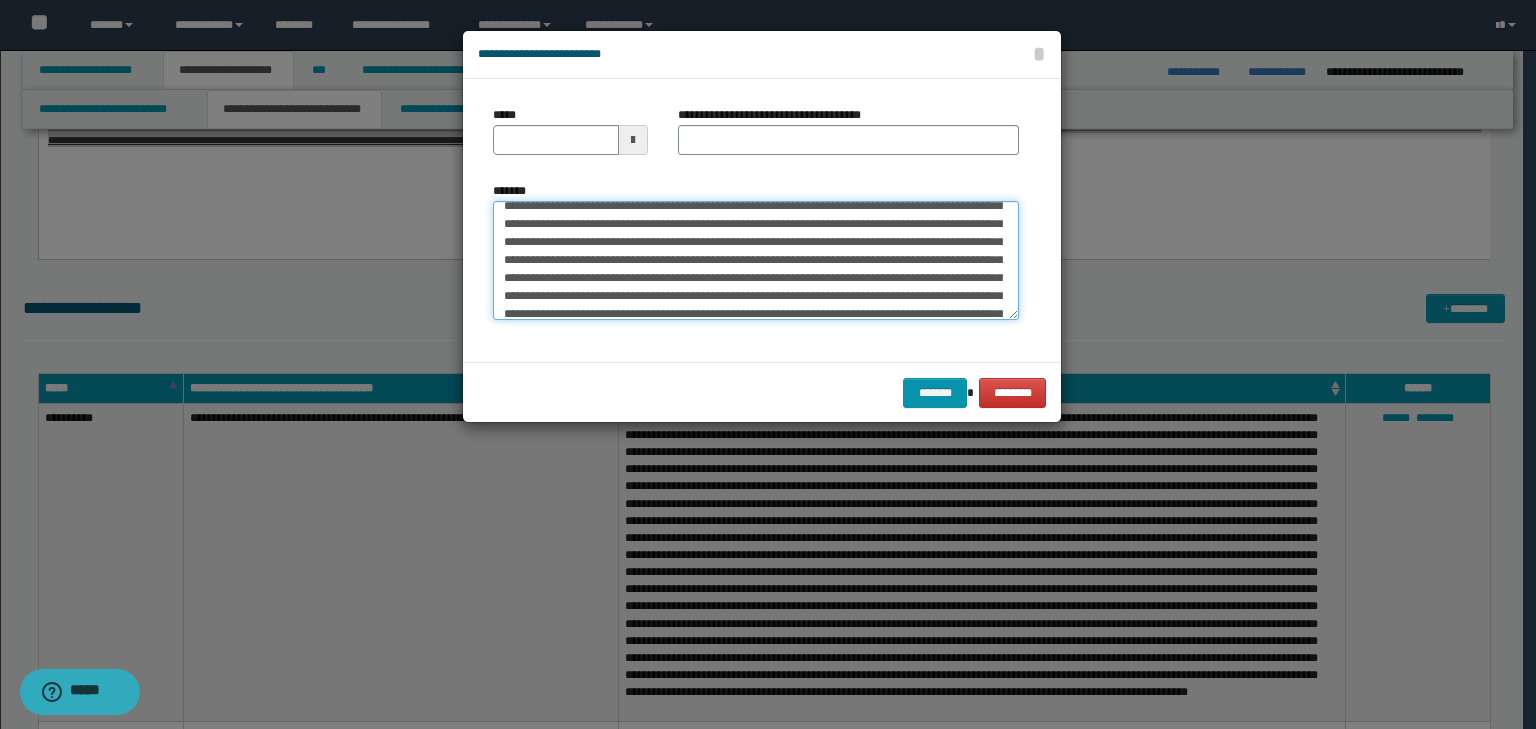 scroll, scrollTop: 0, scrollLeft: 0, axis: both 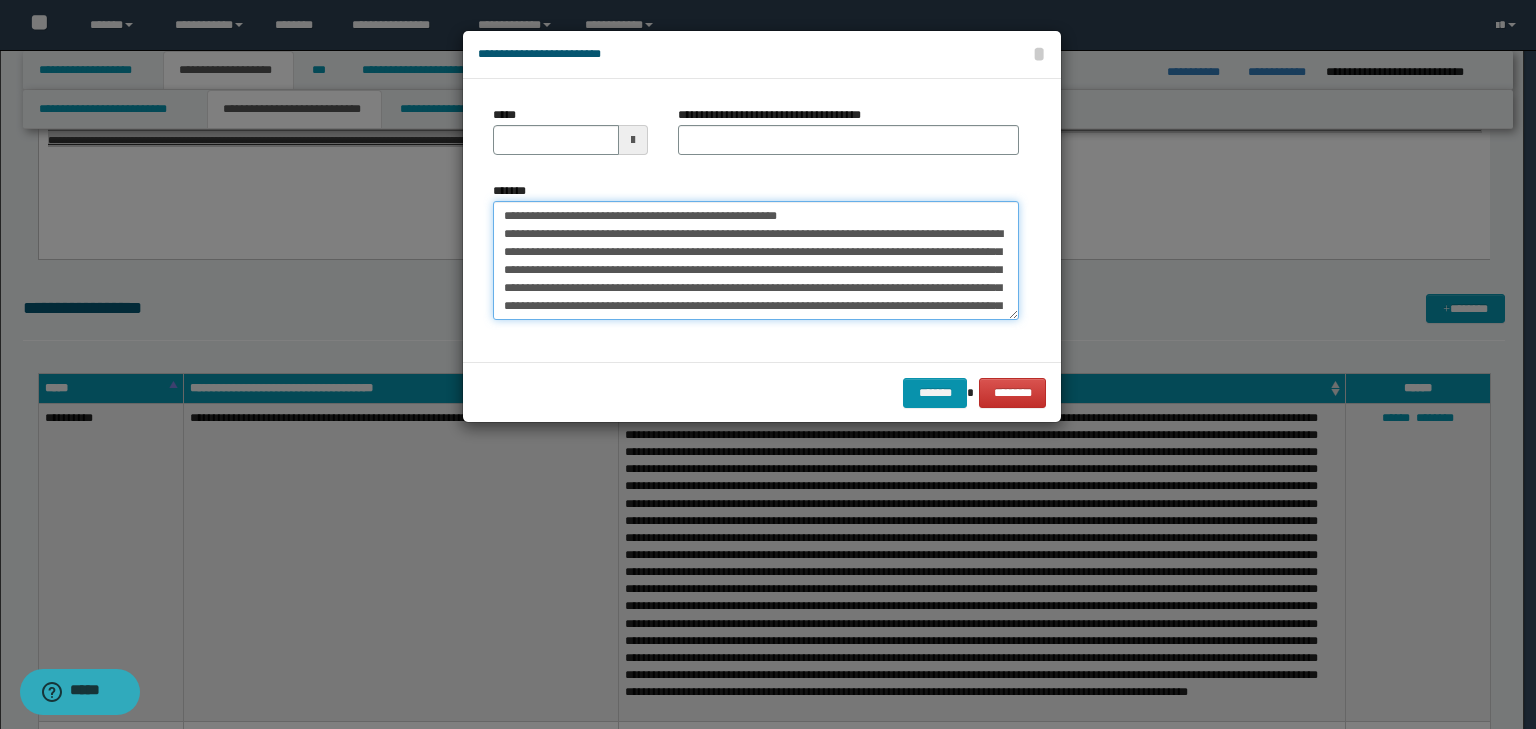 drag, startPoint x: 564, startPoint y: 211, endPoint x: 420, endPoint y: 189, distance: 145.67087 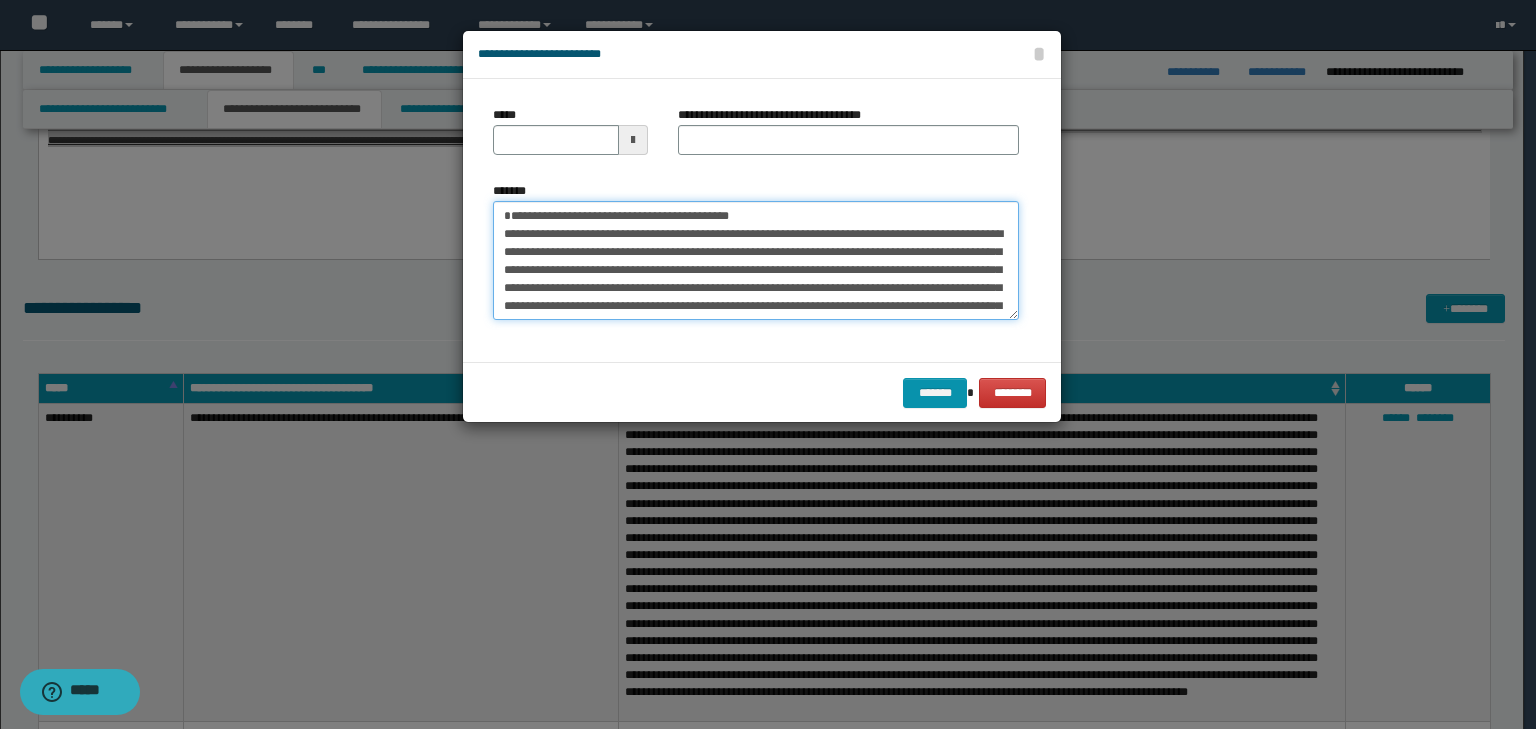 type 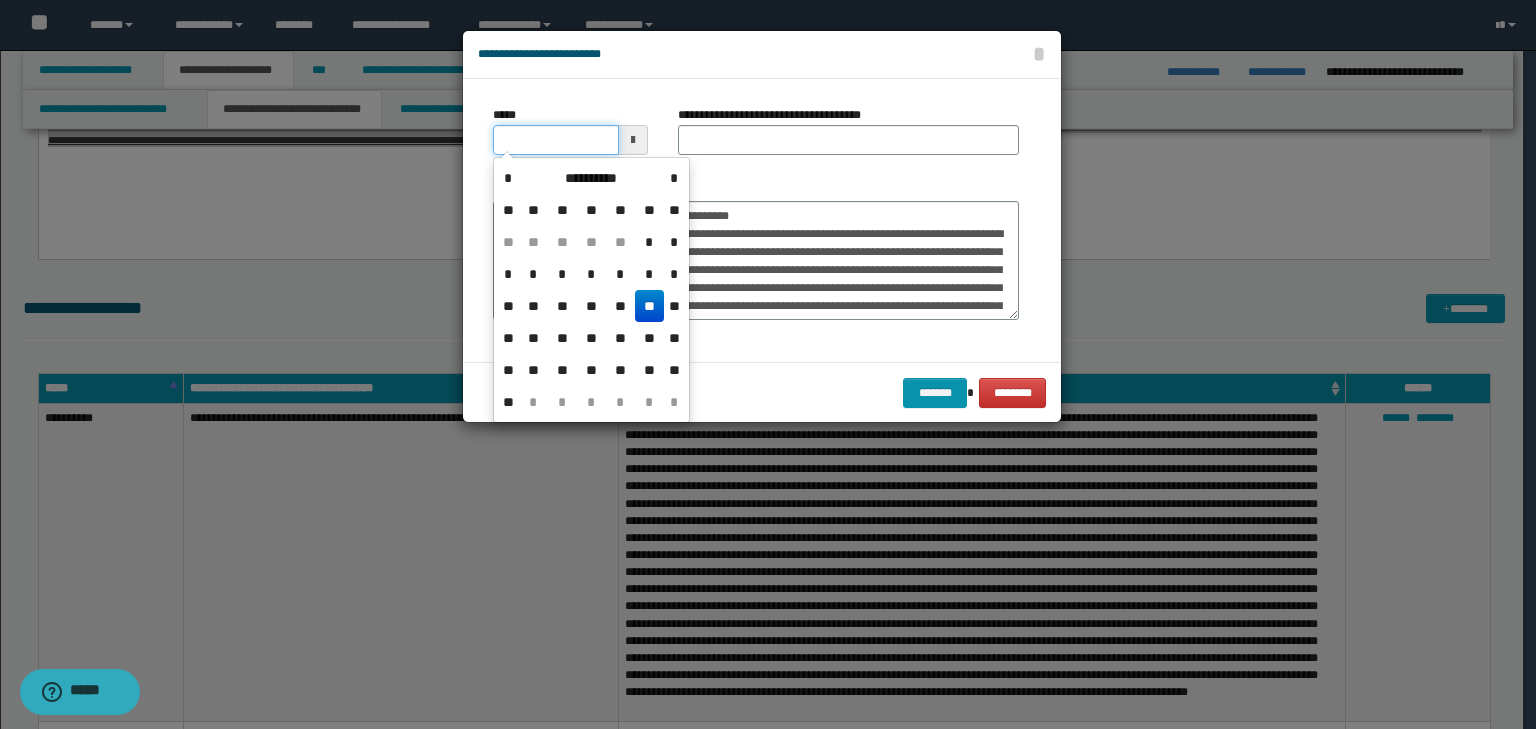 click on "*****" at bounding box center (556, 140) 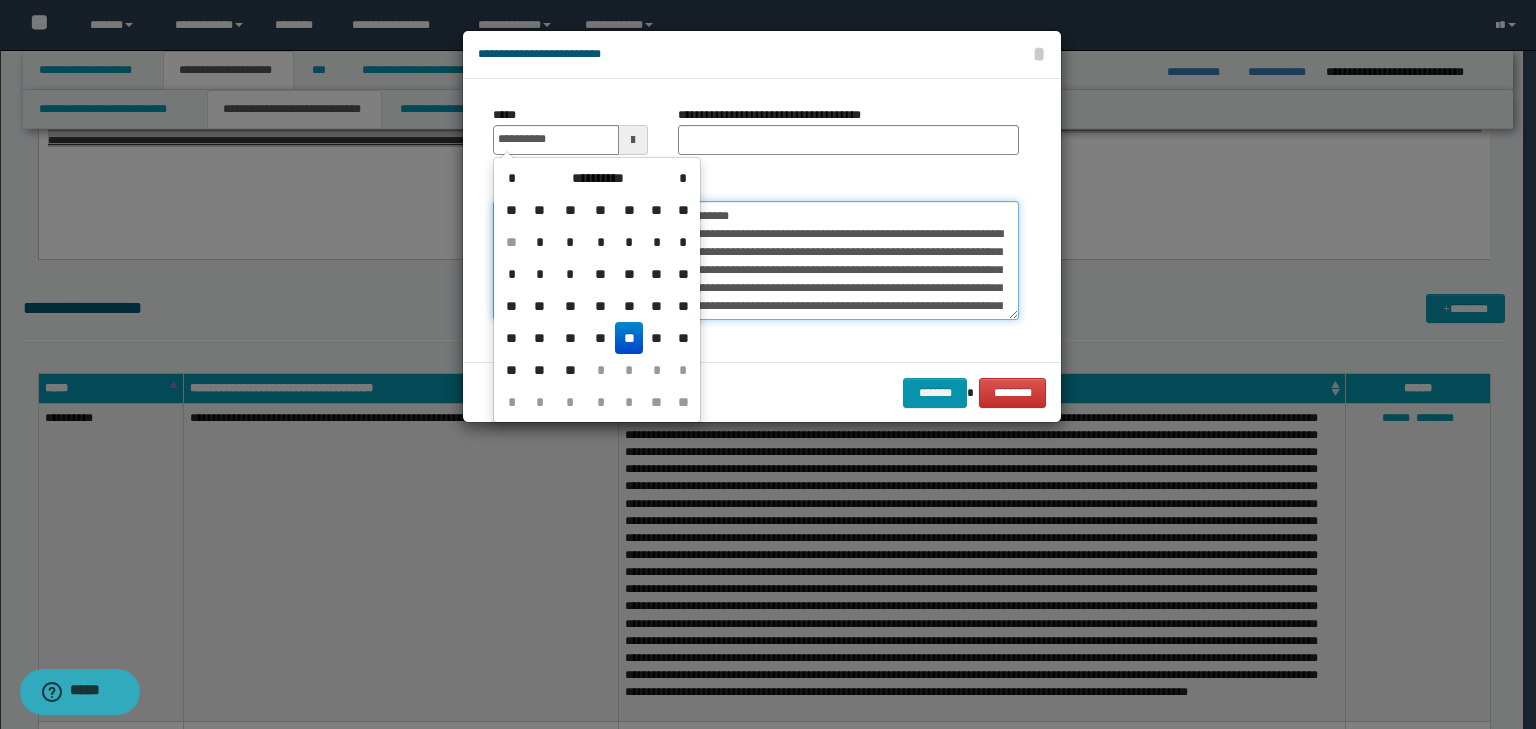 type on "**********" 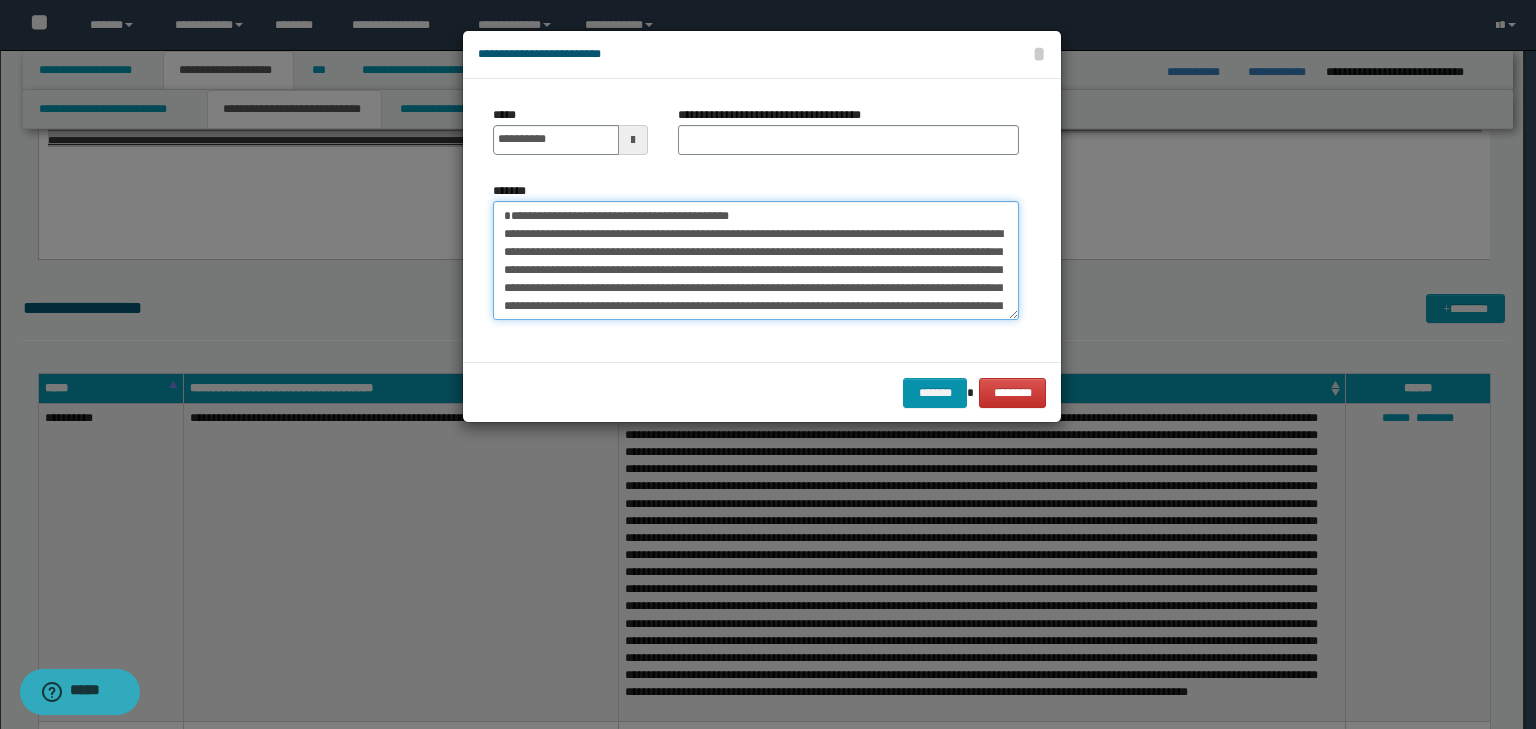 drag, startPoint x: 808, startPoint y: 211, endPoint x: 230, endPoint y: 135, distance: 582.9751 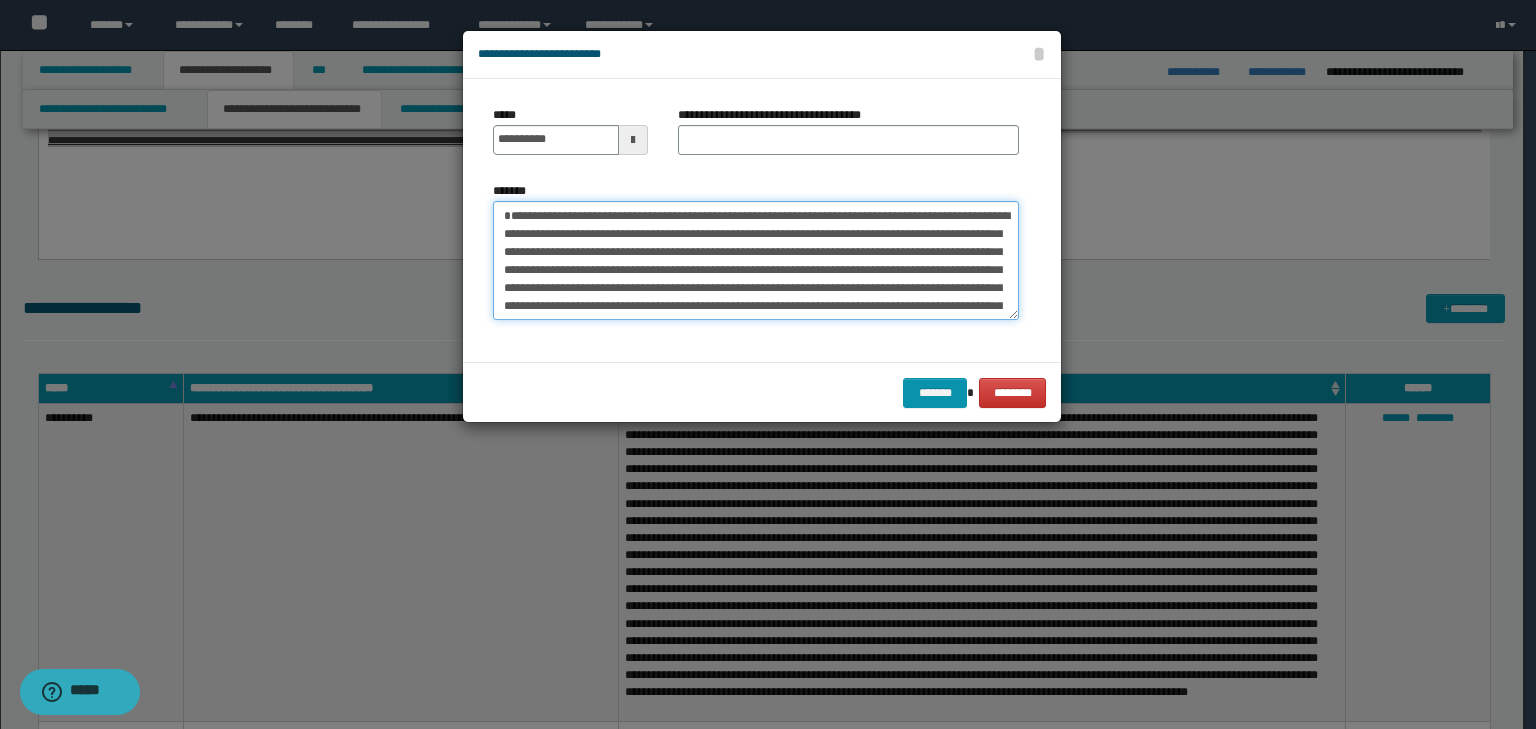 type on "**********" 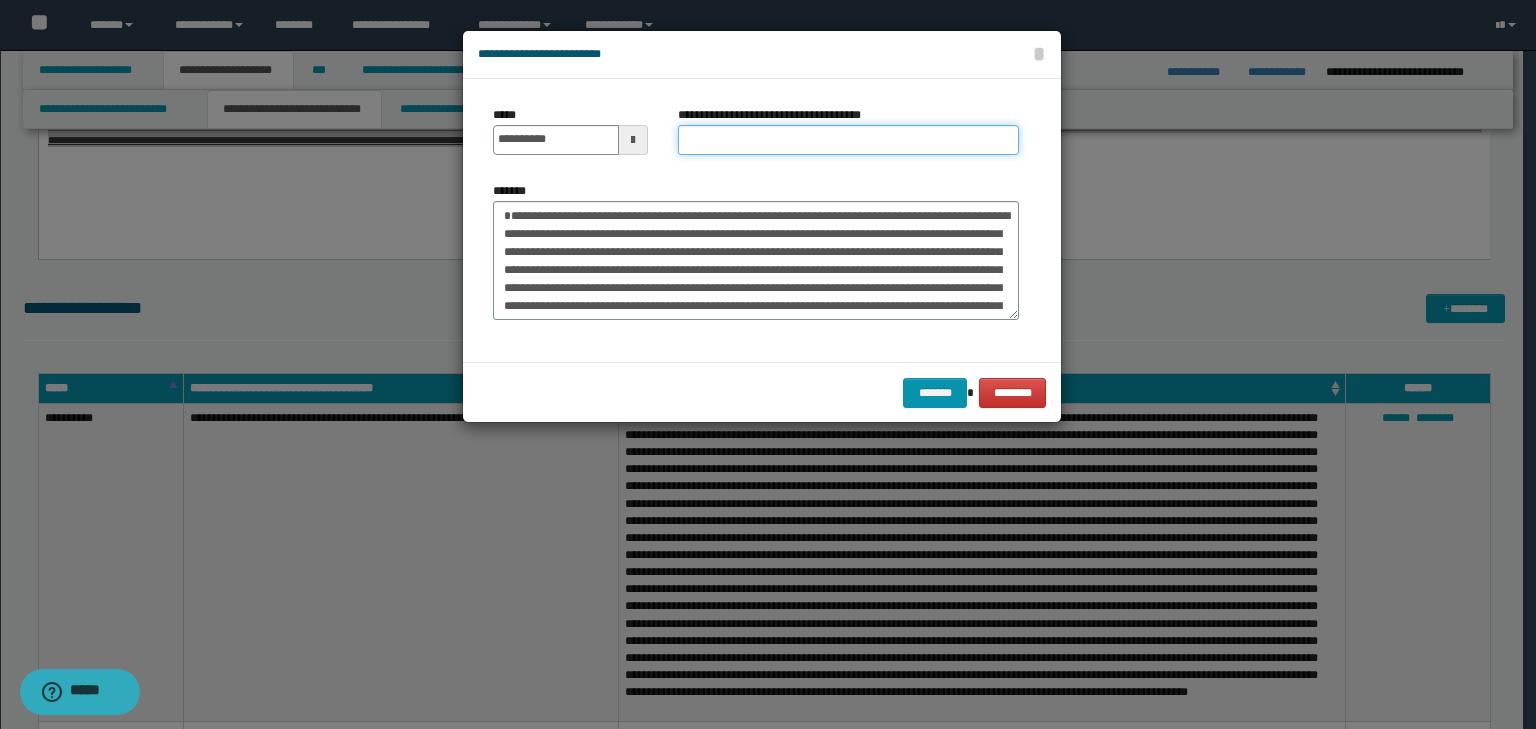 drag, startPoint x: 692, startPoint y: 137, endPoint x: 718, endPoint y: 142, distance: 26.476404 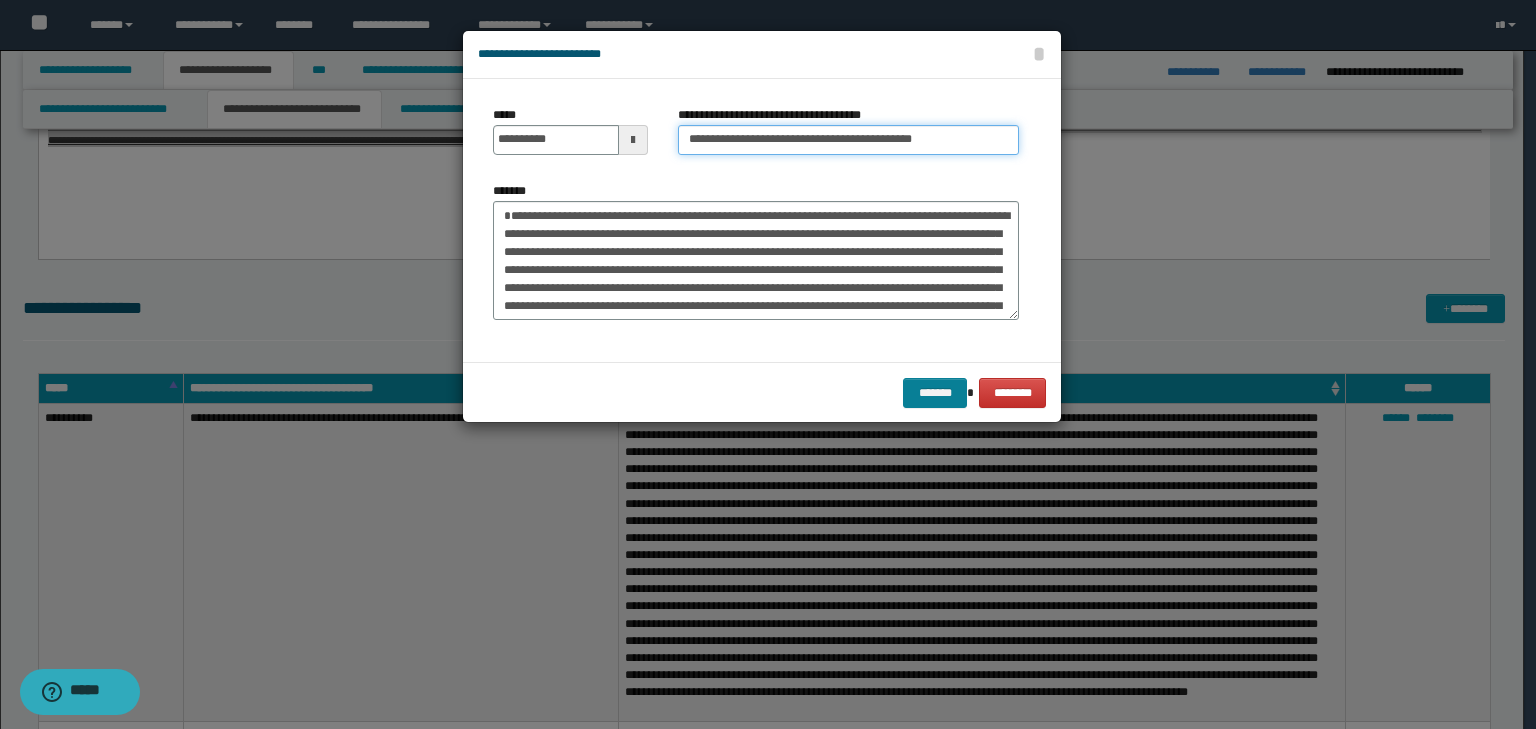type on "**********" 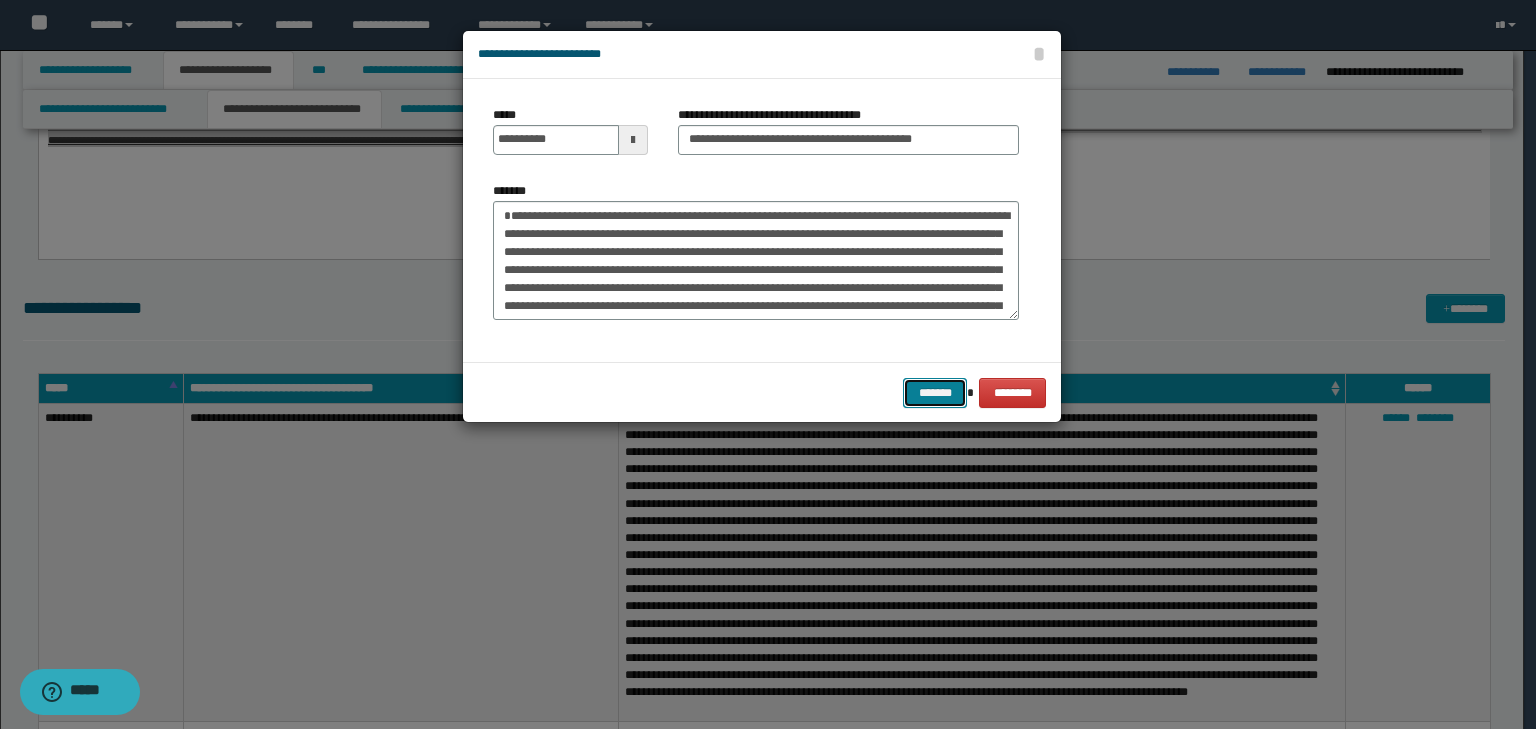 click on "*******" at bounding box center [935, 393] 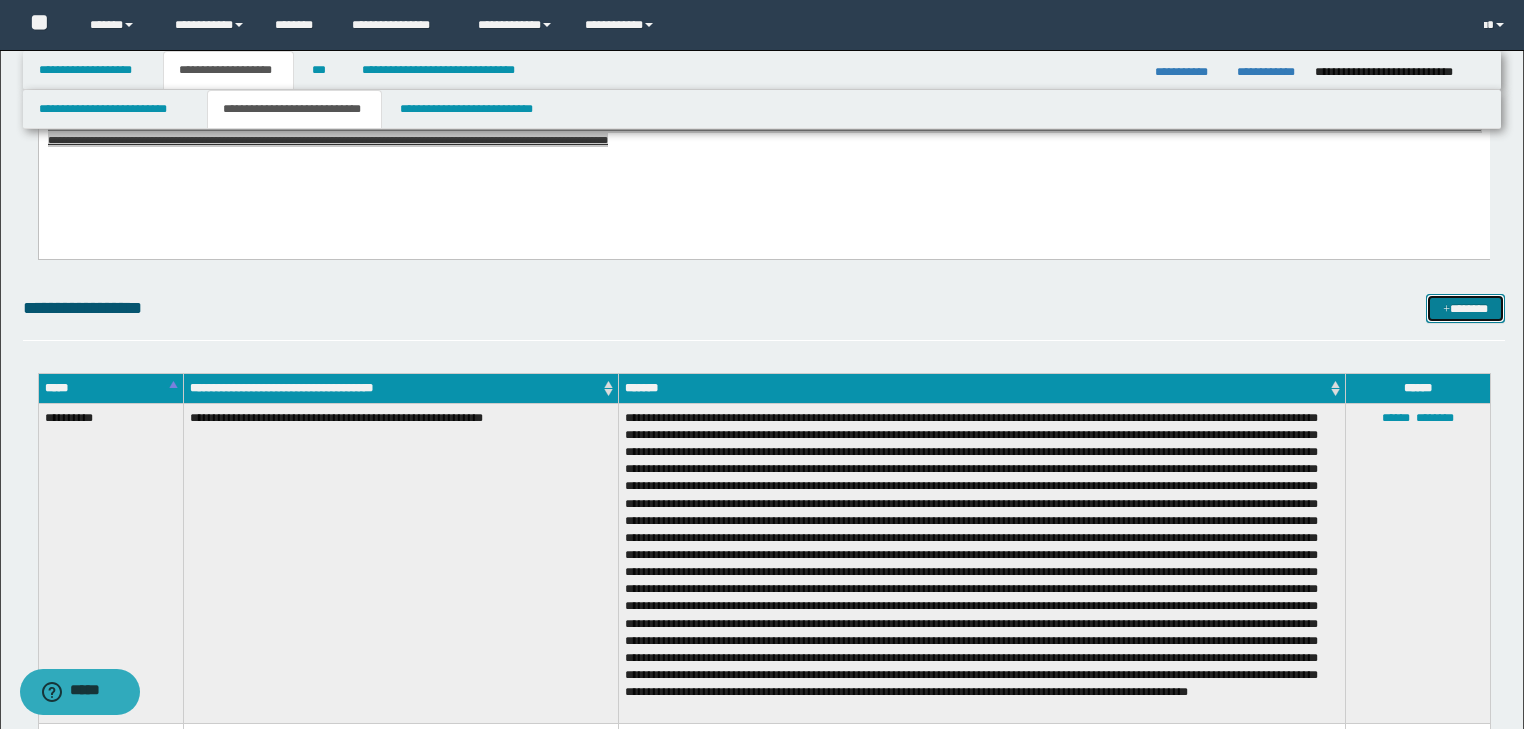 click on "*******" at bounding box center [1465, 309] 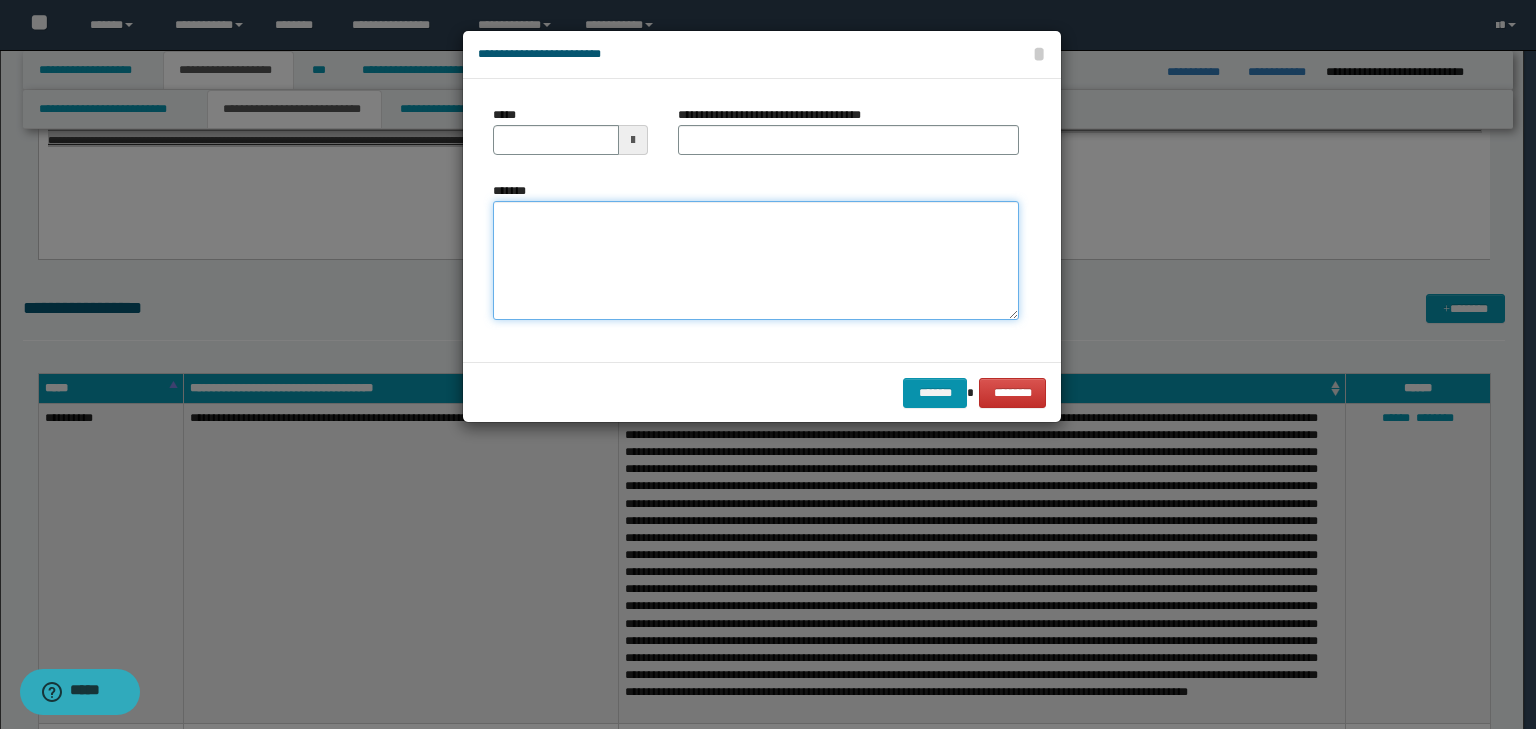 click on "*******" at bounding box center [756, 261] 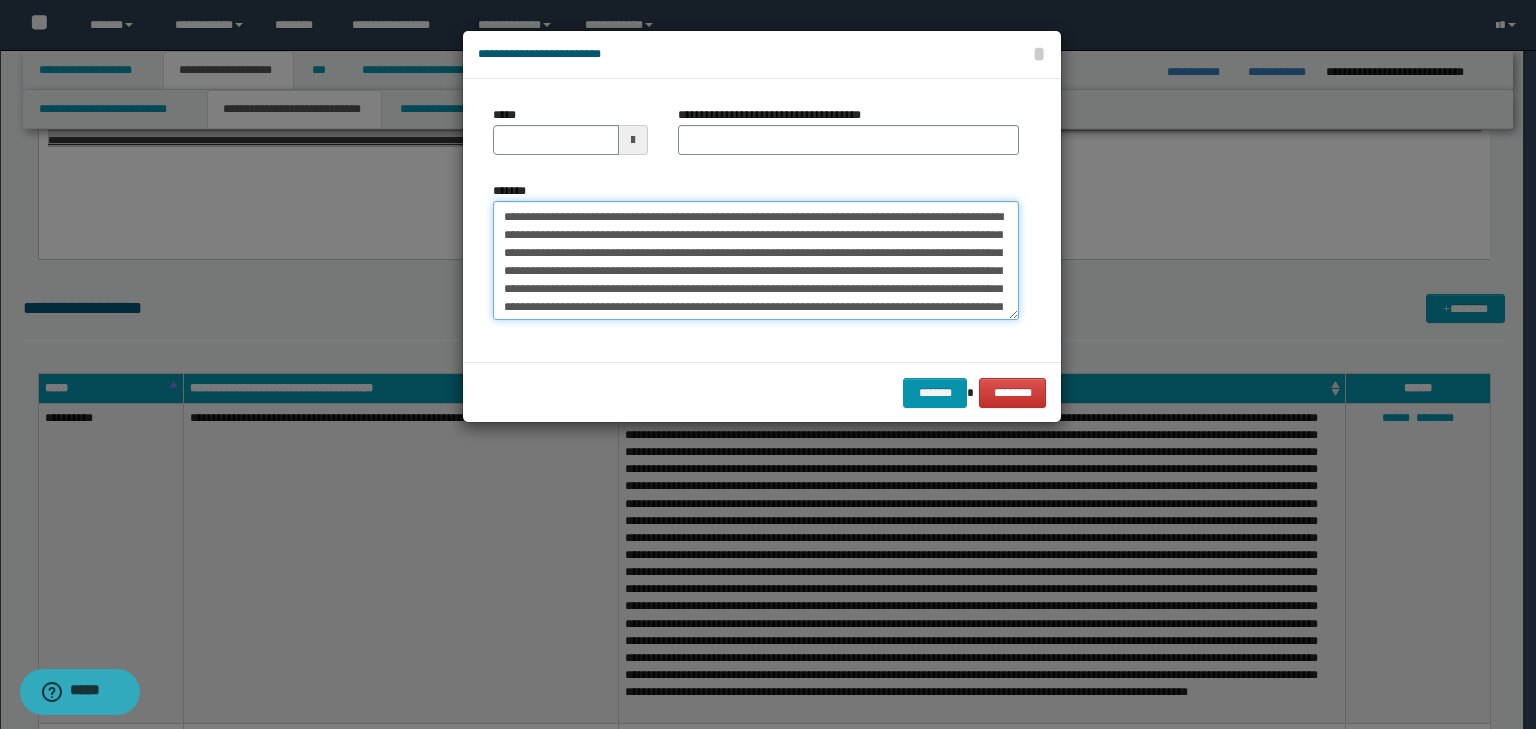 scroll, scrollTop: 0, scrollLeft: 0, axis: both 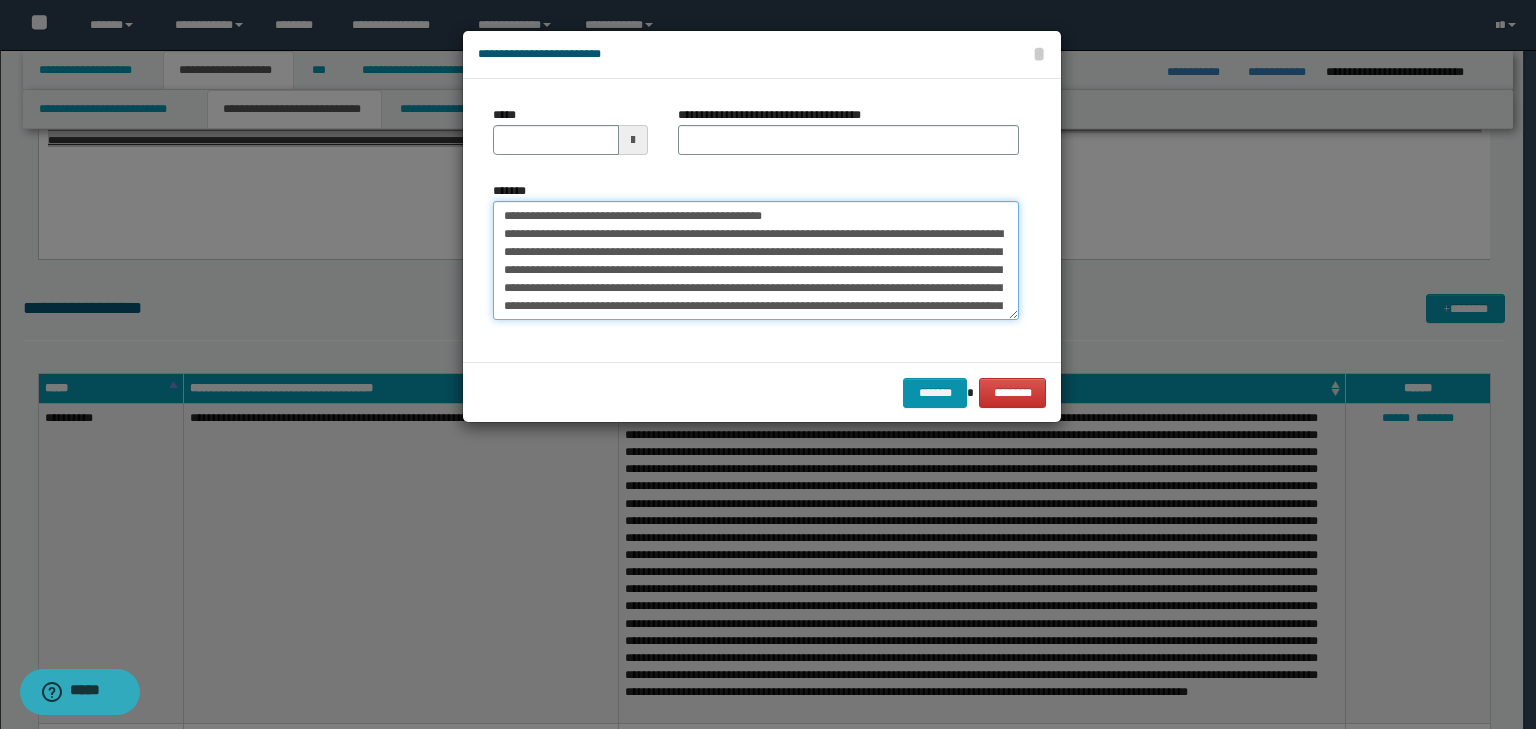drag, startPoint x: 564, startPoint y: 216, endPoint x: 399, endPoint y: 188, distance: 167.3589 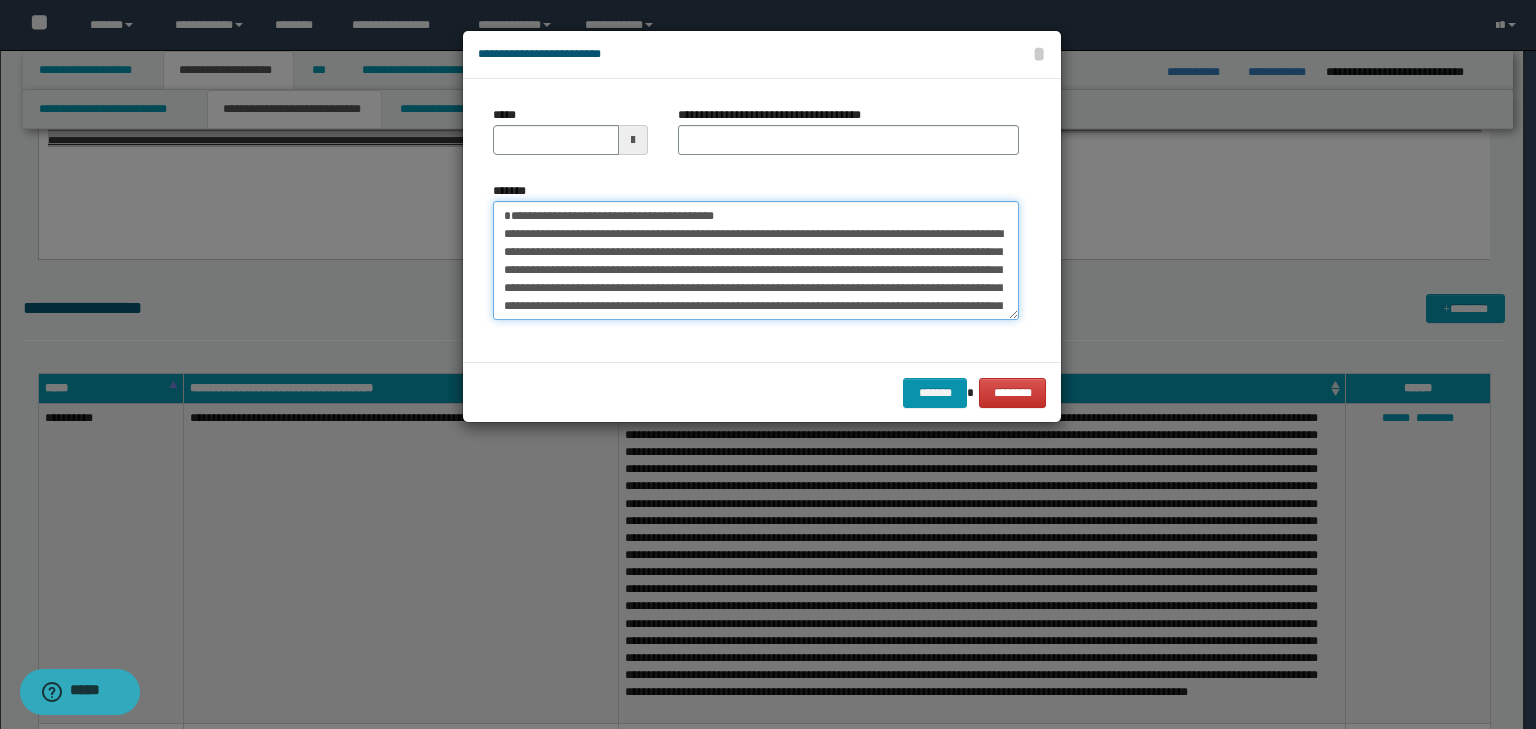 type 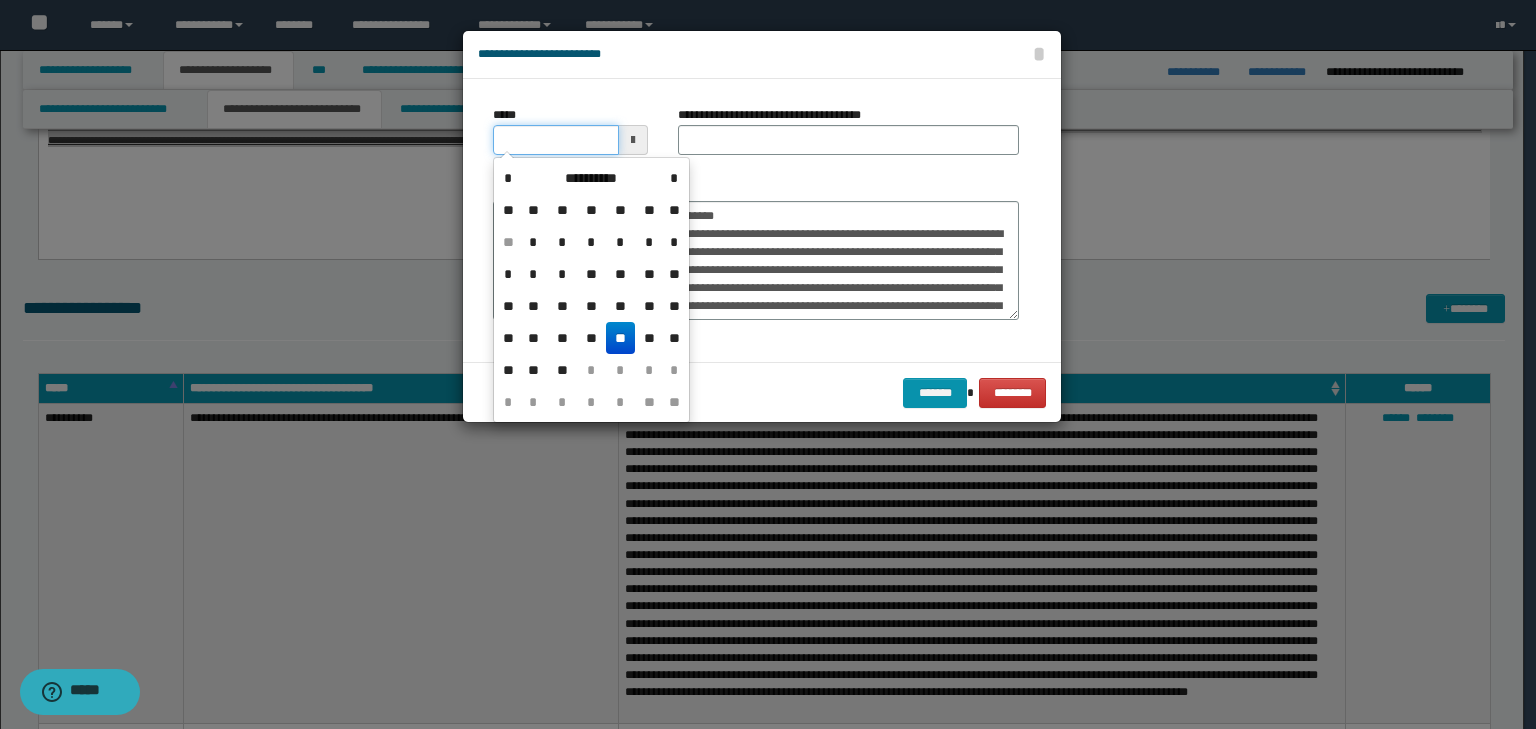 click on "*****" at bounding box center (556, 140) 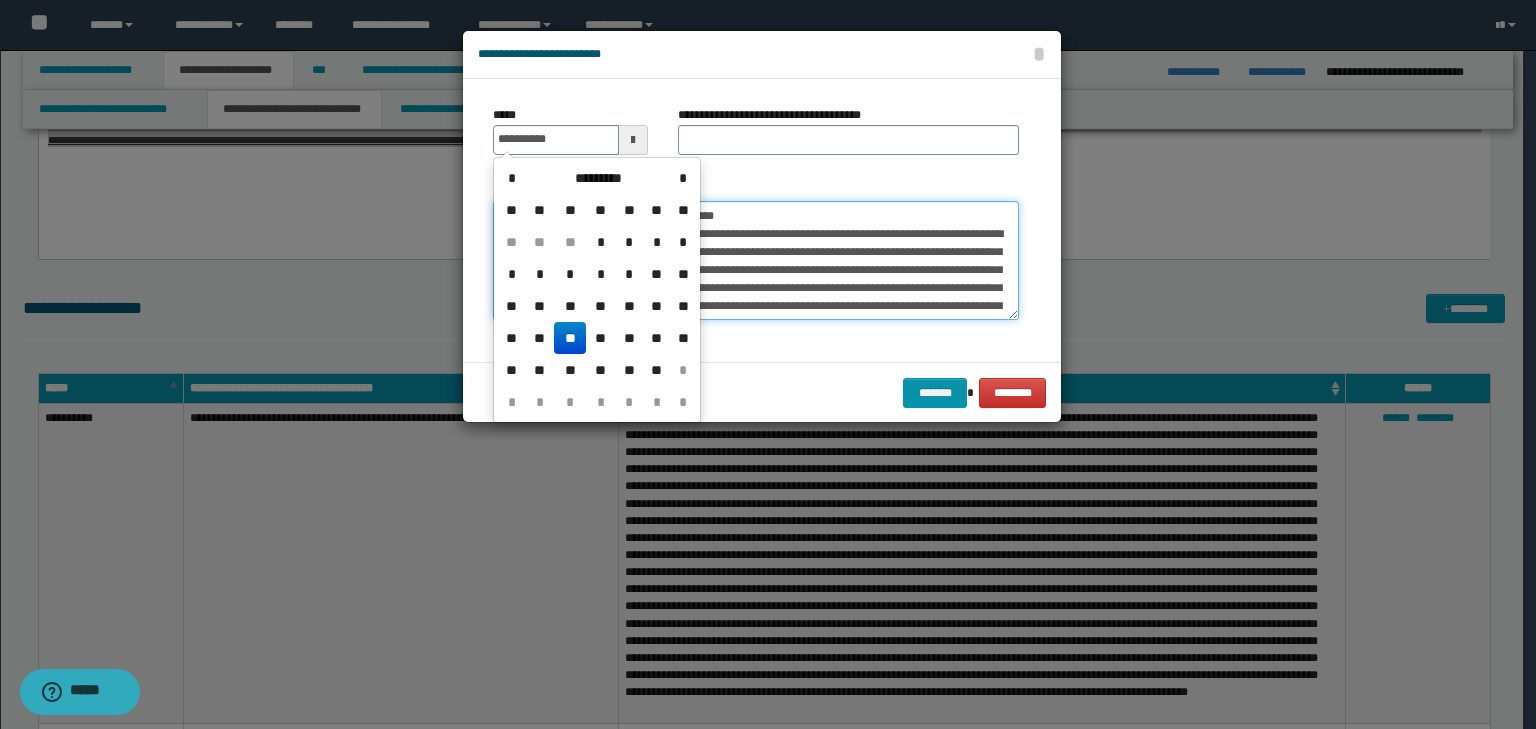 type on "**********" 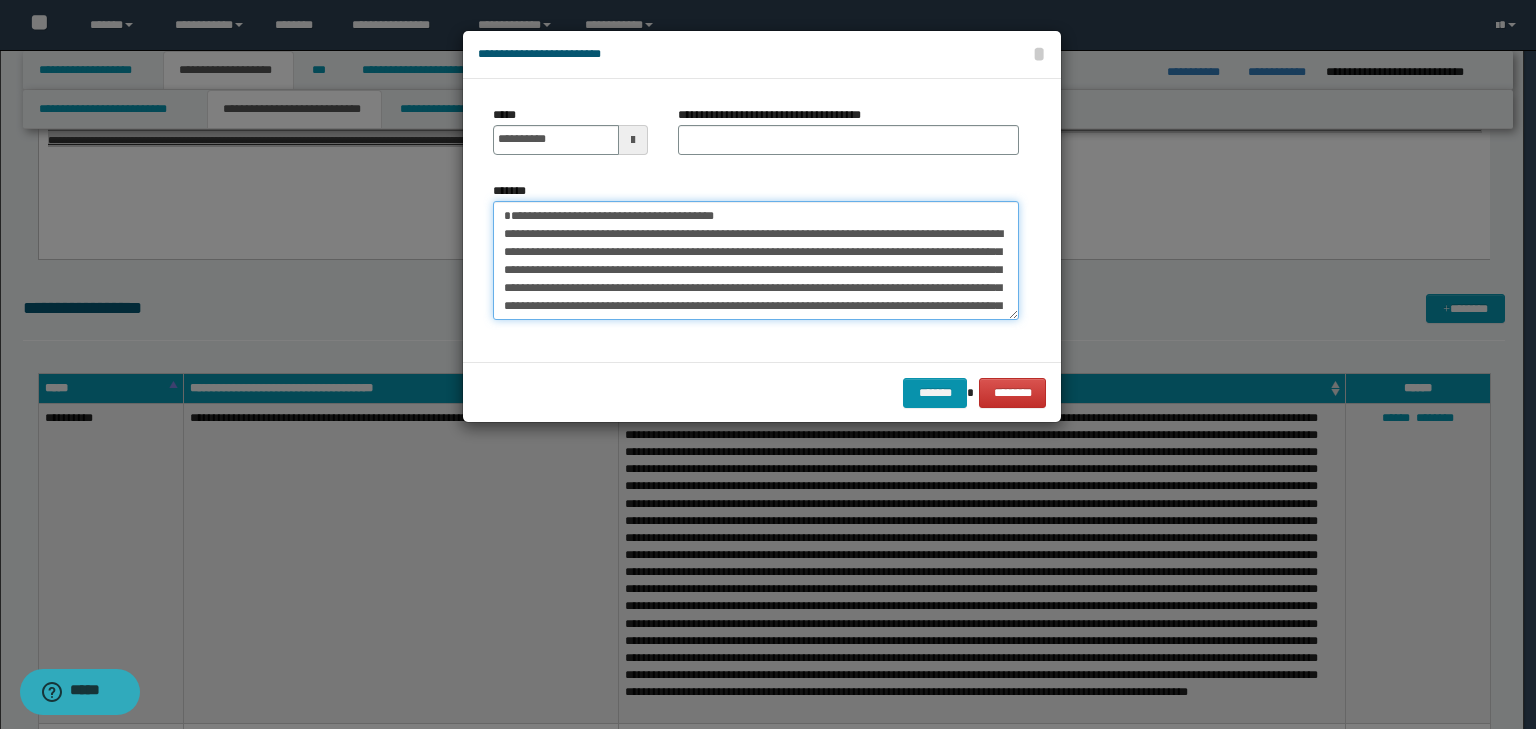 drag, startPoint x: 808, startPoint y: 217, endPoint x: 293, endPoint y: 192, distance: 515.60645 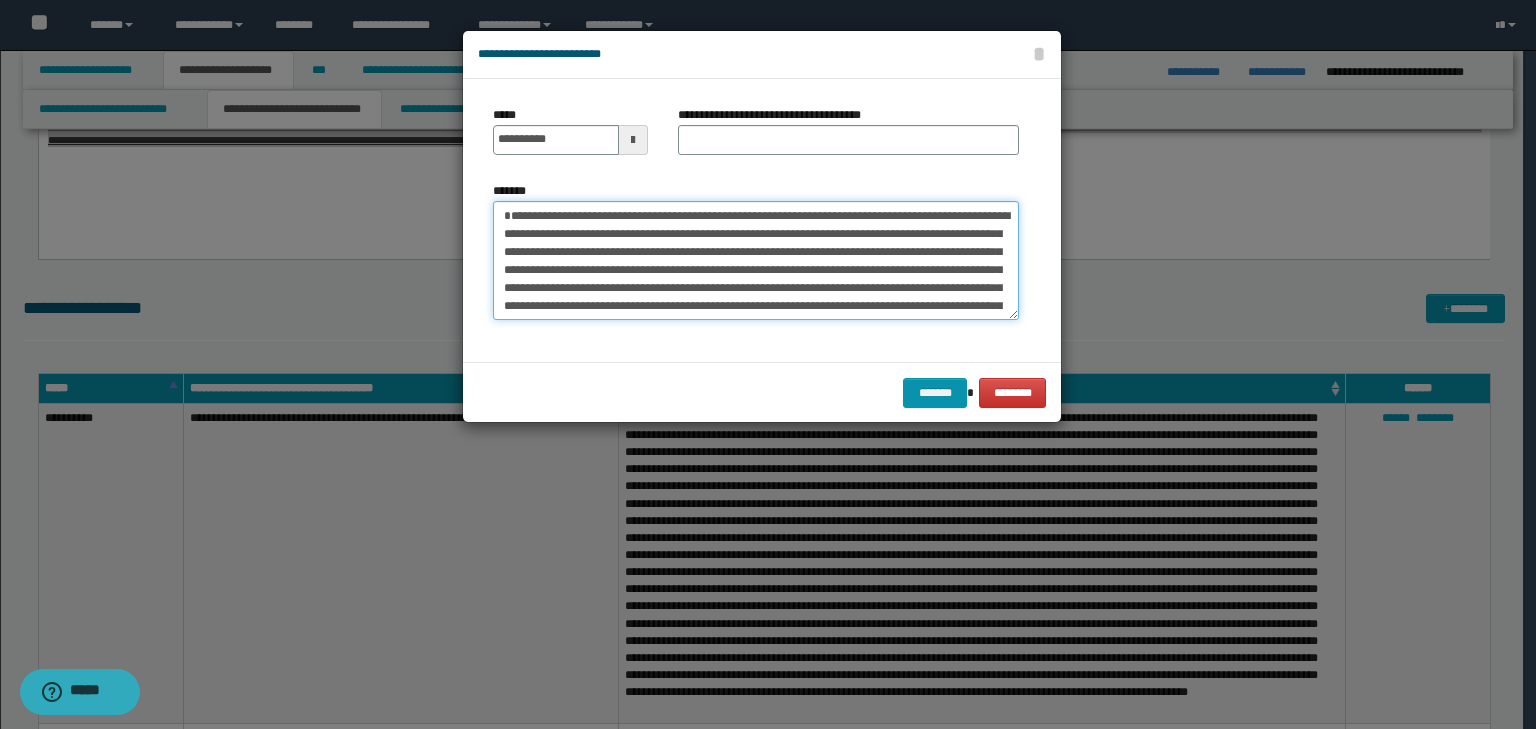 type on "**********" 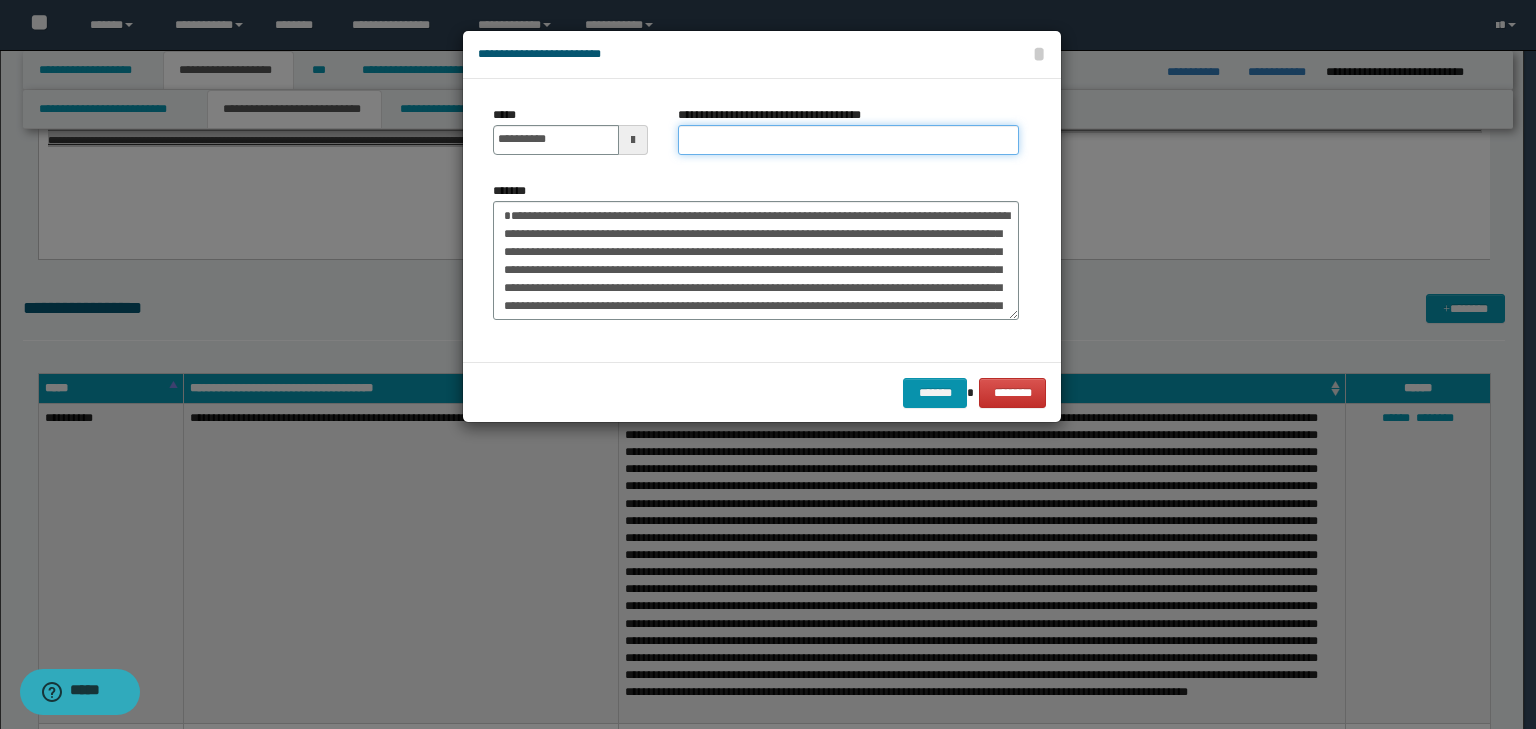 click on "**********" at bounding box center [848, 140] 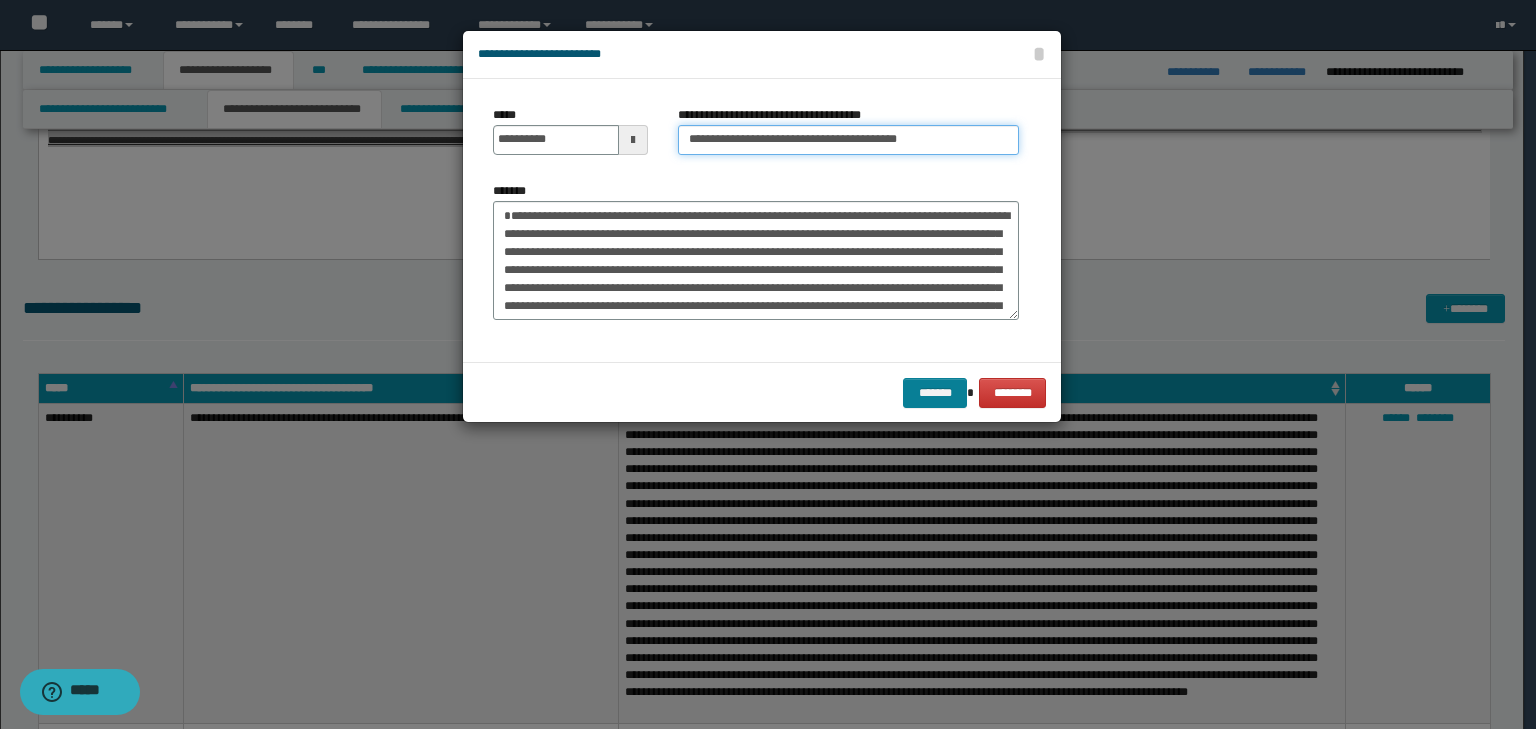 type on "**********" 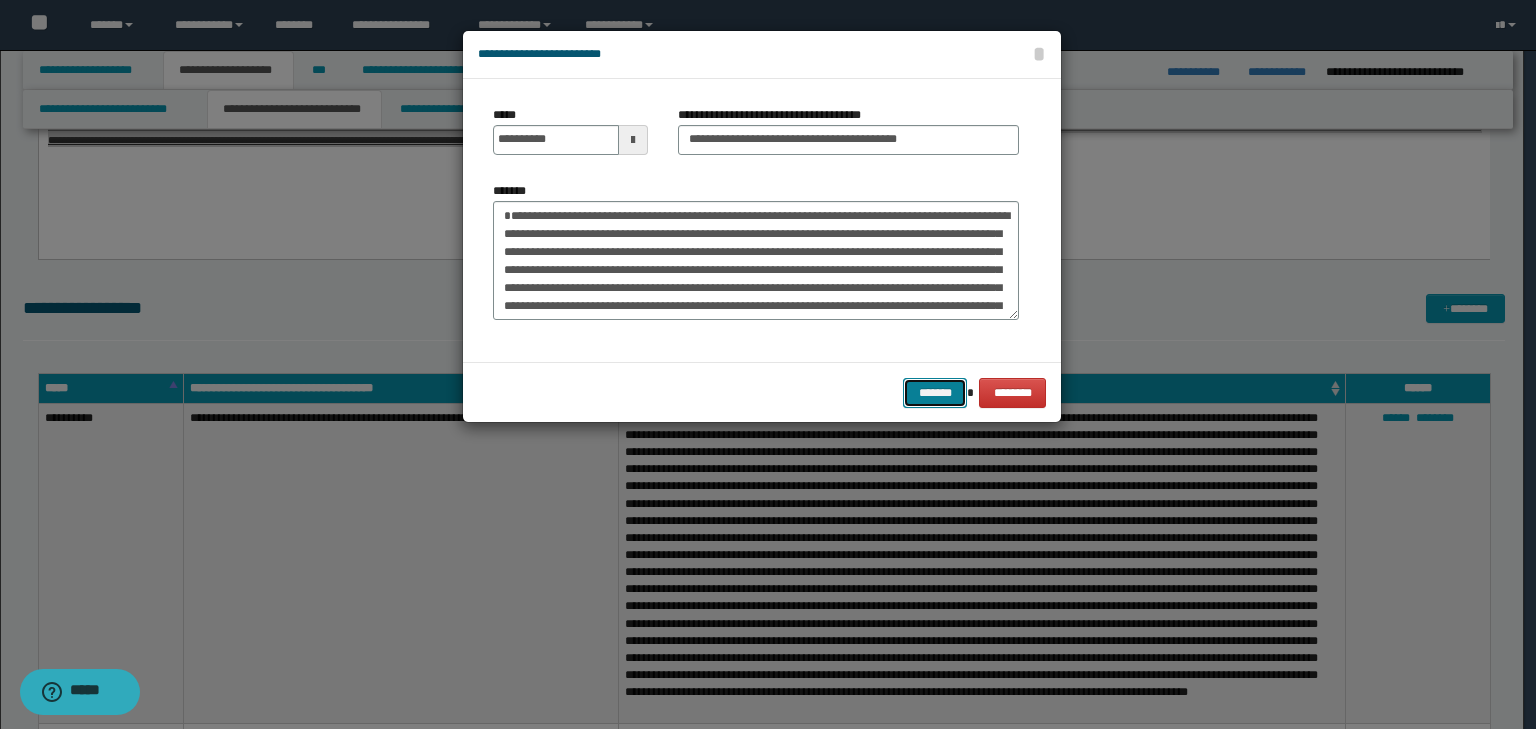 click on "*******" at bounding box center [935, 393] 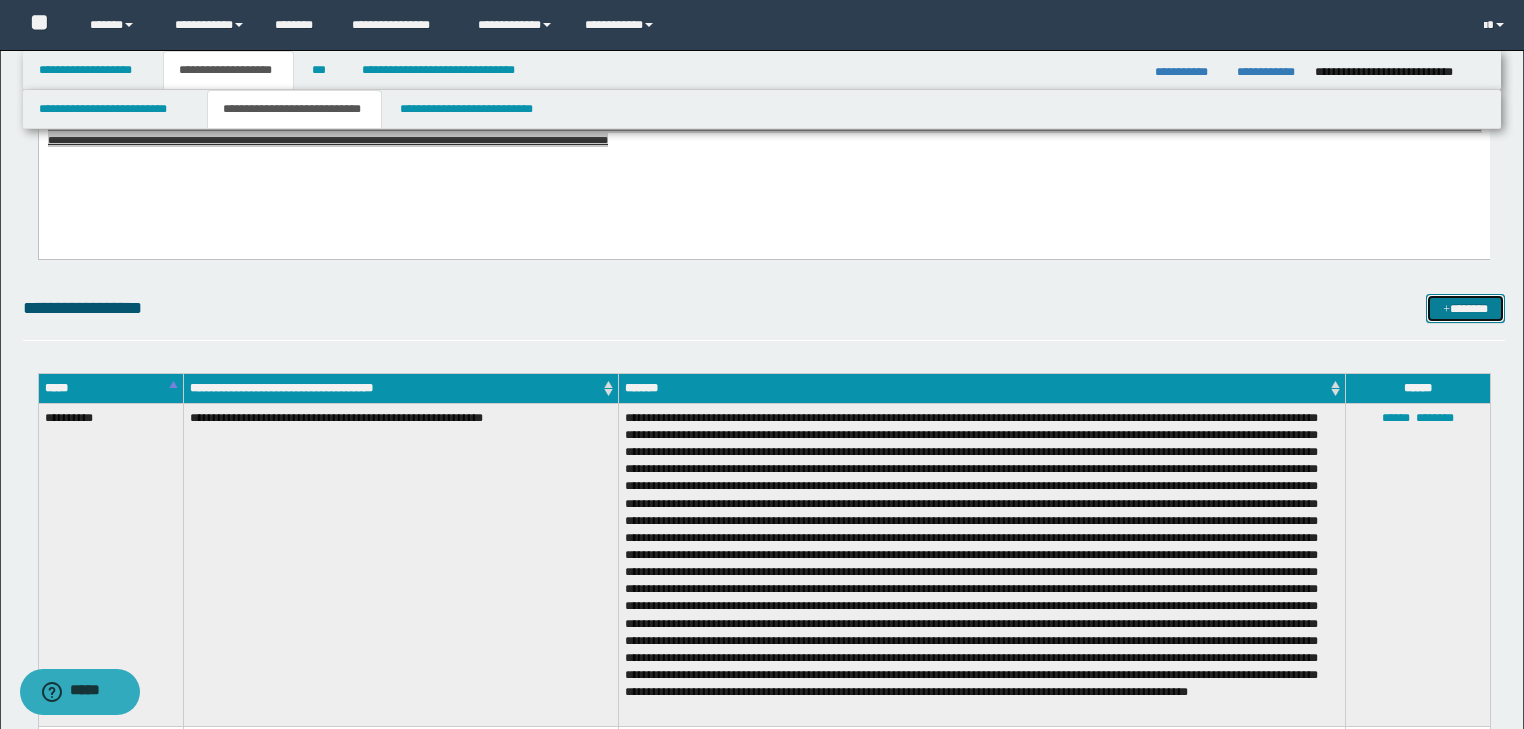 click on "*******" at bounding box center [1465, 309] 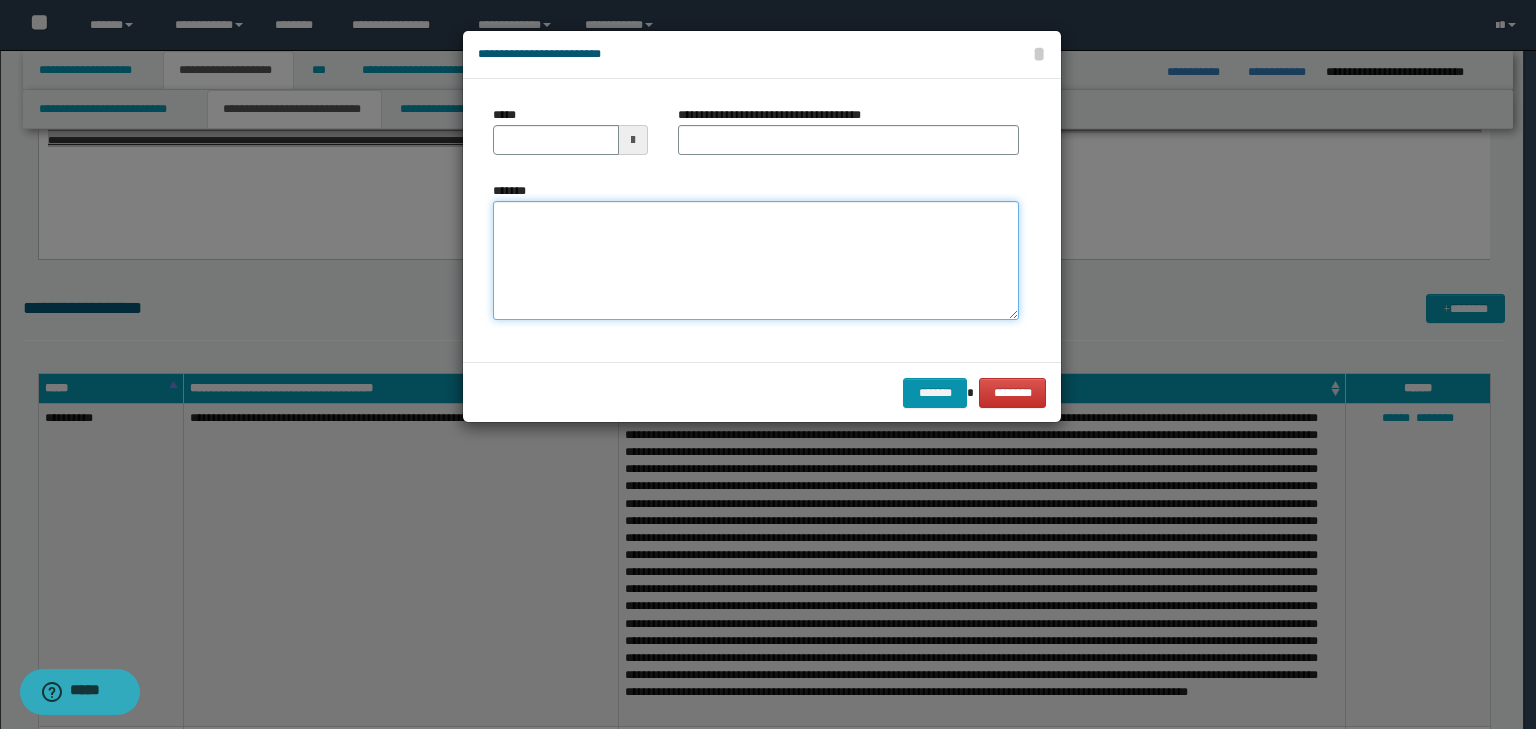 click on "*******" at bounding box center (756, 261) 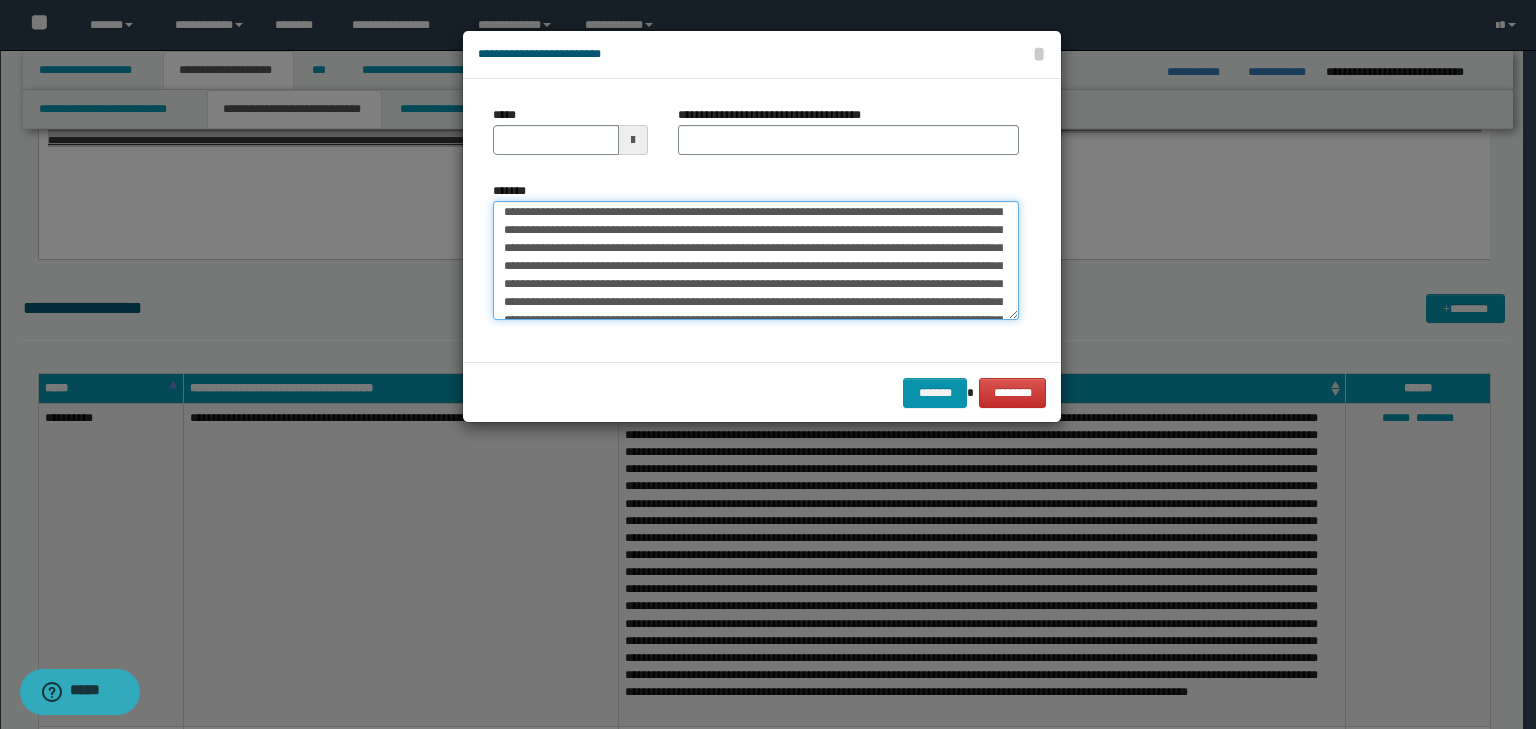 scroll, scrollTop: 0, scrollLeft: 0, axis: both 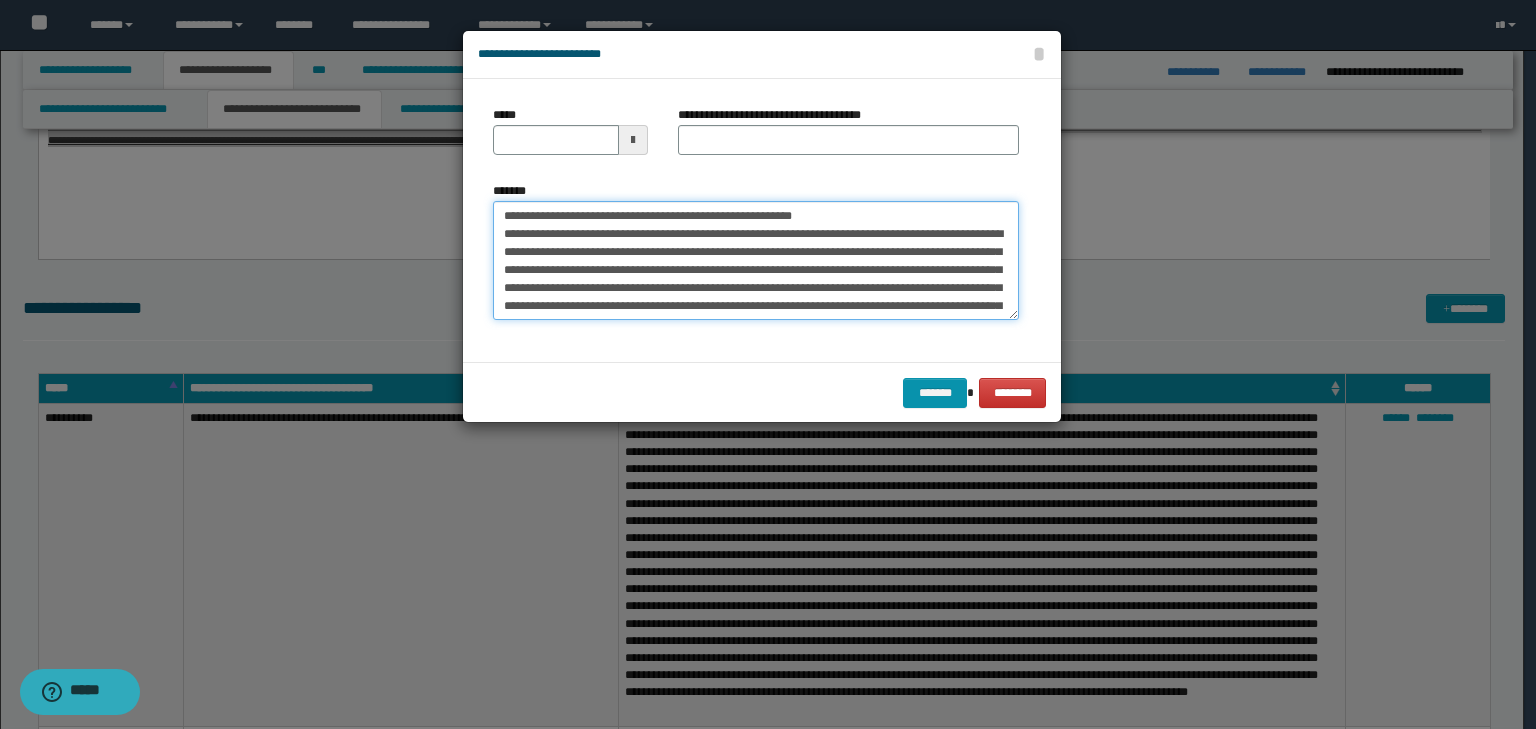 drag, startPoint x: 566, startPoint y: 218, endPoint x: 410, endPoint y: 209, distance: 156.2594 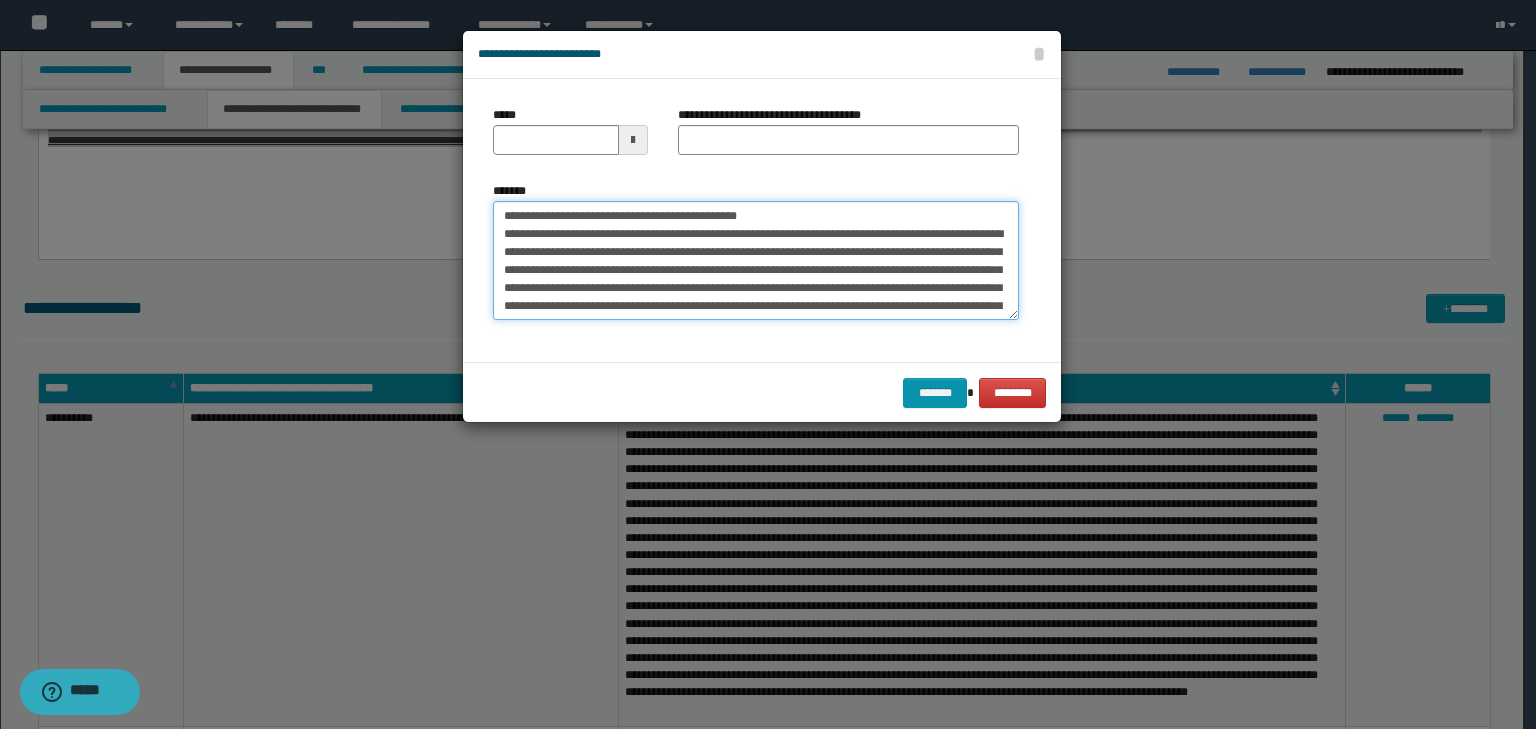 type 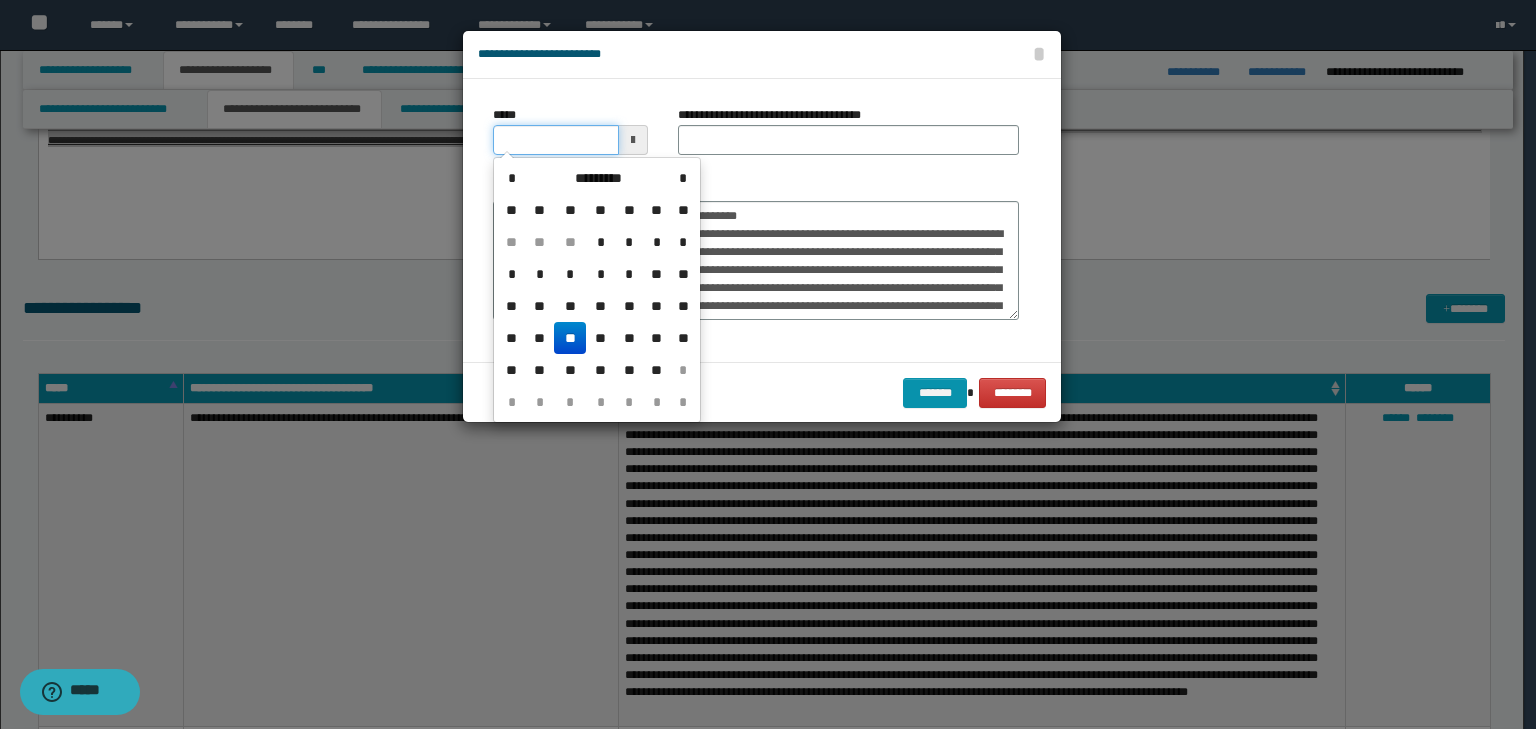 click on "*****" at bounding box center (556, 140) 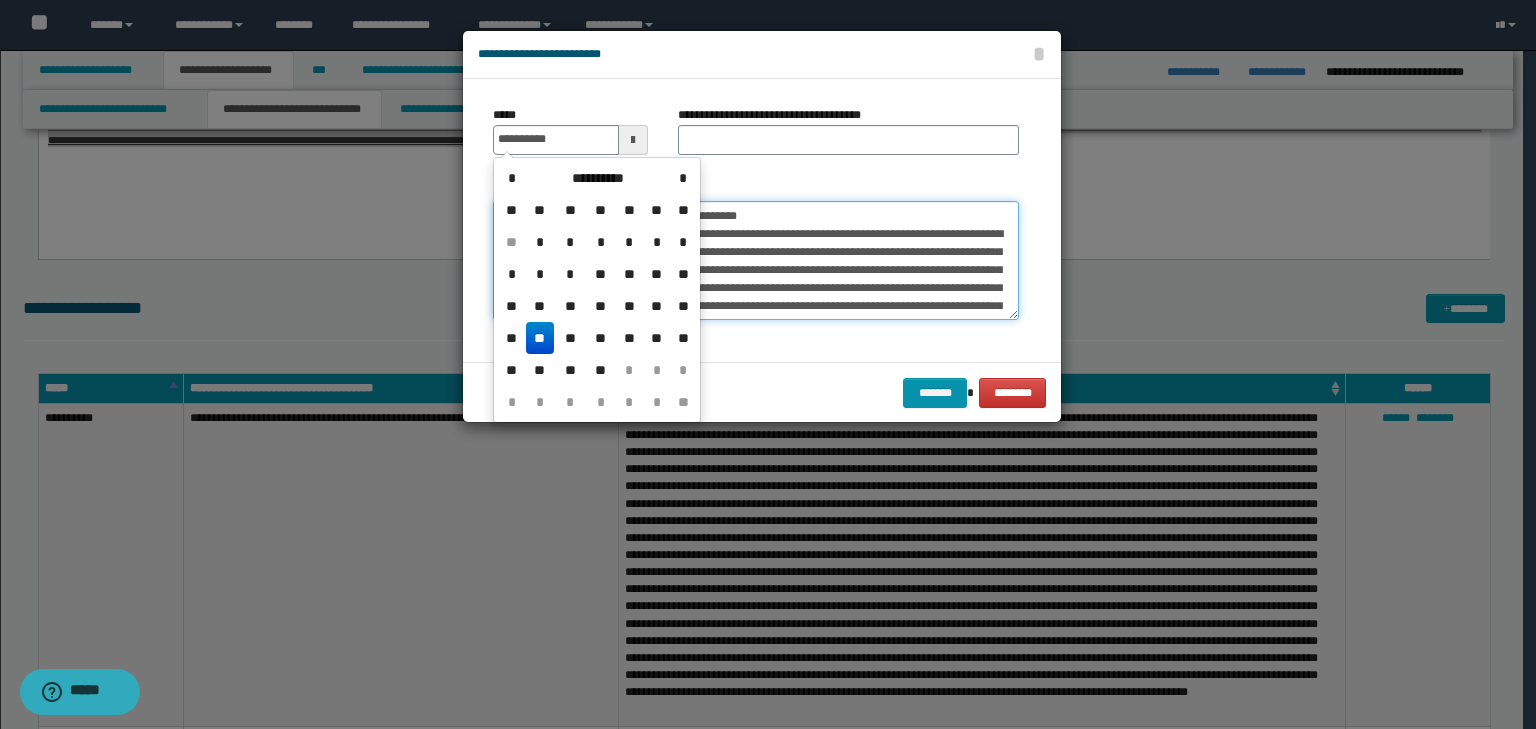 type on "**********" 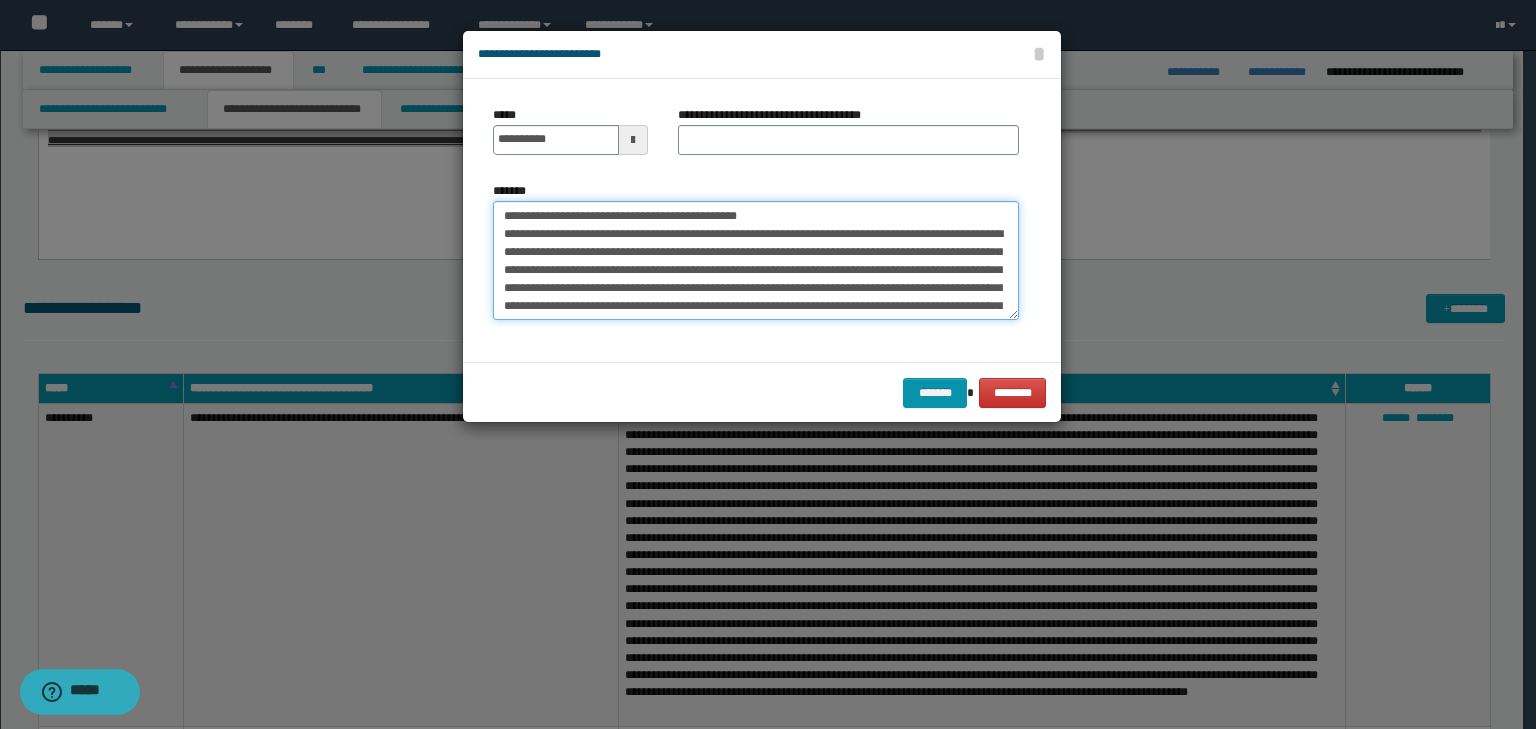 drag, startPoint x: 824, startPoint y: 208, endPoint x: 289, endPoint y: 212, distance: 535.01495 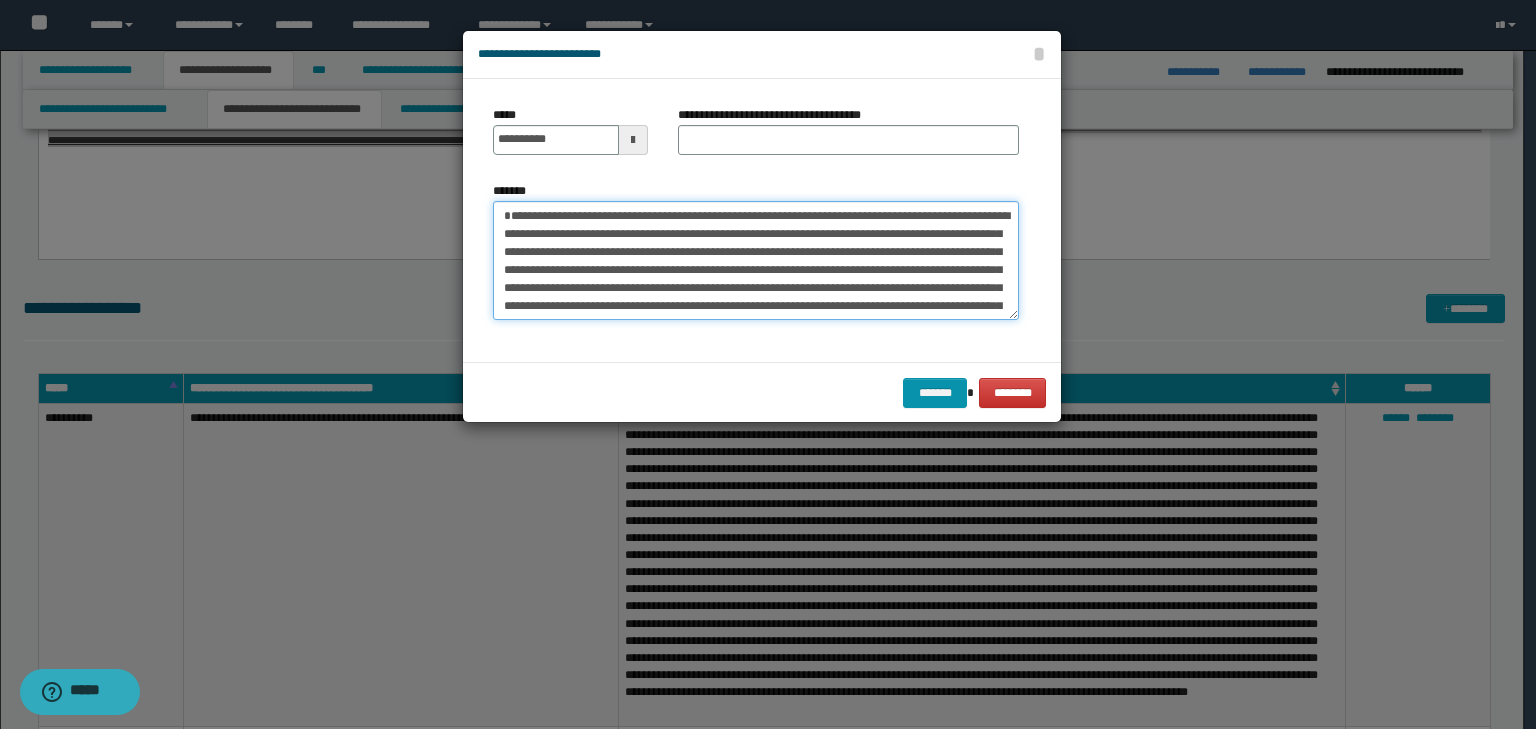 type on "**********" 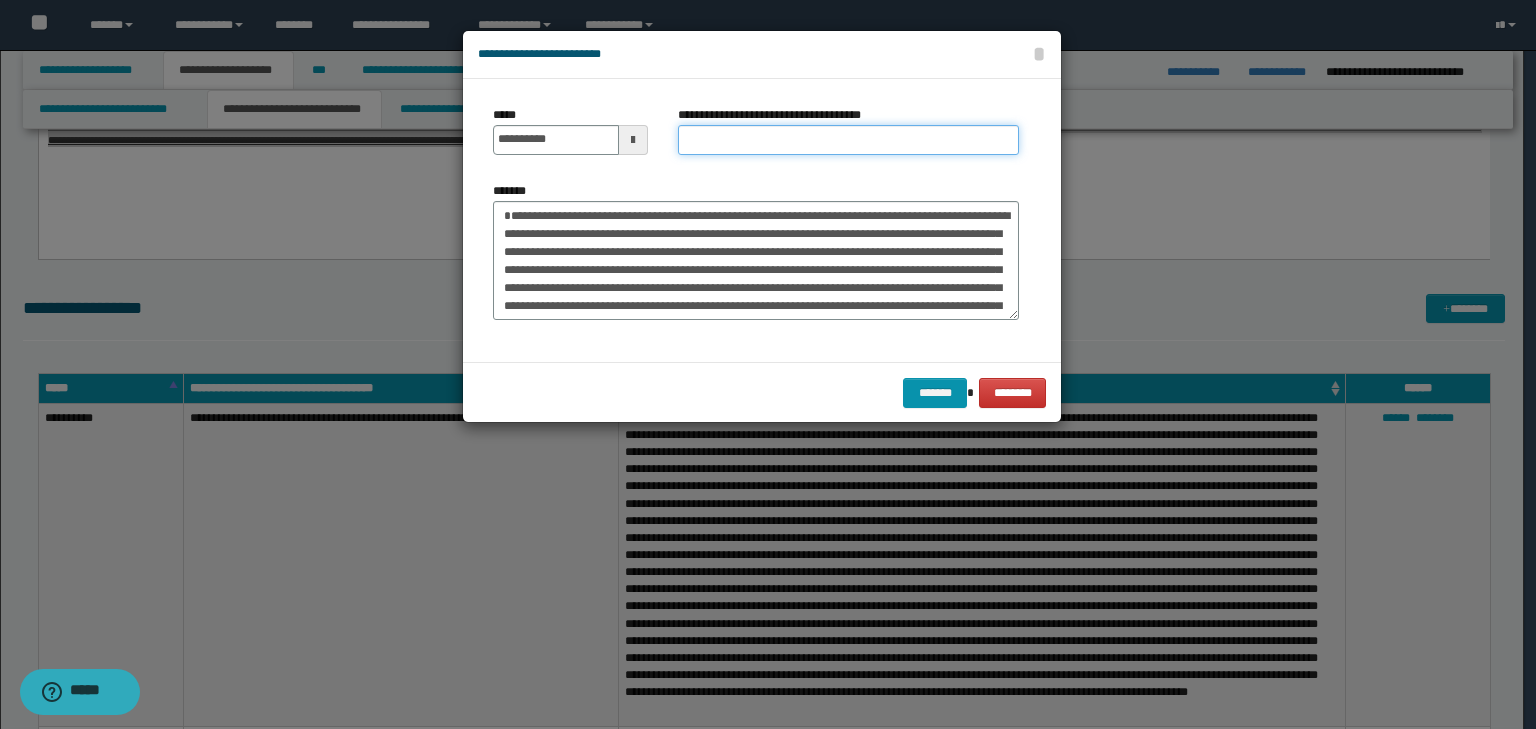 click on "**********" at bounding box center (848, 140) 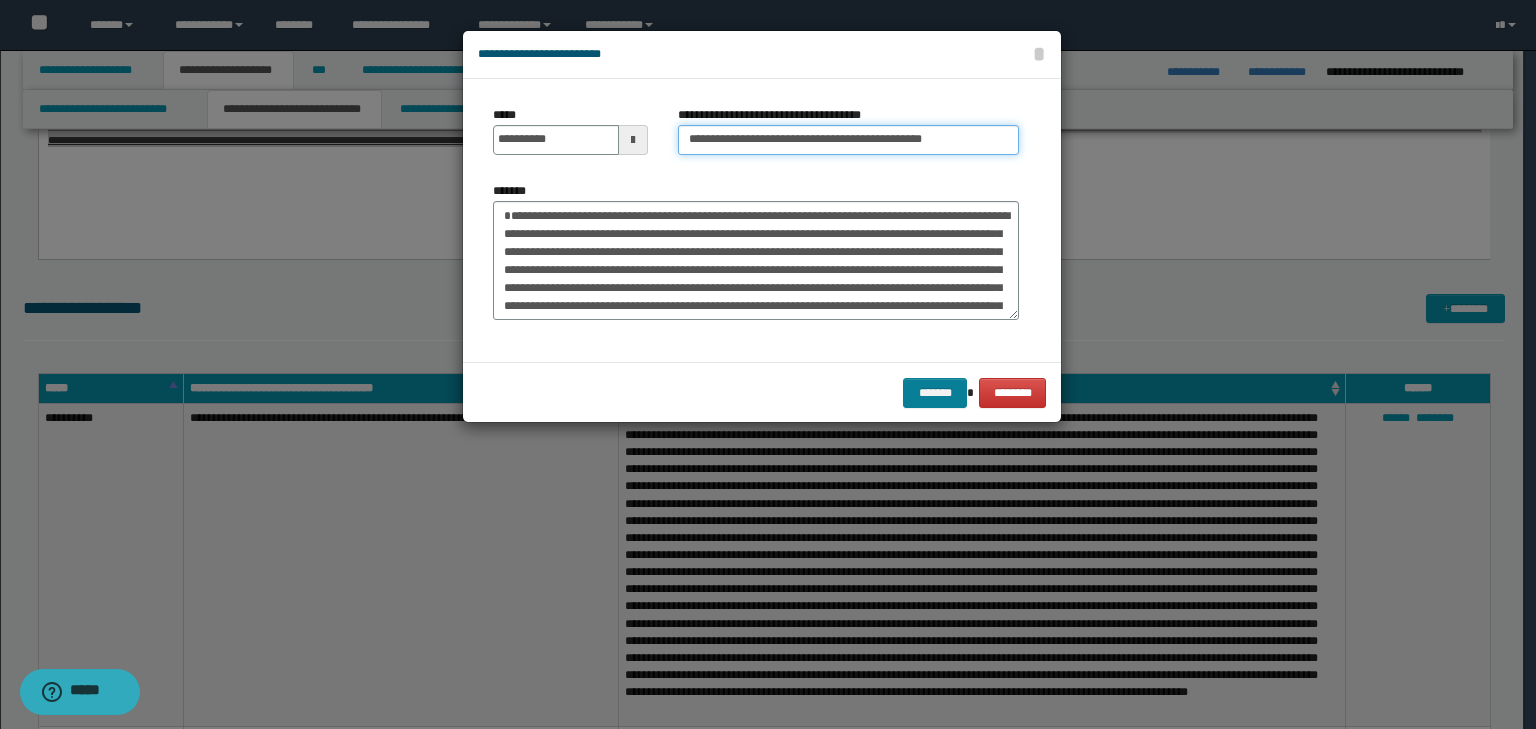 type on "**********" 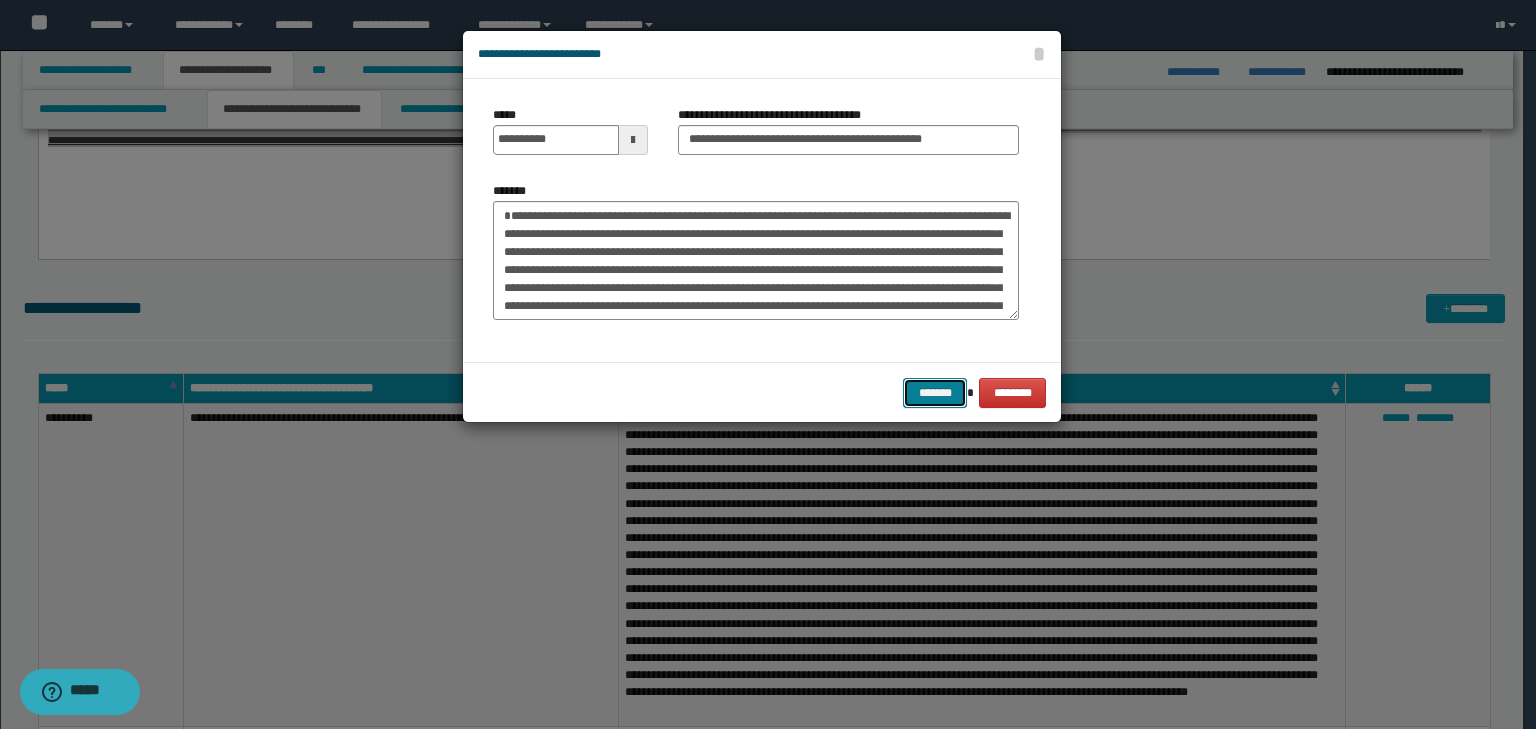 click on "*******" at bounding box center (935, 393) 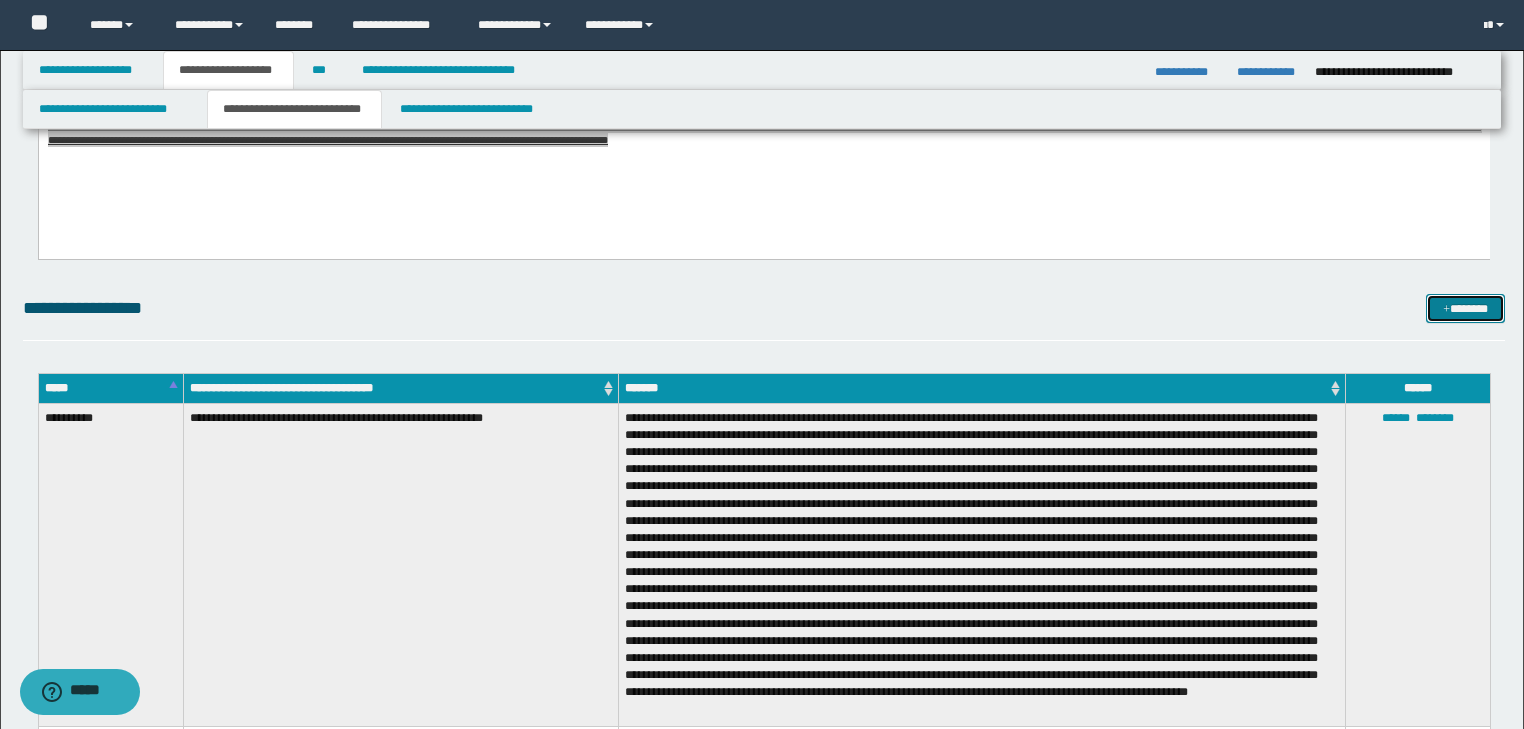 click on "*******" at bounding box center (1465, 309) 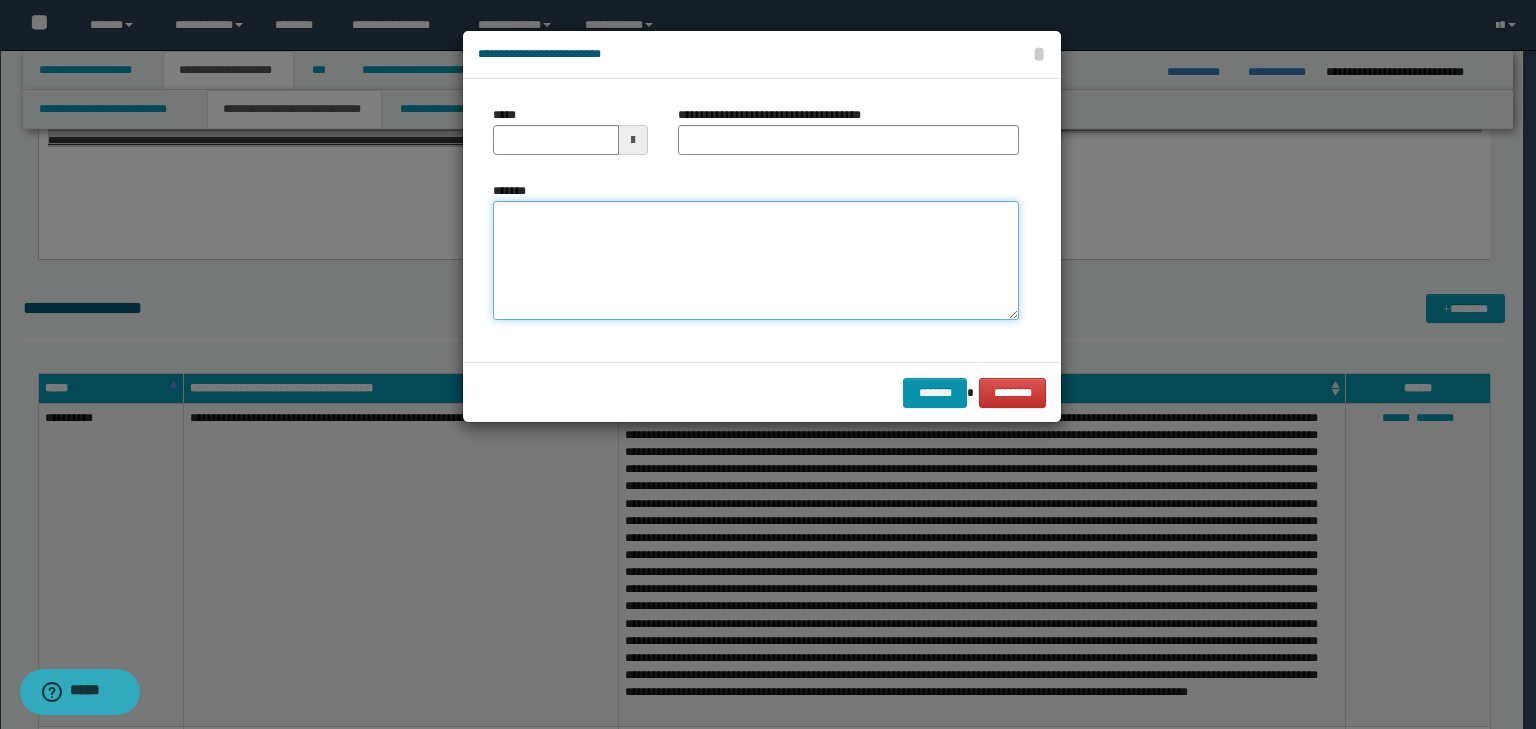 click on "*******" at bounding box center (756, 261) 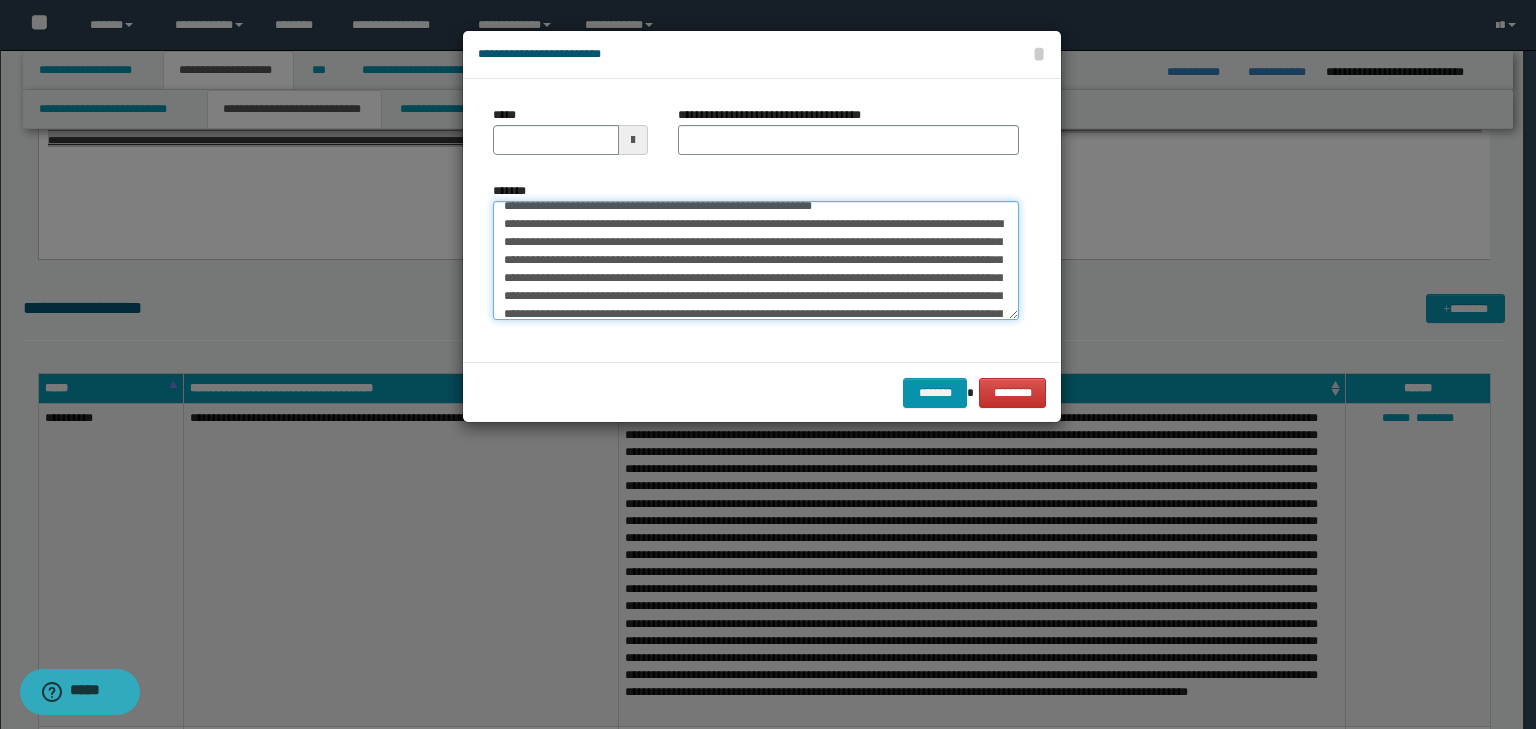 scroll, scrollTop: 0, scrollLeft: 0, axis: both 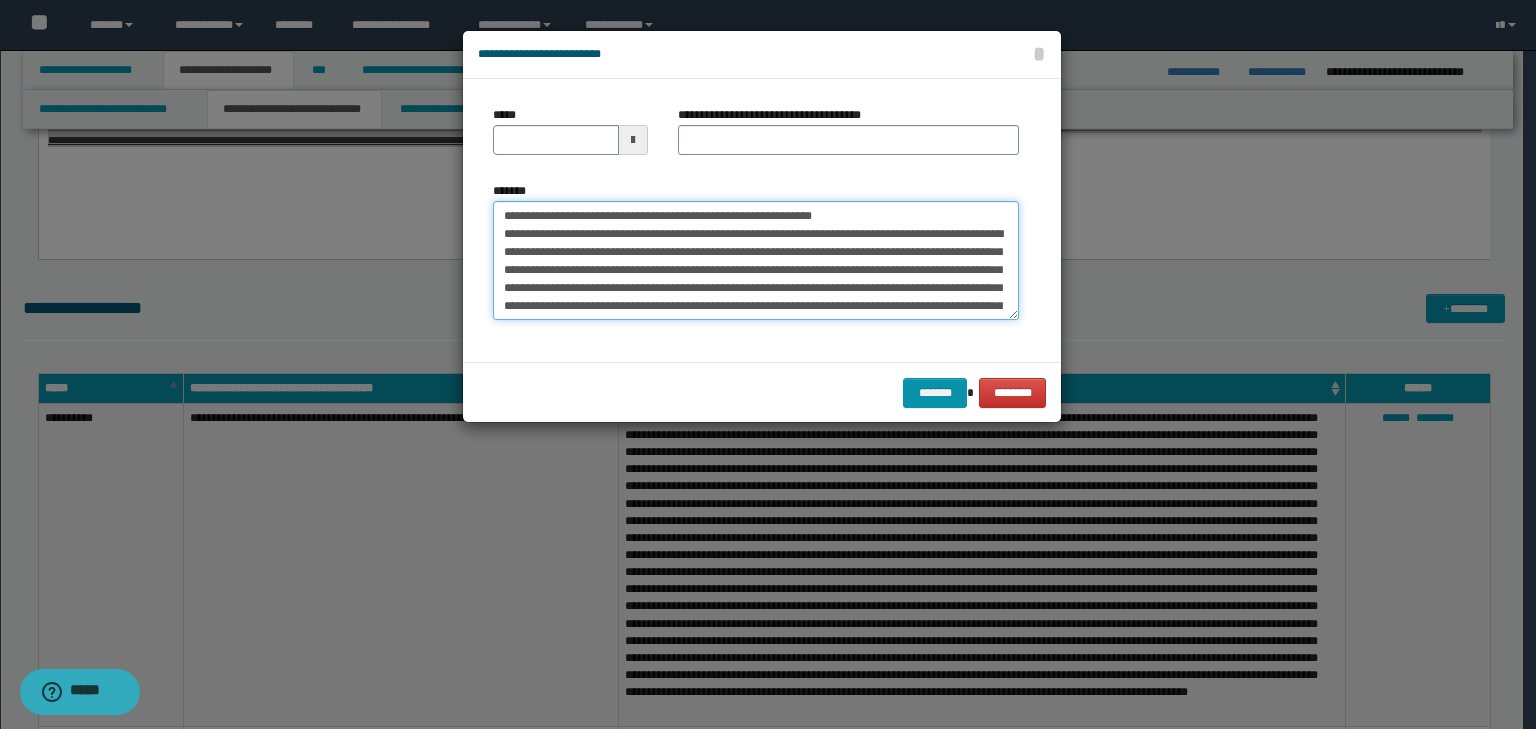 drag, startPoint x: 568, startPoint y: 216, endPoint x: 460, endPoint y: 224, distance: 108.29589 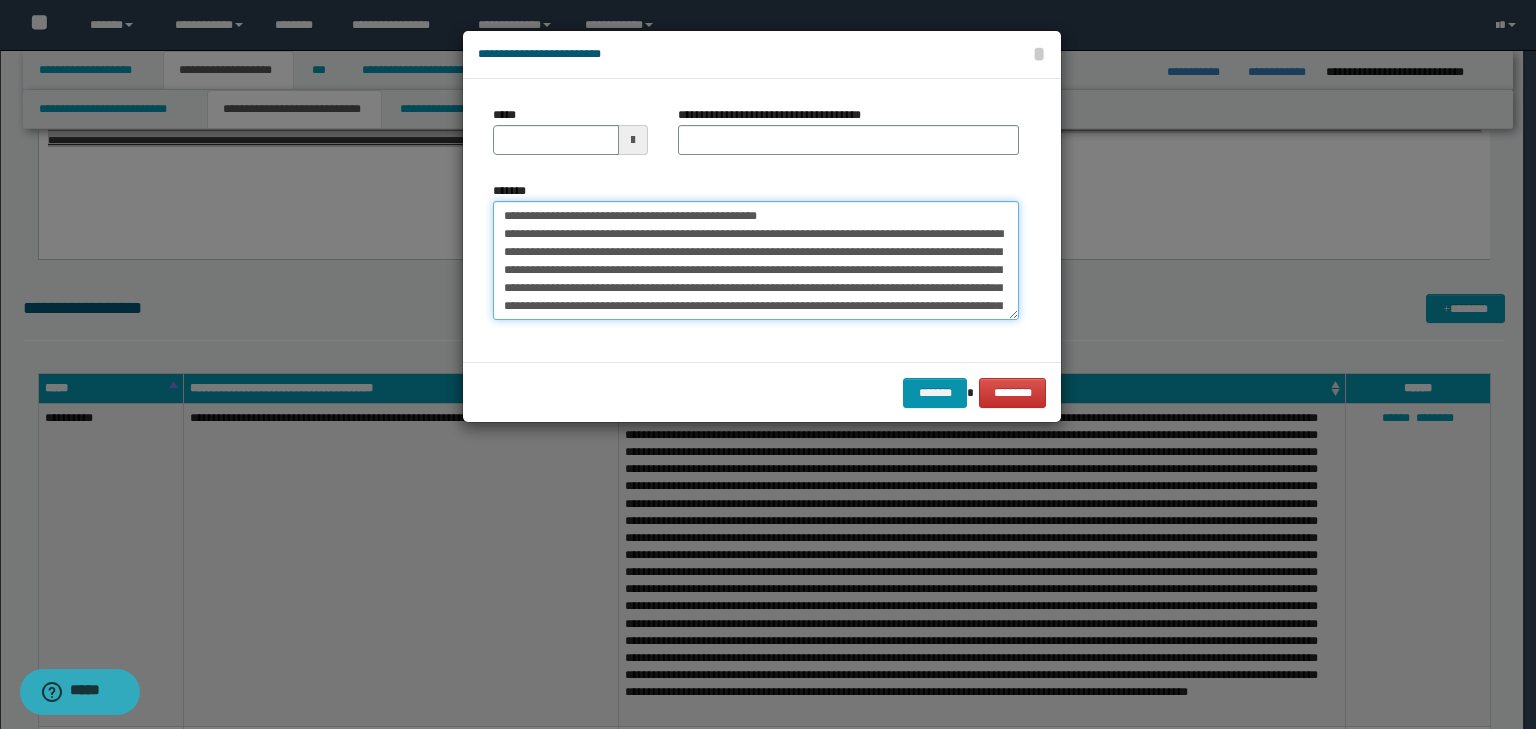 type 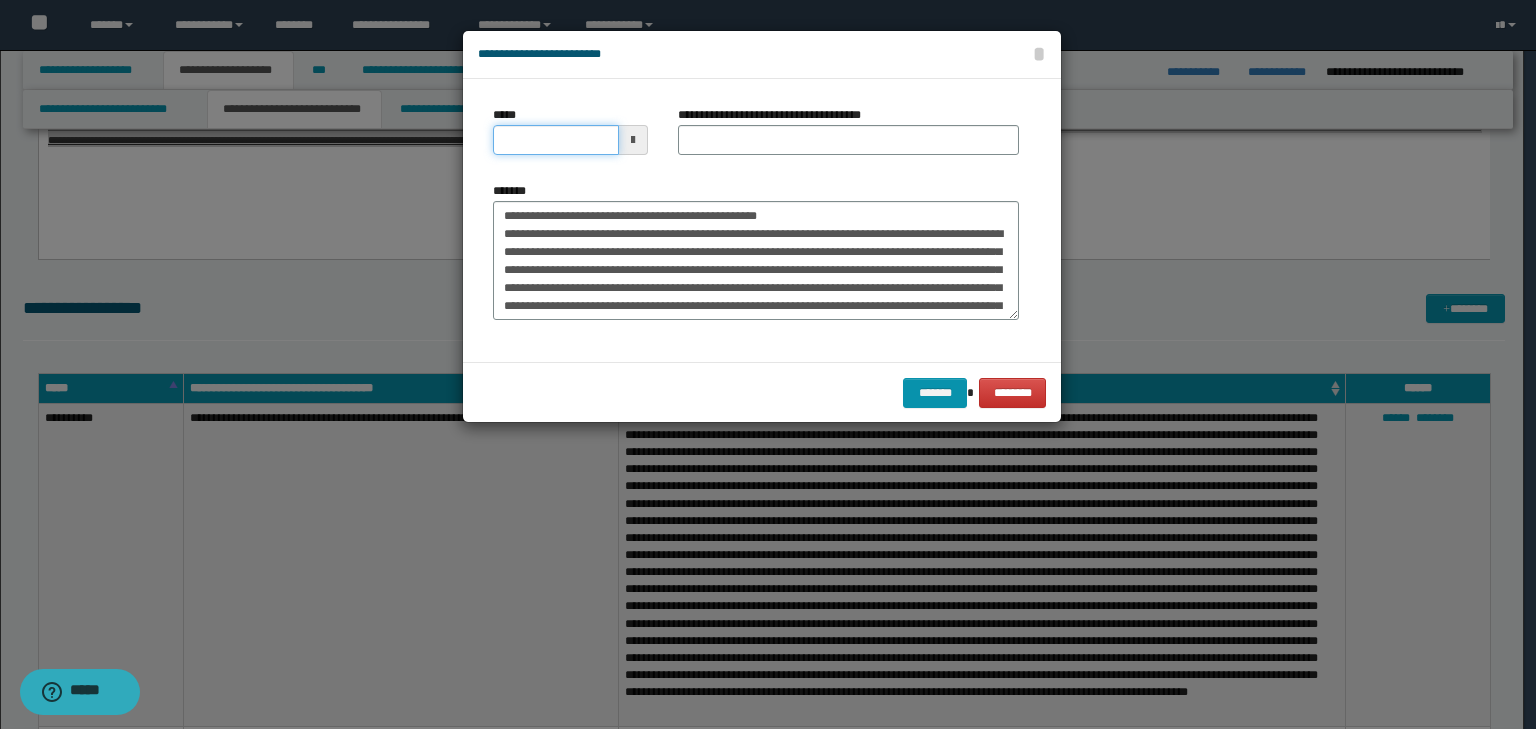 click on "*****" at bounding box center [556, 140] 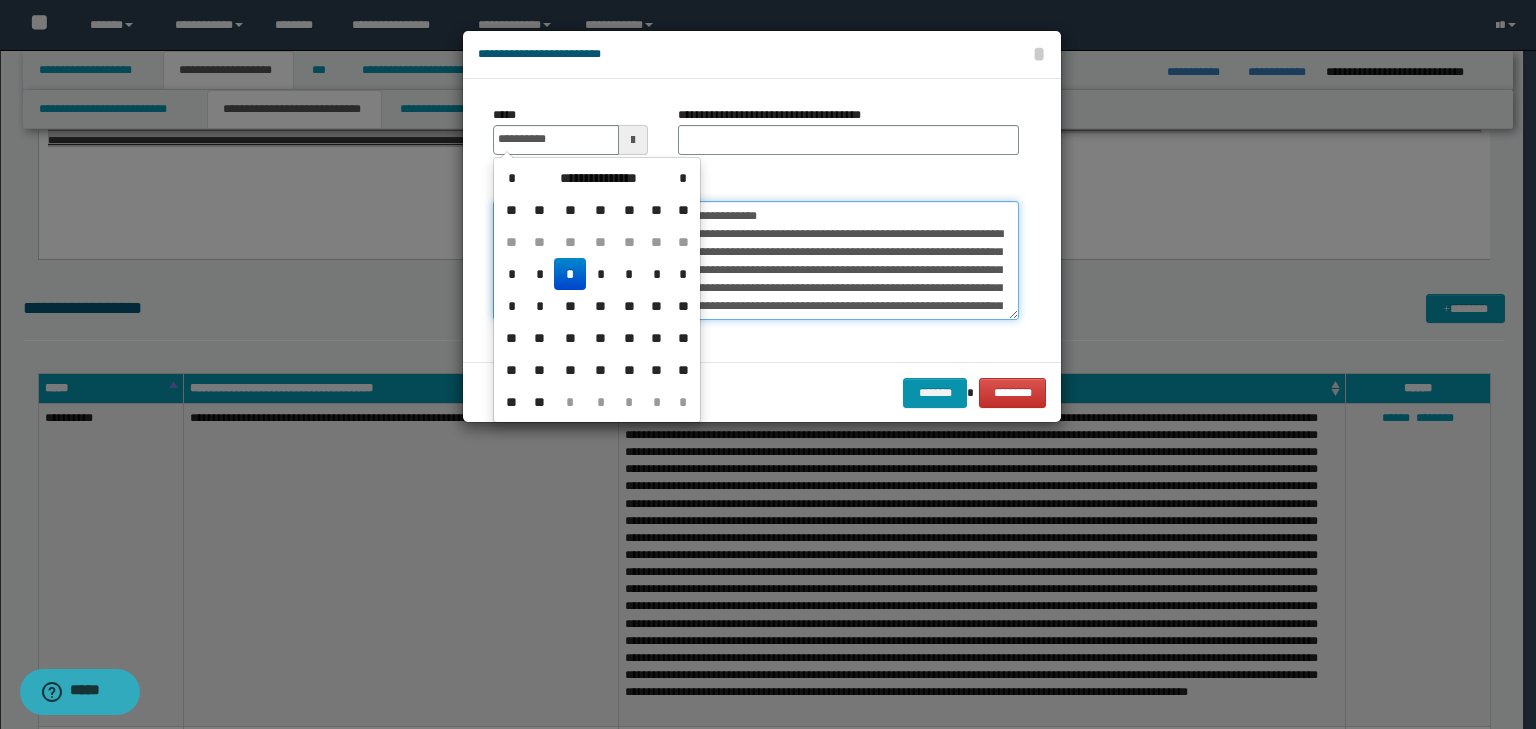 type on "**********" 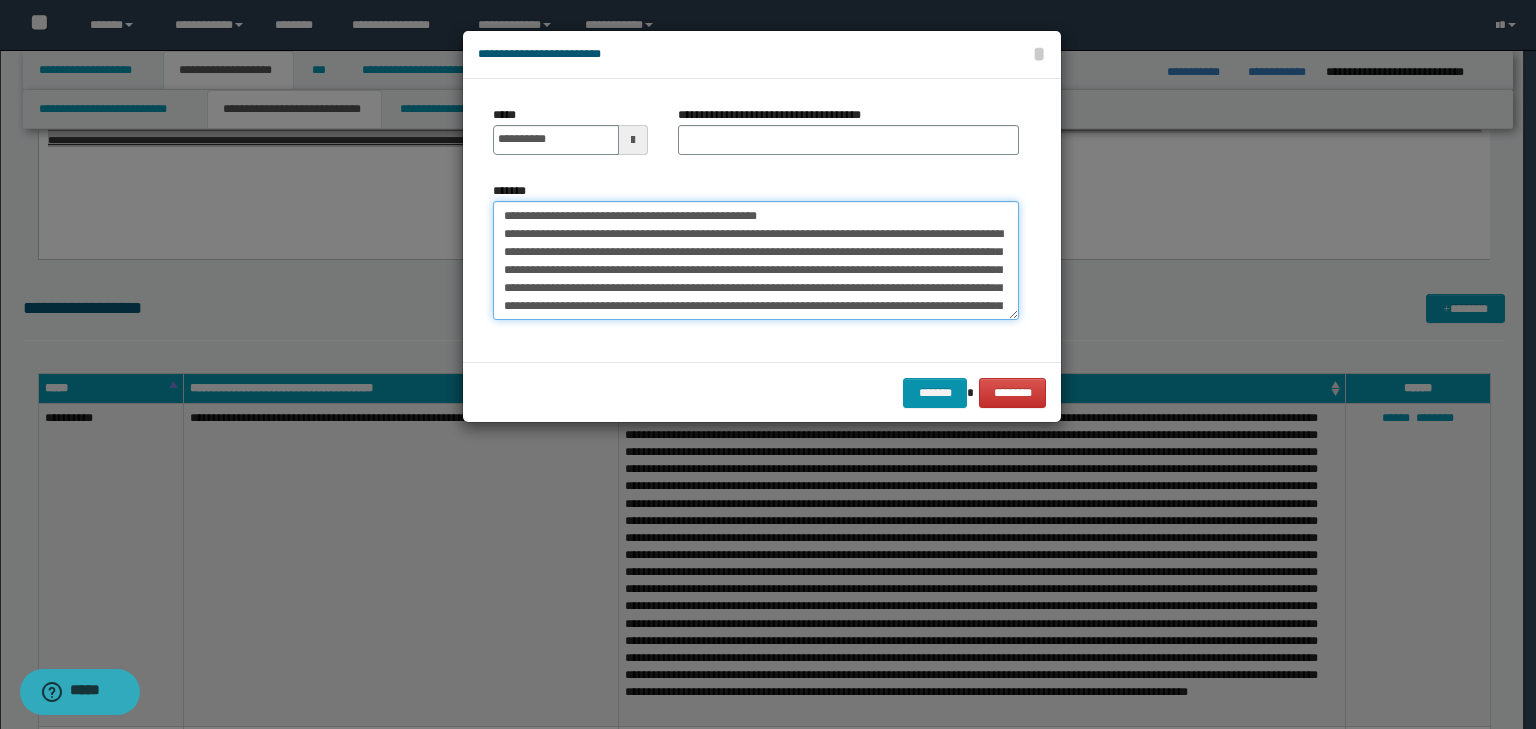 drag, startPoint x: 815, startPoint y: 212, endPoint x: 371, endPoint y: 200, distance: 444.16214 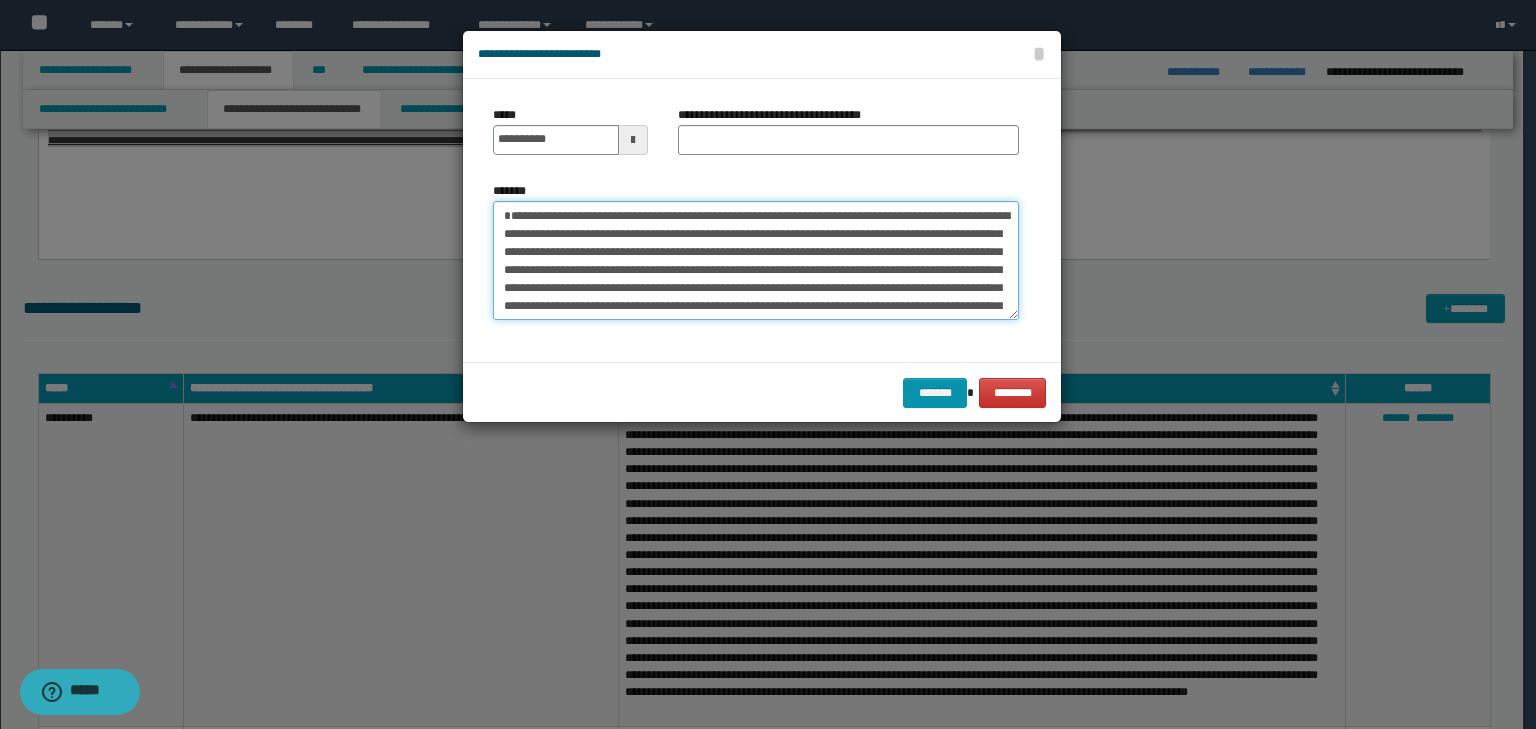 type on "**********" 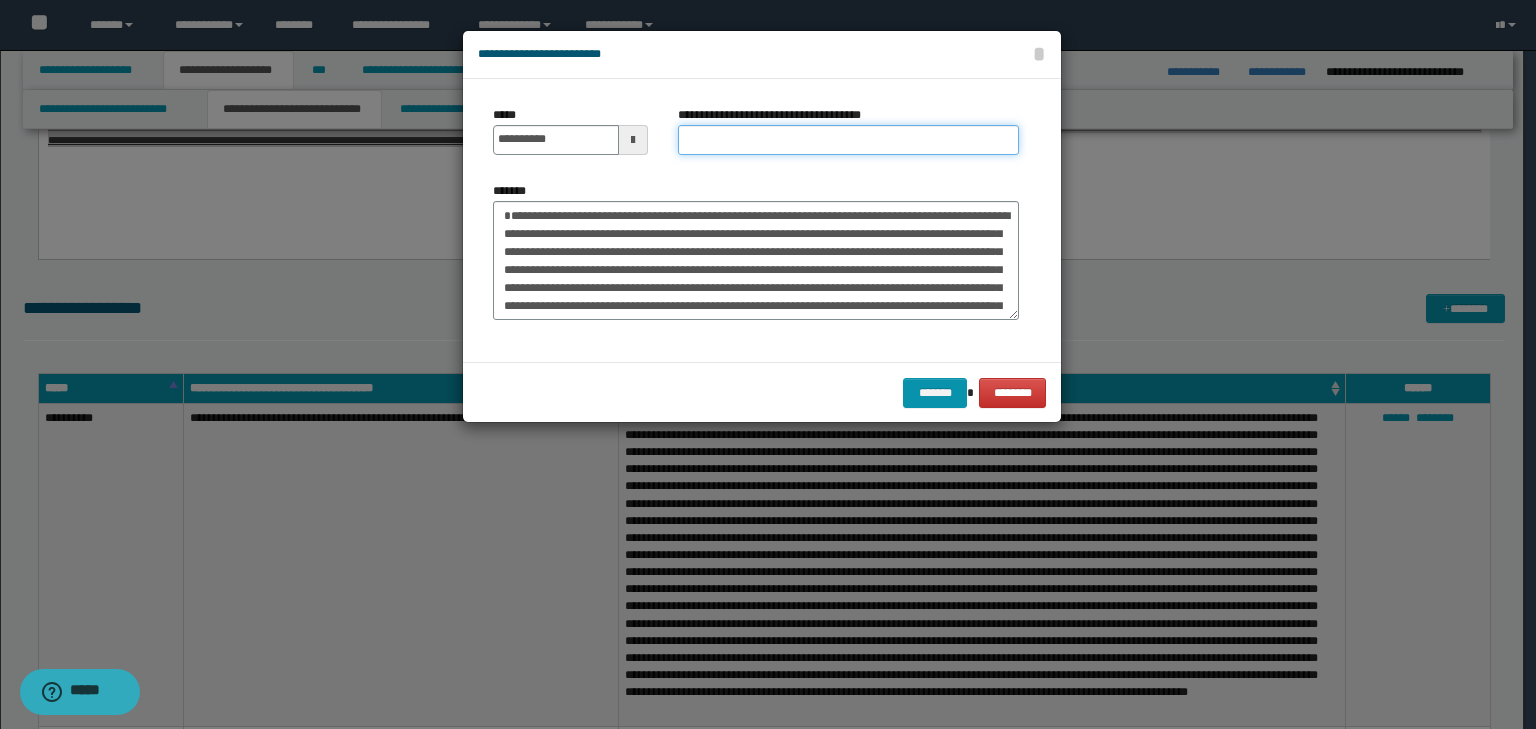click on "**********" at bounding box center (848, 140) 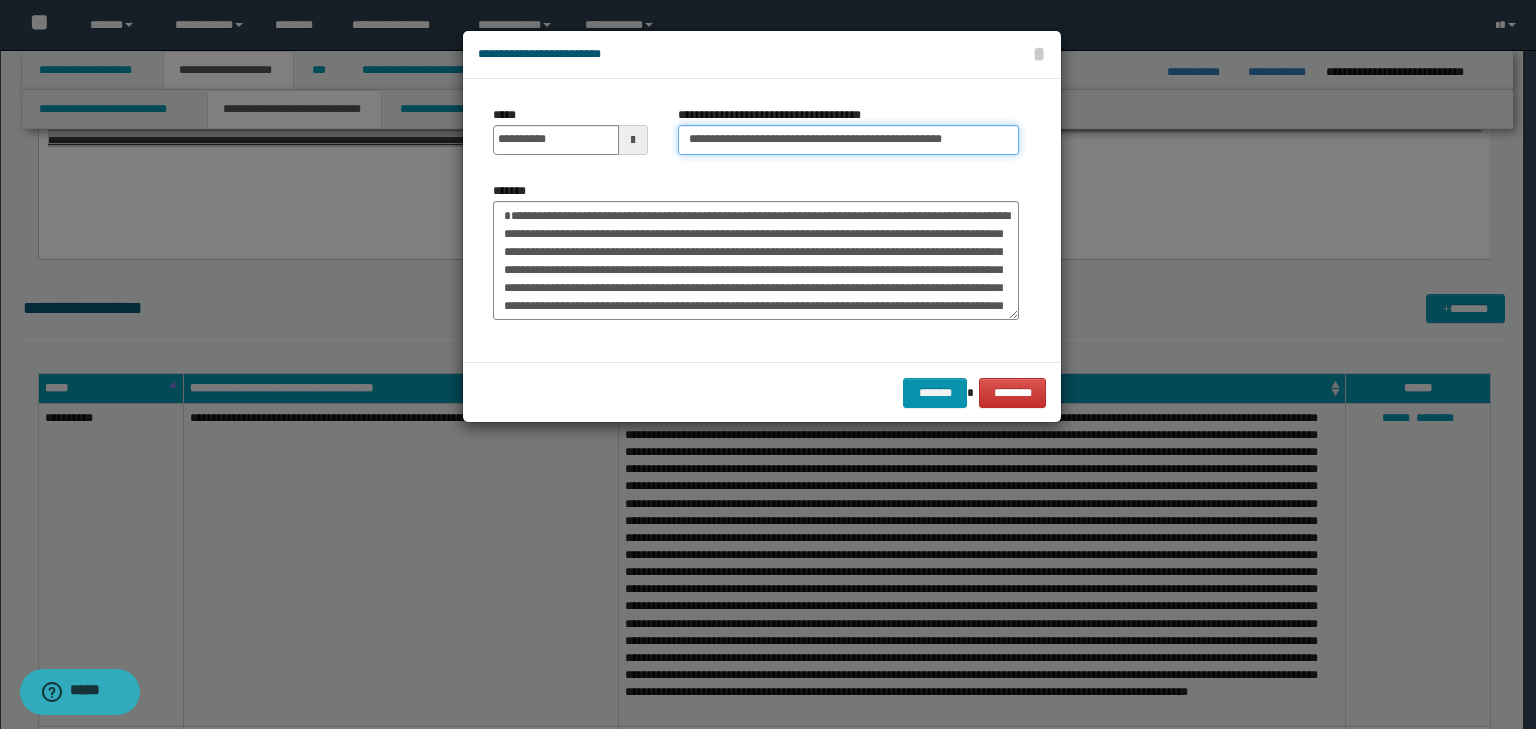 scroll, scrollTop: 0, scrollLeft: 13, axis: horizontal 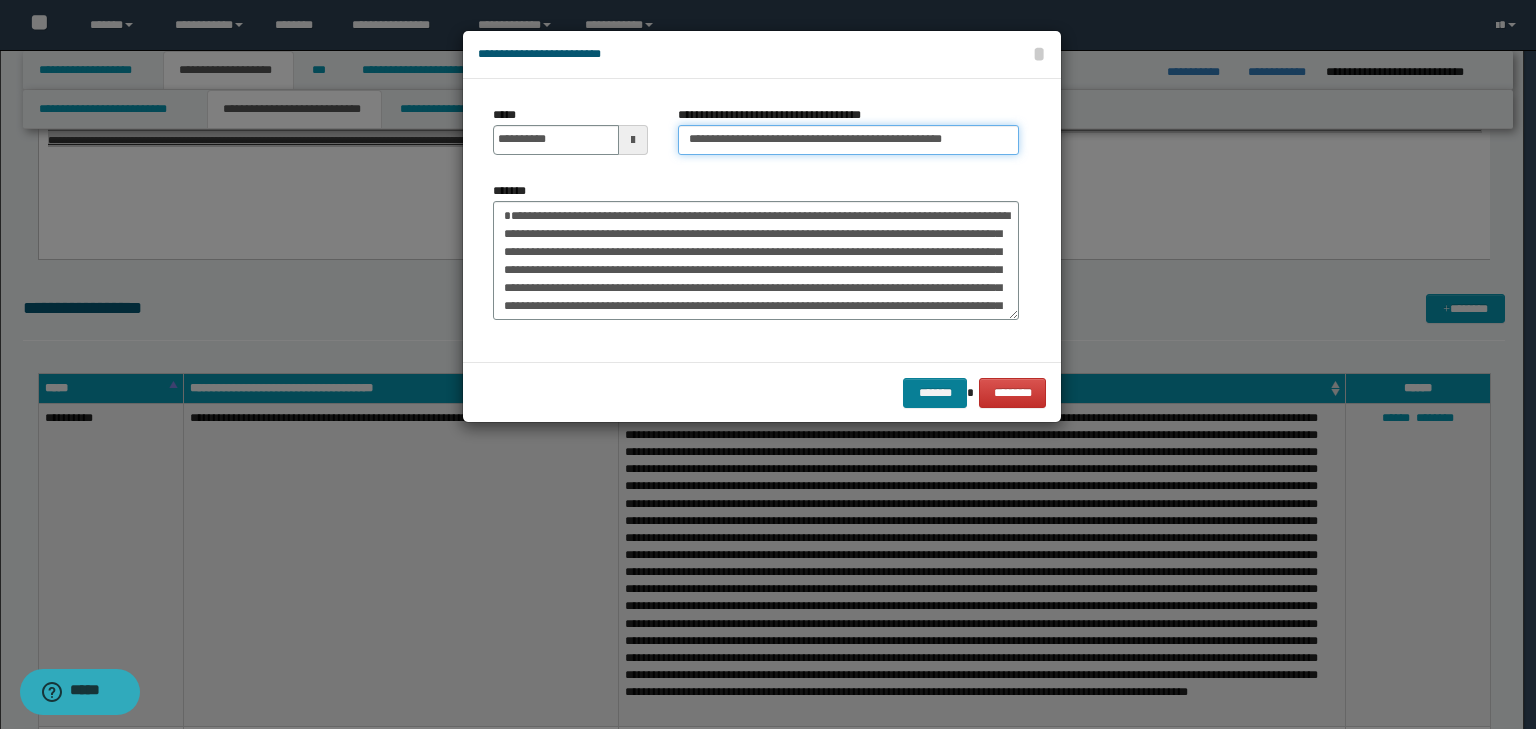 type on "**********" 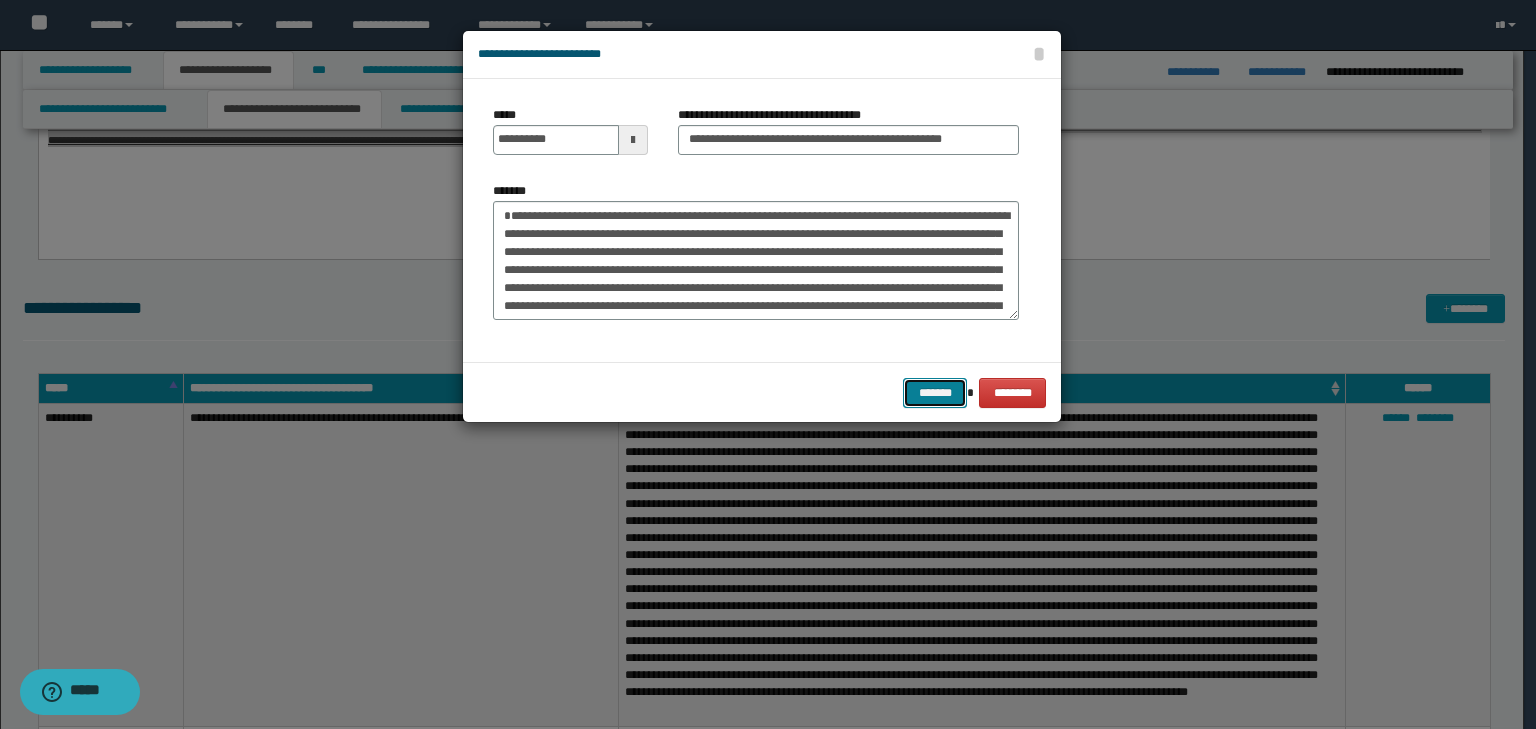 click on "*******" at bounding box center (935, 393) 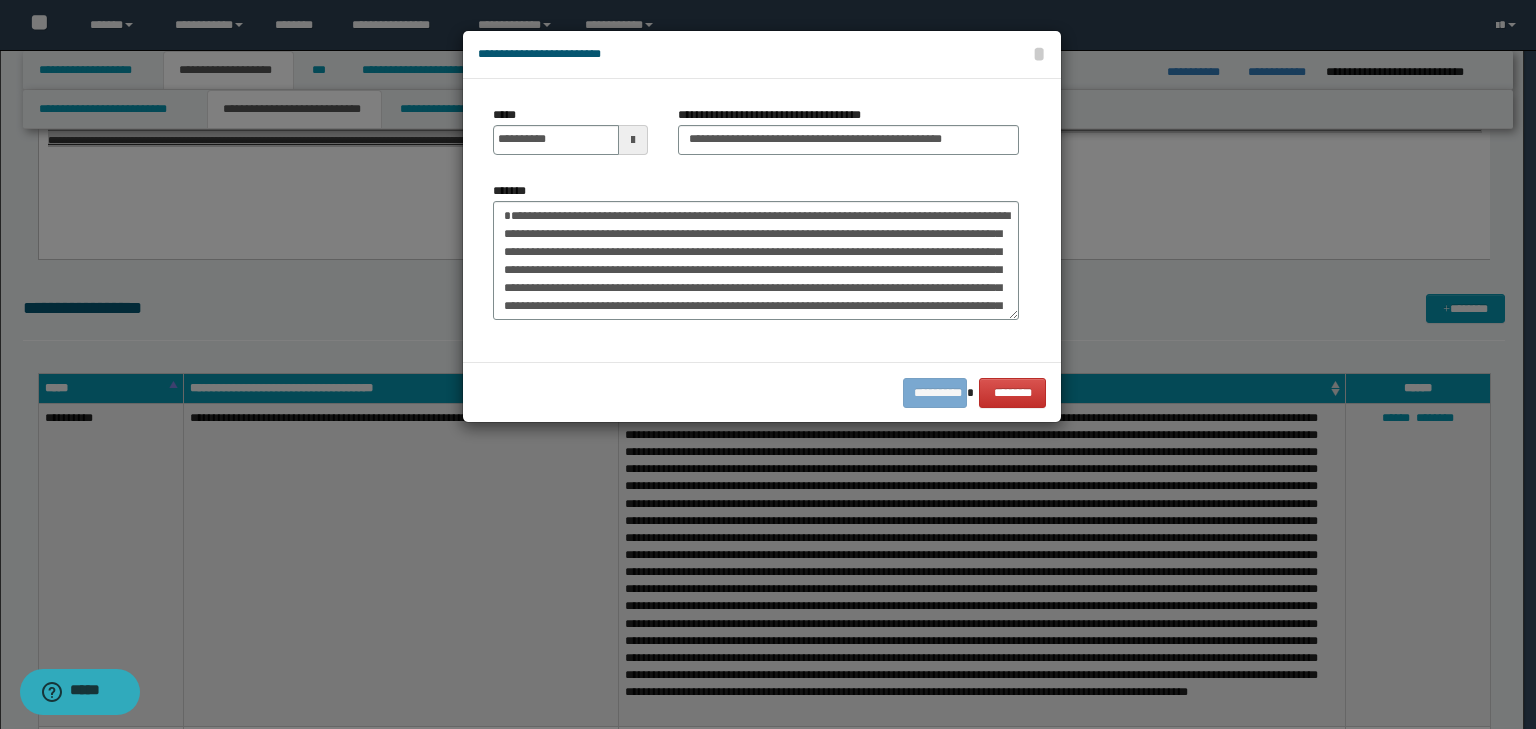 scroll, scrollTop: 0, scrollLeft: 0, axis: both 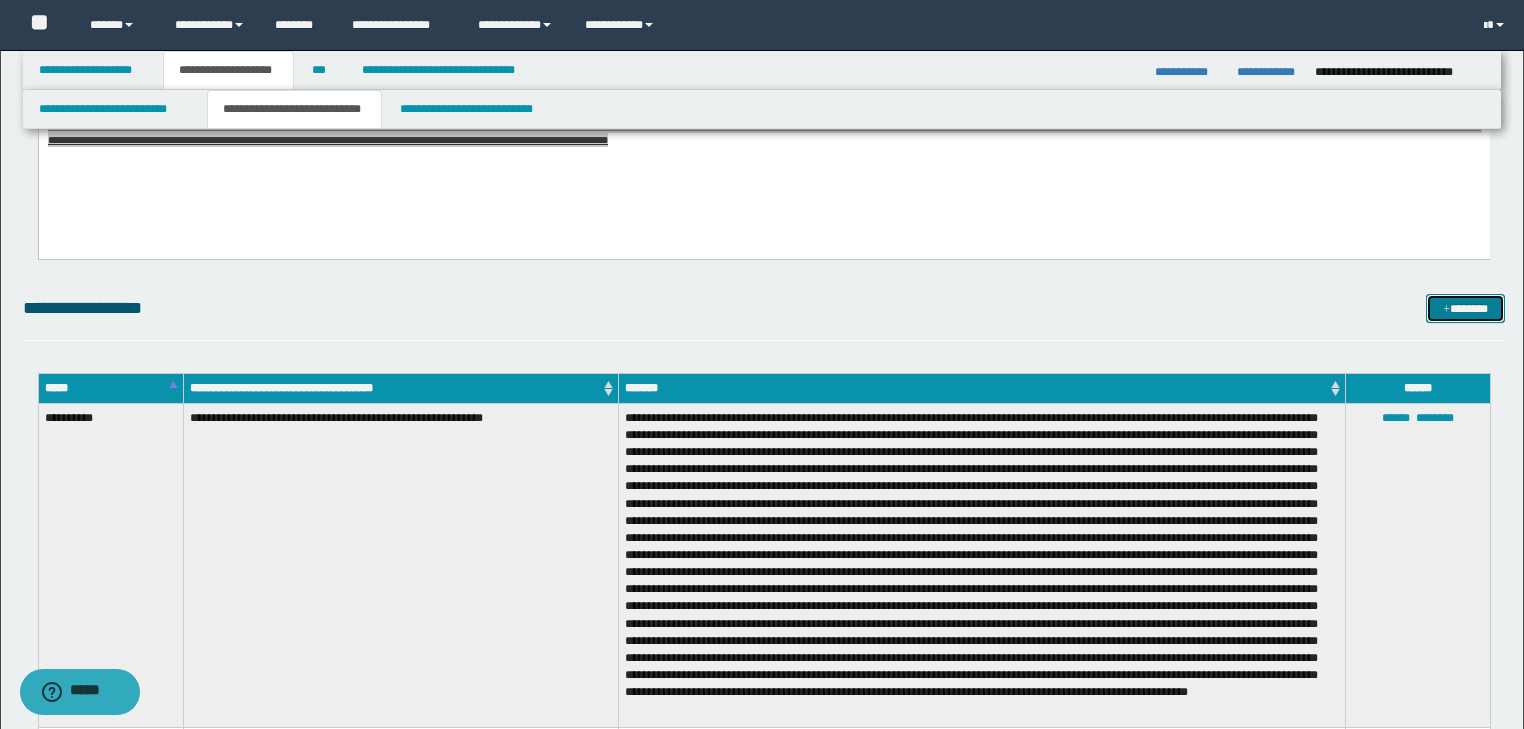click at bounding box center (1446, 310) 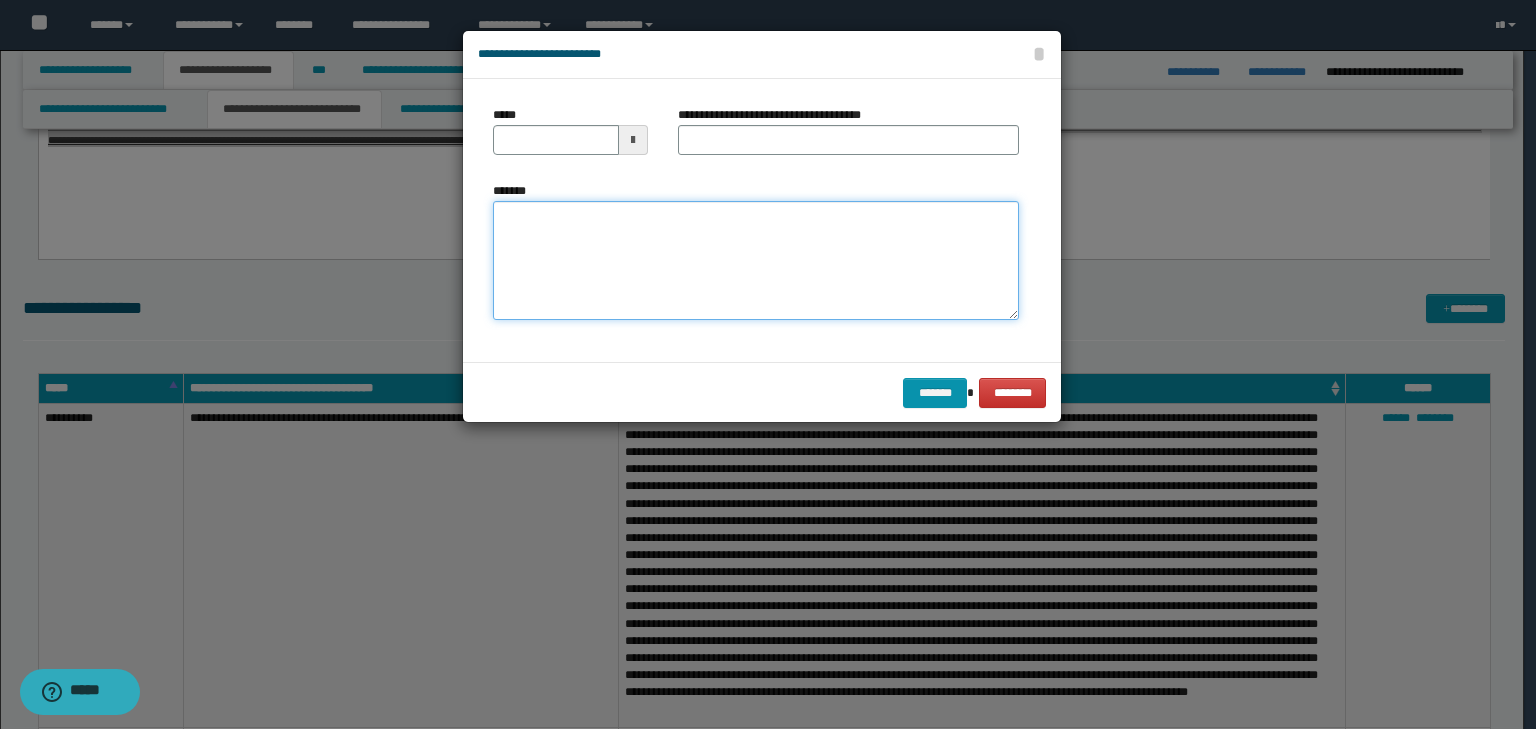 click on "*******" at bounding box center (756, 261) 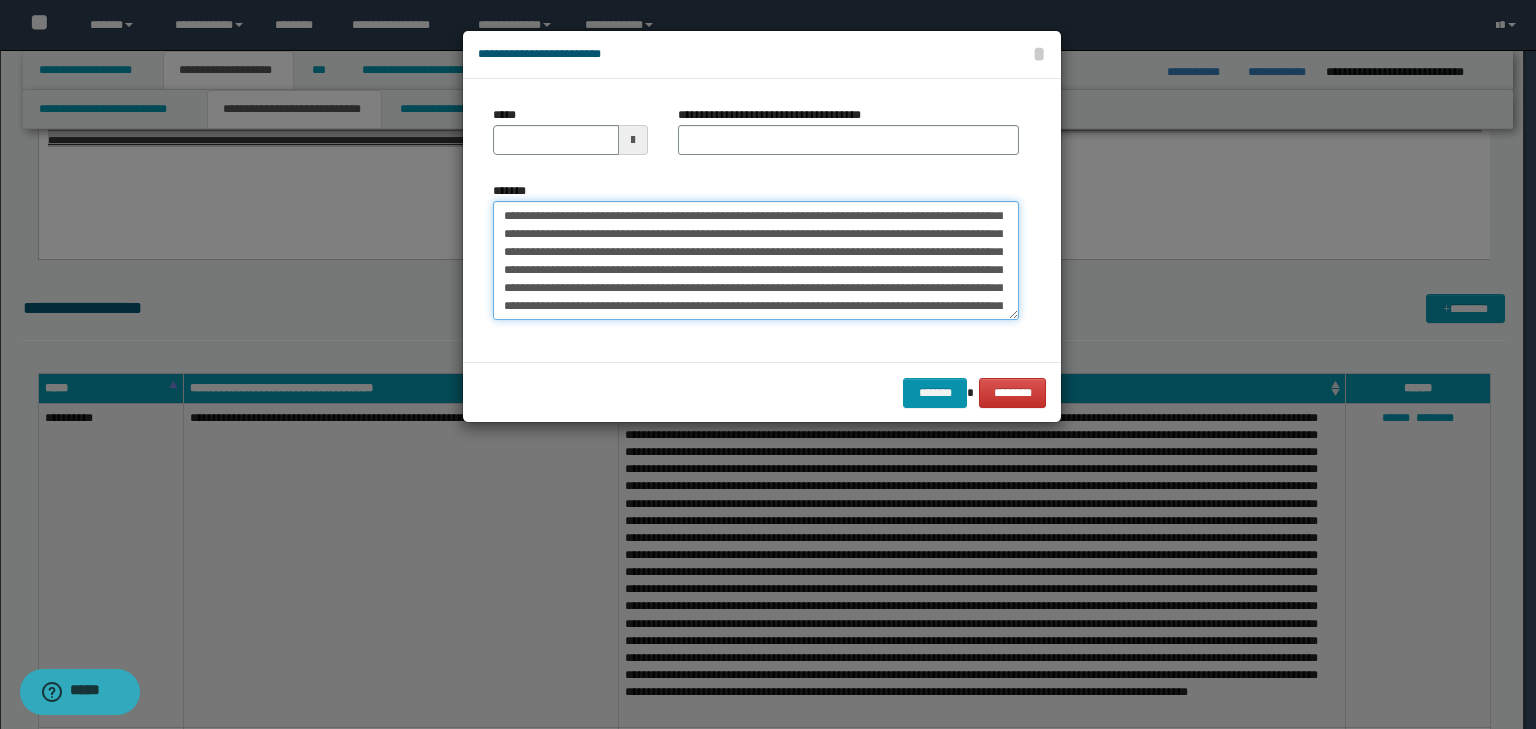 scroll, scrollTop: 0, scrollLeft: 0, axis: both 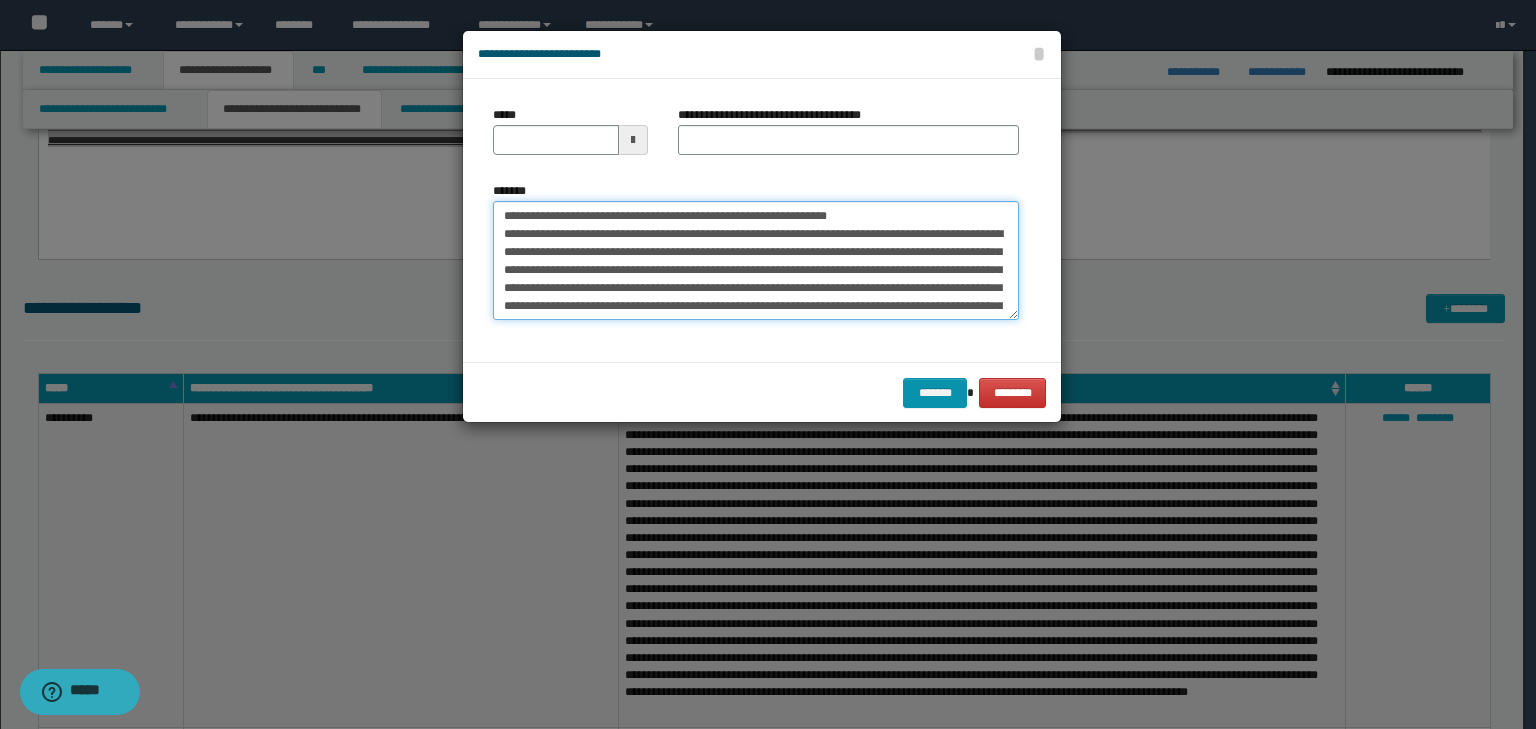 drag, startPoint x: 567, startPoint y: 216, endPoint x: 460, endPoint y: 220, distance: 107.07474 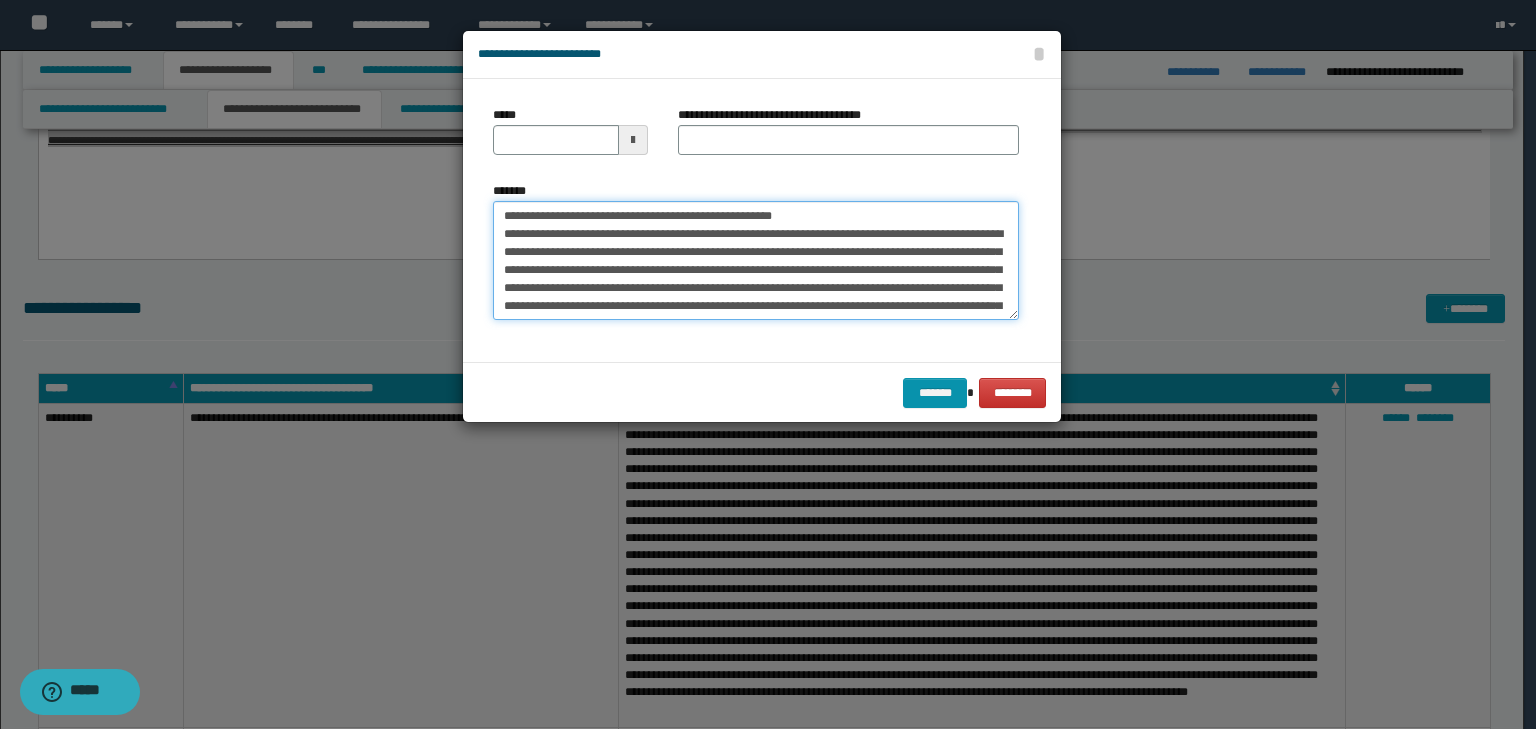 type 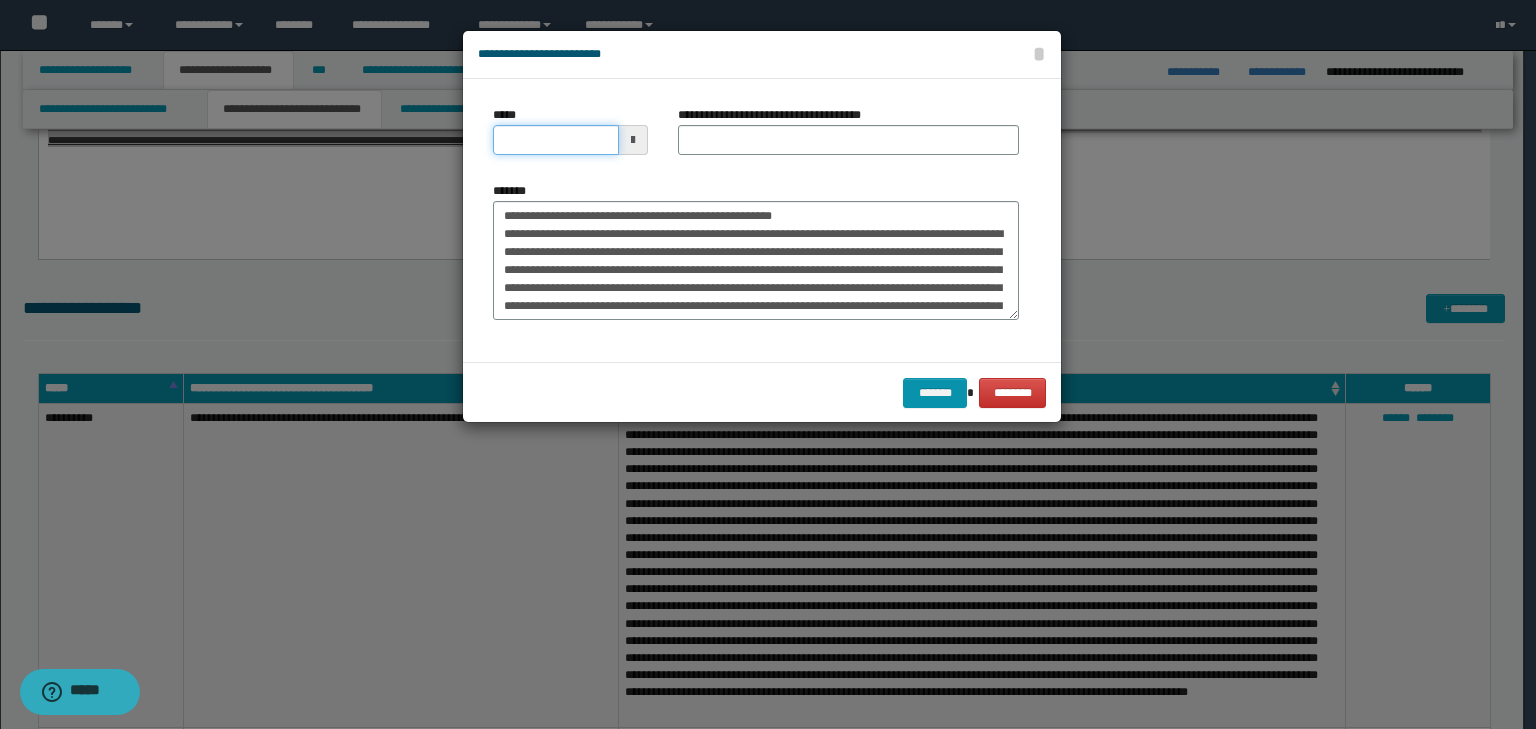 click on "*****" at bounding box center [556, 140] 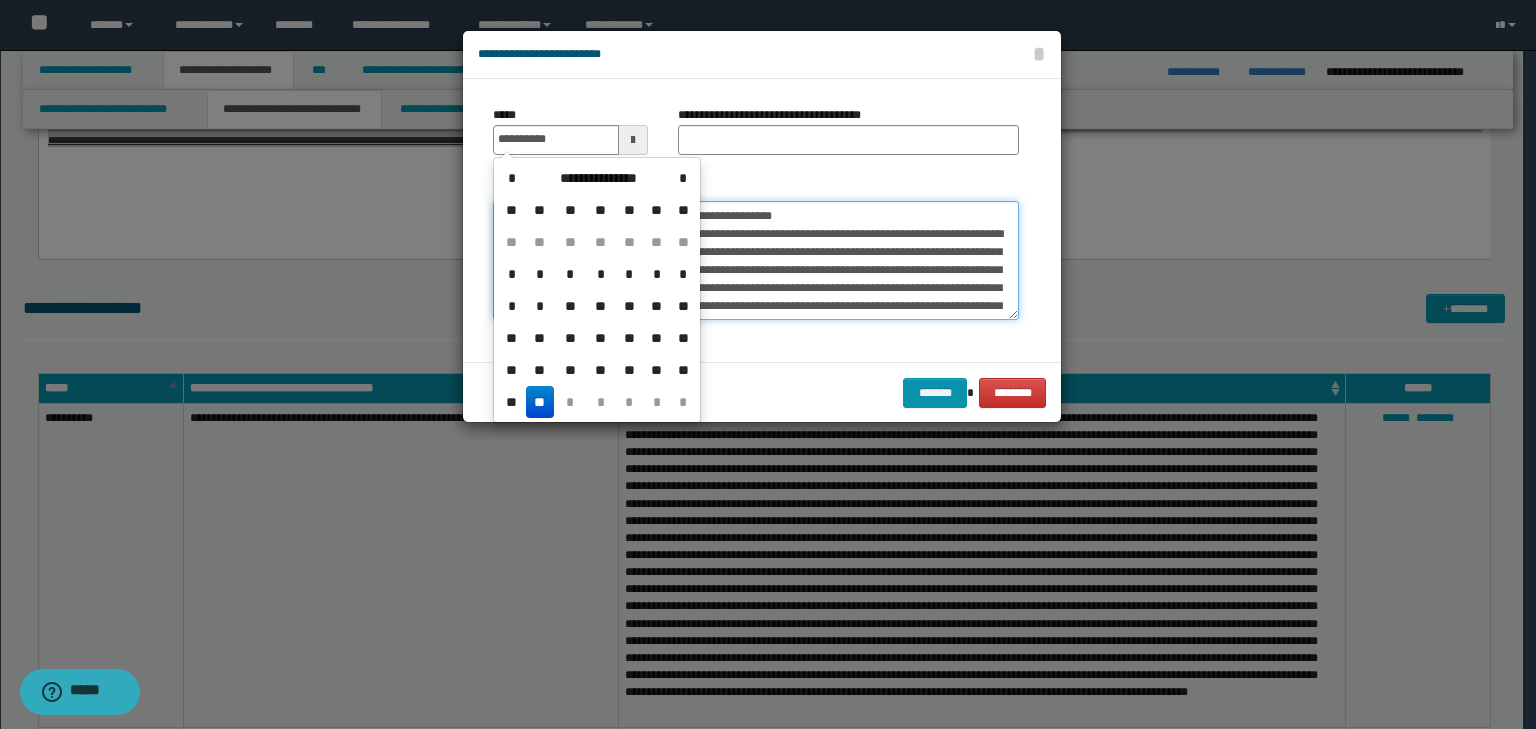 type on "**********" 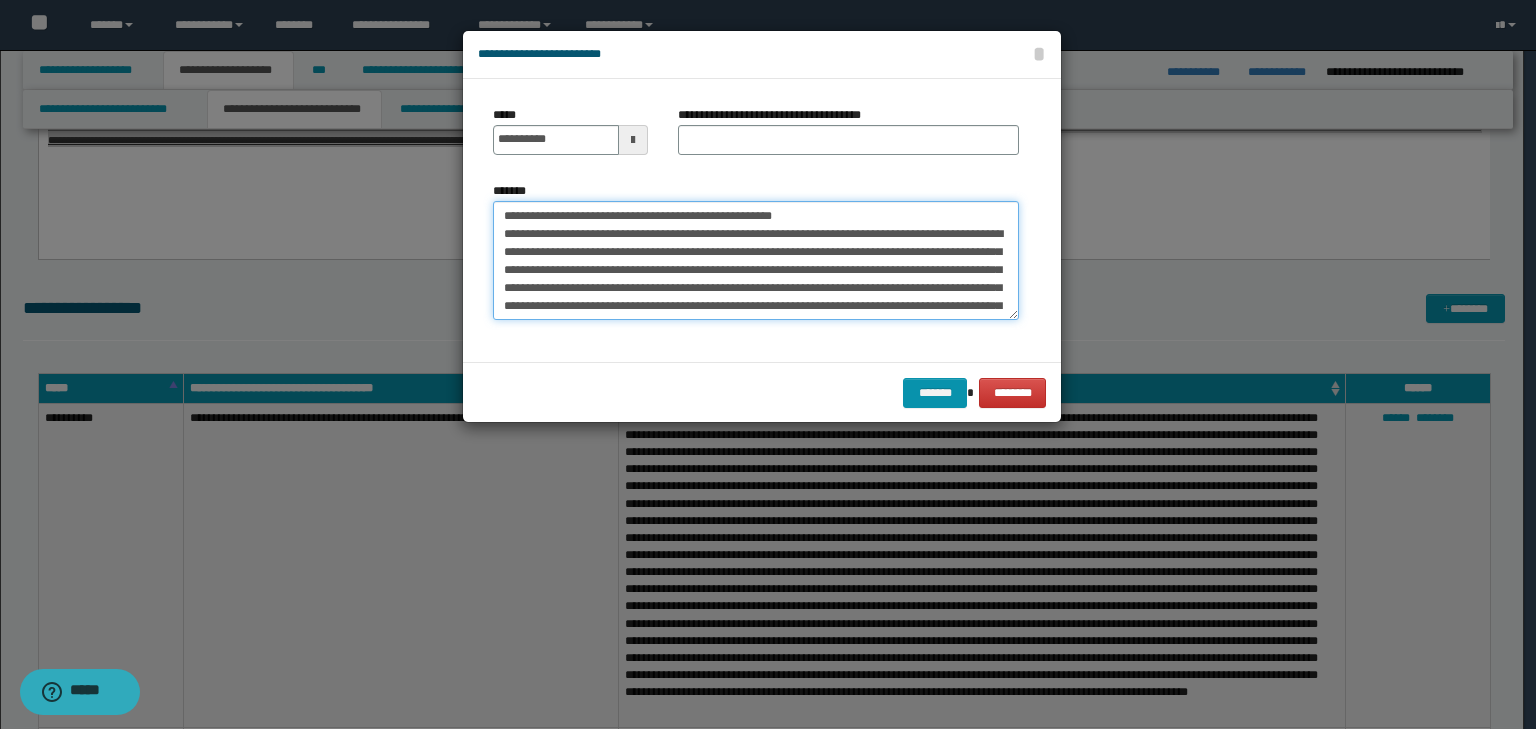 drag, startPoint x: 846, startPoint y: 217, endPoint x: 492, endPoint y: 194, distance: 354.7464 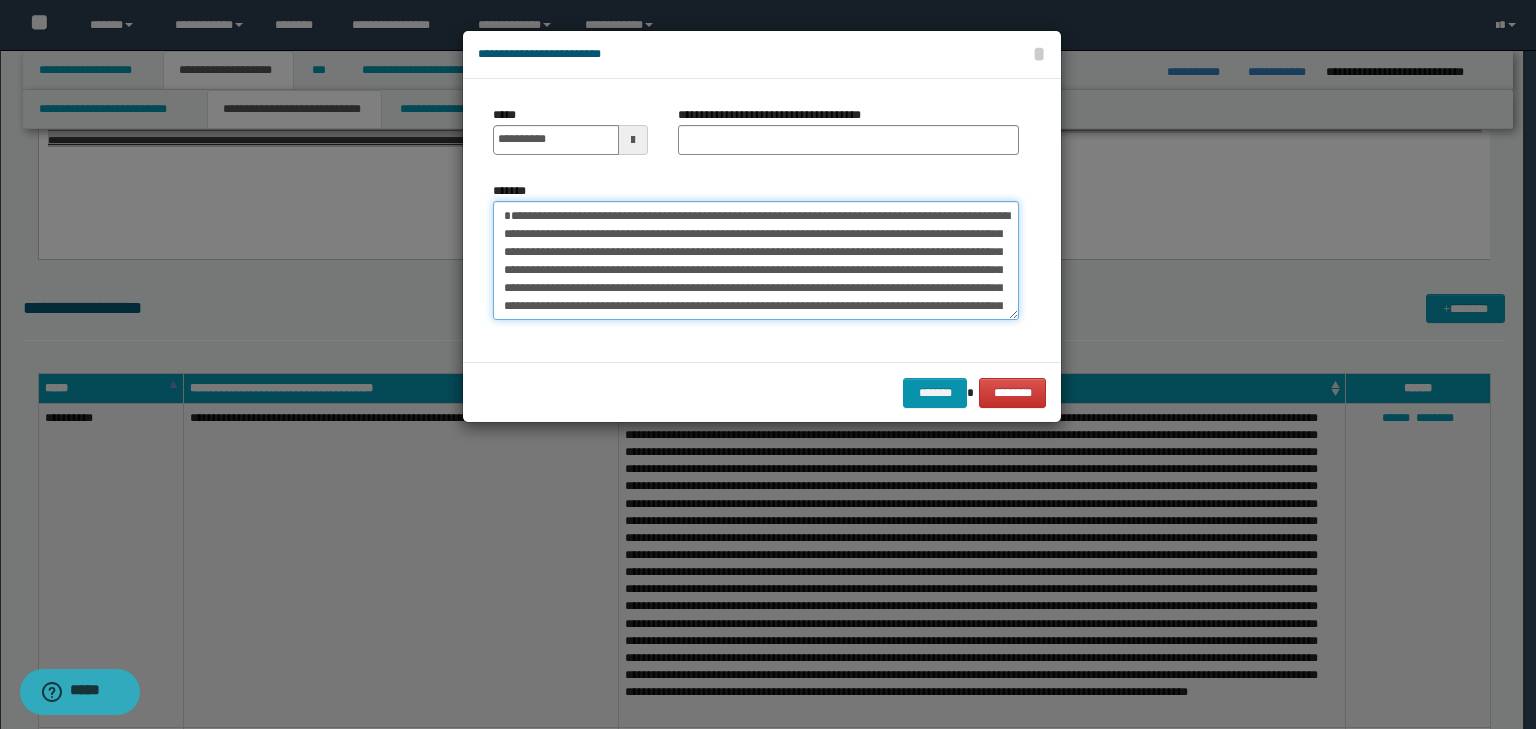 type on "**********" 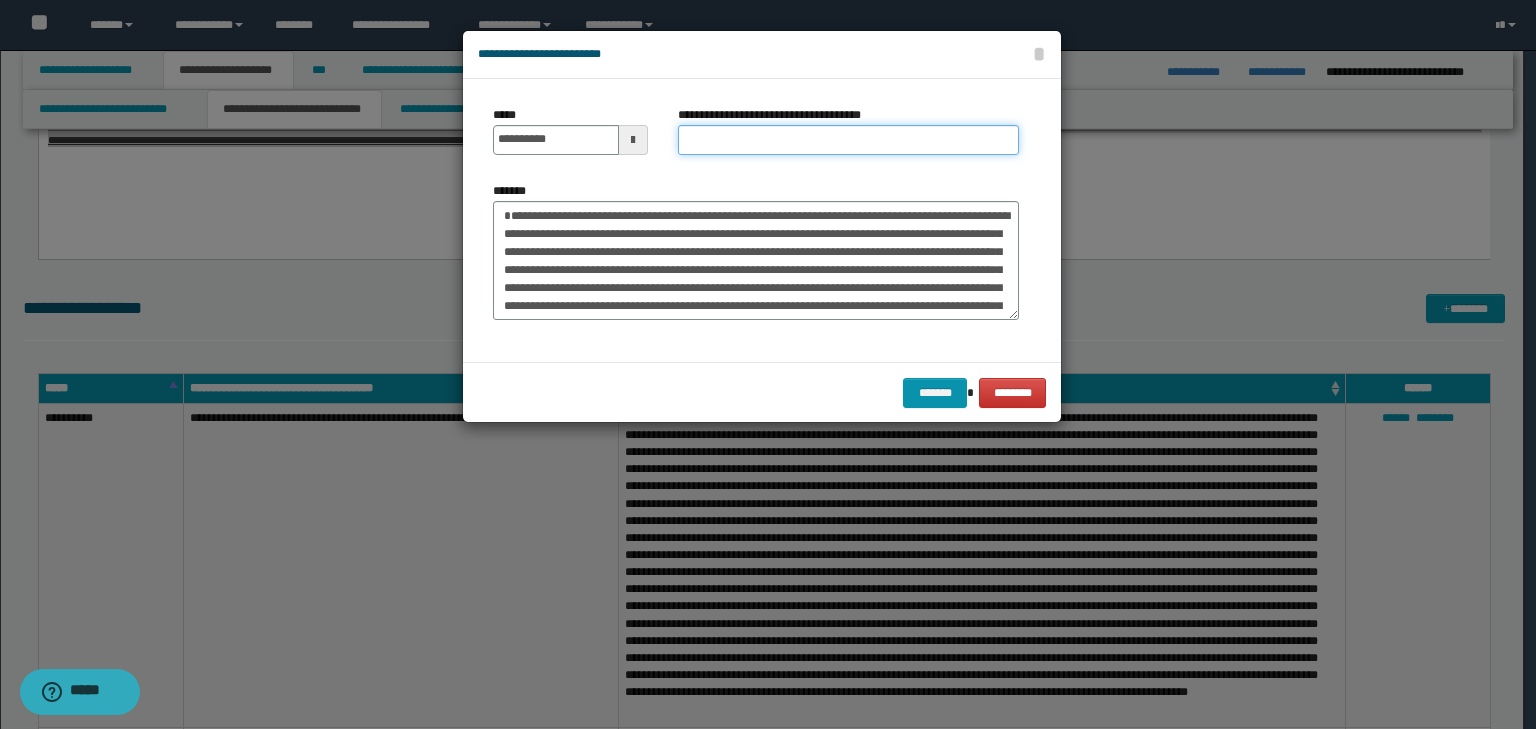 click on "**********" at bounding box center (848, 140) 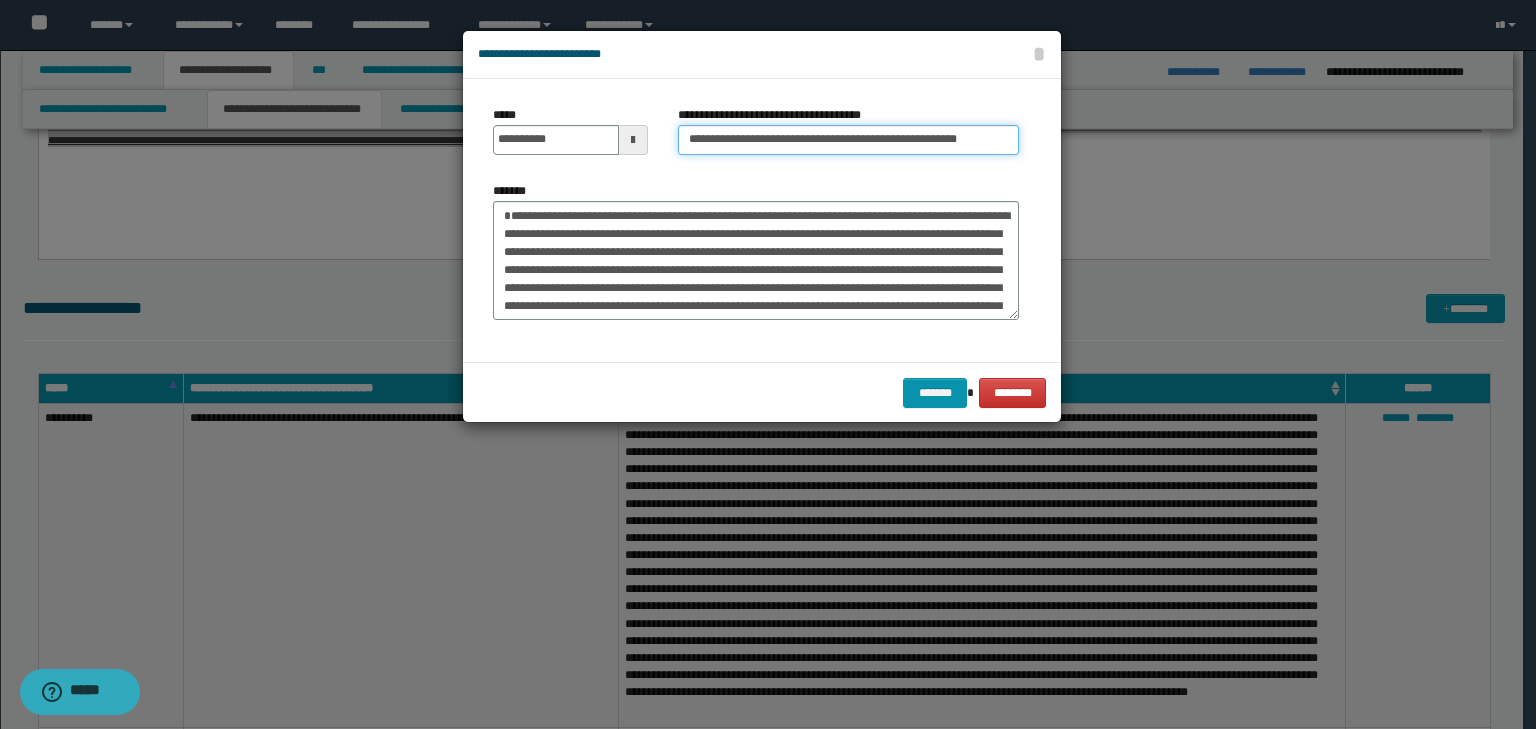 scroll, scrollTop: 0, scrollLeft: 2, axis: horizontal 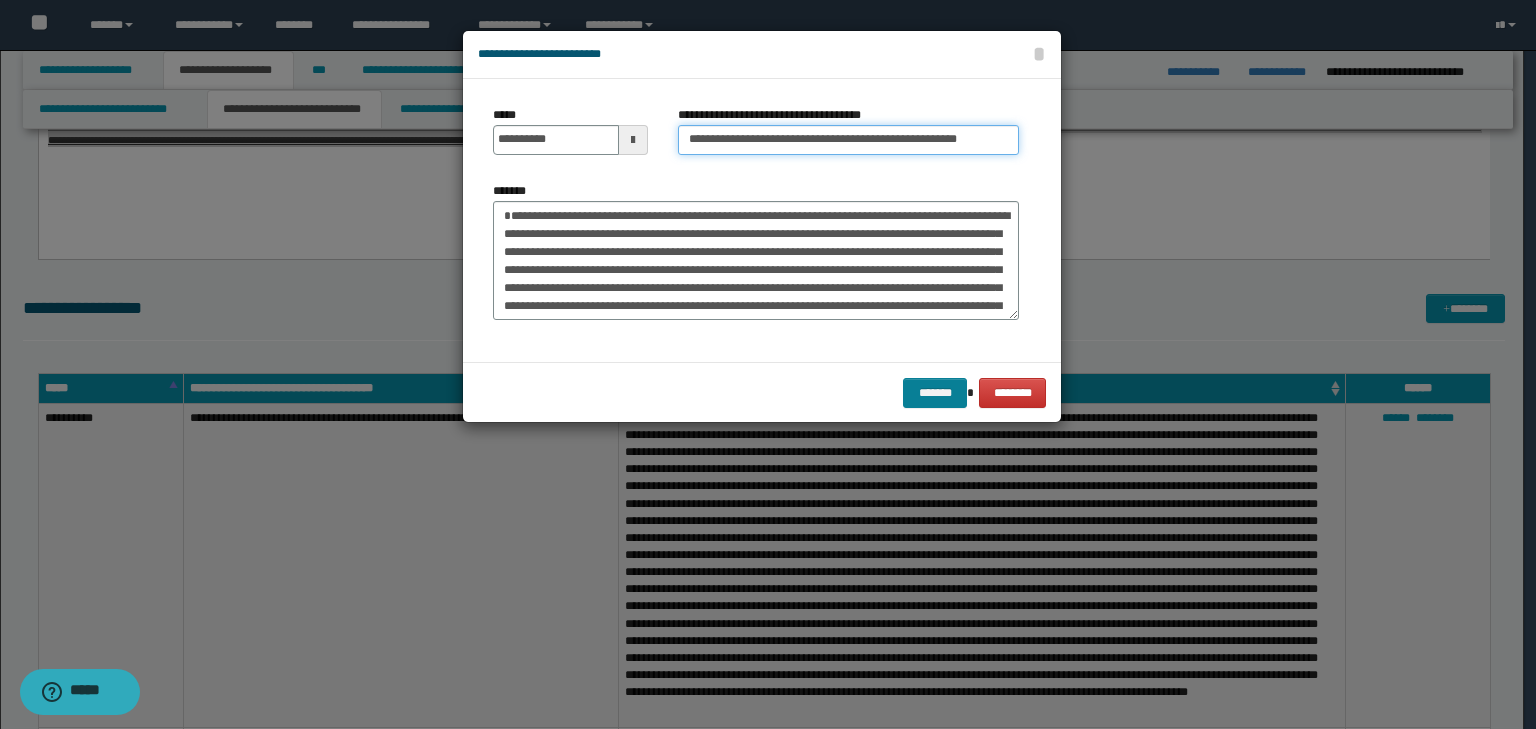 type on "**********" 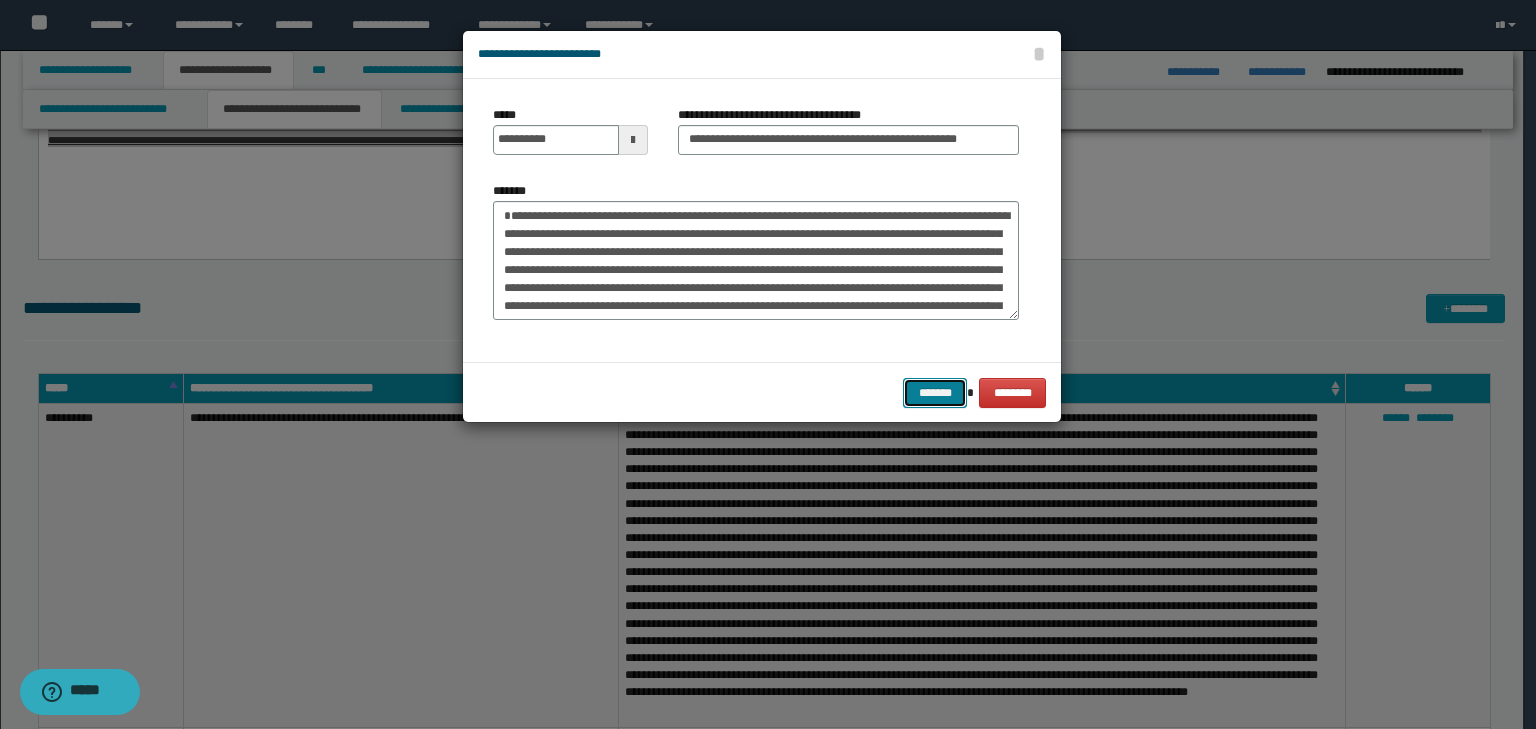 click on "*******" at bounding box center (935, 393) 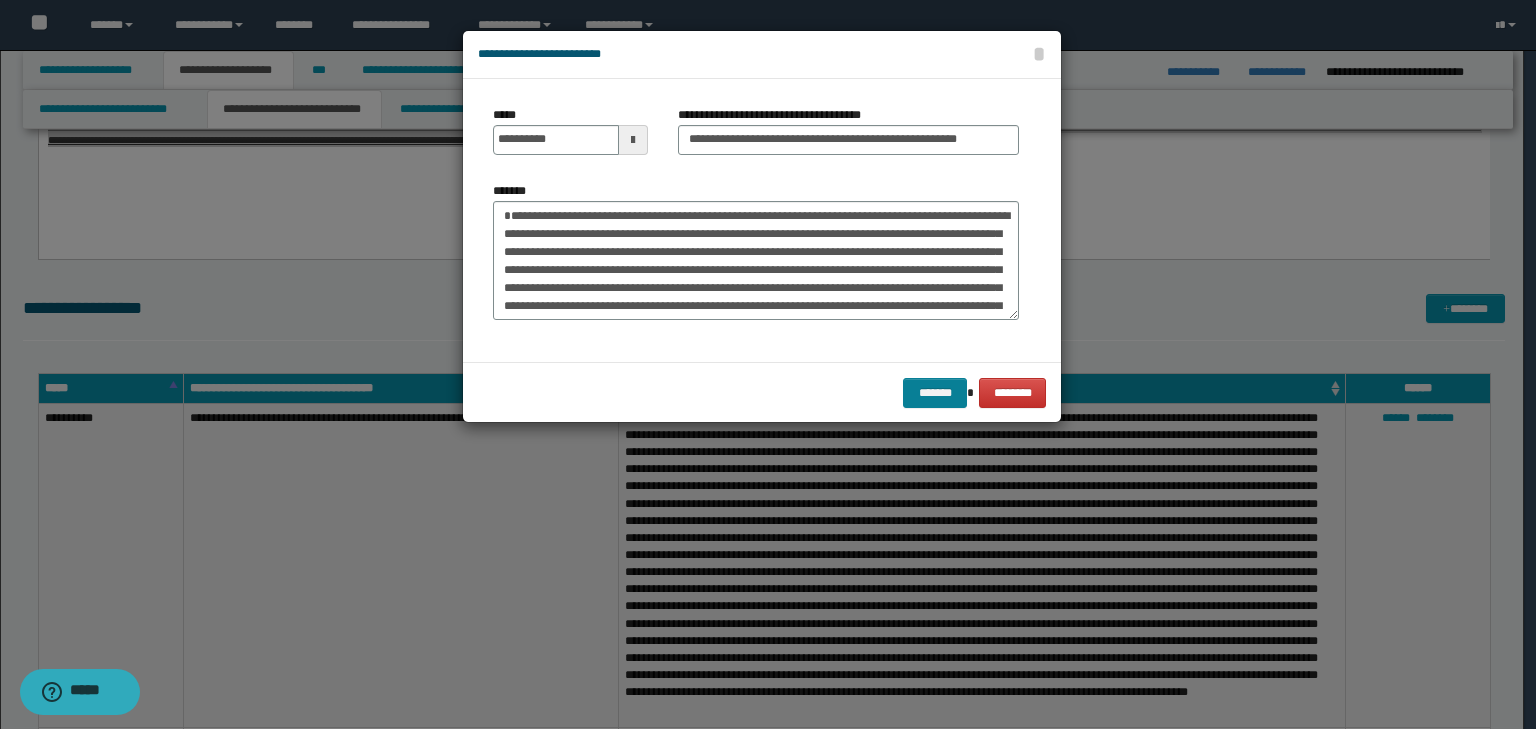 scroll, scrollTop: 0, scrollLeft: 0, axis: both 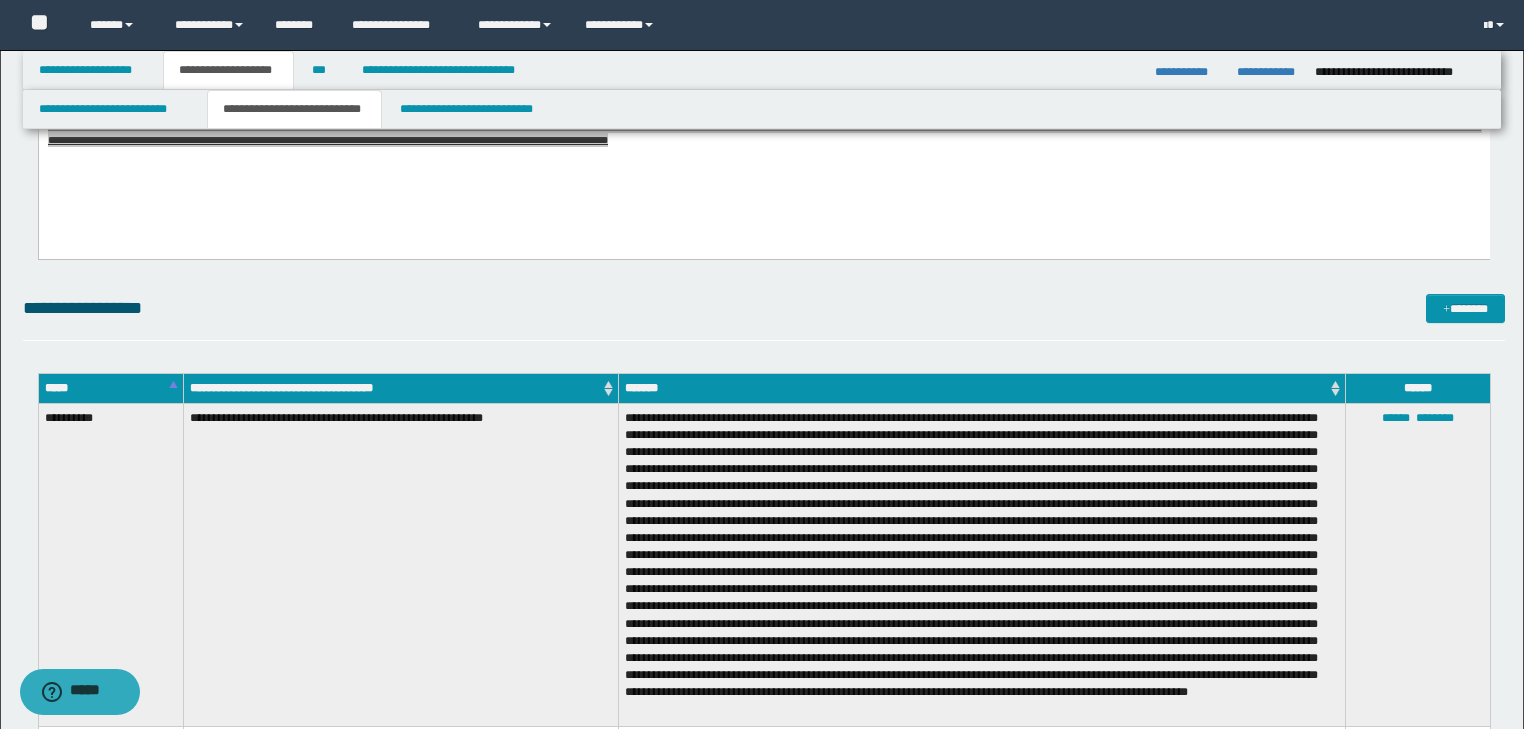 click on "**********" at bounding box center (764, 317) 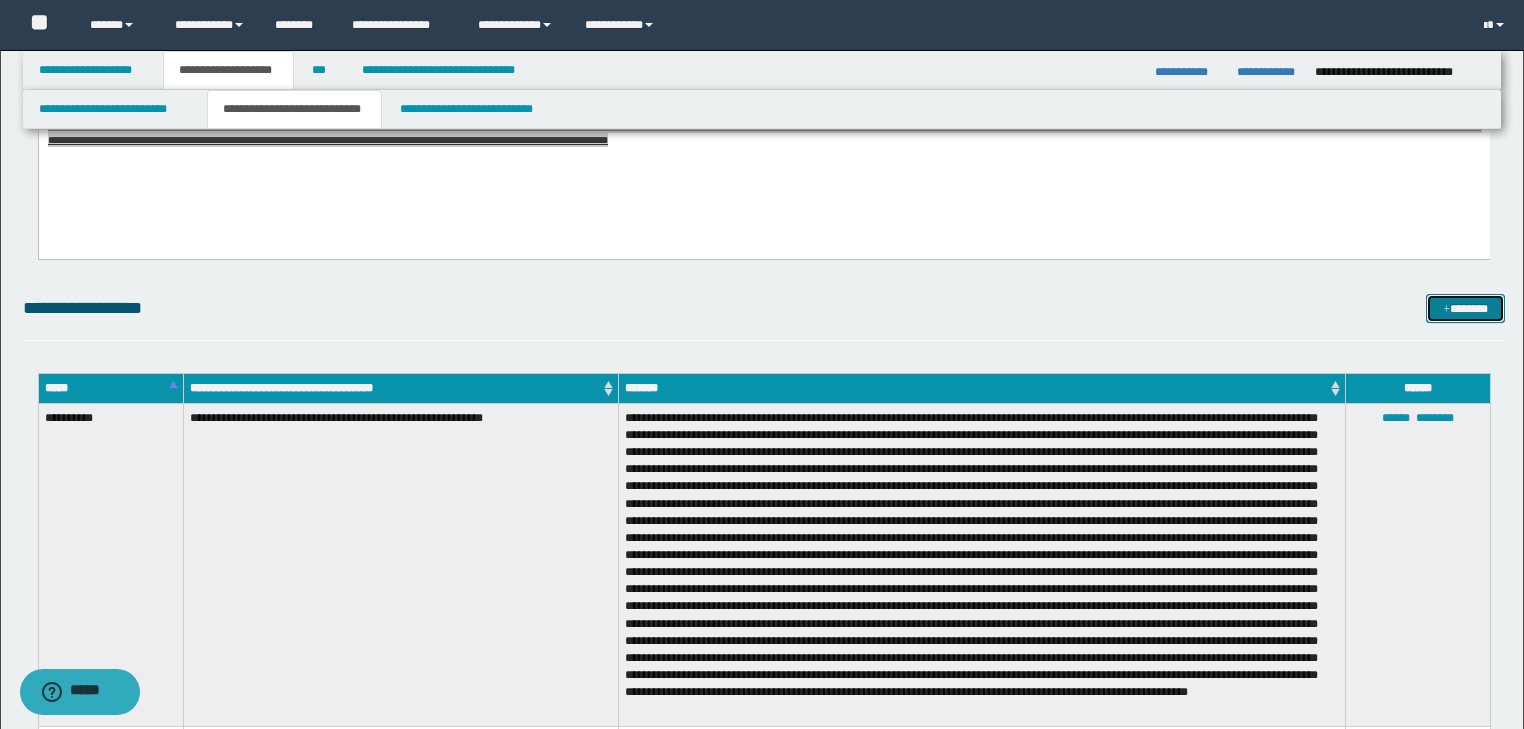 click on "*******" at bounding box center (1465, 309) 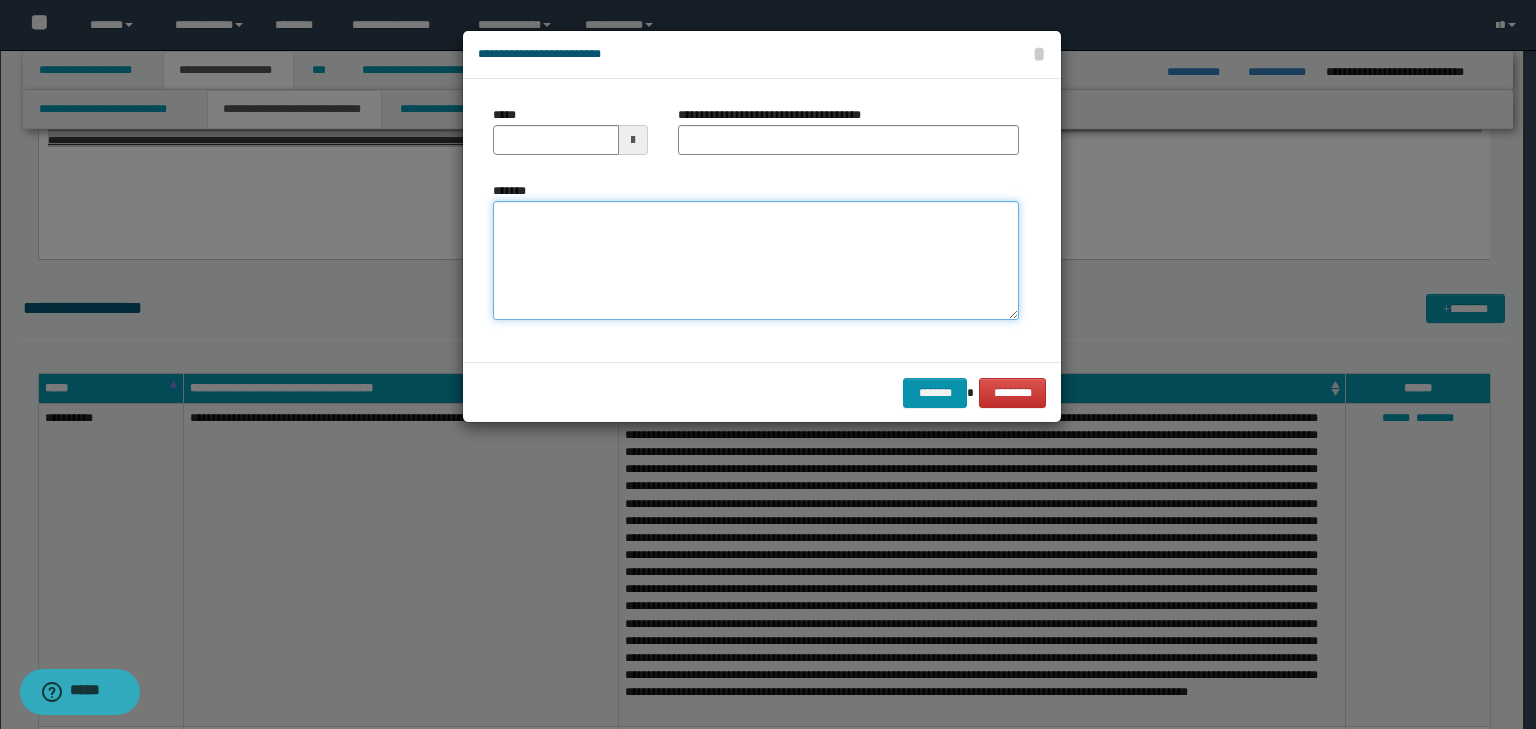 click on "*******" at bounding box center (756, 261) 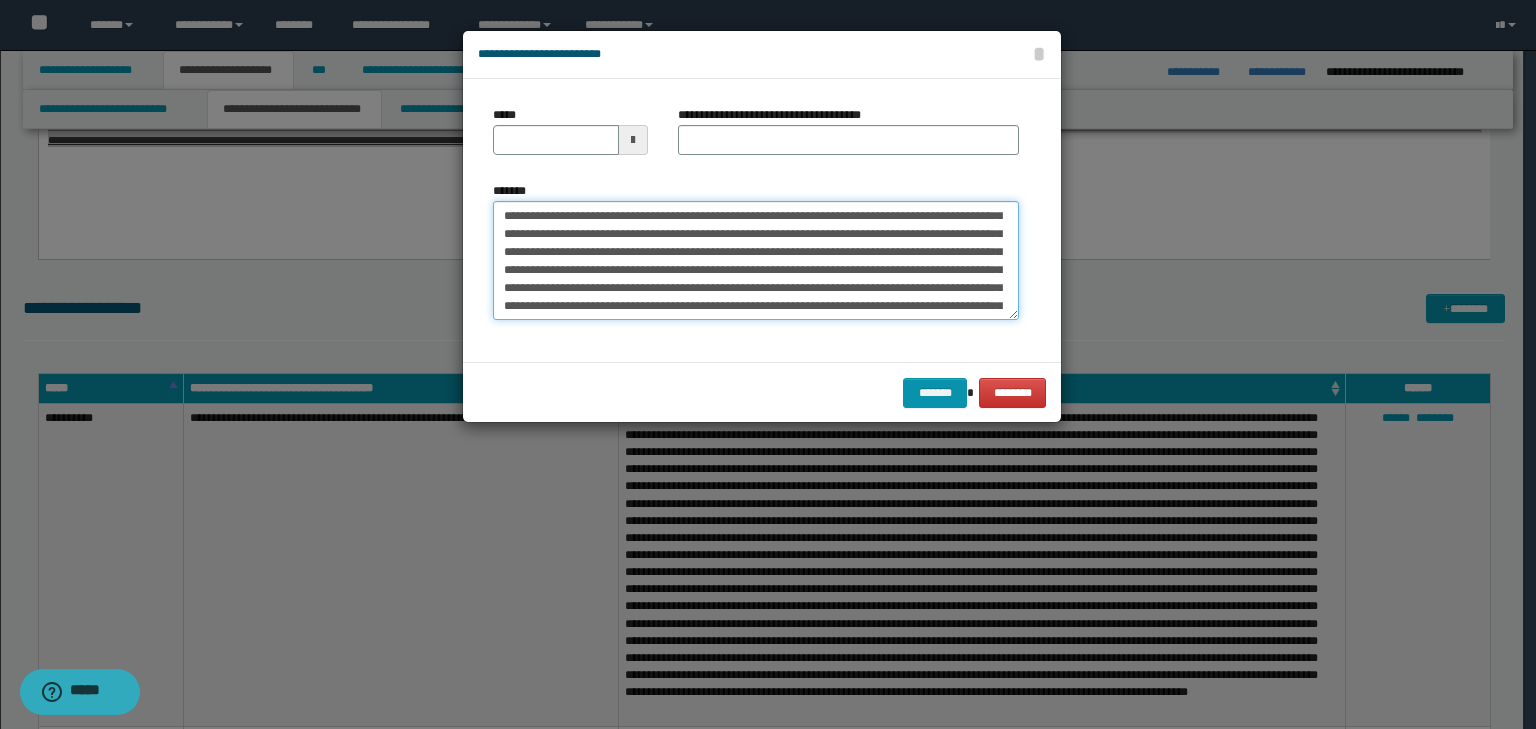 scroll, scrollTop: 0, scrollLeft: 0, axis: both 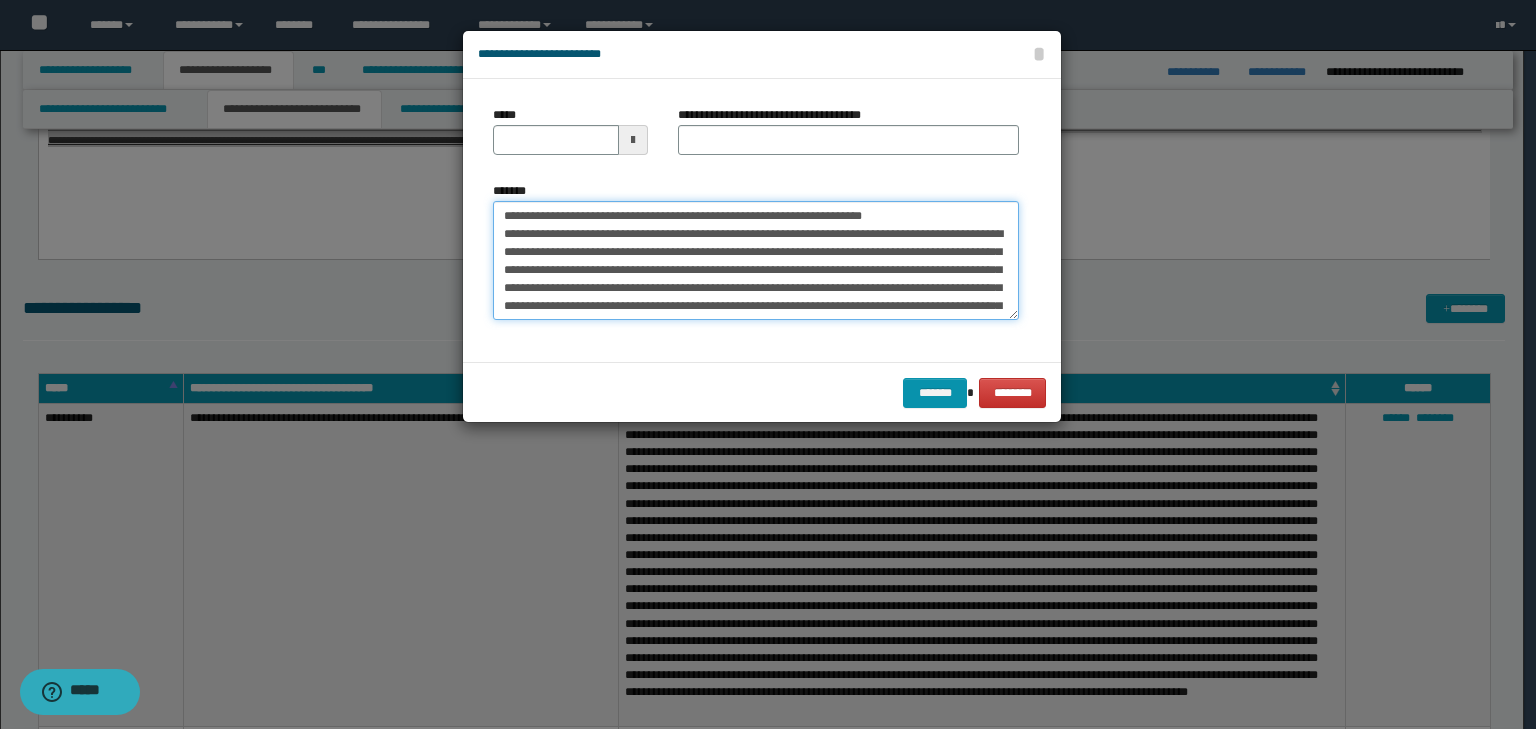drag, startPoint x: 565, startPoint y: 214, endPoint x: 468, endPoint y: 202, distance: 97.73945 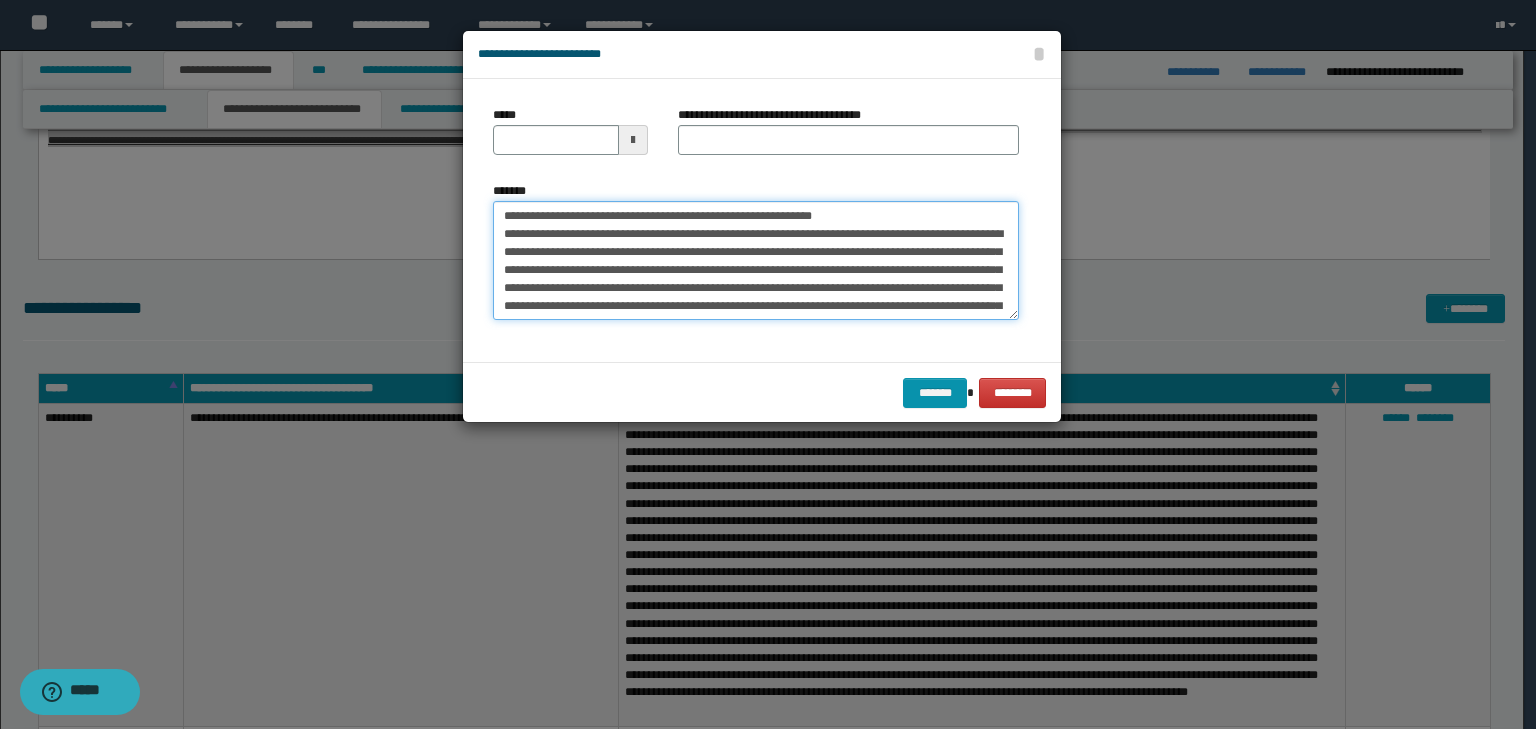 type 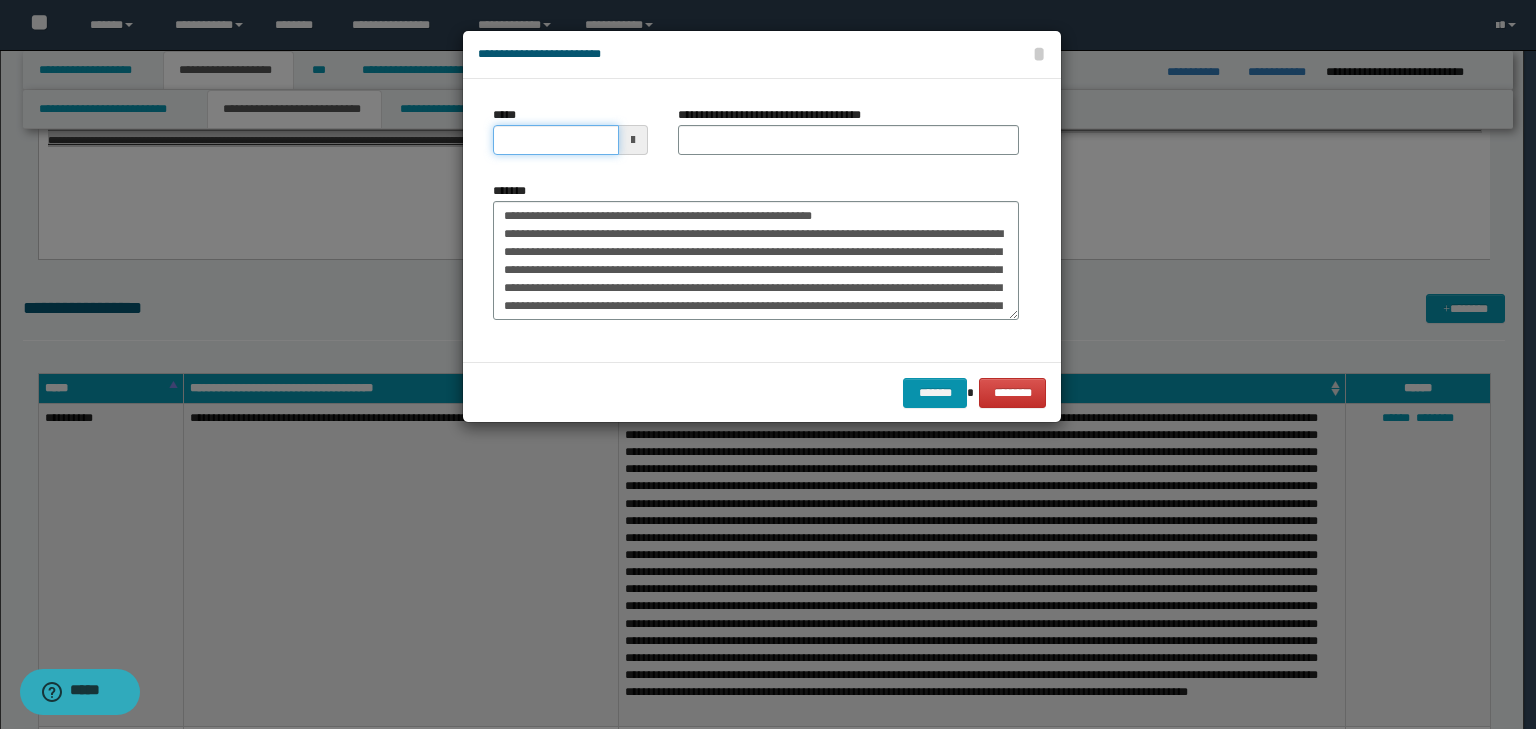 click on "*****" at bounding box center [556, 140] 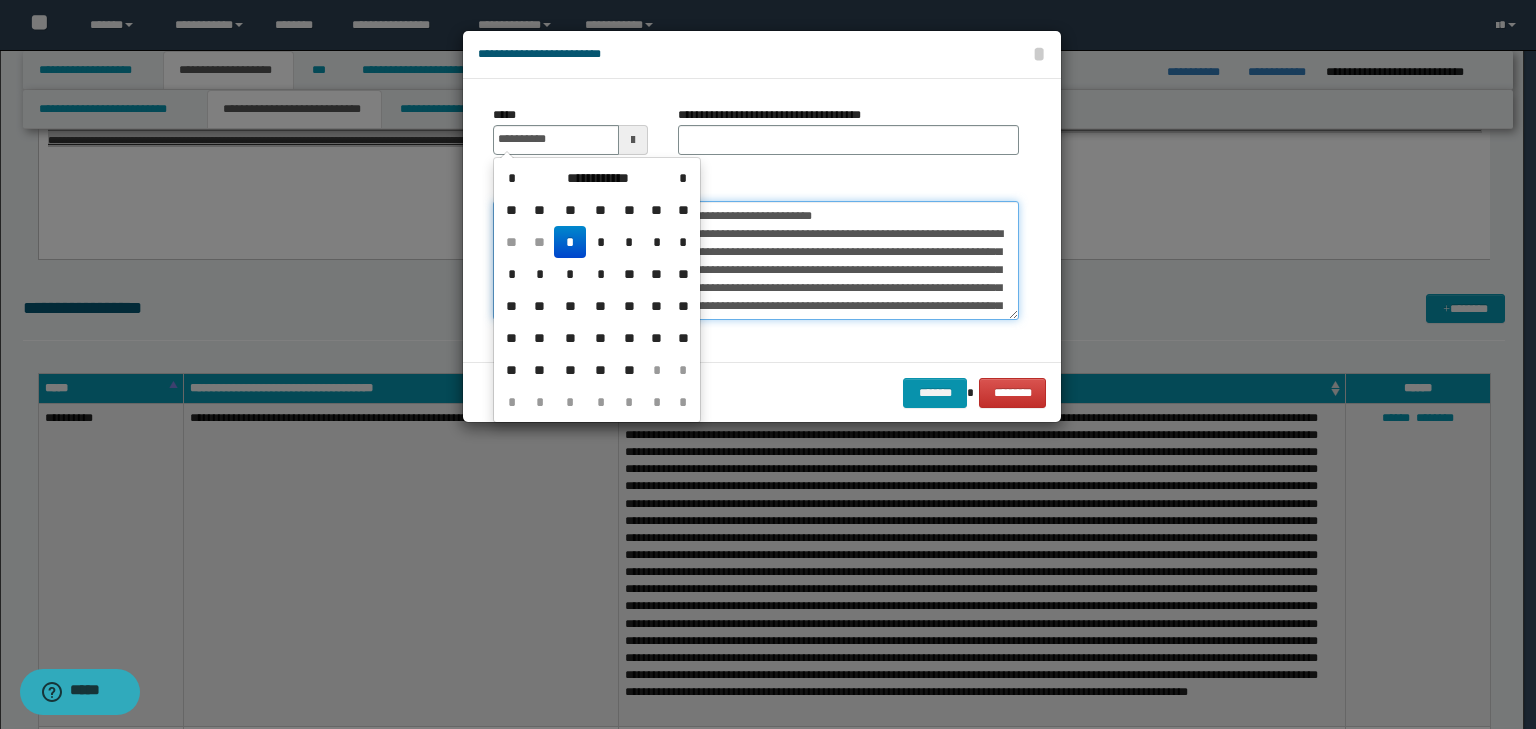 type on "**********" 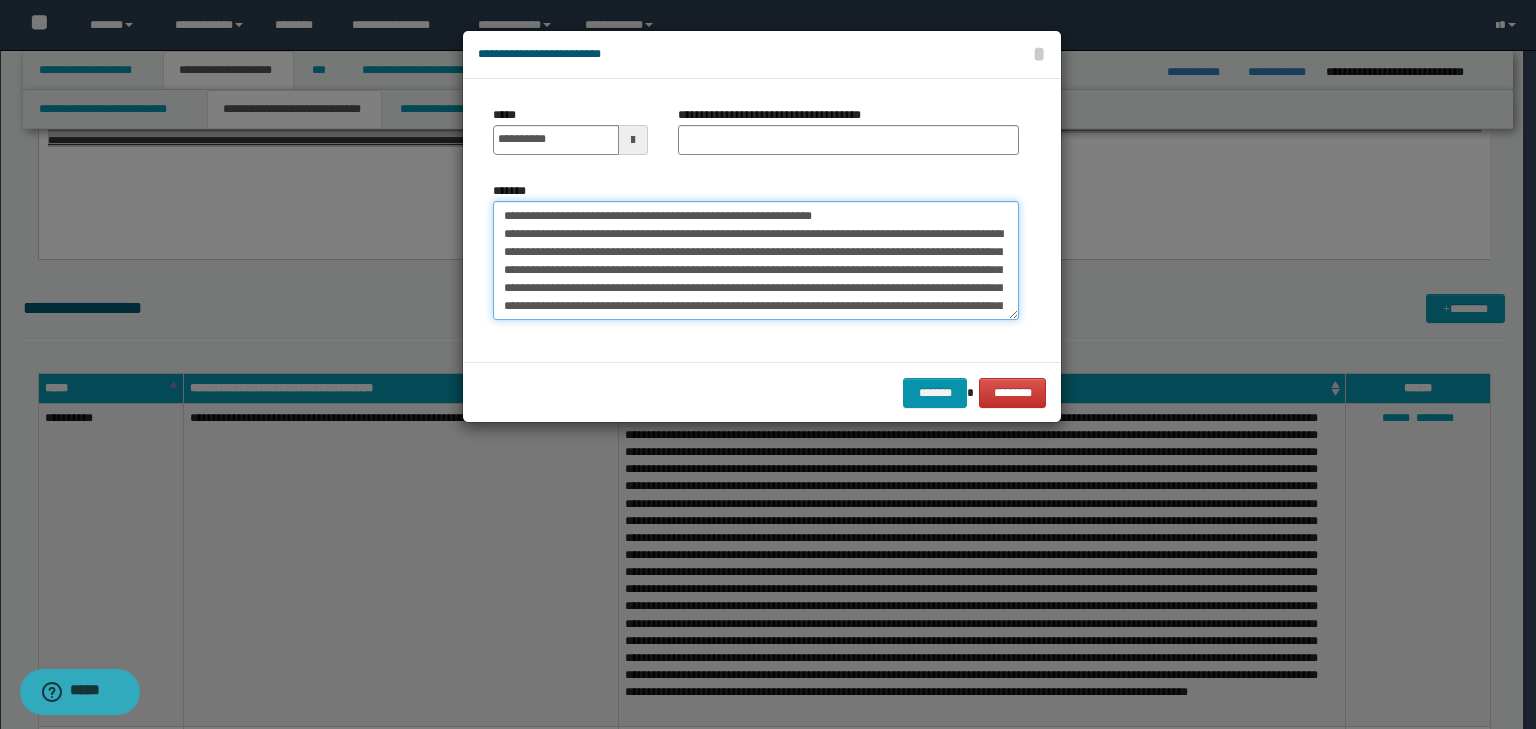 drag, startPoint x: 904, startPoint y: 209, endPoint x: 256, endPoint y: 151, distance: 650.5905 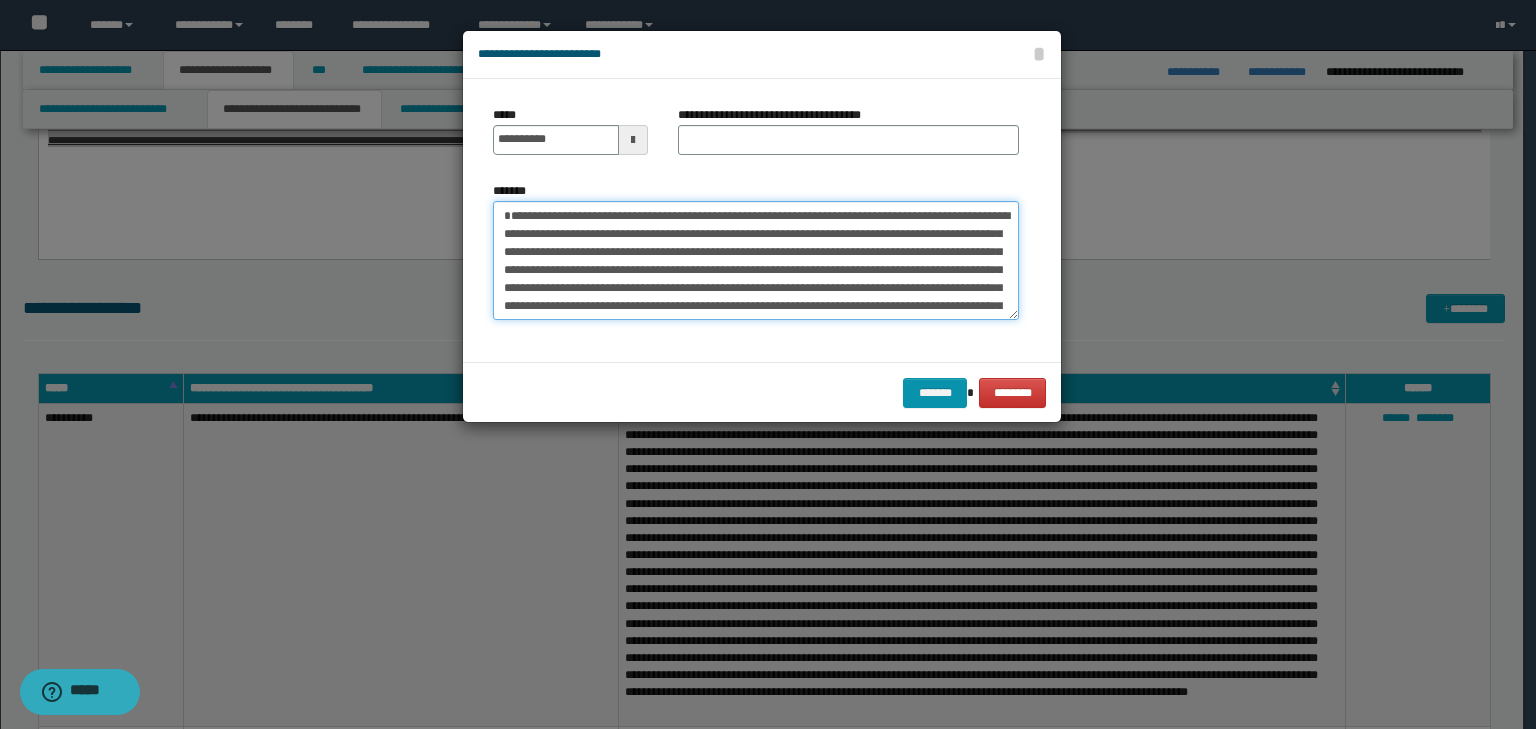 type on "**********" 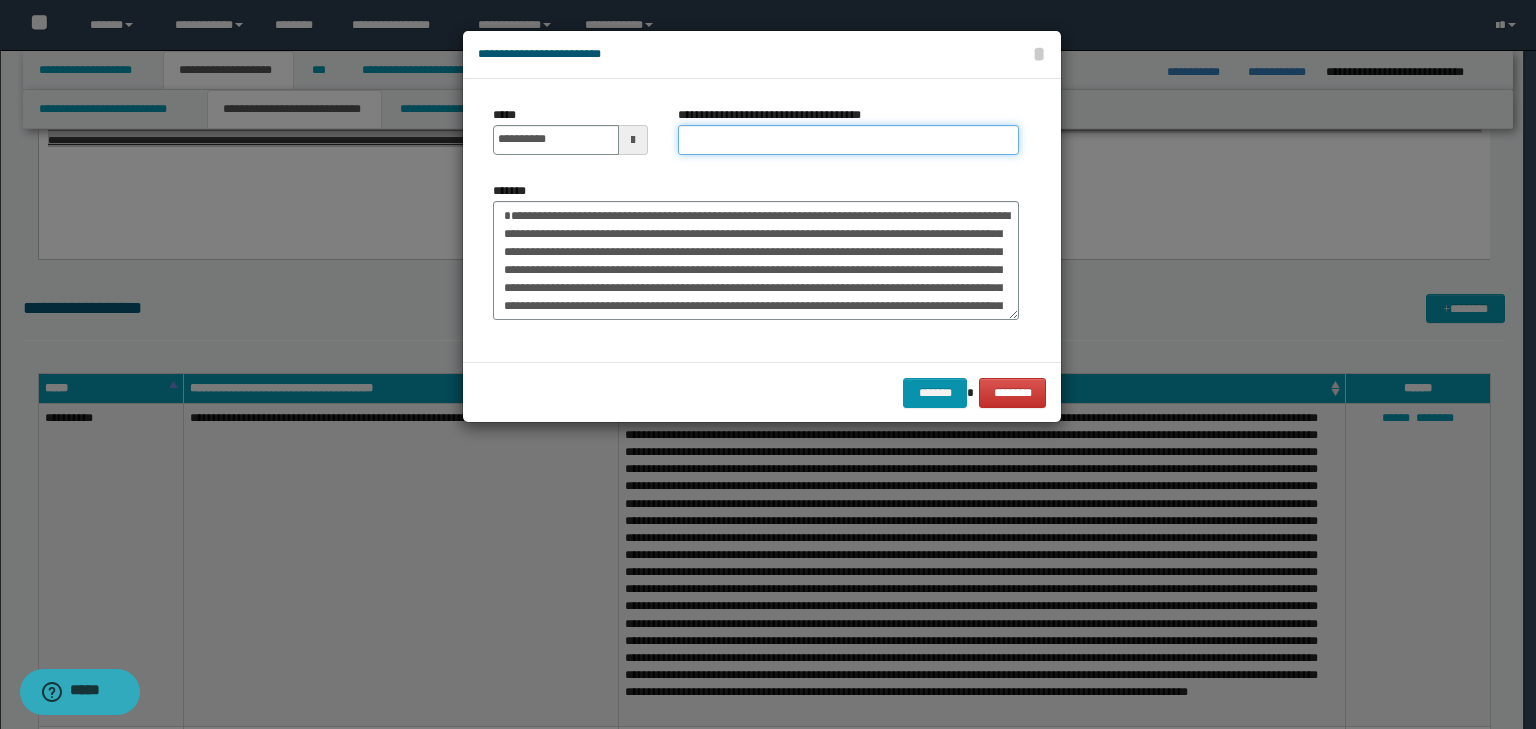click on "**********" at bounding box center [848, 140] 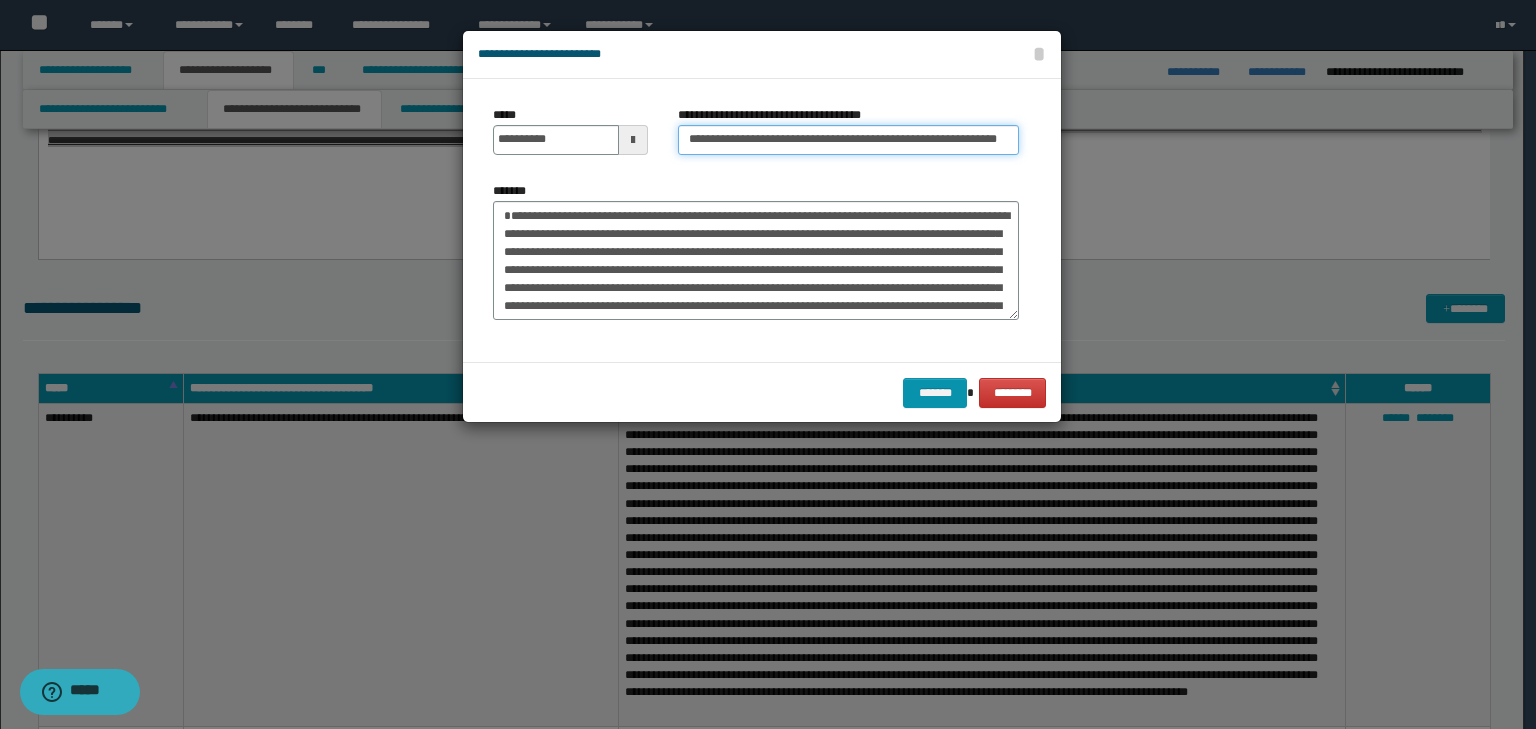 scroll, scrollTop: 0, scrollLeft: 74, axis: horizontal 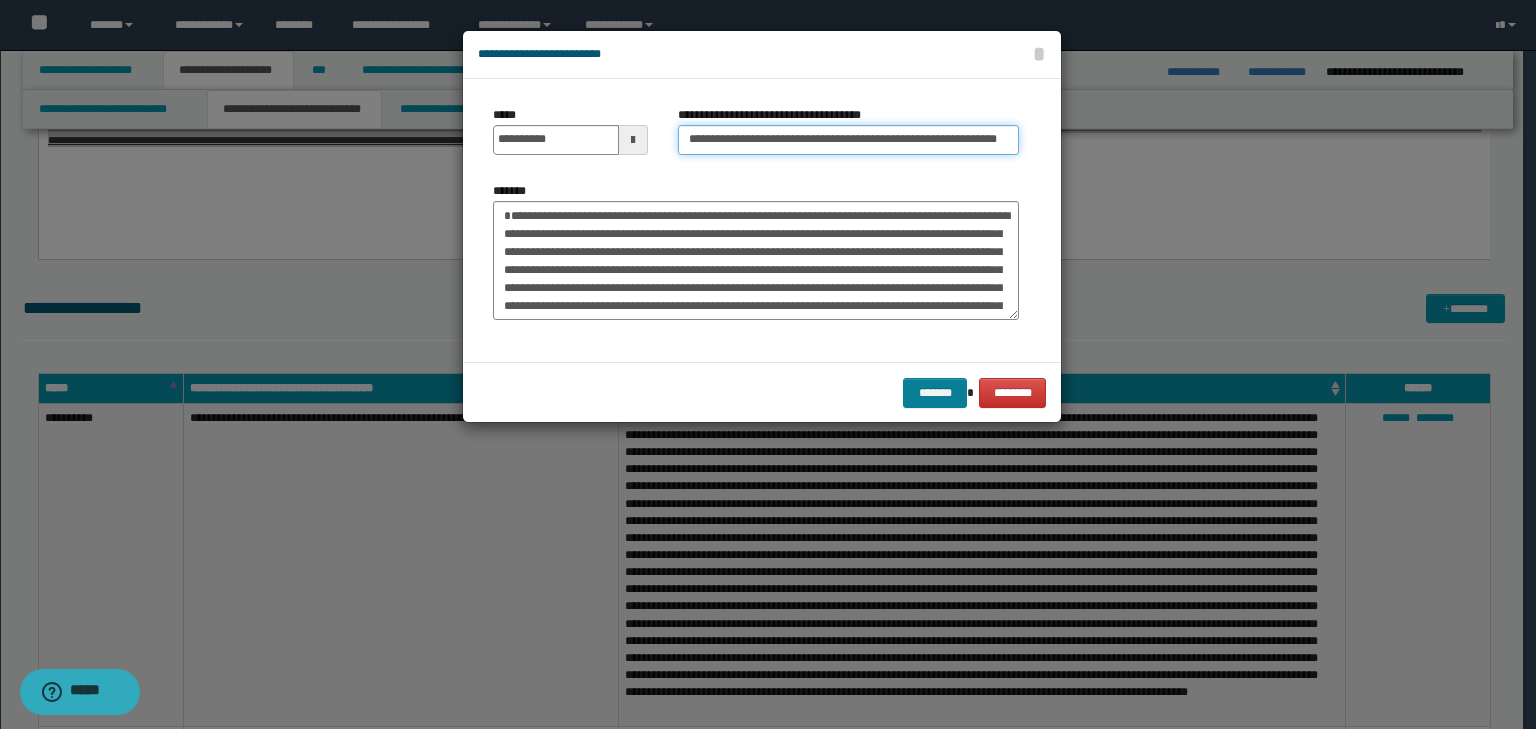 type on "**********" 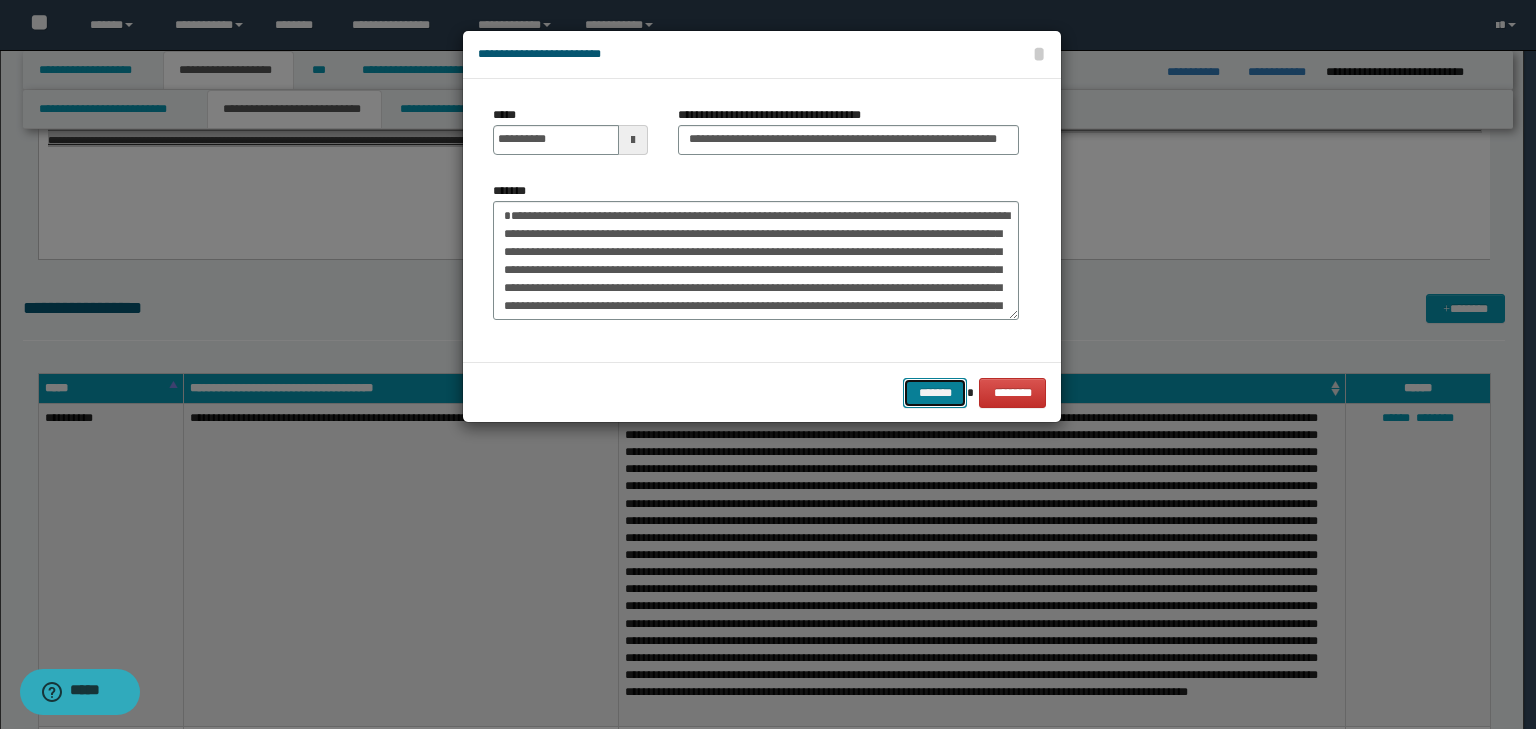 click on "*******" at bounding box center (935, 393) 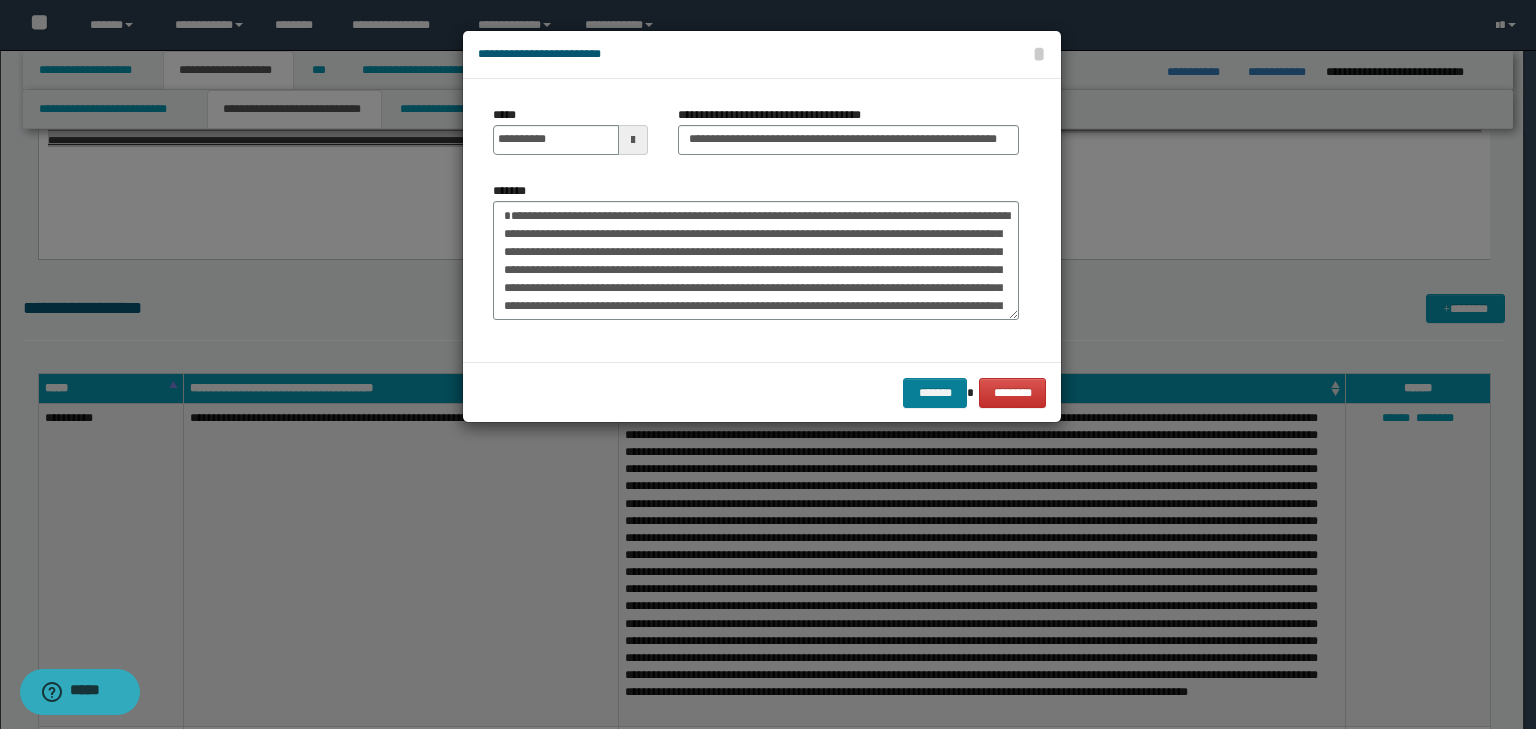 scroll, scrollTop: 0, scrollLeft: 0, axis: both 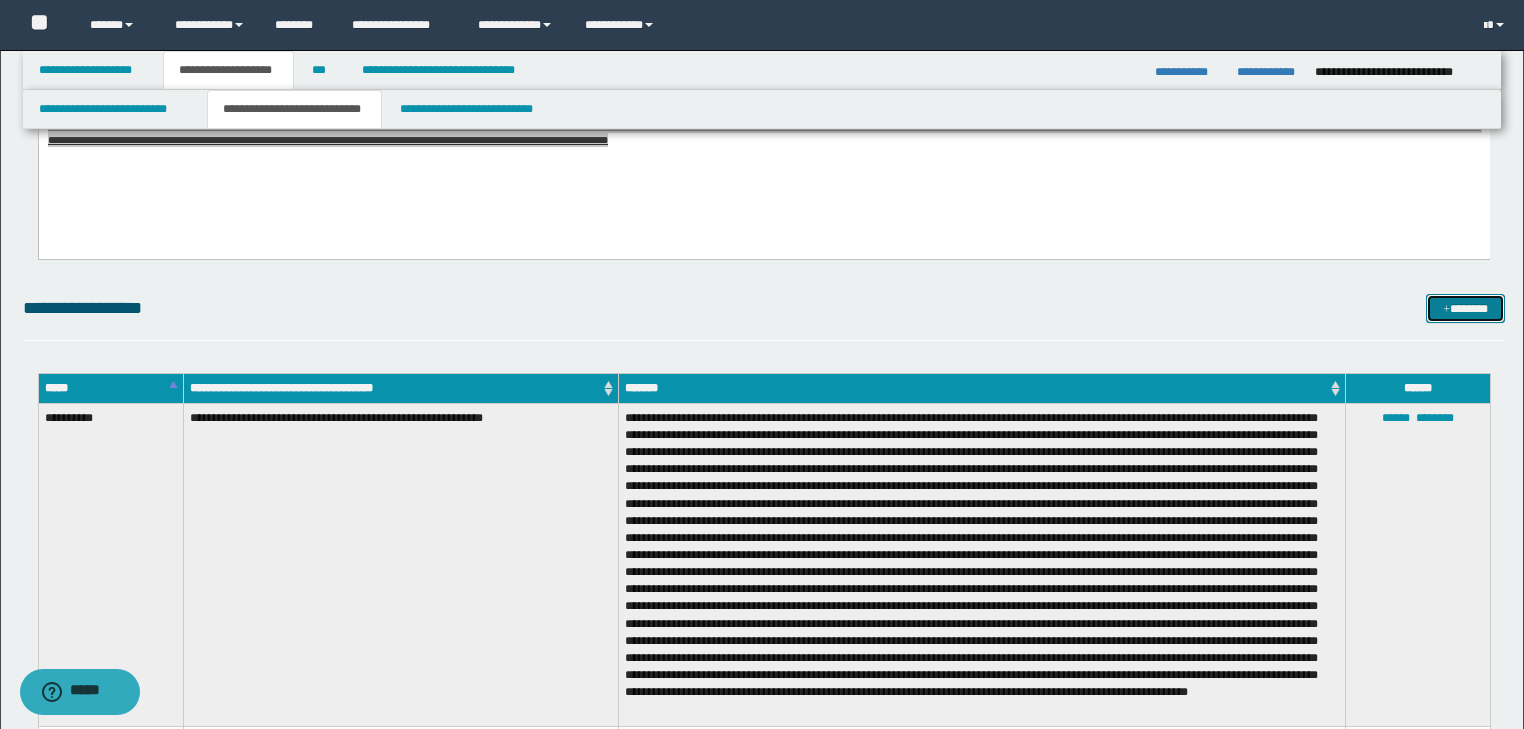 click on "*******" at bounding box center (1465, 309) 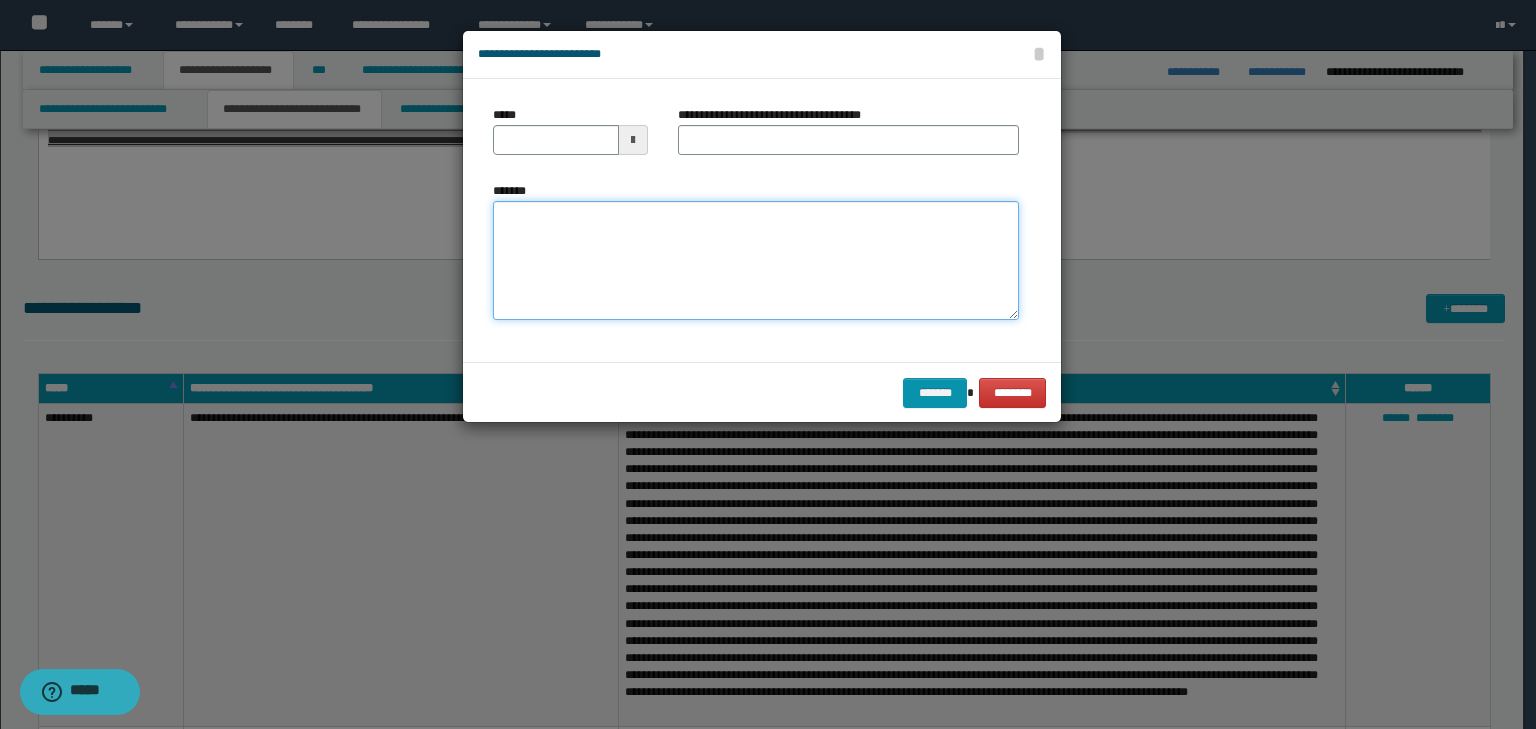 click on "*******" at bounding box center [756, 261] 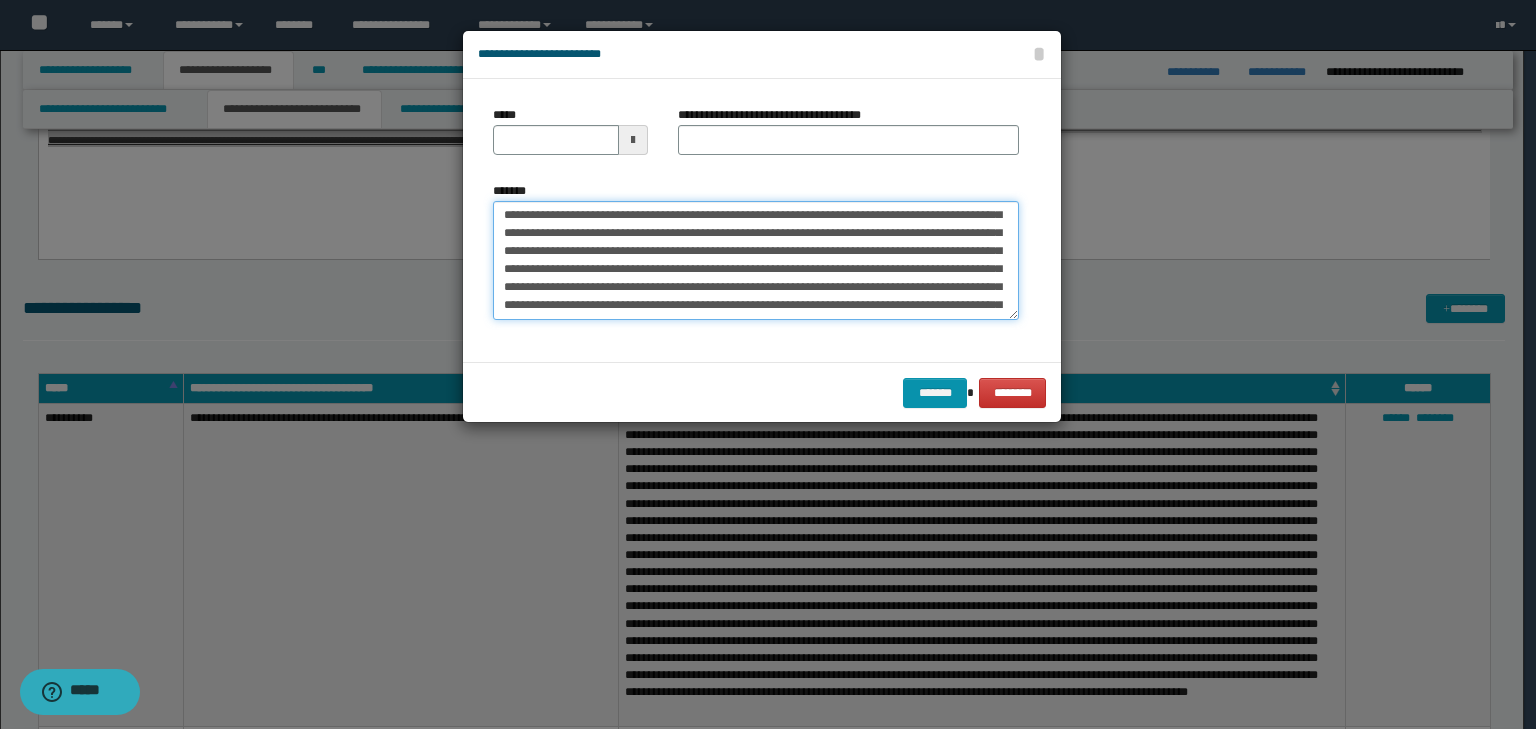scroll, scrollTop: 0, scrollLeft: 0, axis: both 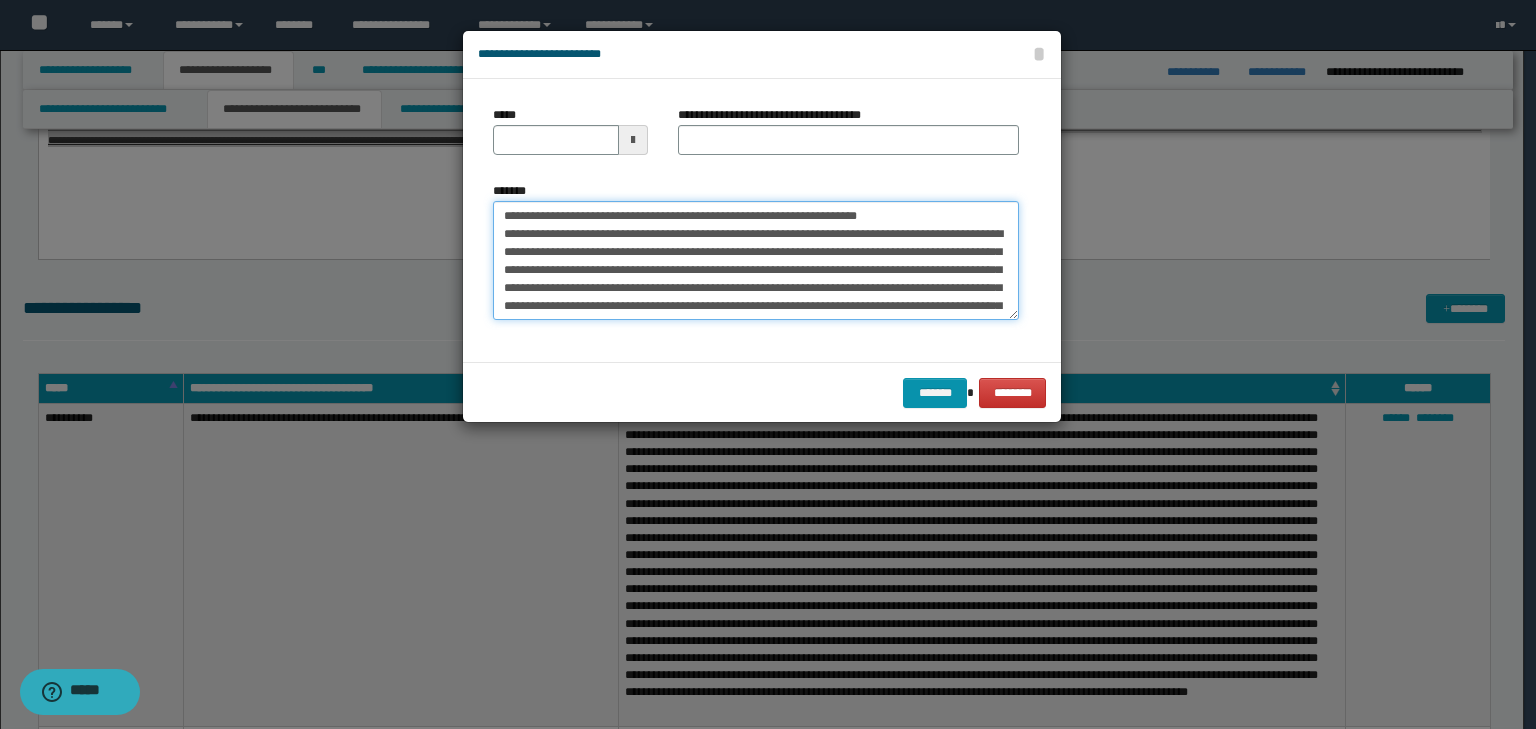 drag, startPoint x: 563, startPoint y: 214, endPoint x: 406, endPoint y: 200, distance: 157.62297 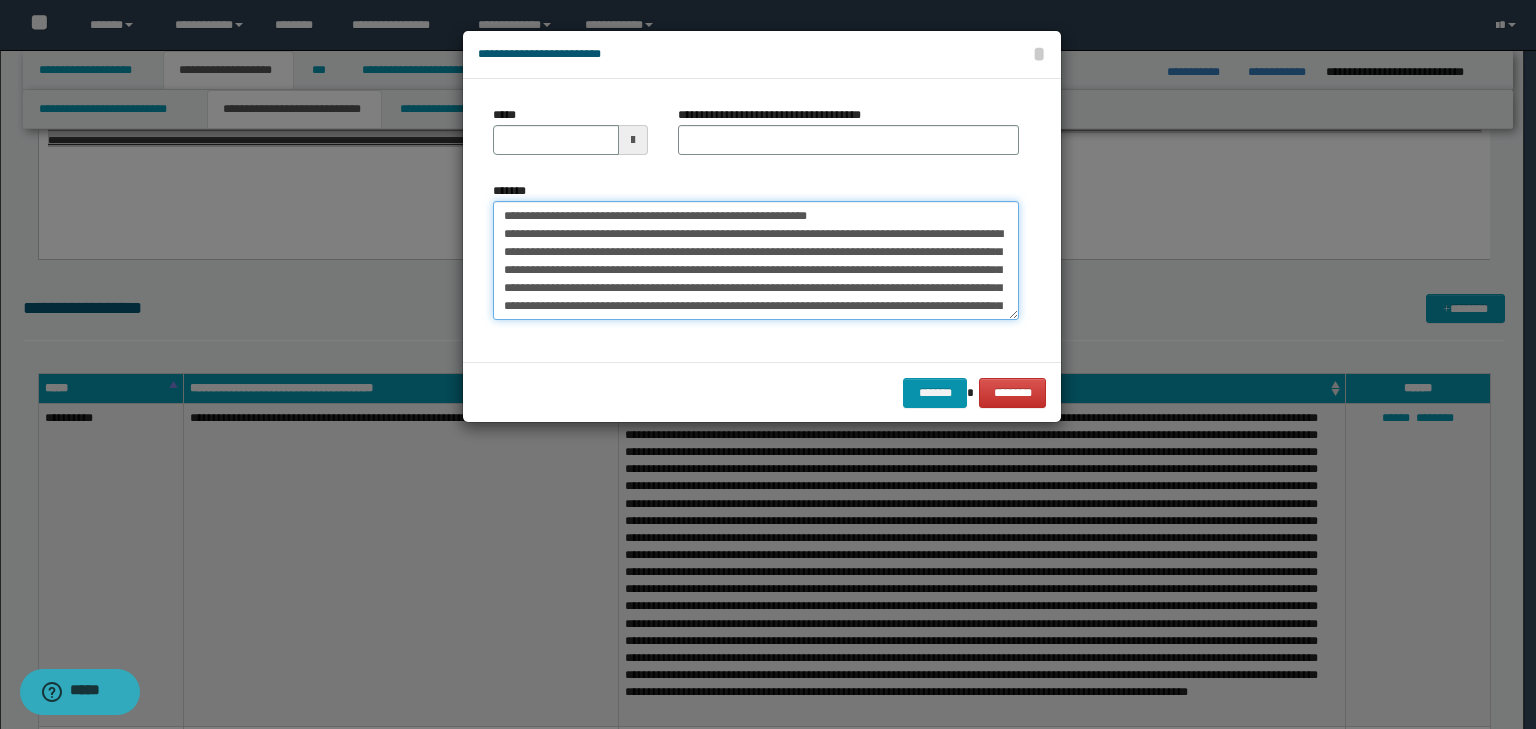 type 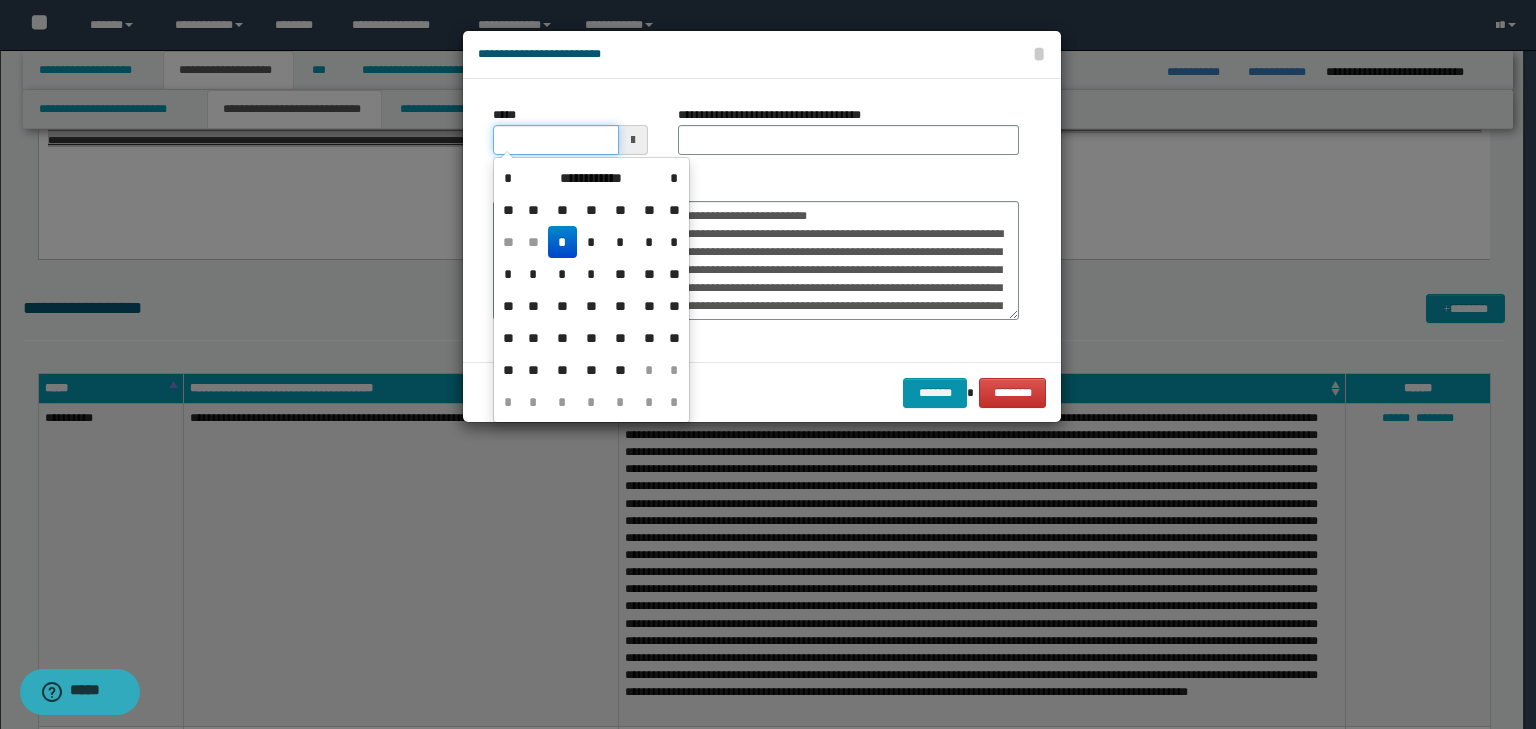 click on "*****" at bounding box center [556, 140] 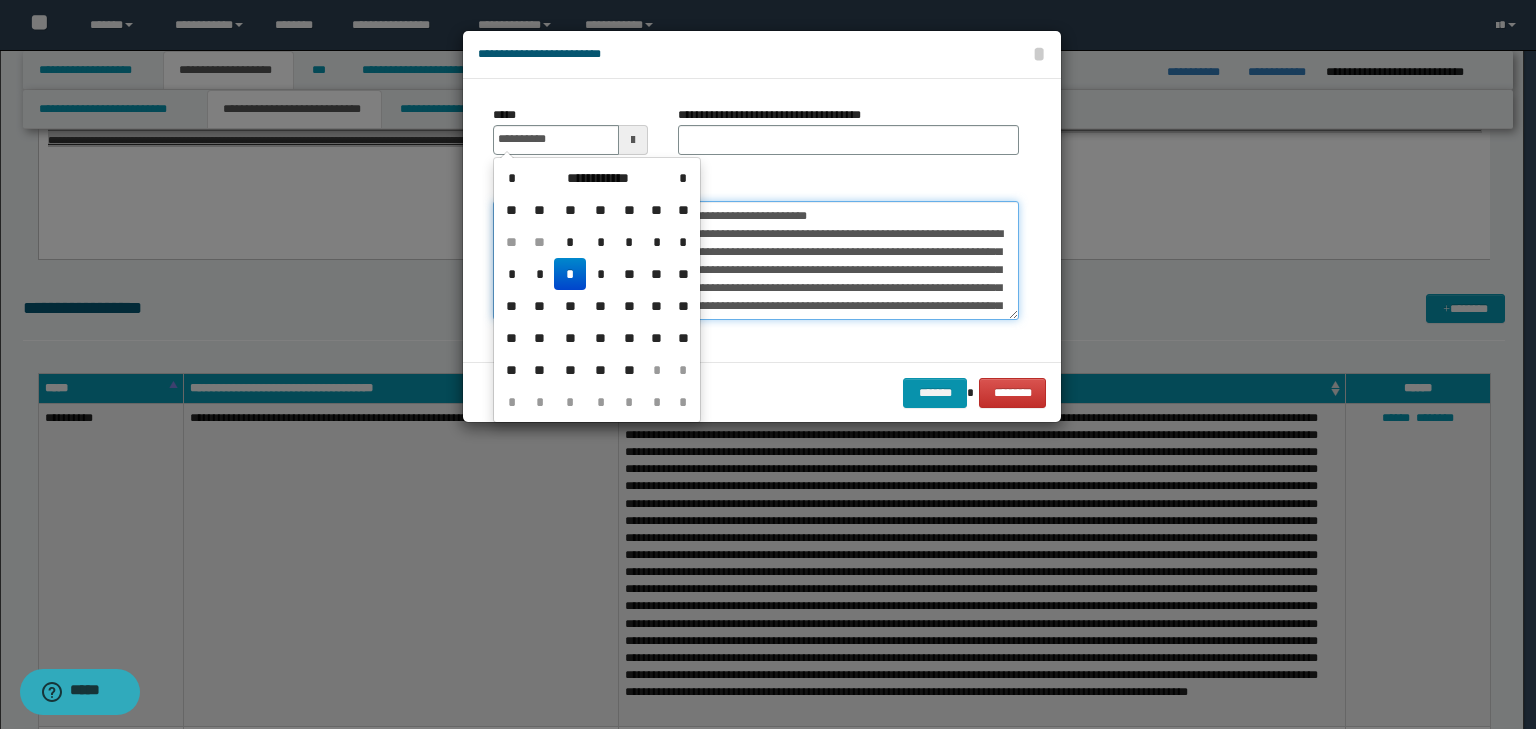 type on "**********" 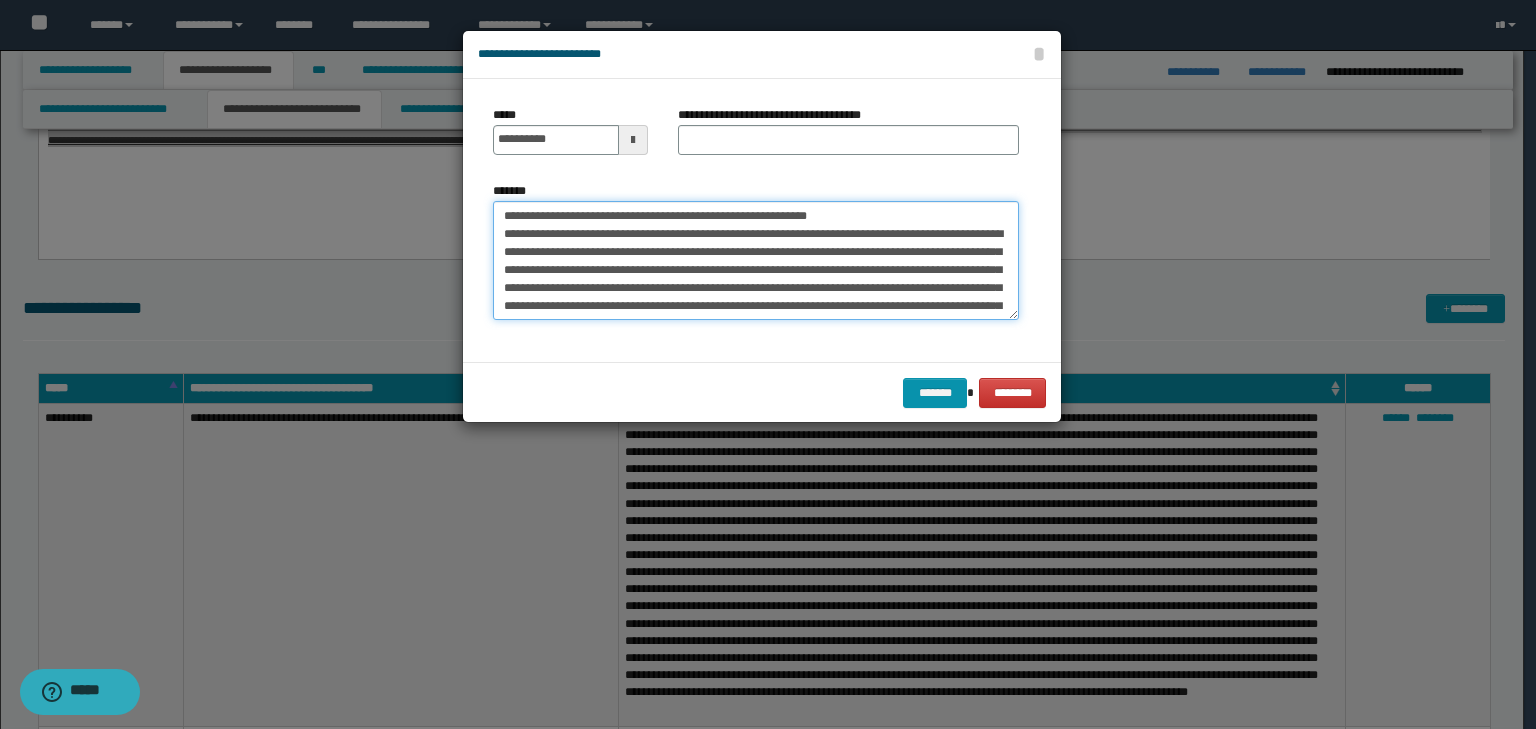 drag, startPoint x: 753, startPoint y: 212, endPoint x: 272, endPoint y: 180, distance: 482.06326 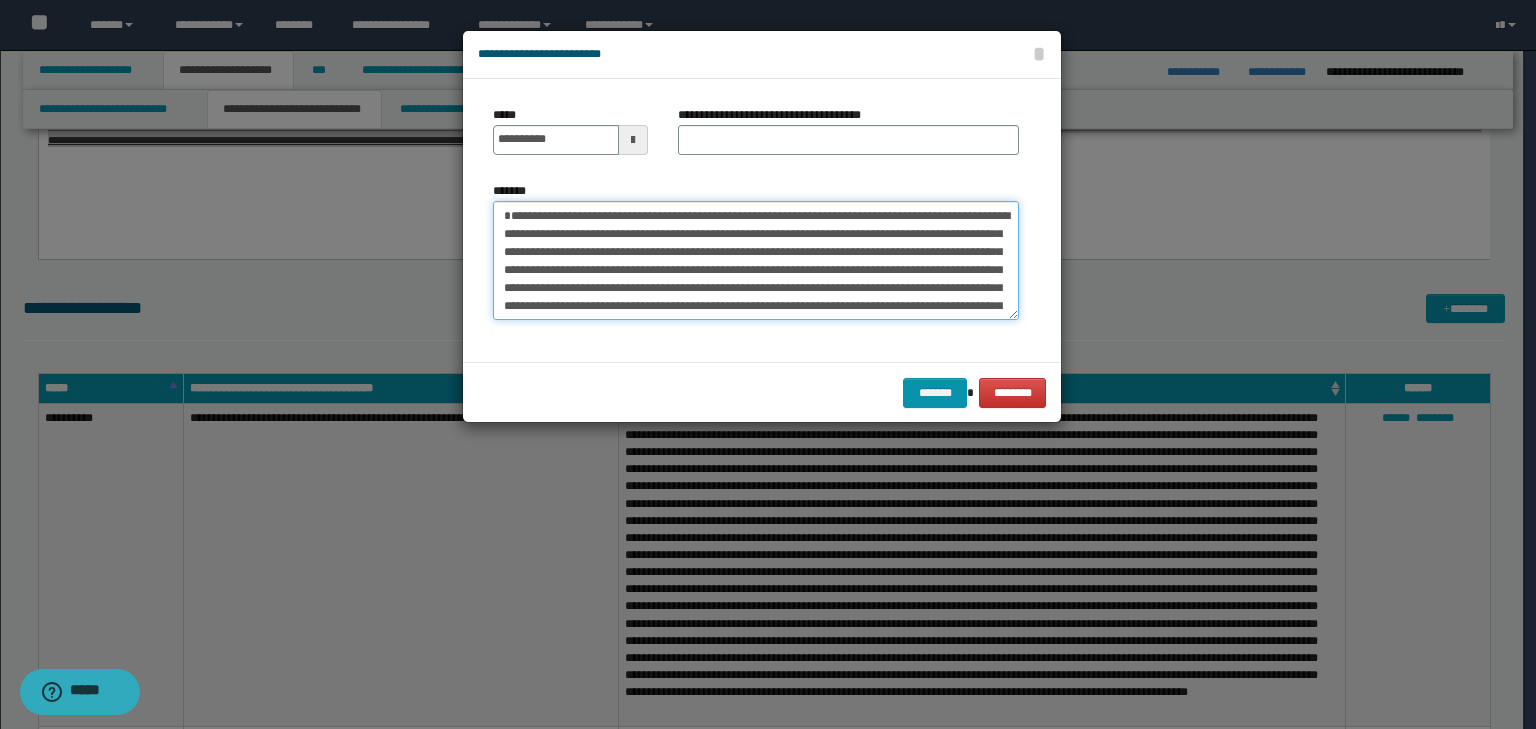 type on "**********" 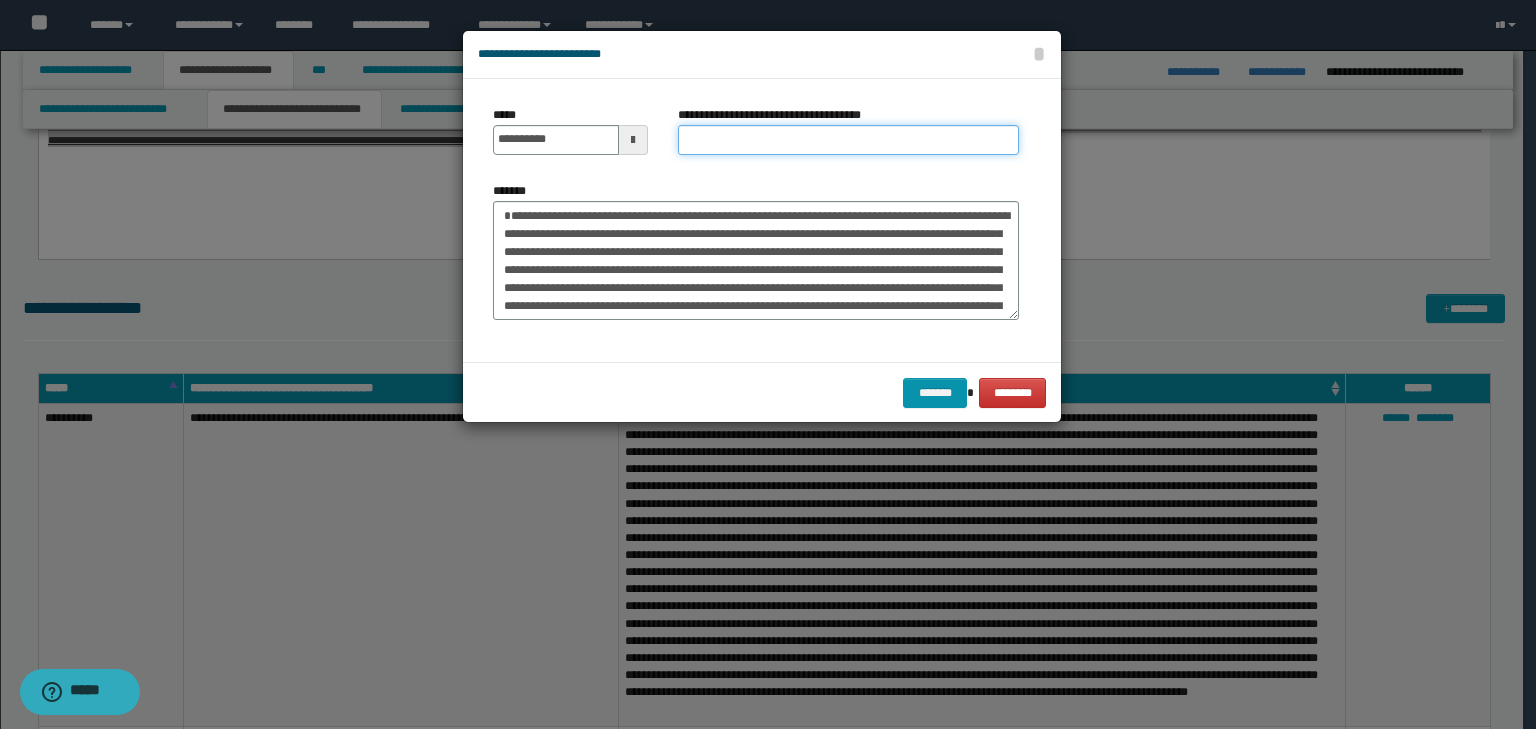 click on "**********" at bounding box center (848, 140) 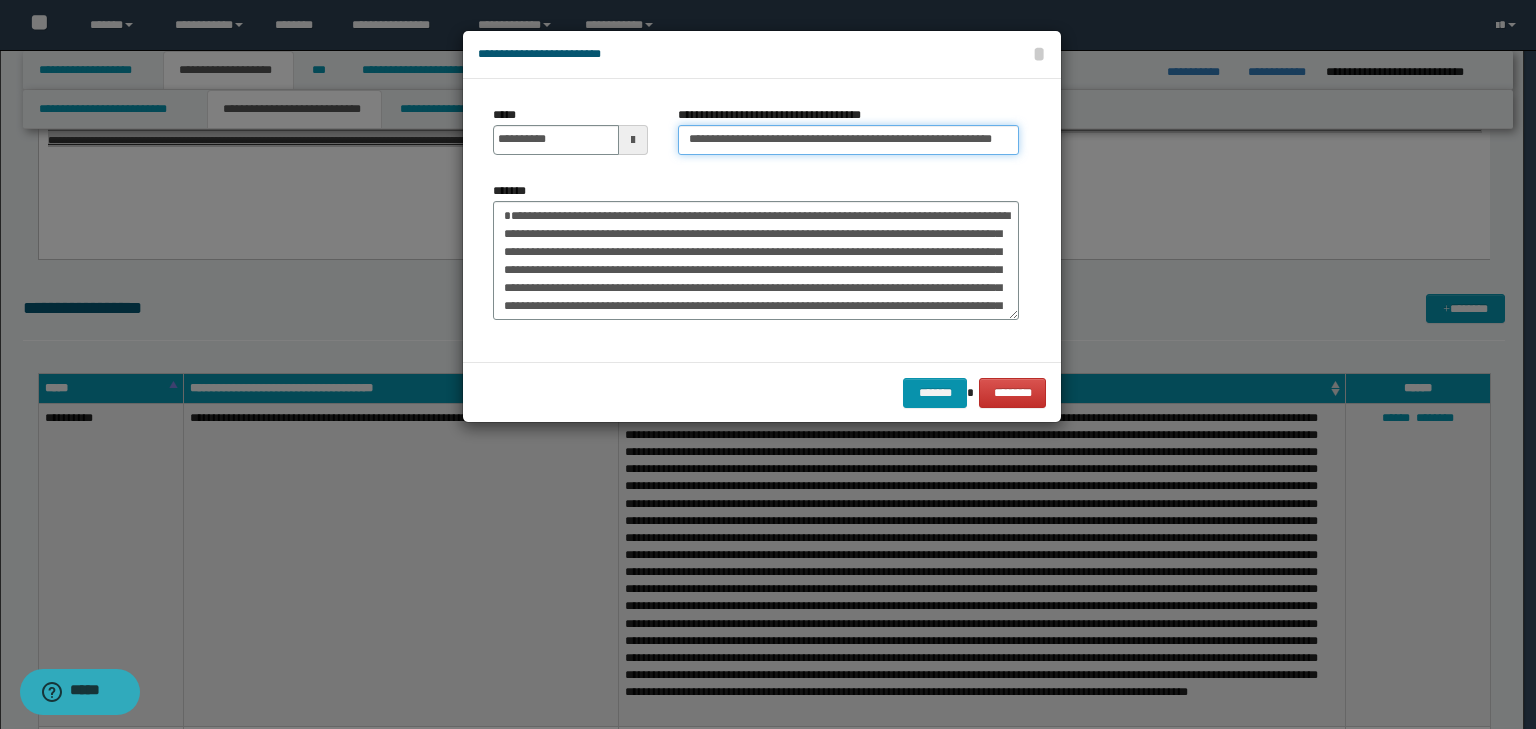 scroll, scrollTop: 0, scrollLeft: 71, axis: horizontal 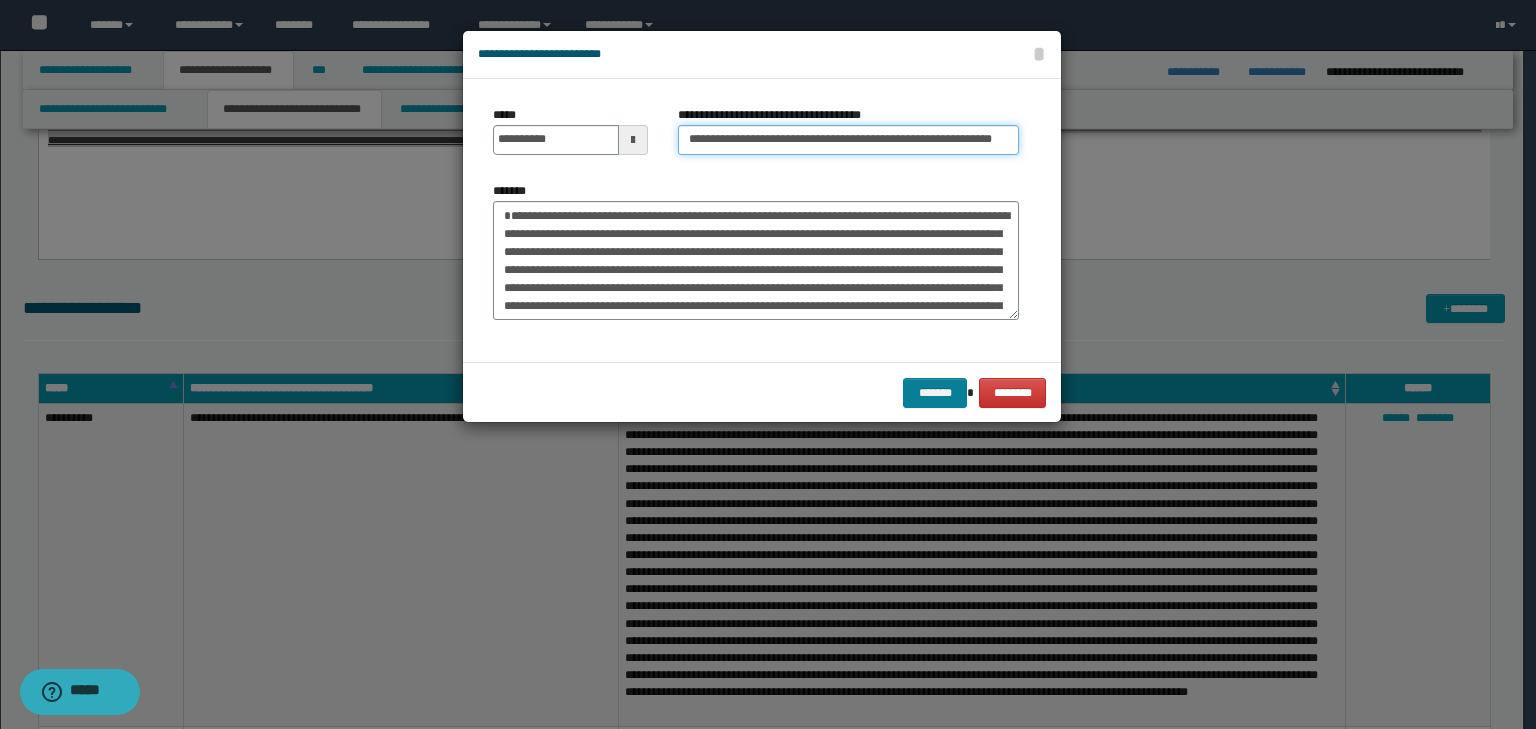 type on "**********" 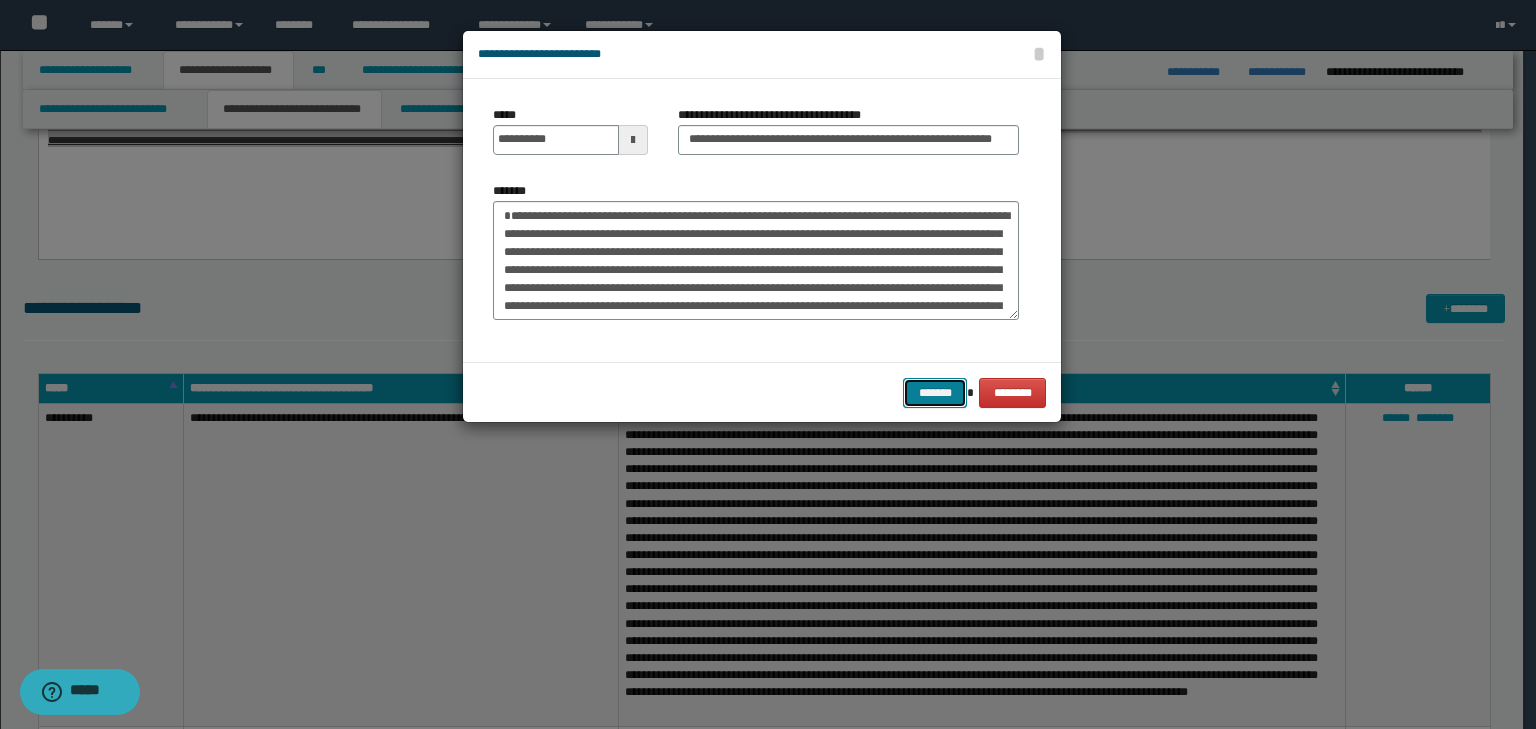 click on "*******" at bounding box center (935, 393) 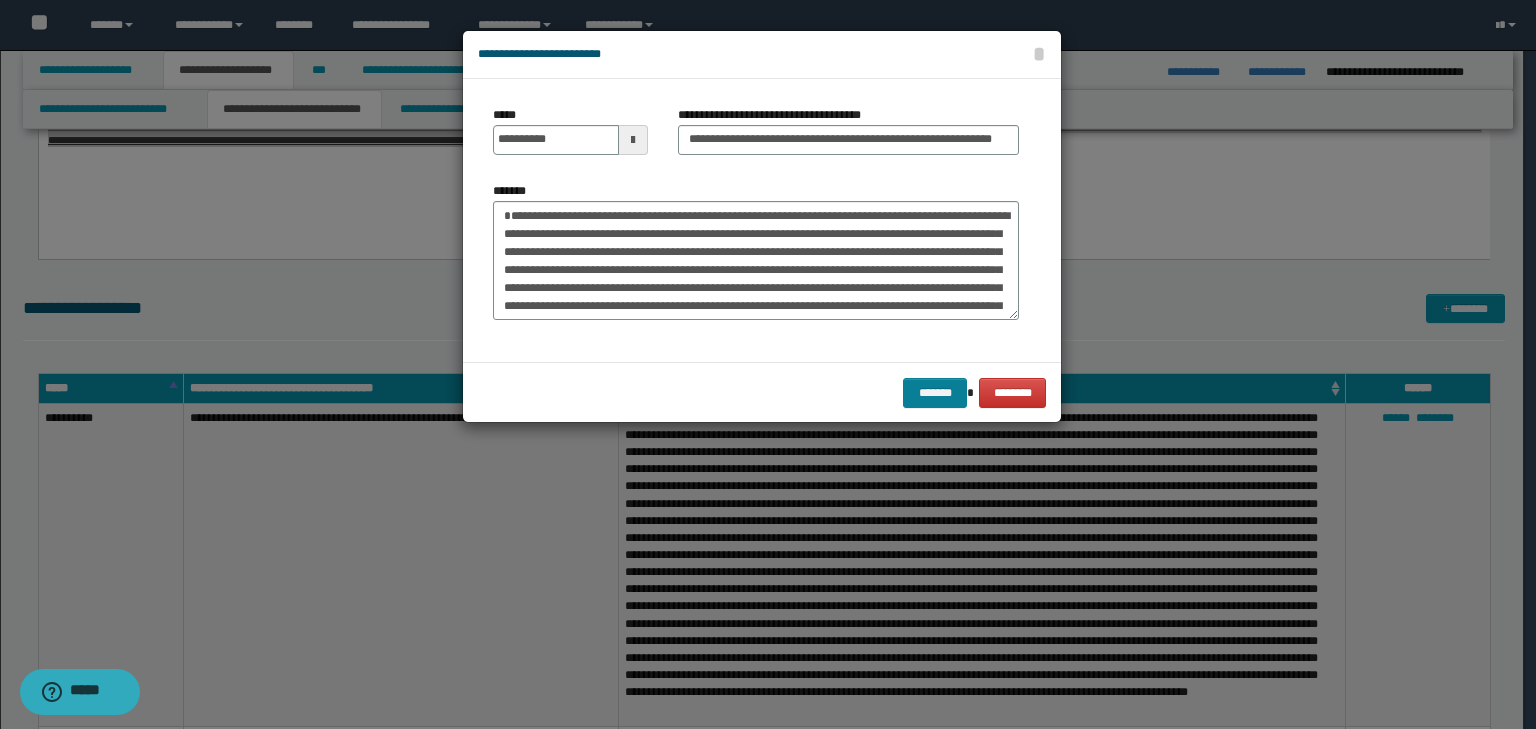 scroll, scrollTop: 0, scrollLeft: 0, axis: both 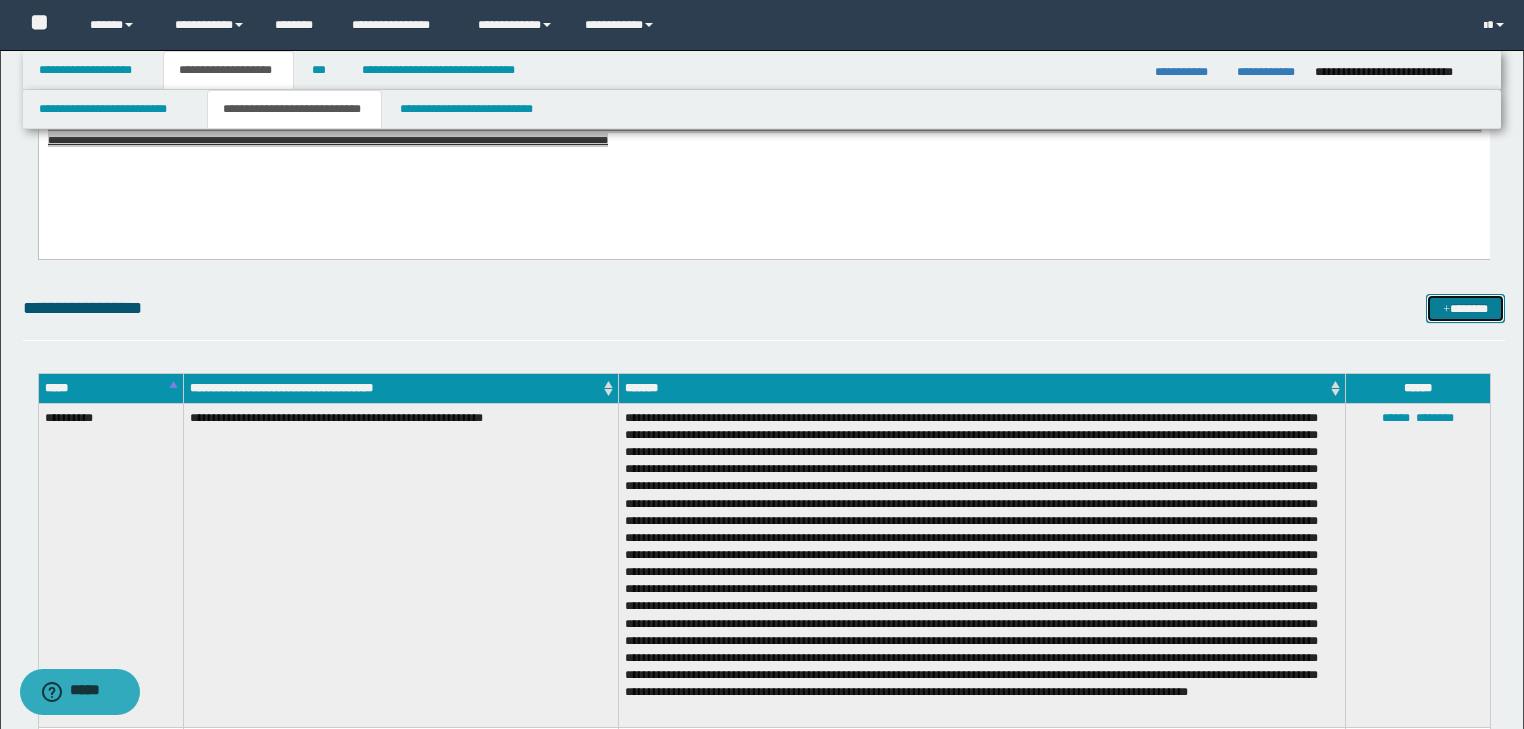 click at bounding box center (1446, 310) 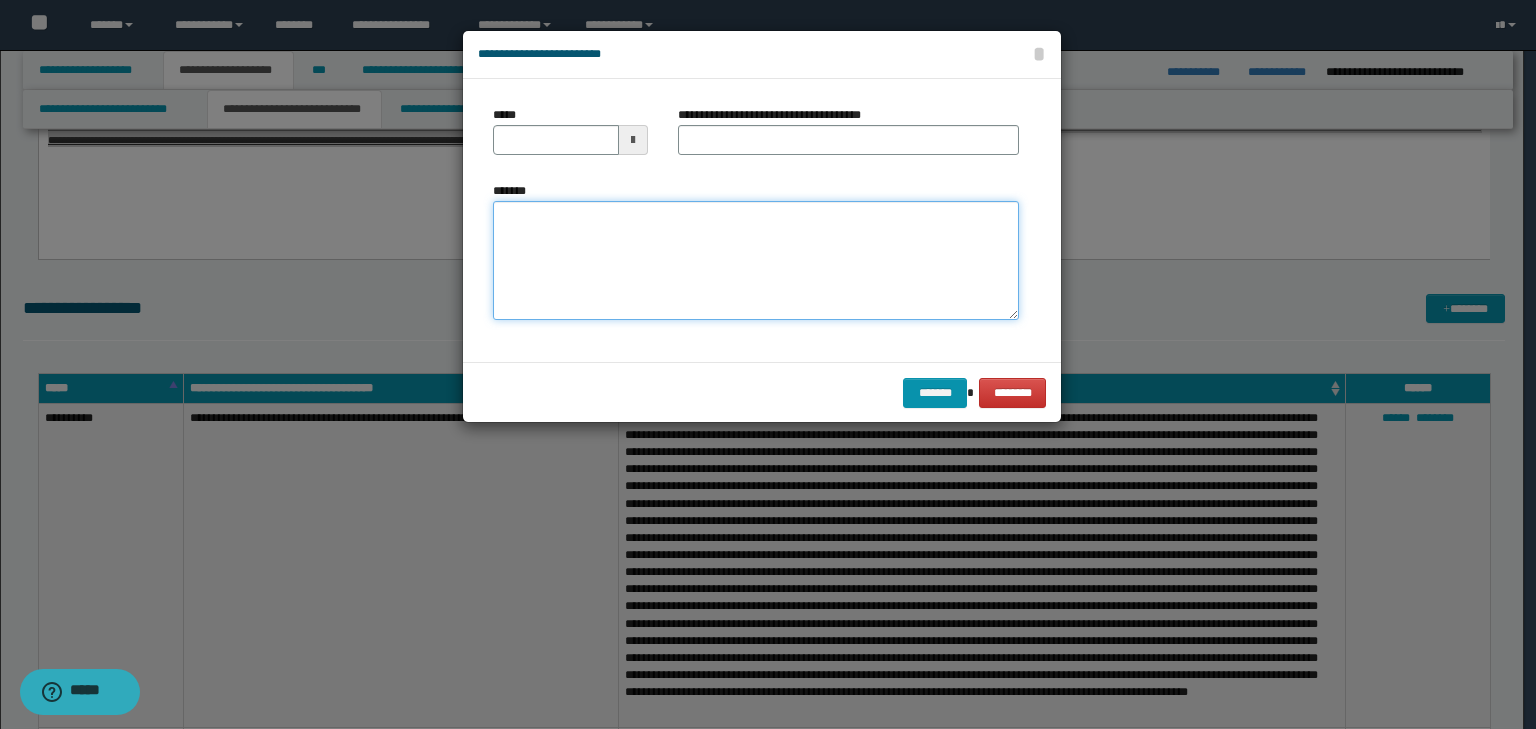 click on "*******" at bounding box center (756, 261) 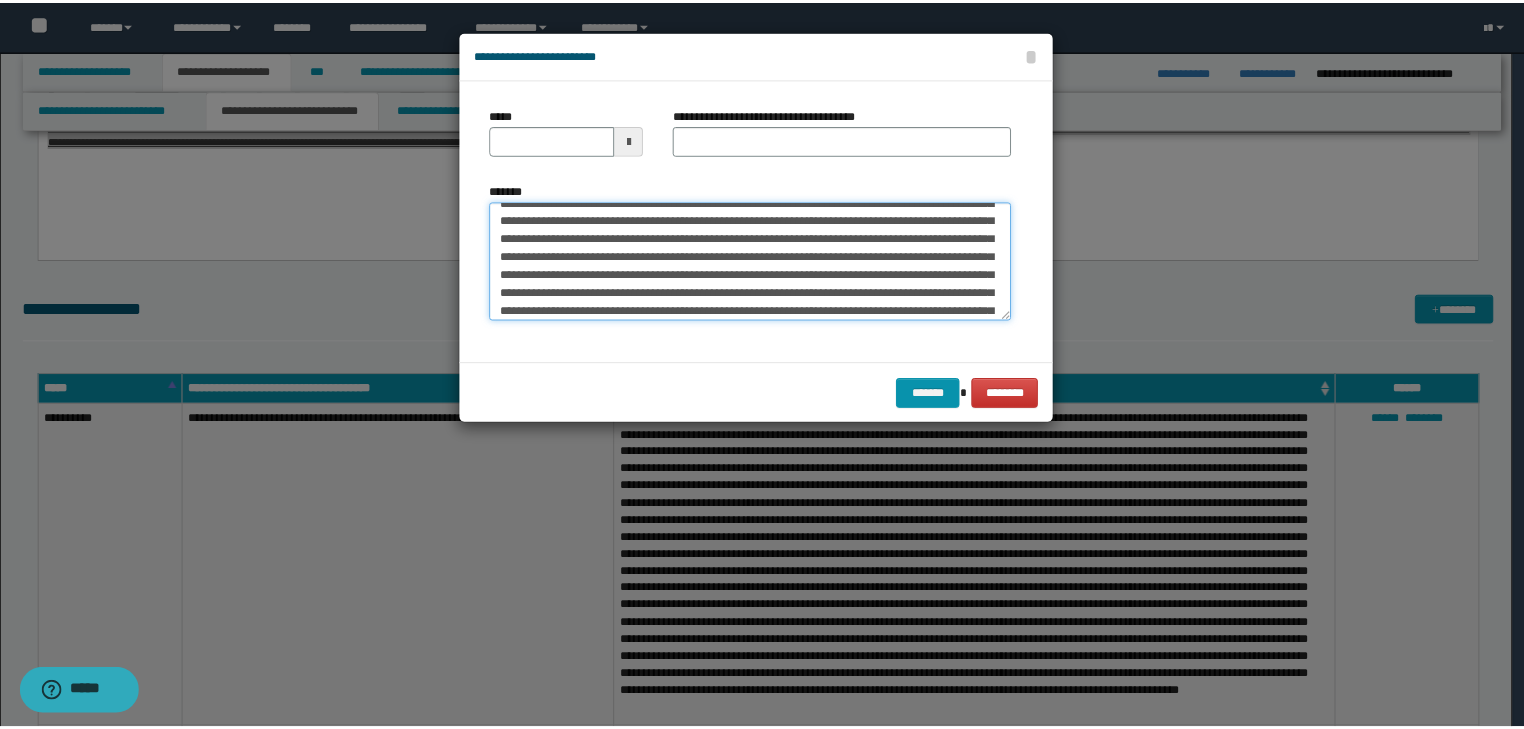 scroll, scrollTop: 0, scrollLeft: 0, axis: both 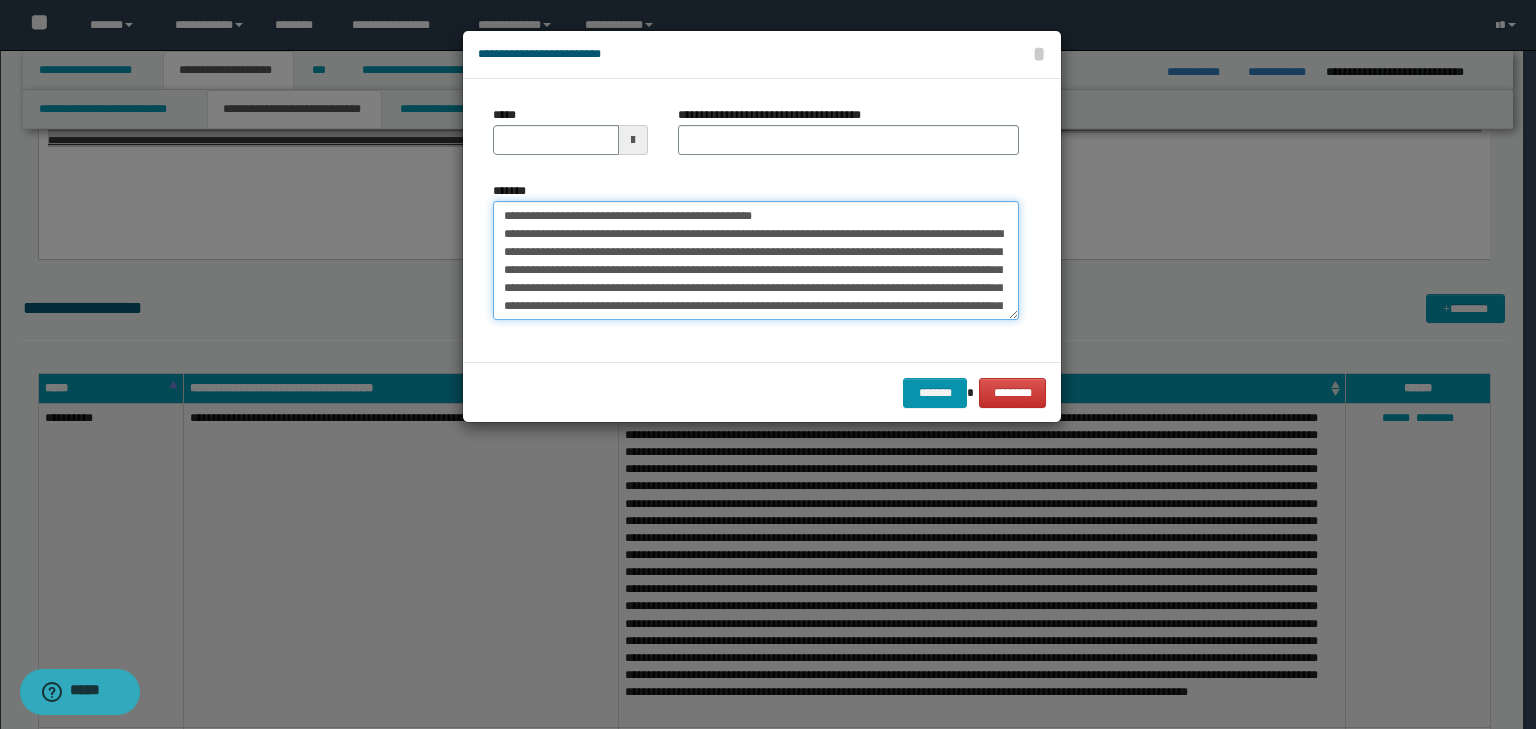drag, startPoint x: 564, startPoint y: 214, endPoint x: 455, endPoint y: 197, distance: 110.317726 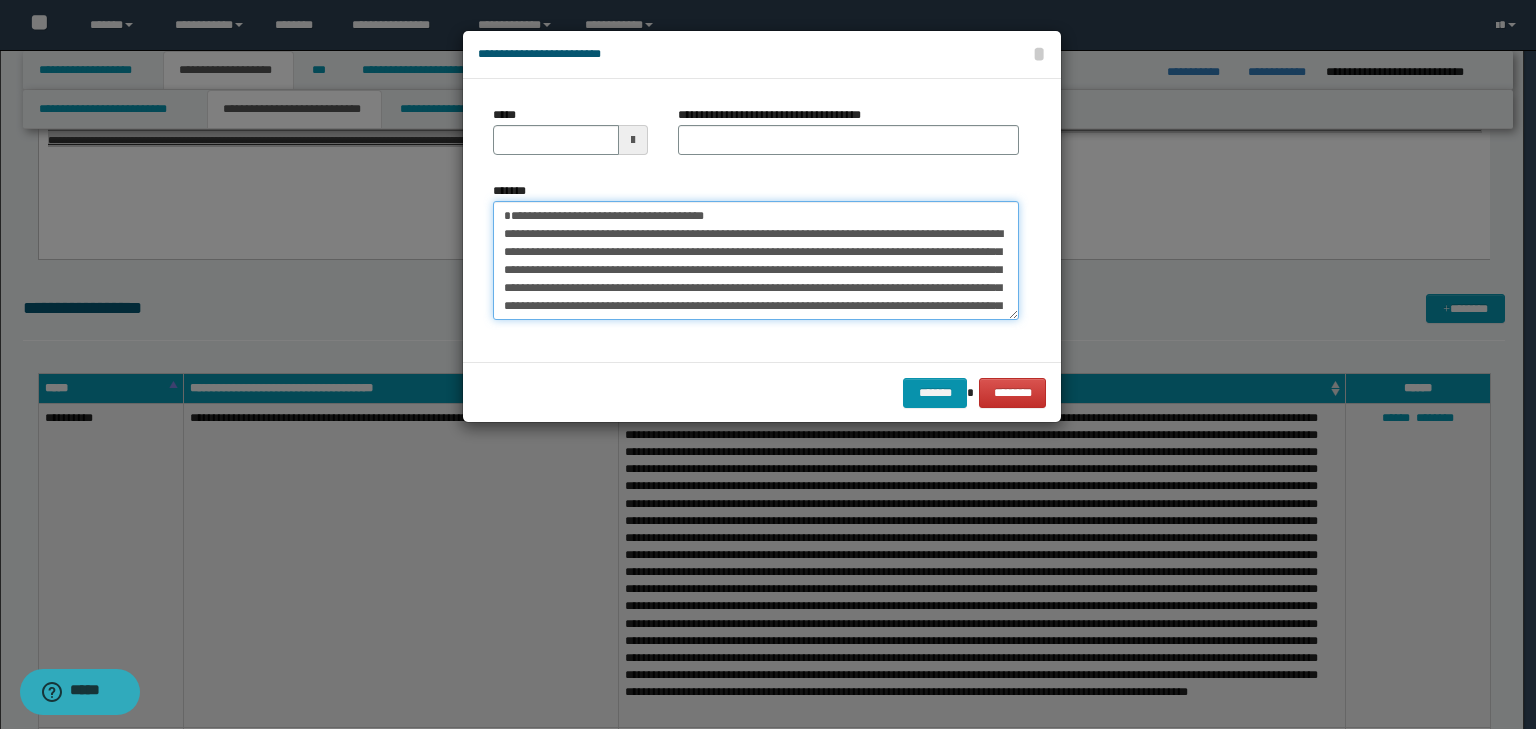 type 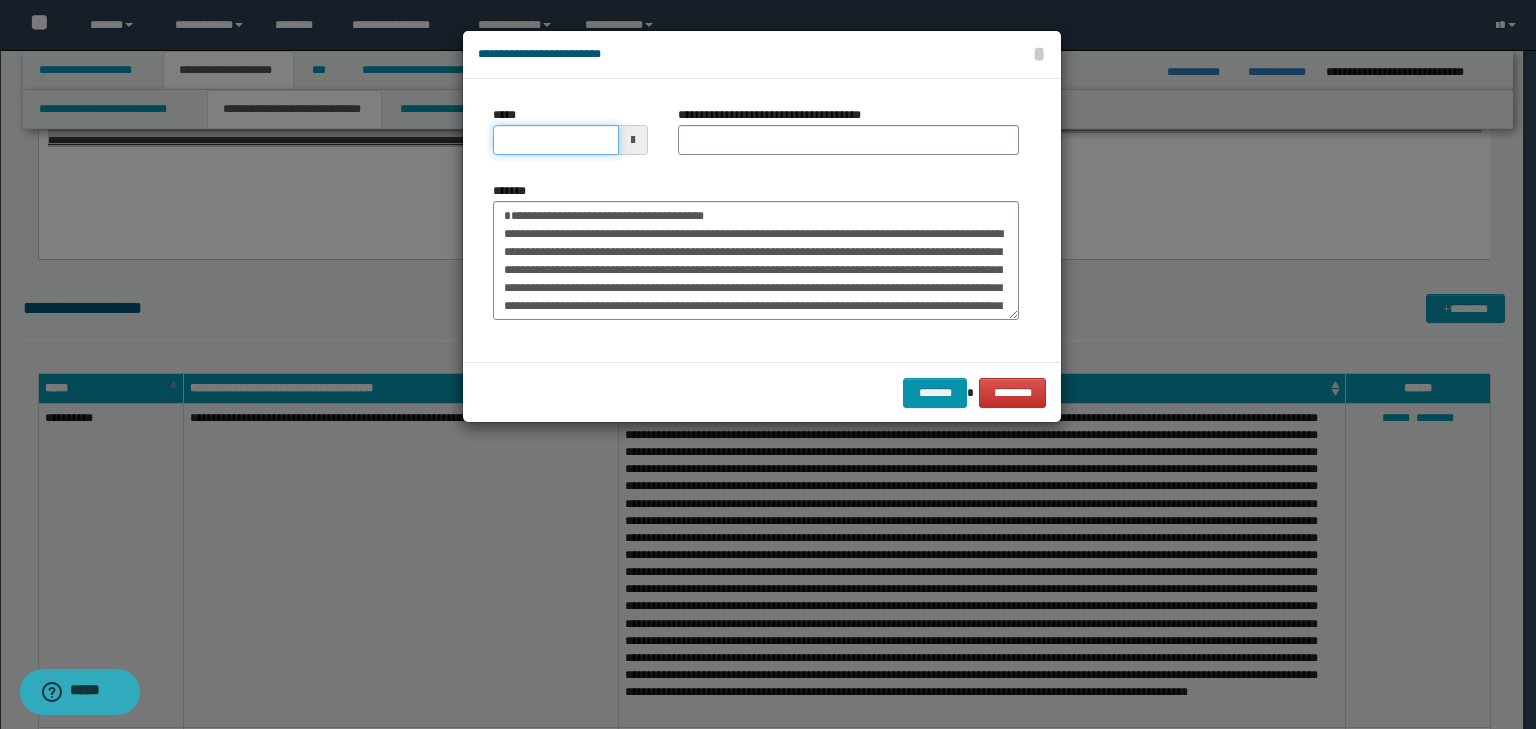 click on "*****" at bounding box center (556, 140) 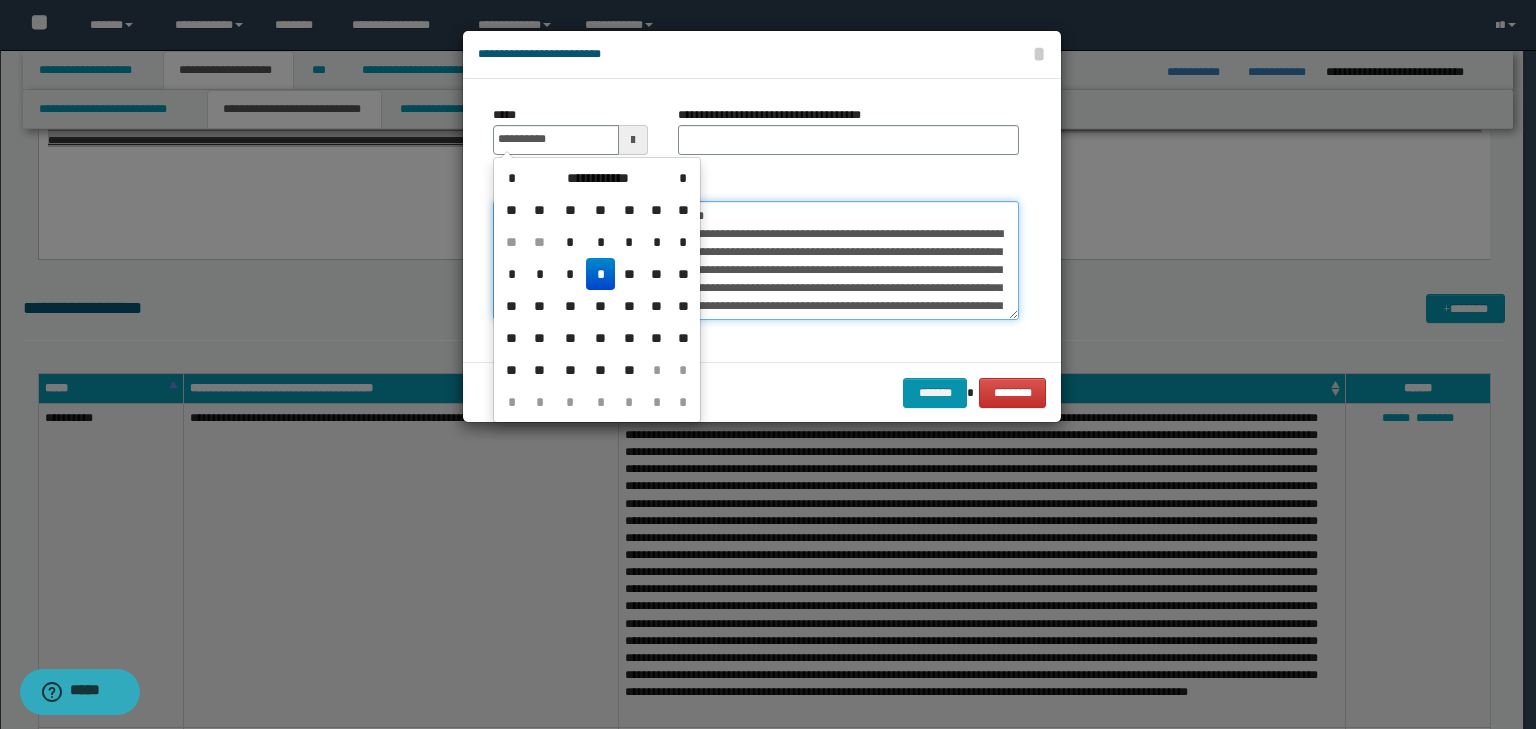 type on "**********" 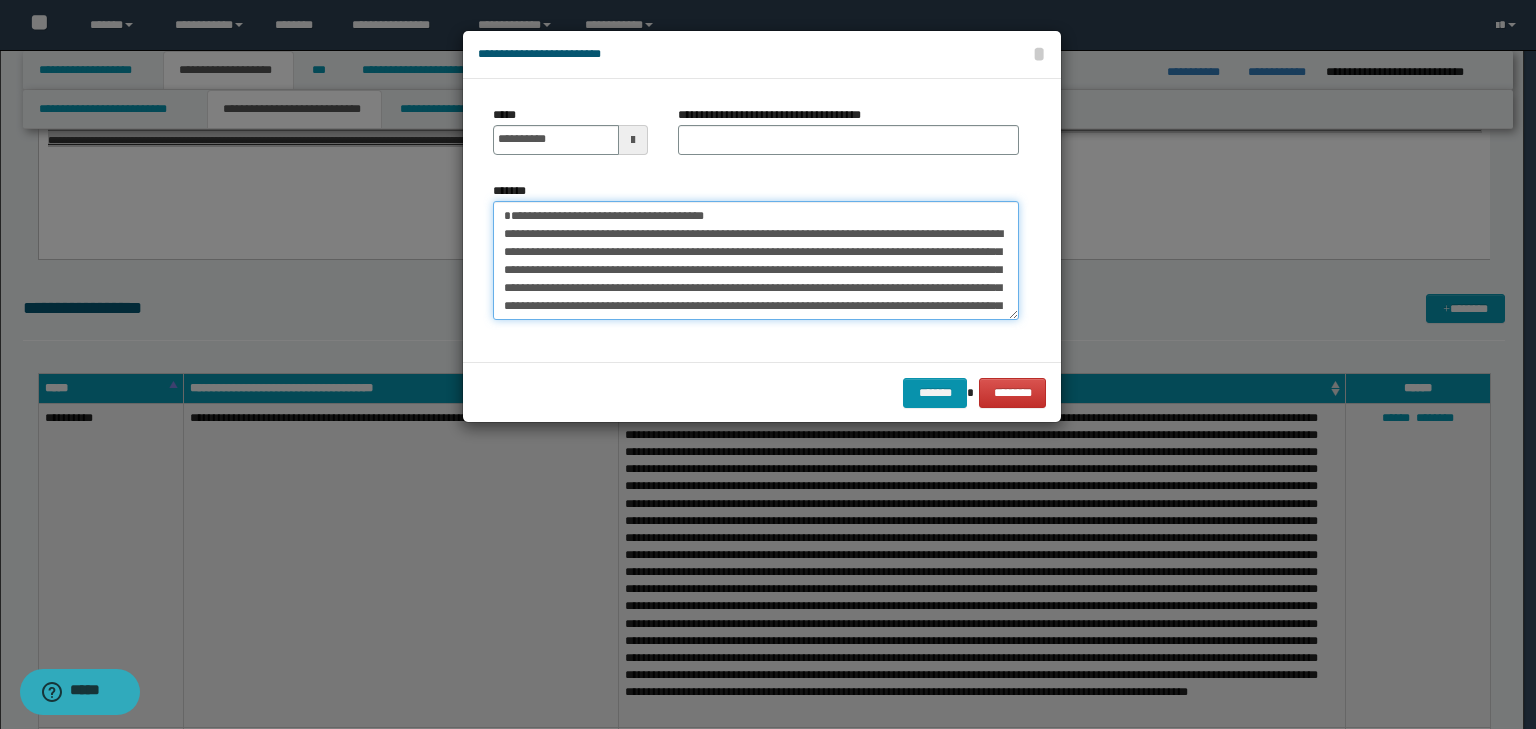 drag, startPoint x: 792, startPoint y: 220, endPoint x: 453, endPoint y: 182, distance: 341.12314 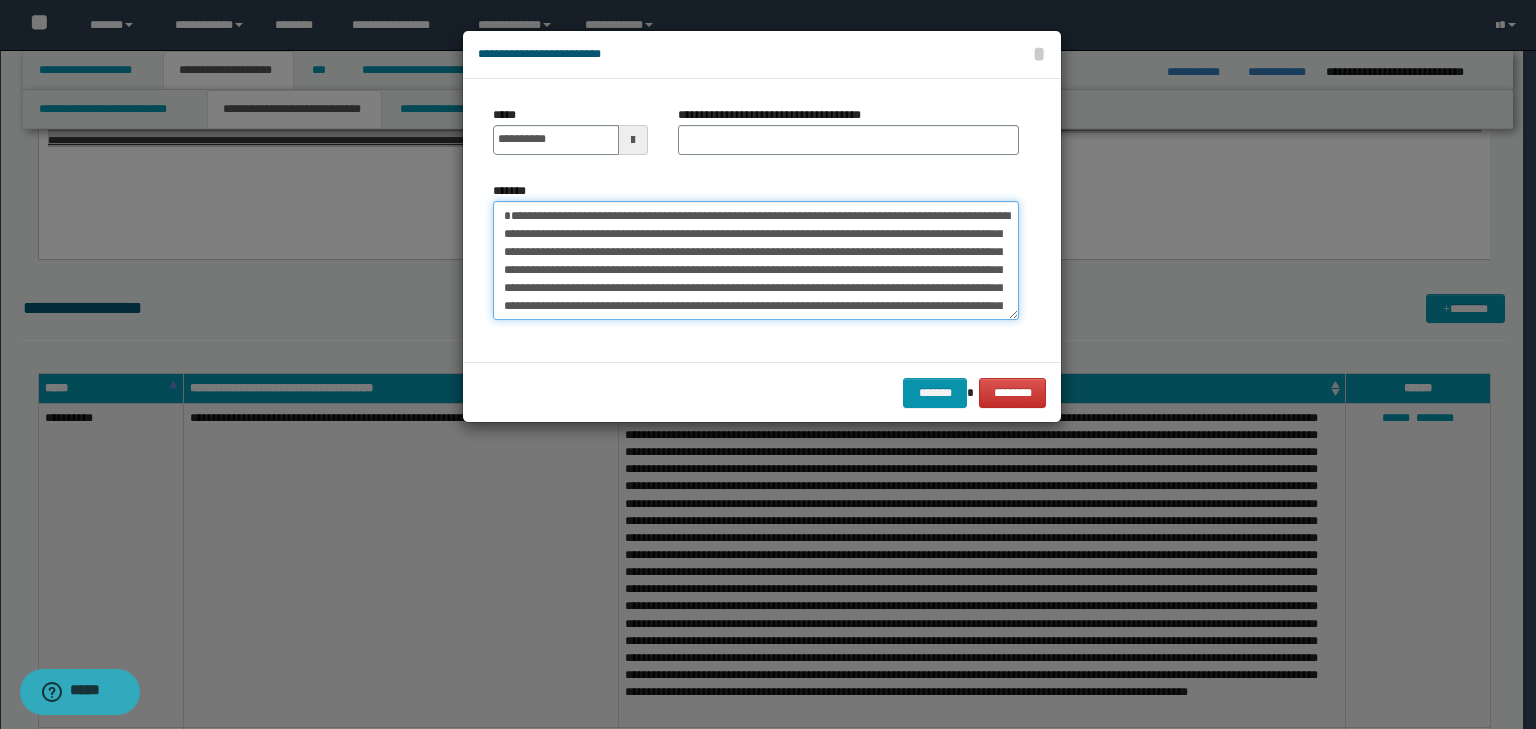 type on "**********" 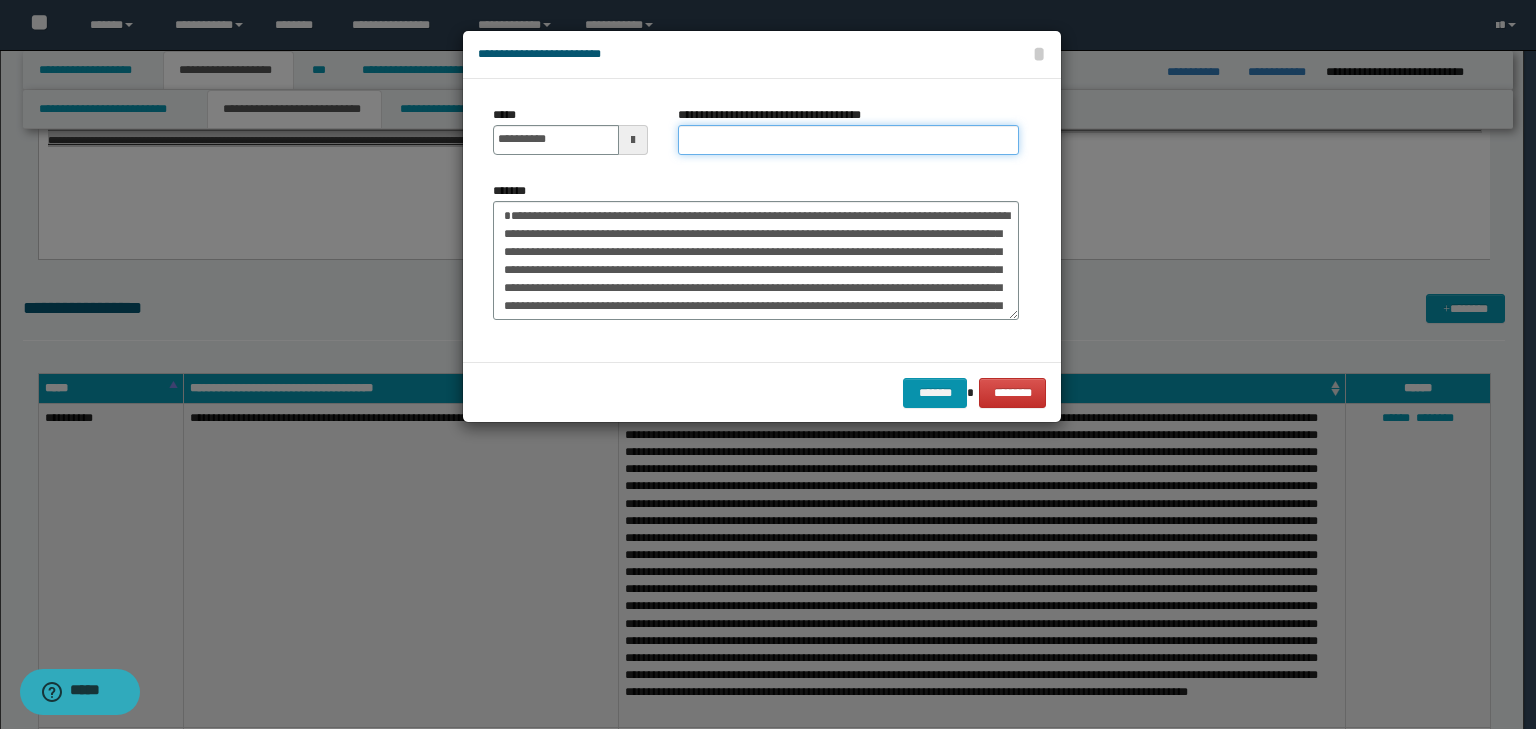 click on "**********" at bounding box center (848, 140) 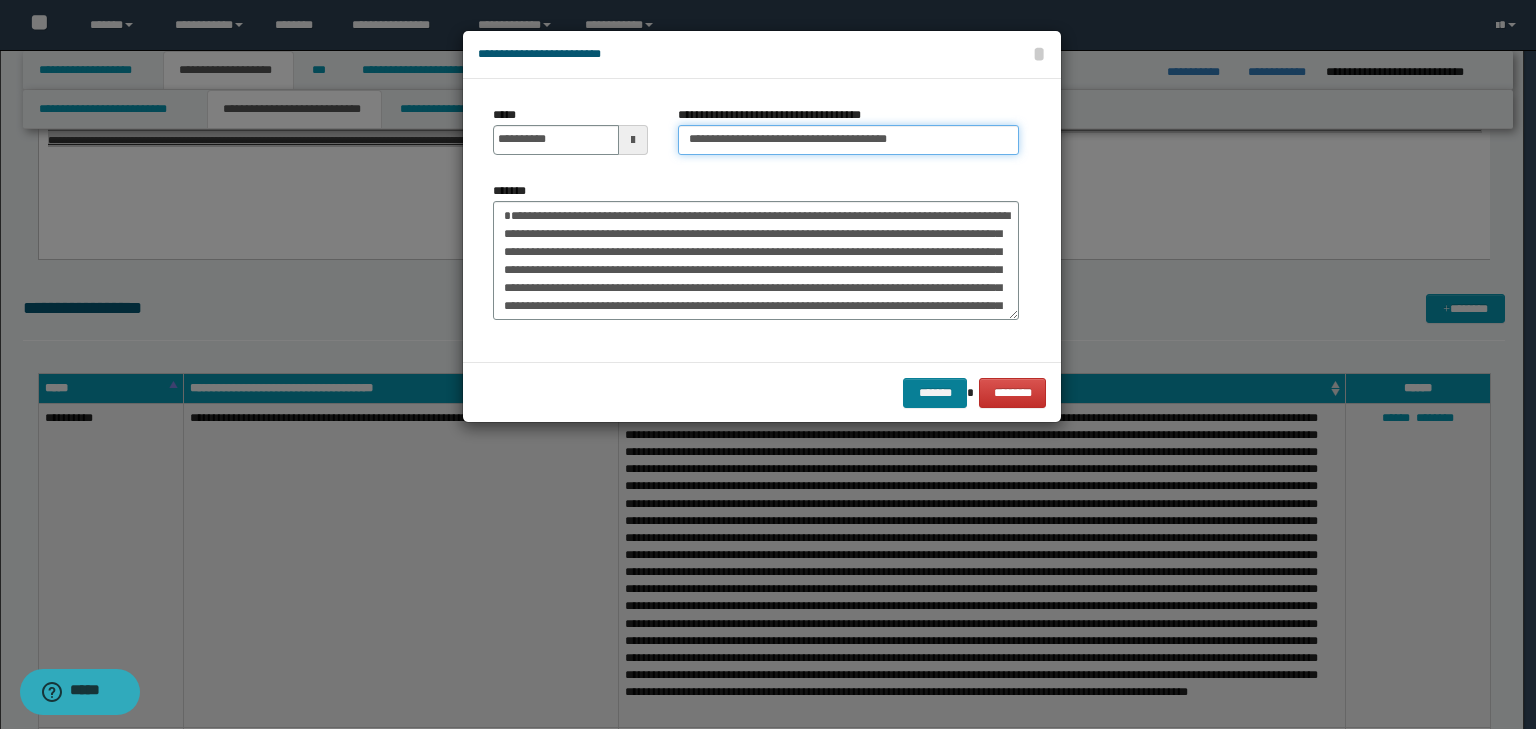 type on "**********" 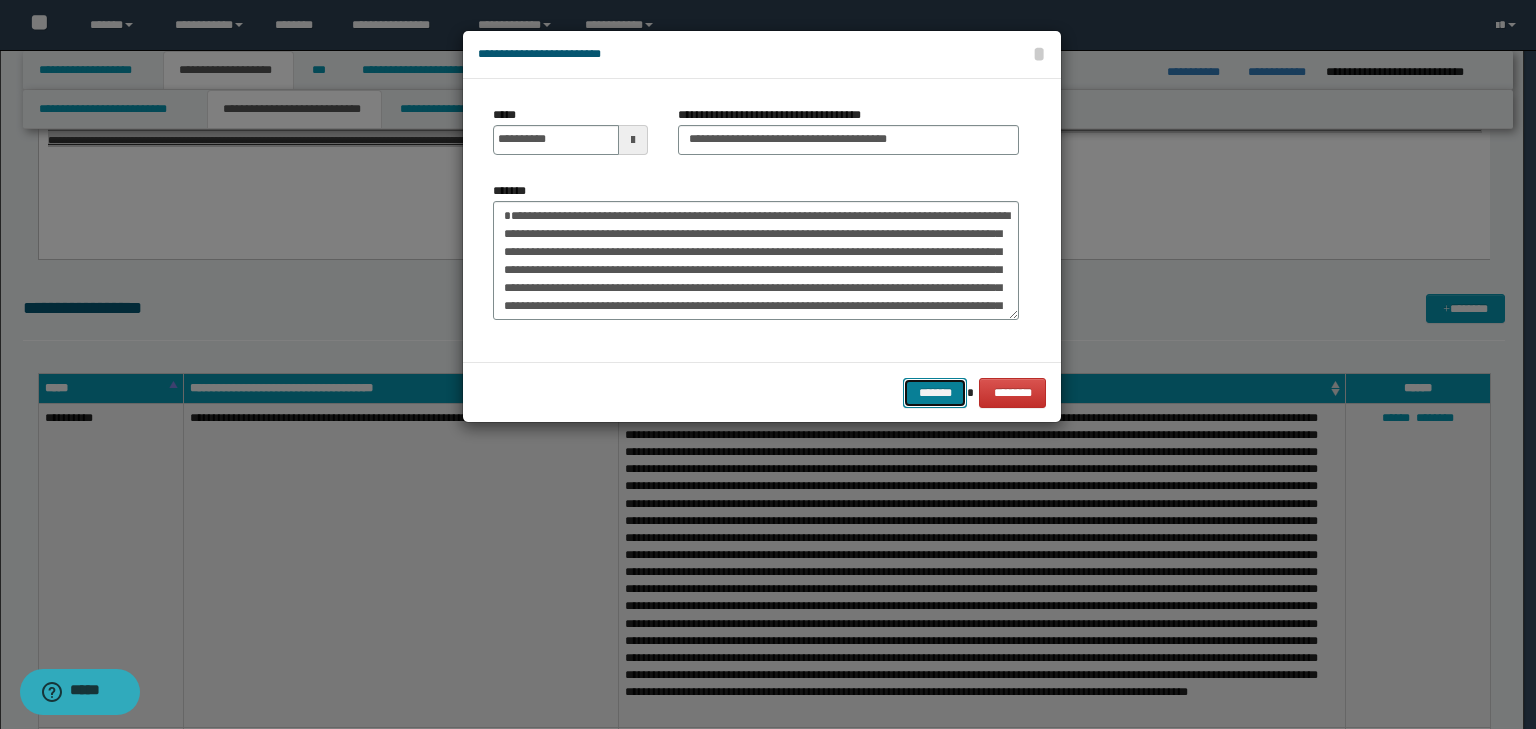 click on "*******" at bounding box center [935, 393] 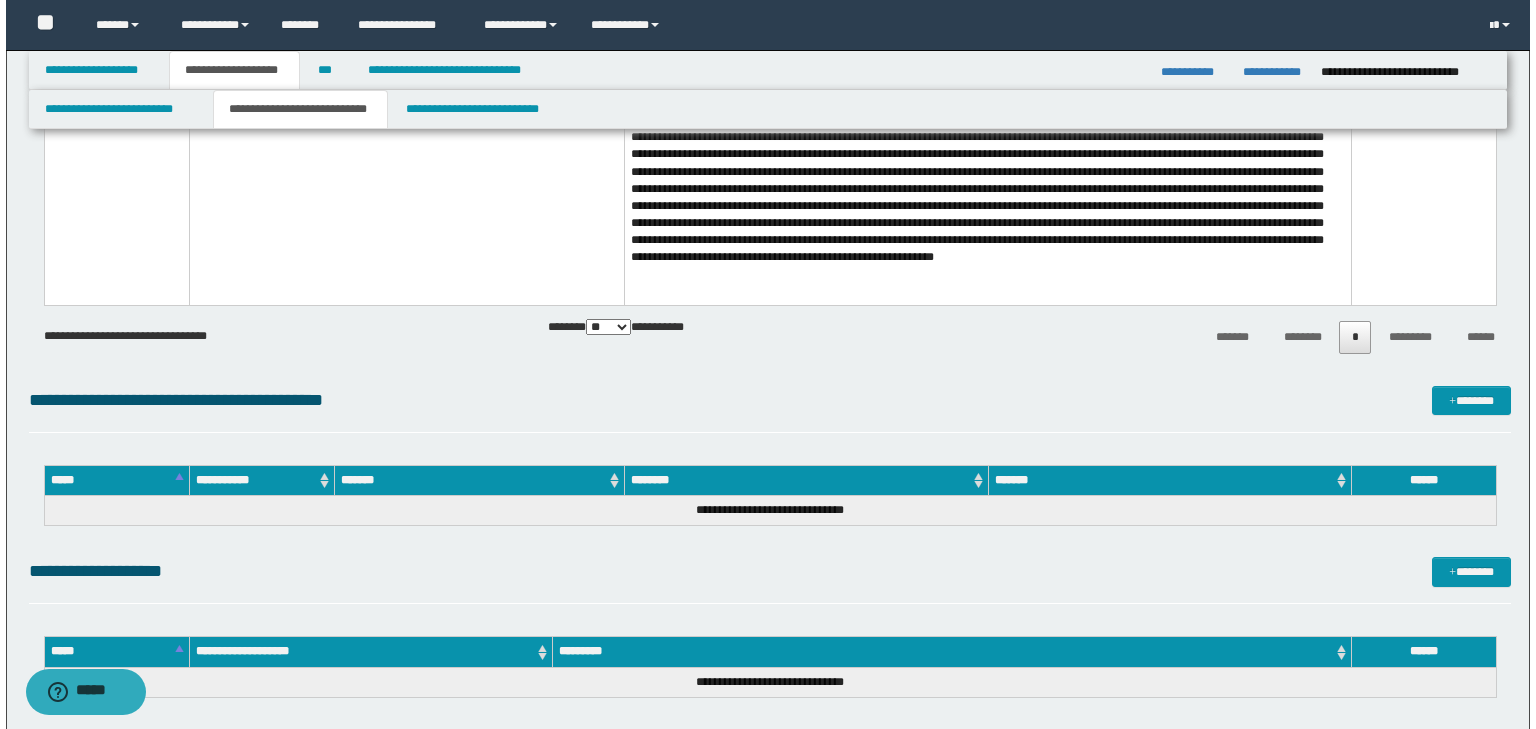 scroll, scrollTop: 5680, scrollLeft: 0, axis: vertical 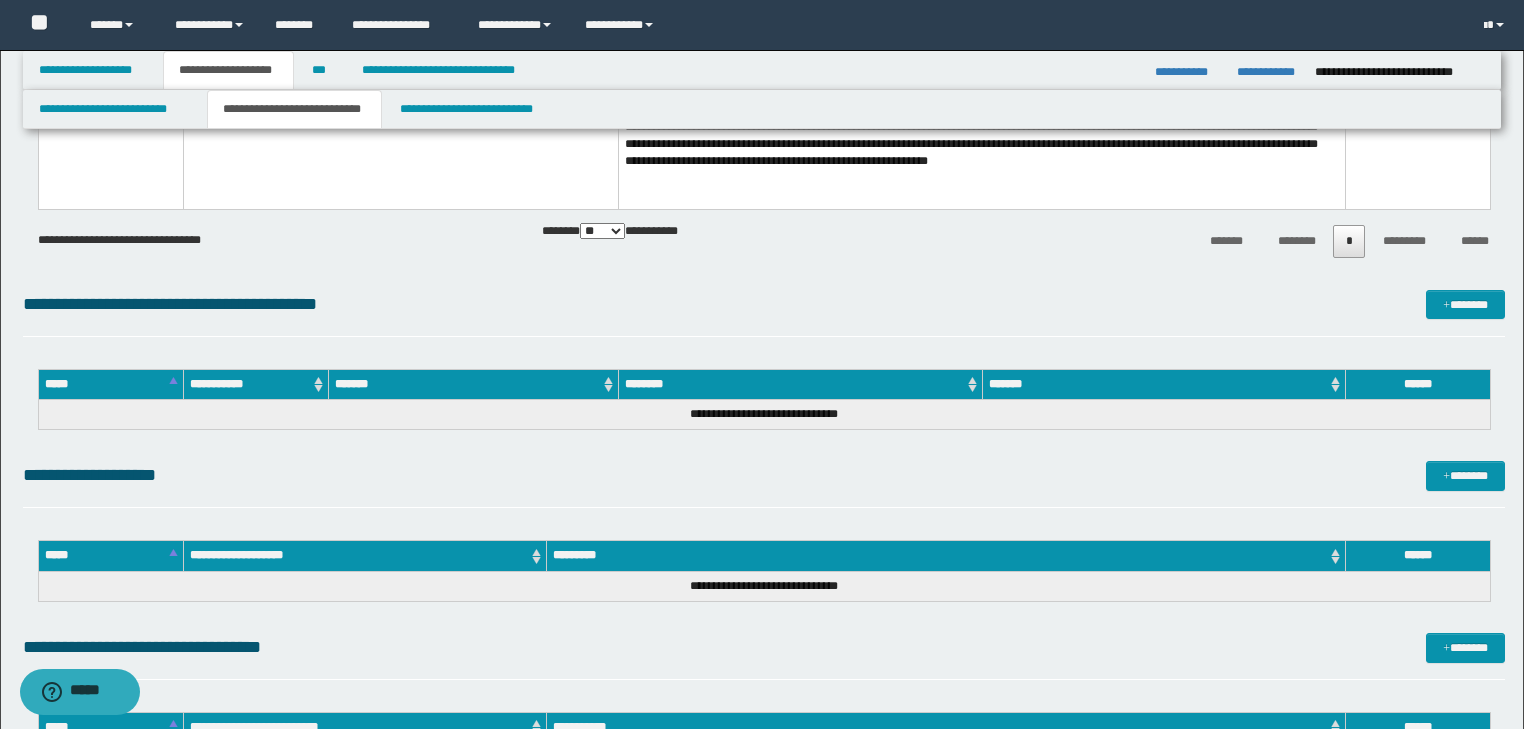 click on "**********" at bounding box center (764, 484) 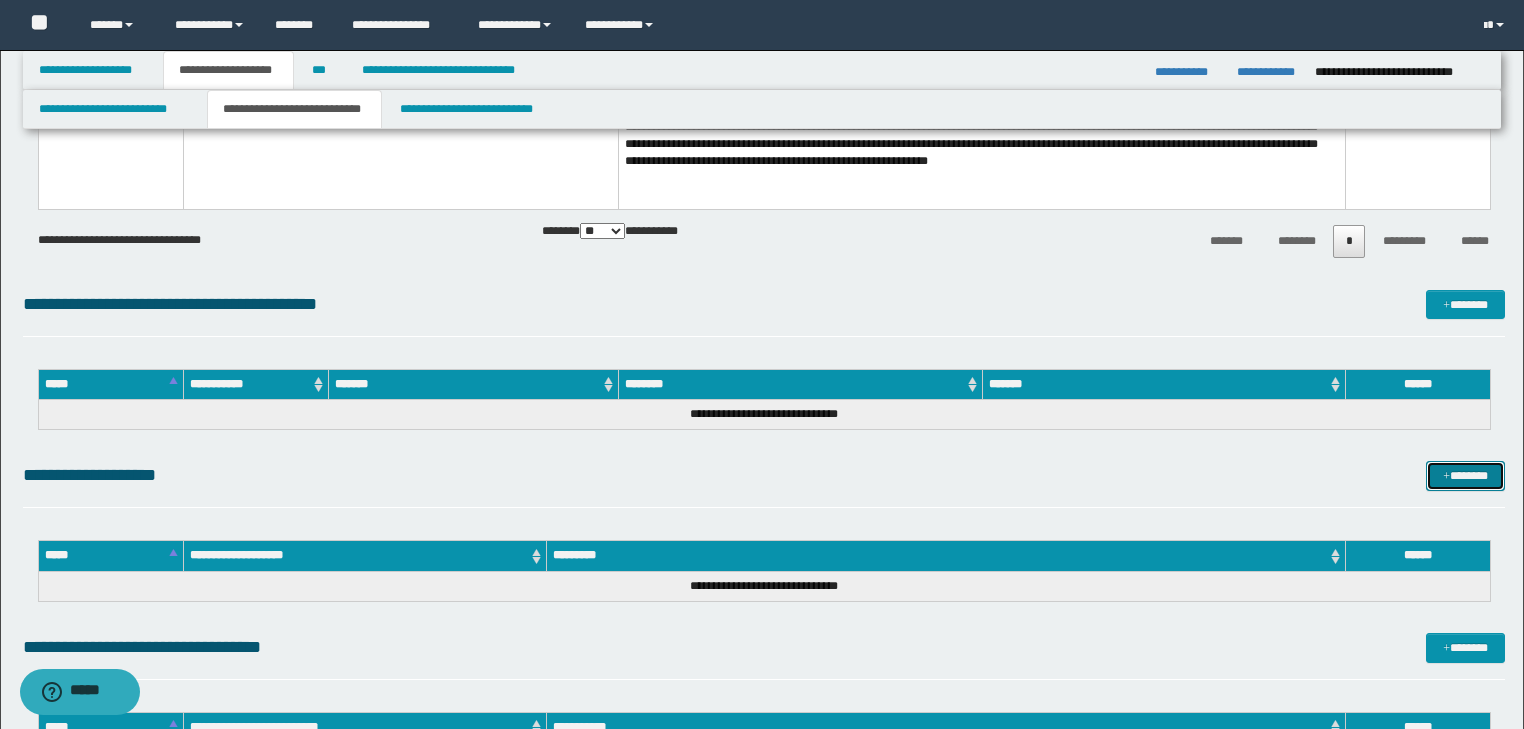 click on "*******" at bounding box center (1465, 476) 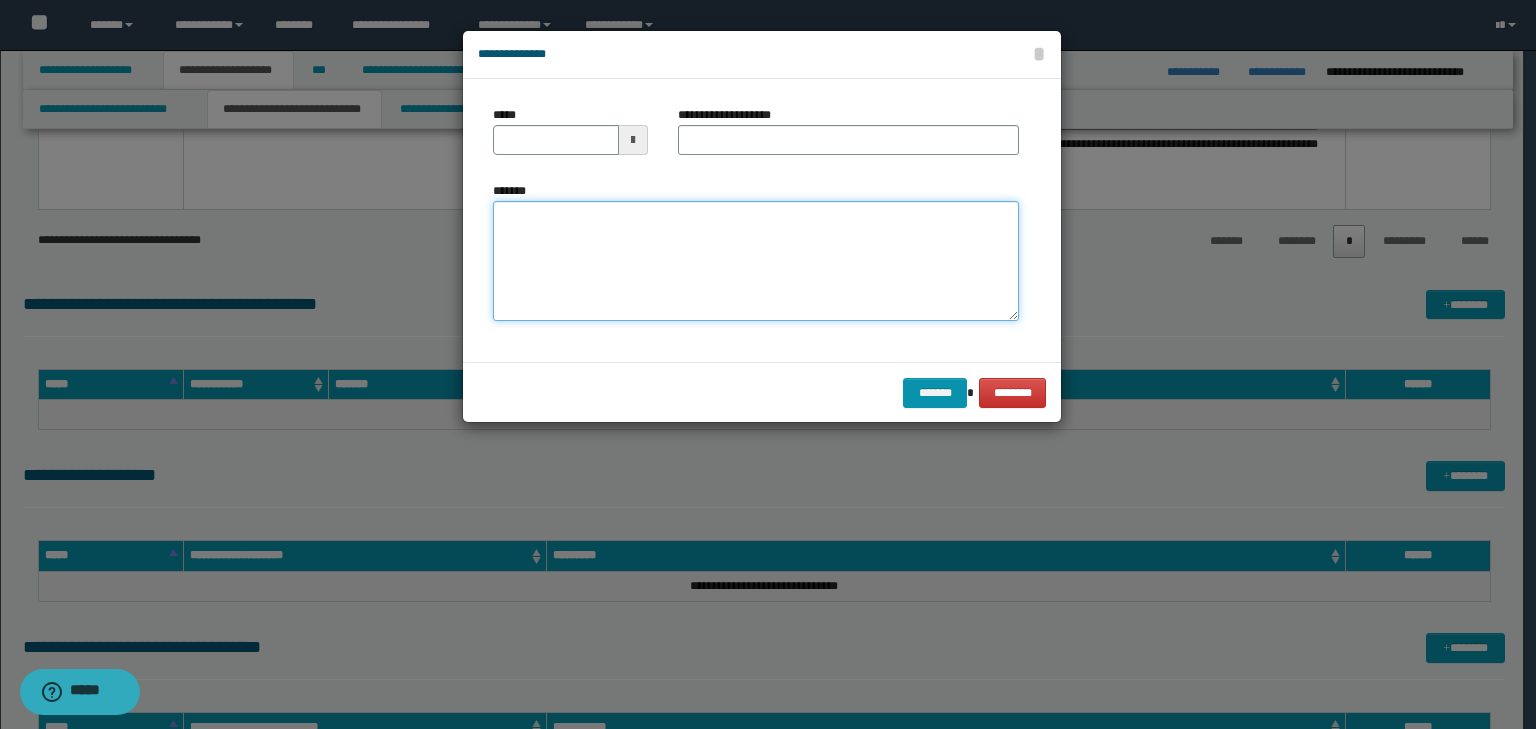 click on "*******" at bounding box center (756, 261) 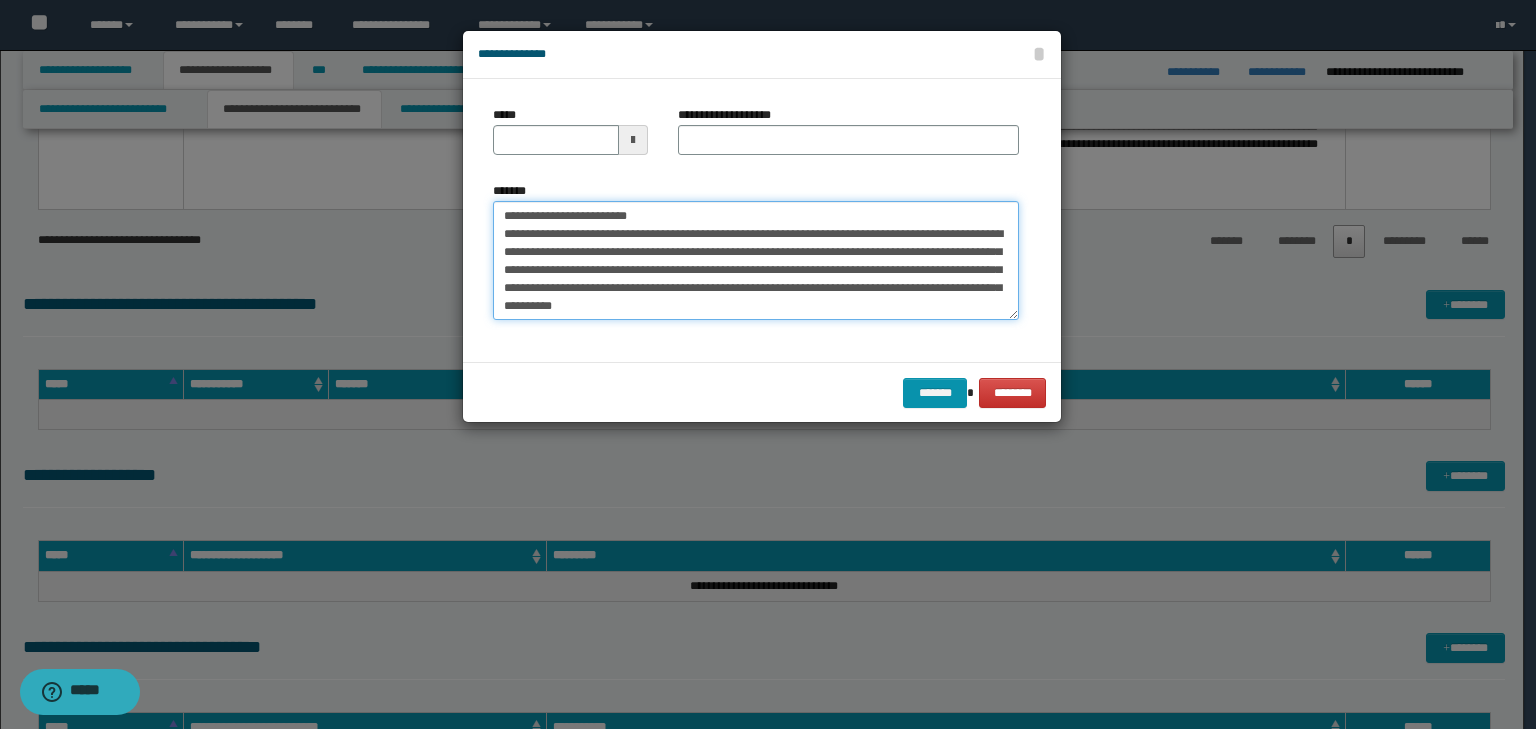 scroll, scrollTop: 0, scrollLeft: 0, axis: both 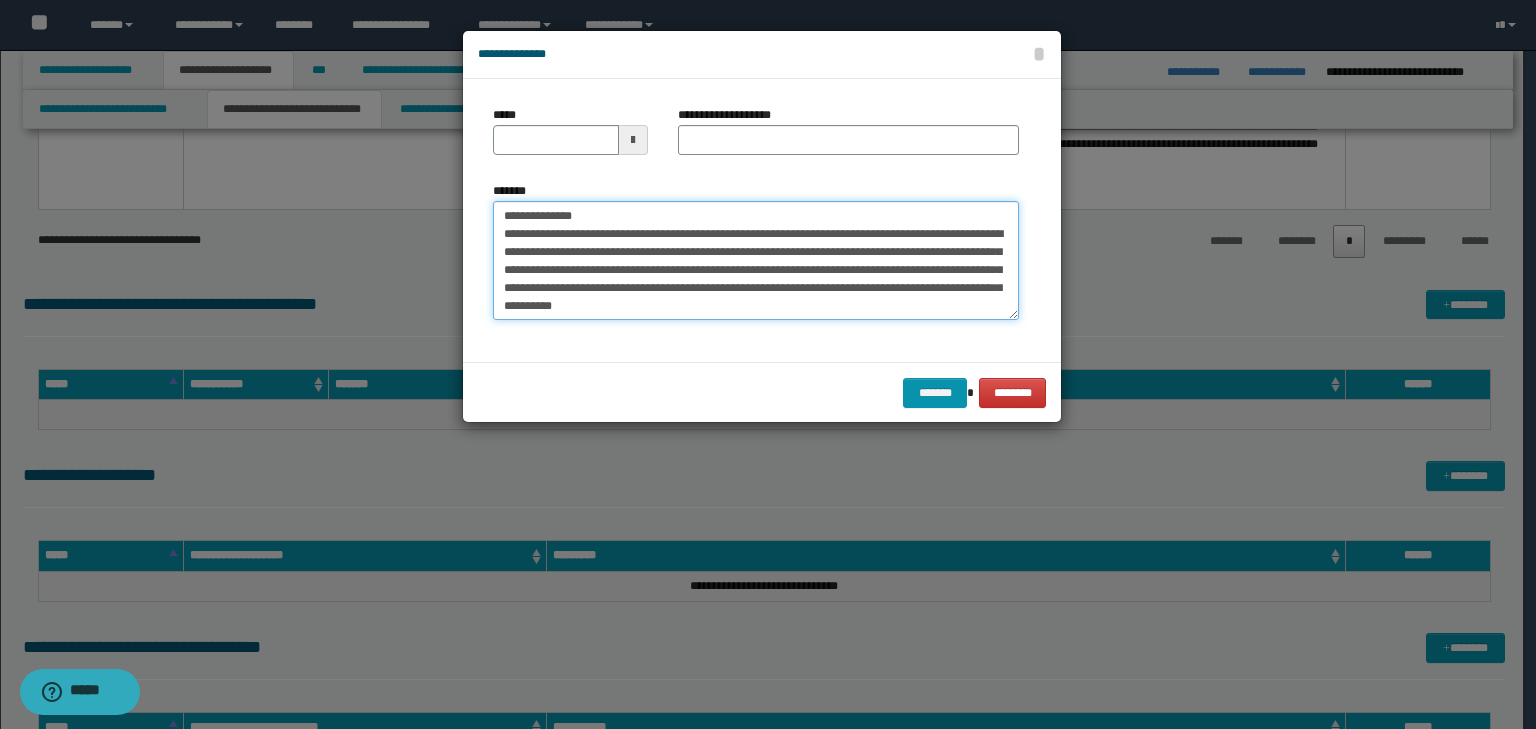 type 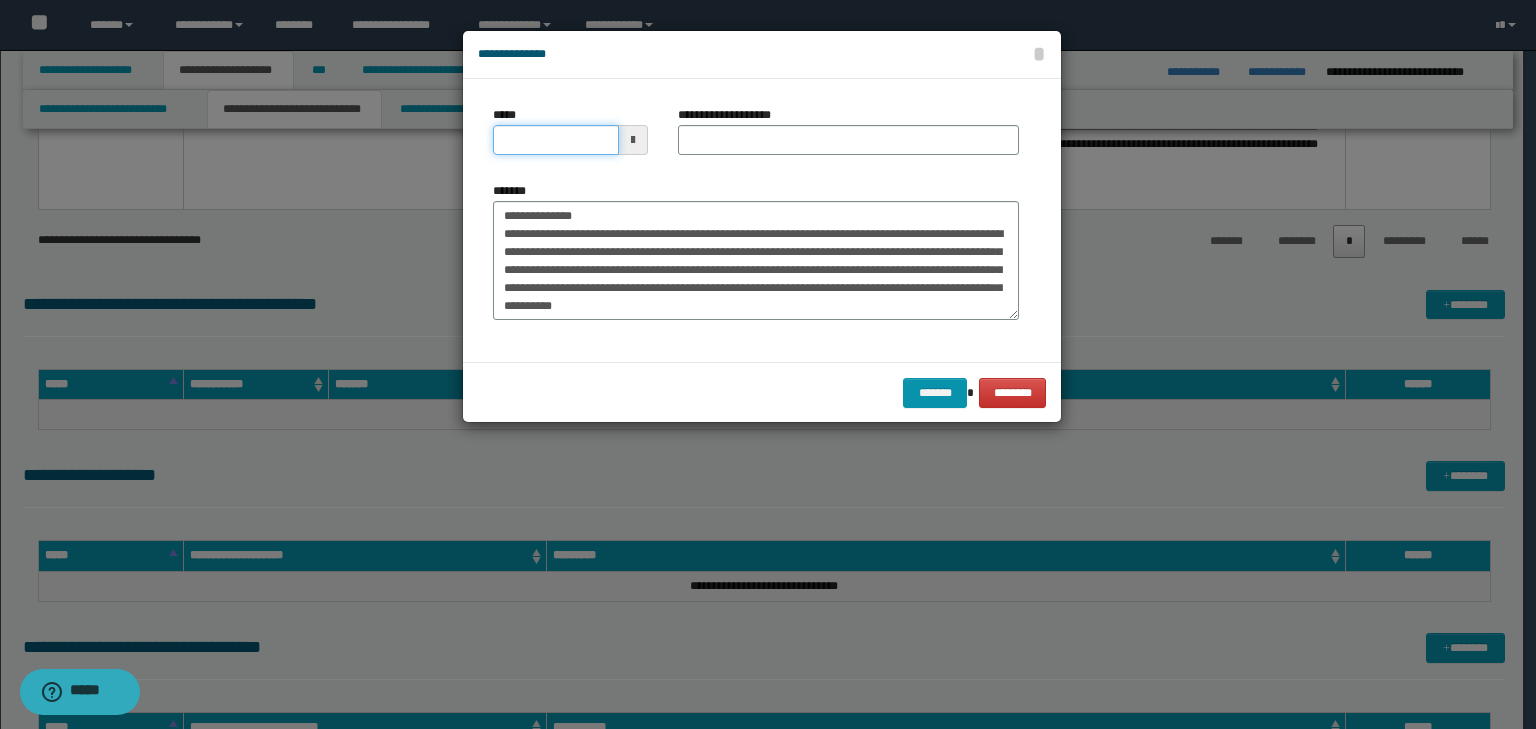 click on "*****" at bounding box center (556, 140) 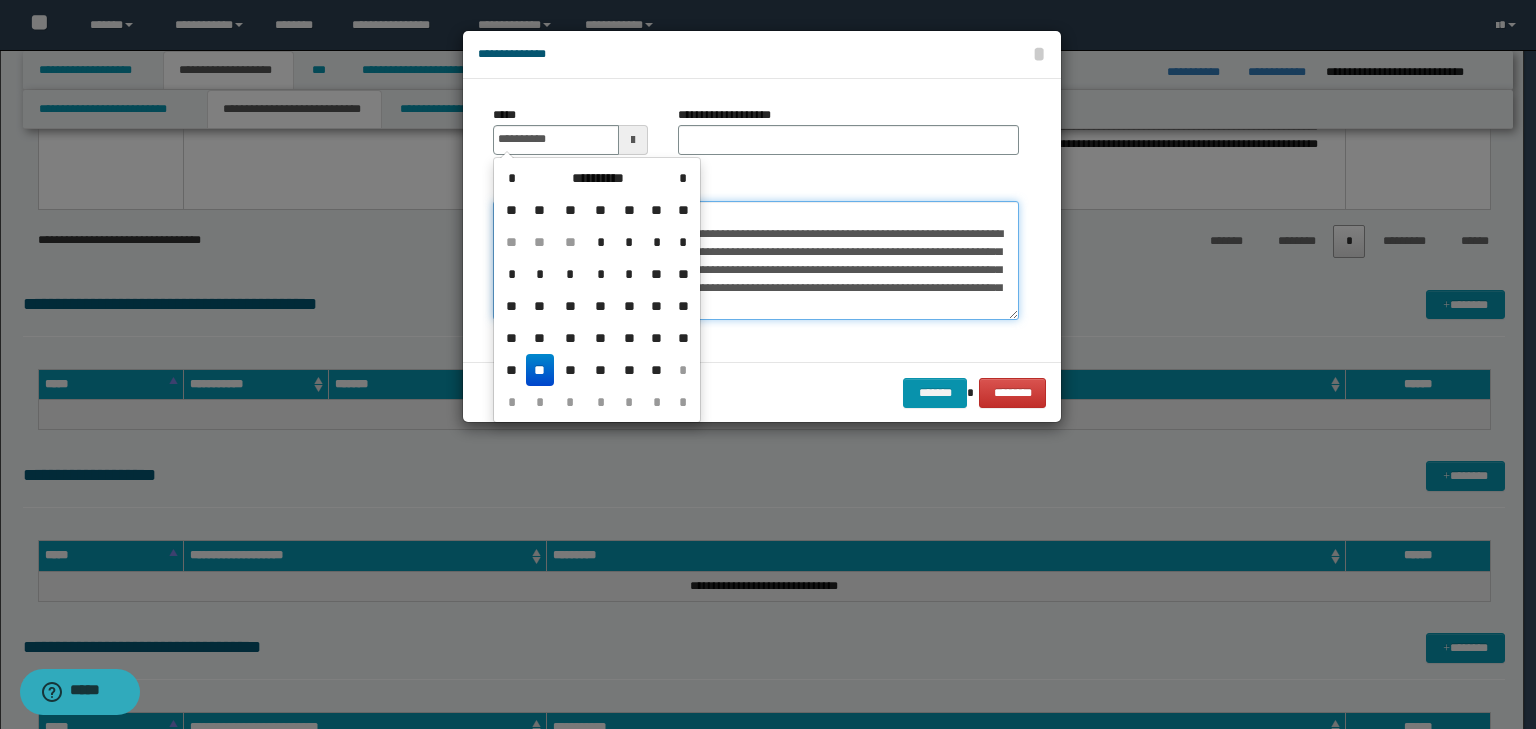 type on "**********" 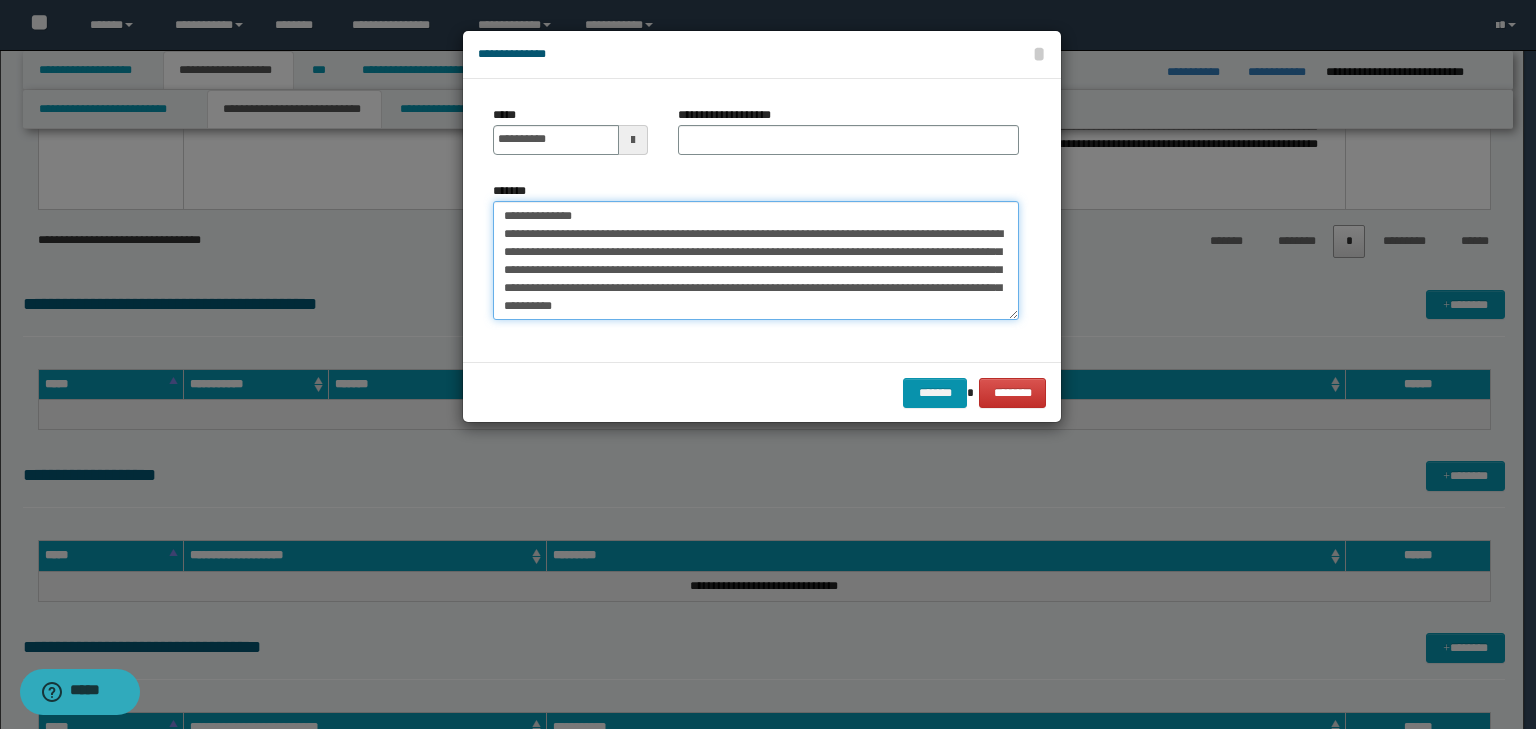 drag, startPoint x: 600, startPoint y: 203, endPoint x: 340, endPoint y: 196, distance: 260.0942 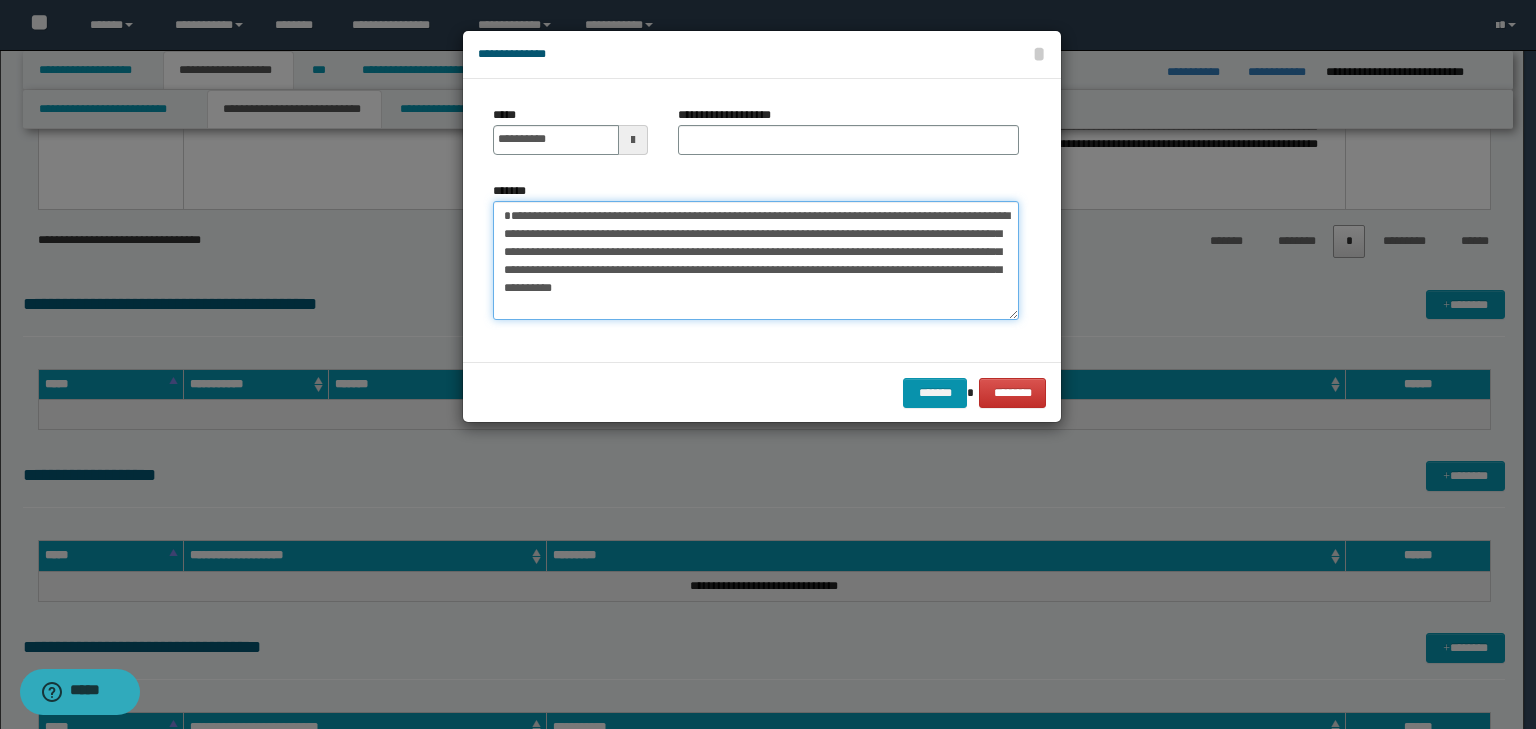type on "**********" 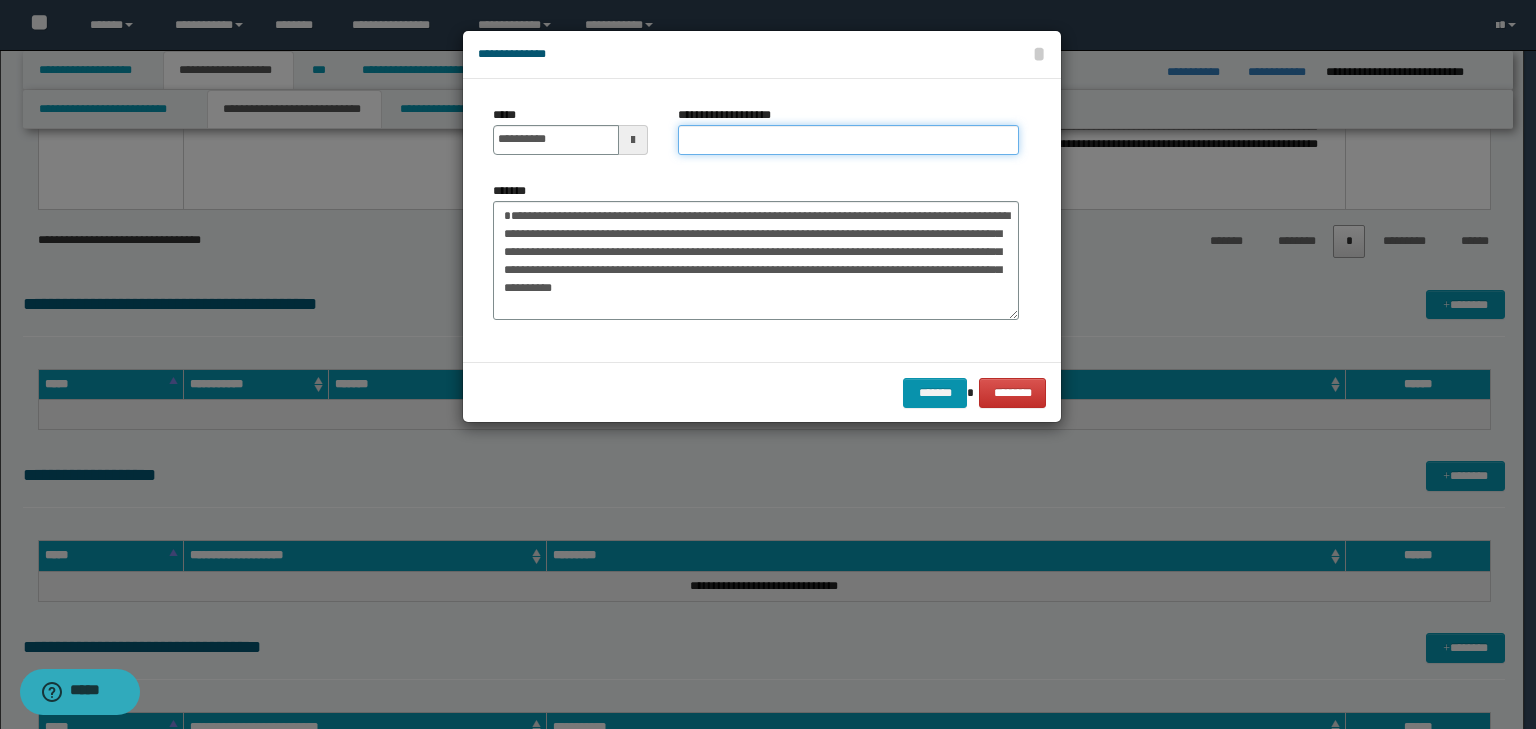 click on "**********" at bounding box center [848, 140] 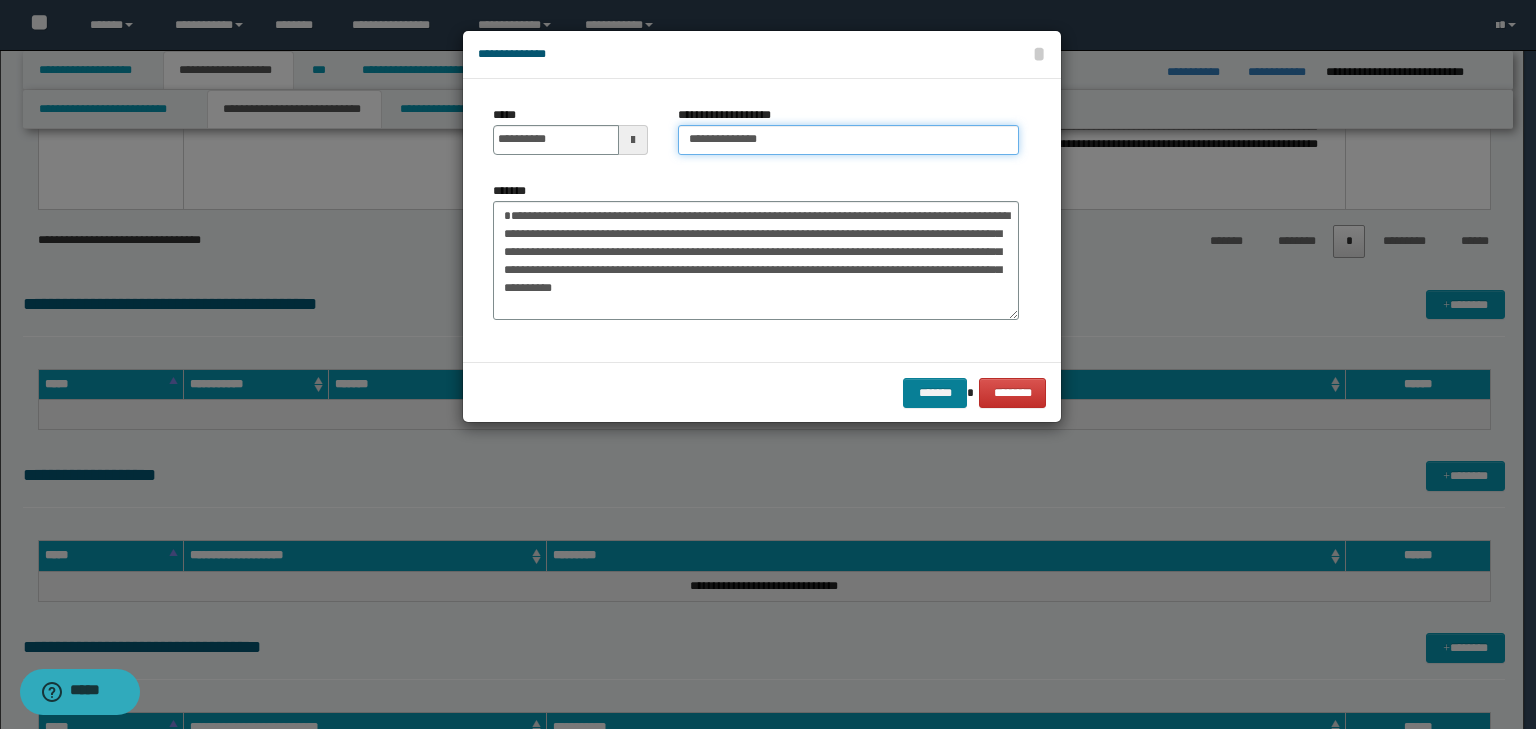 type on "**********" 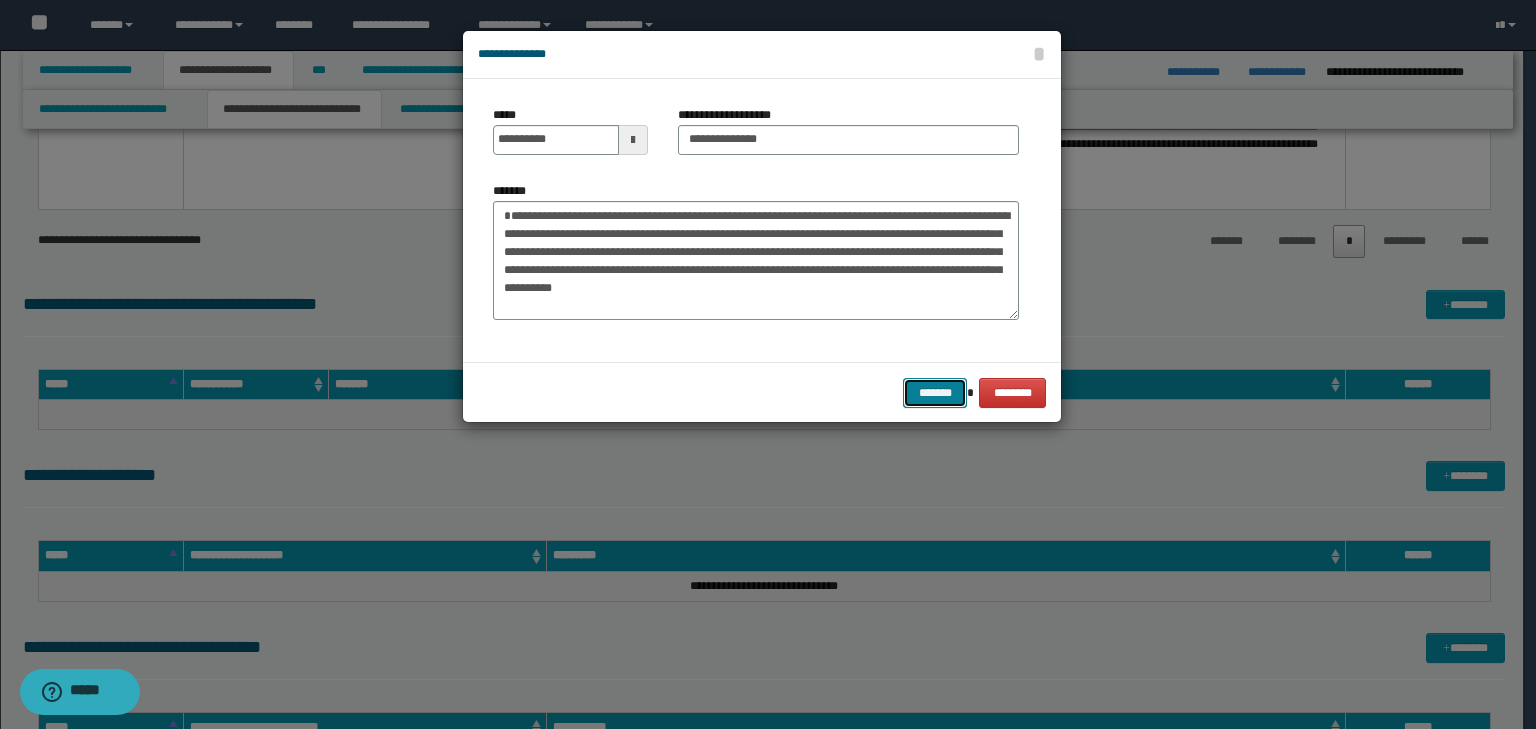 click on "*******" at bounding box center [935, 393] 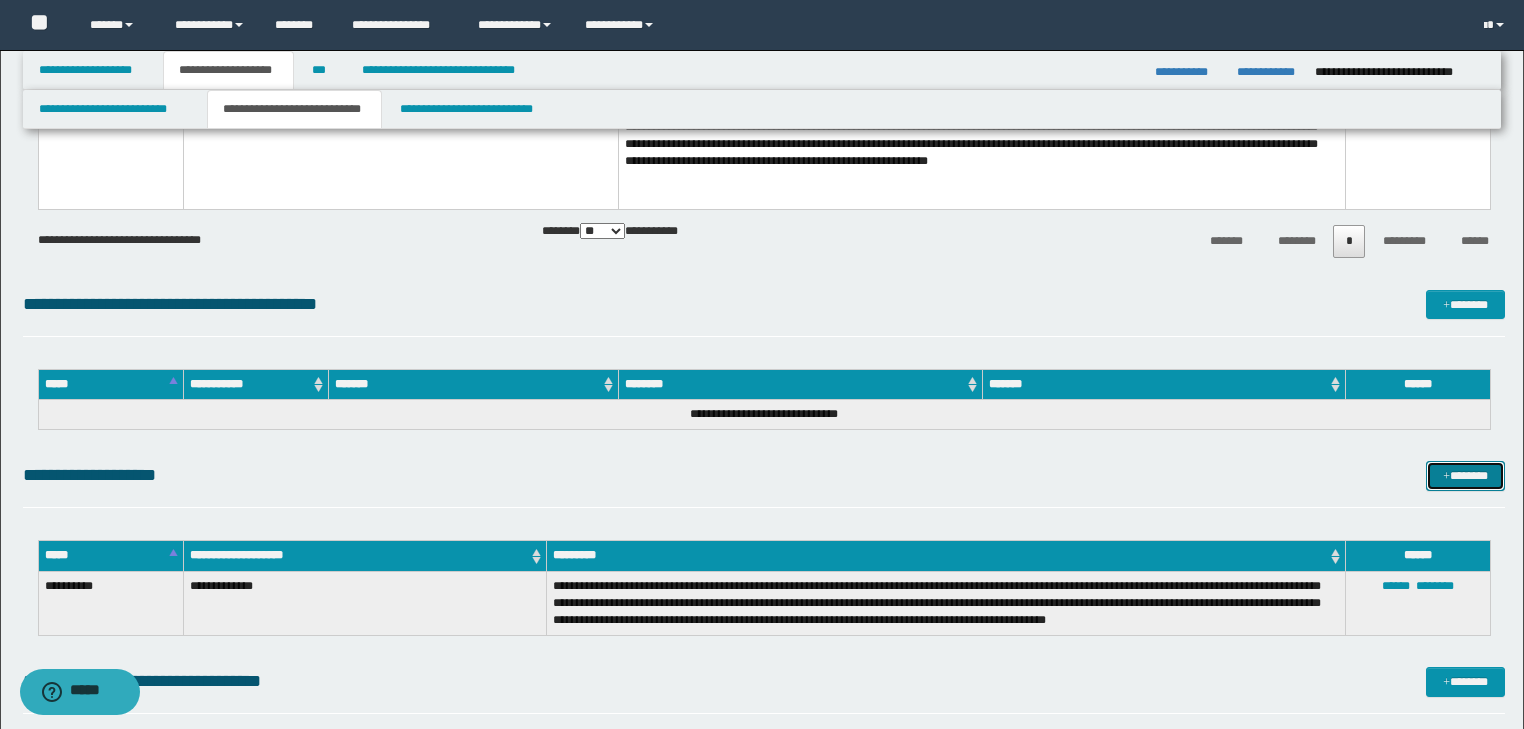drag, startPoint x: 1452, startPoint y: 478, endPoint x: 1313, endPoint y: 452, distance: 141.41075 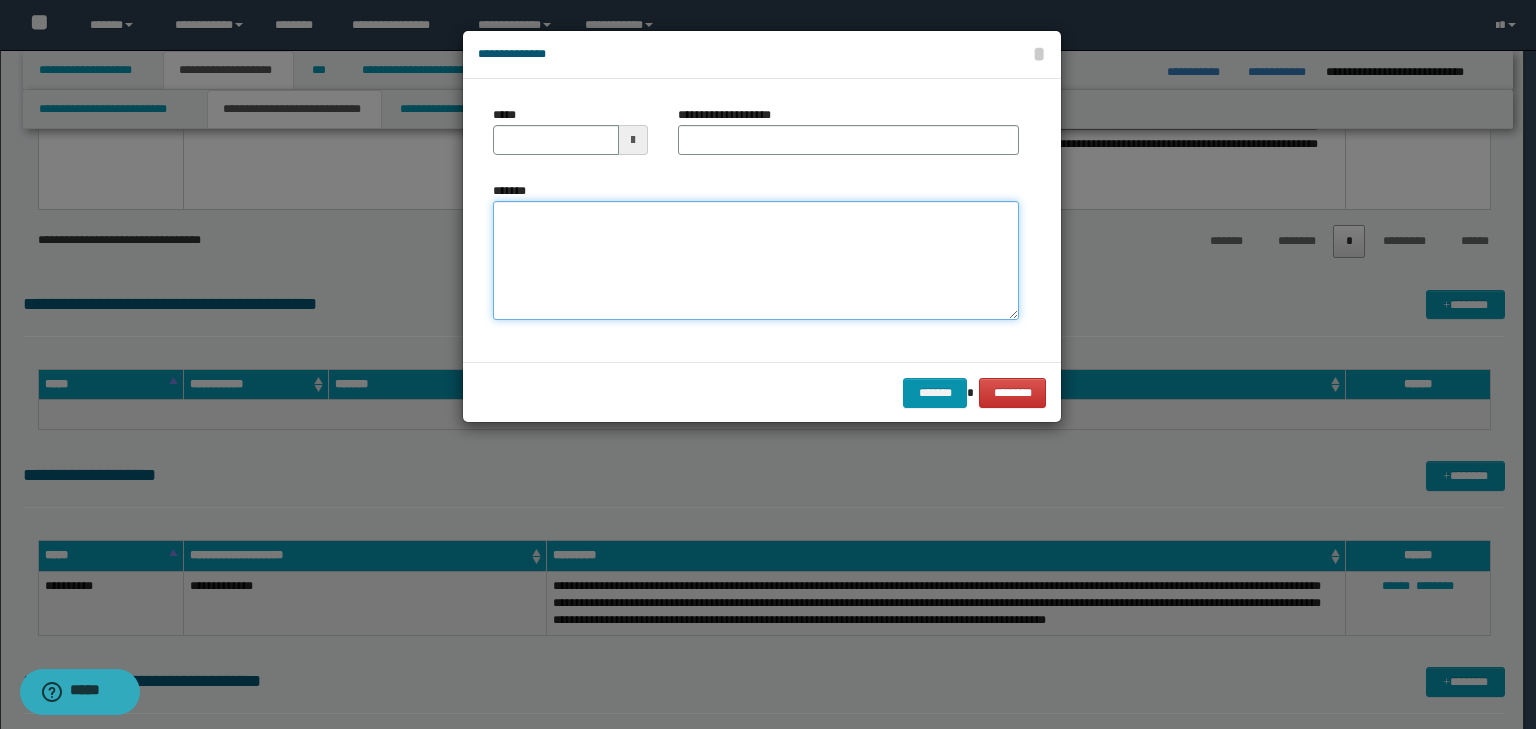 click on "*******" at bounding box center (756, 261) 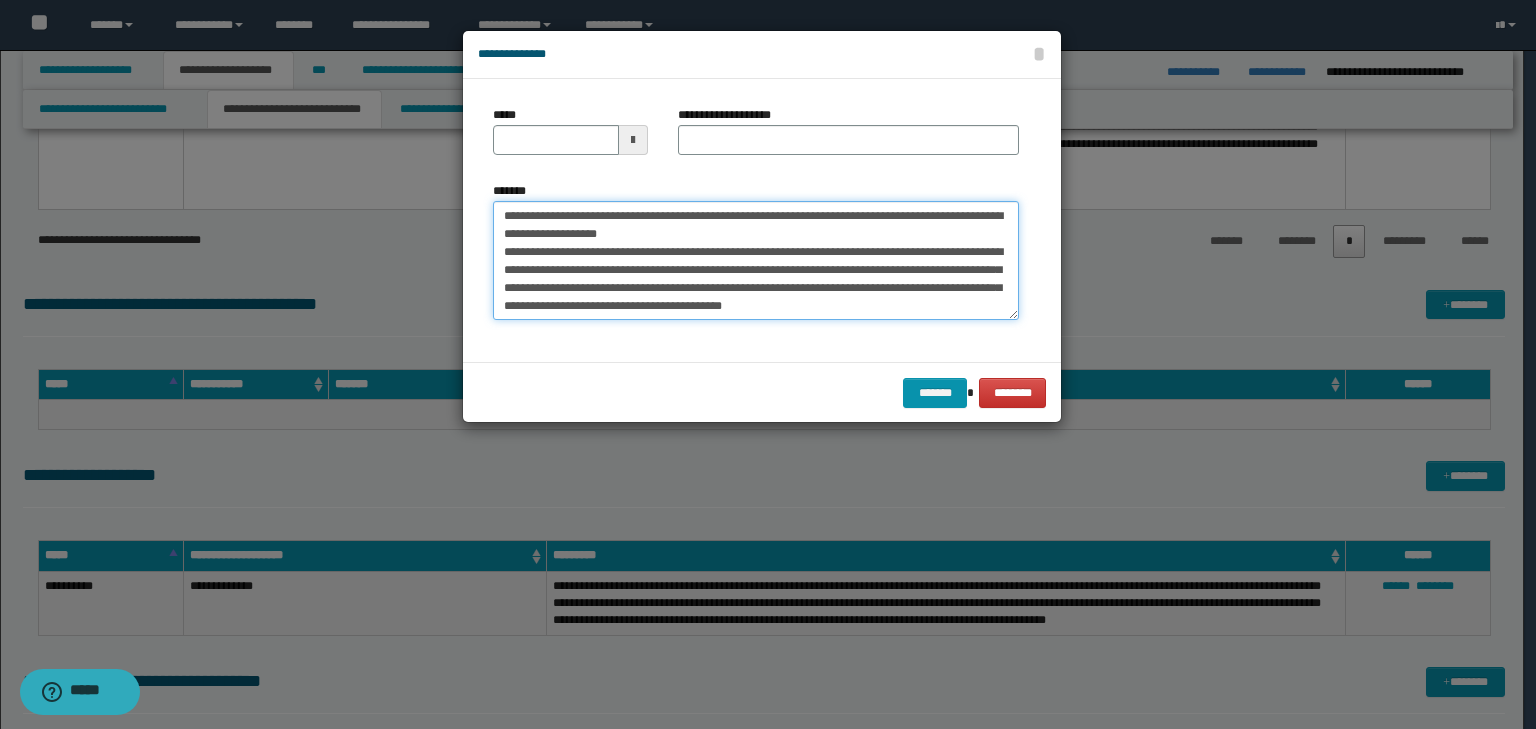 scroll, scrollTop: 0, scrollLeft: 0, axis: both 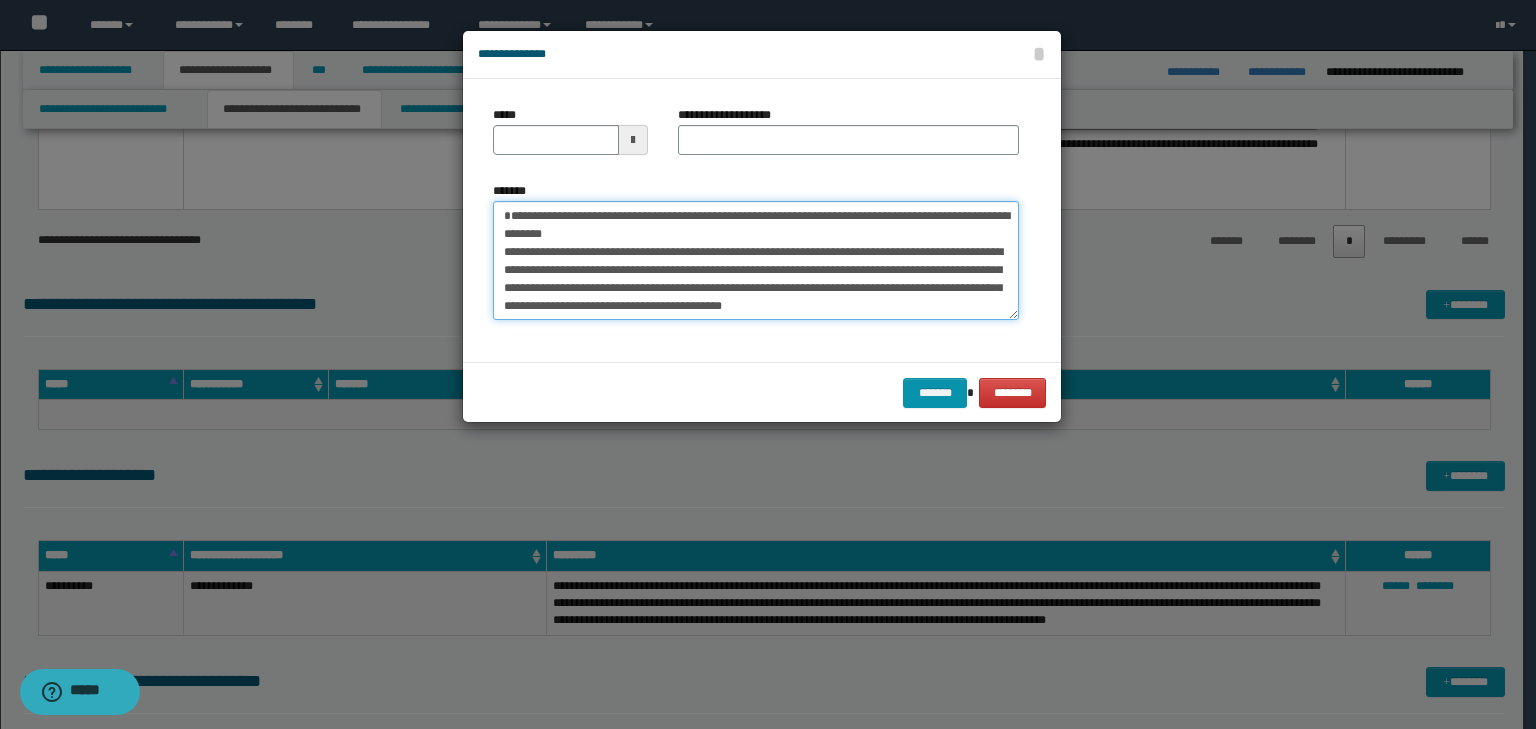 type 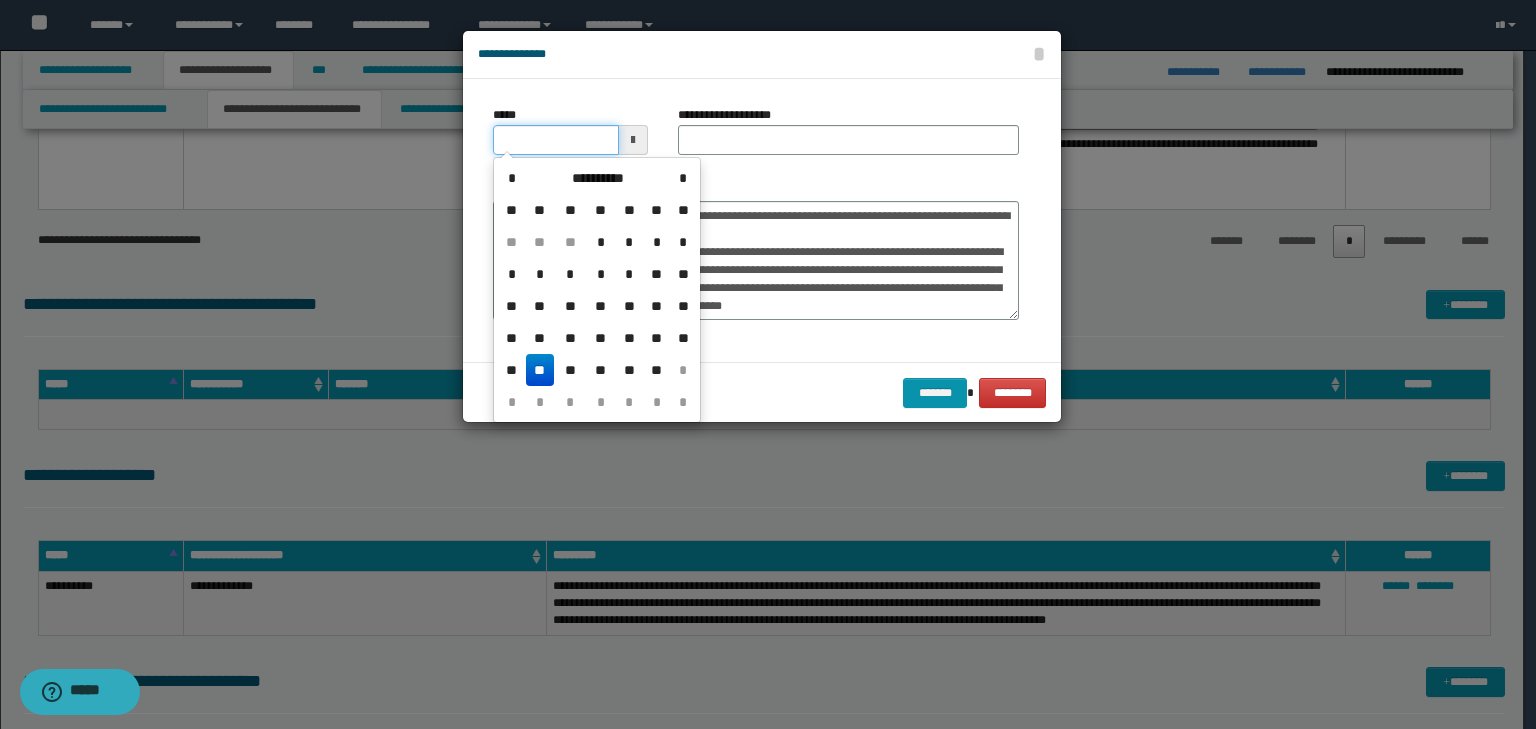 click on "*****" at bounding box center (556, 140) 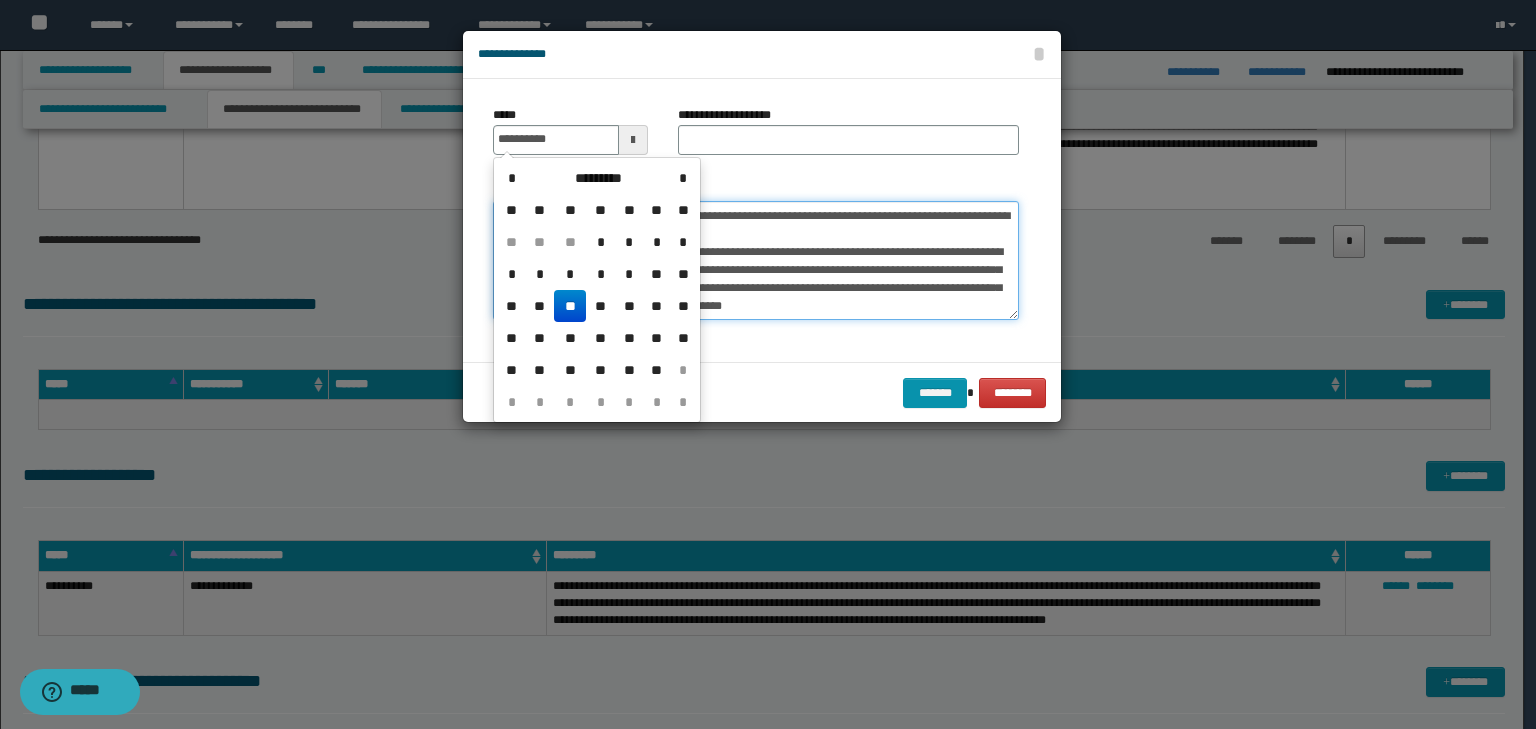 type on "**********" 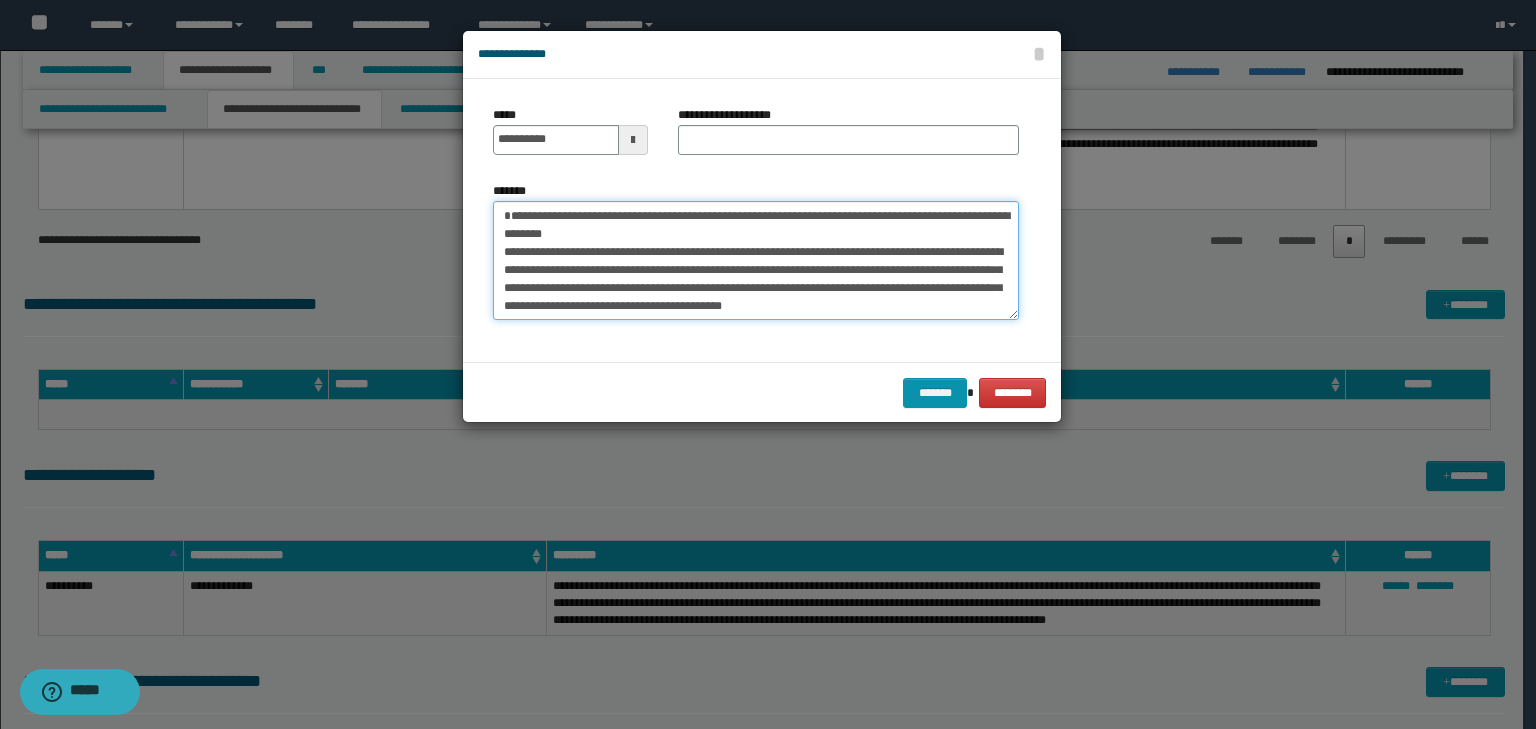 drag, startPoint x: 639, startPoint y: 205, endPoint x: 289, endPoint y: 152, distance: 353.9901 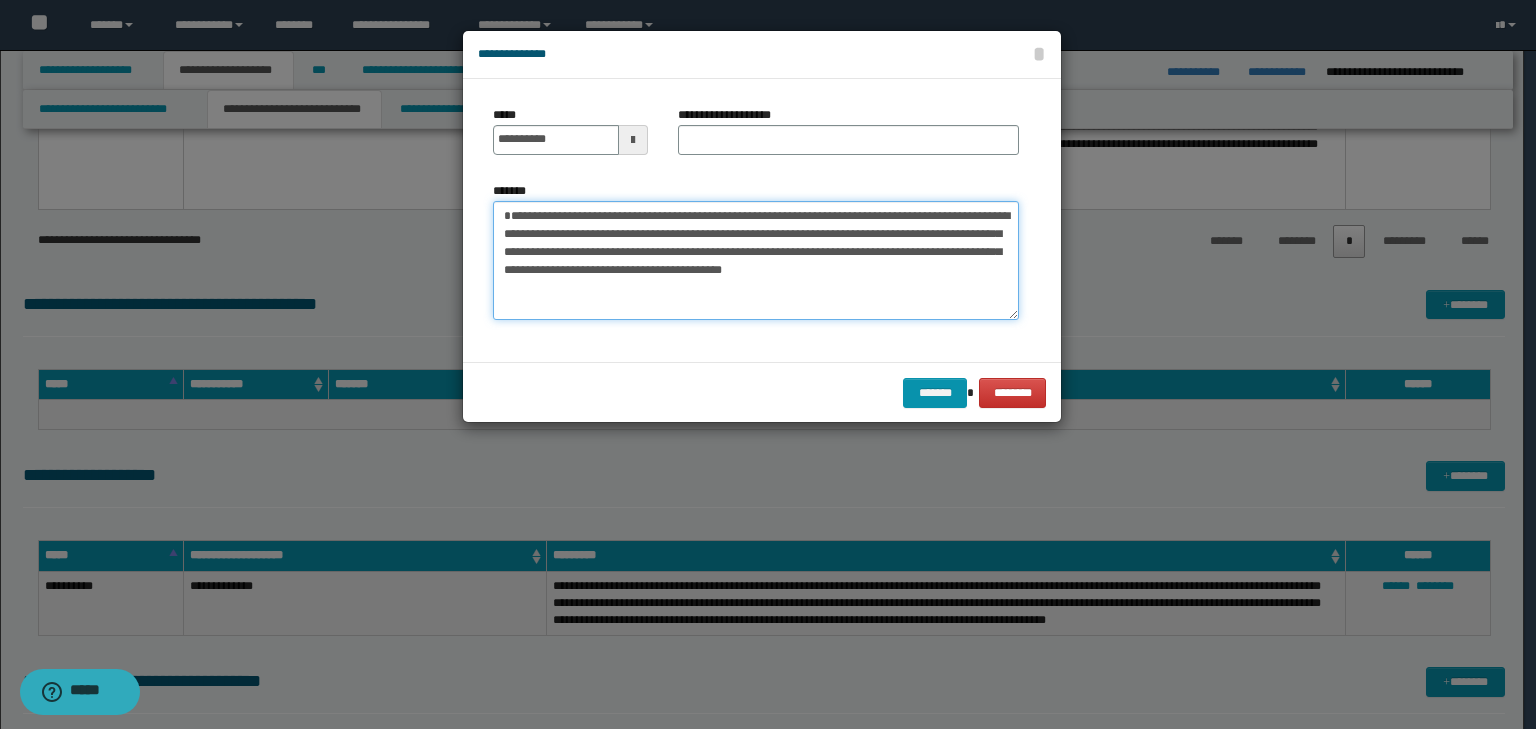 type on "**********" 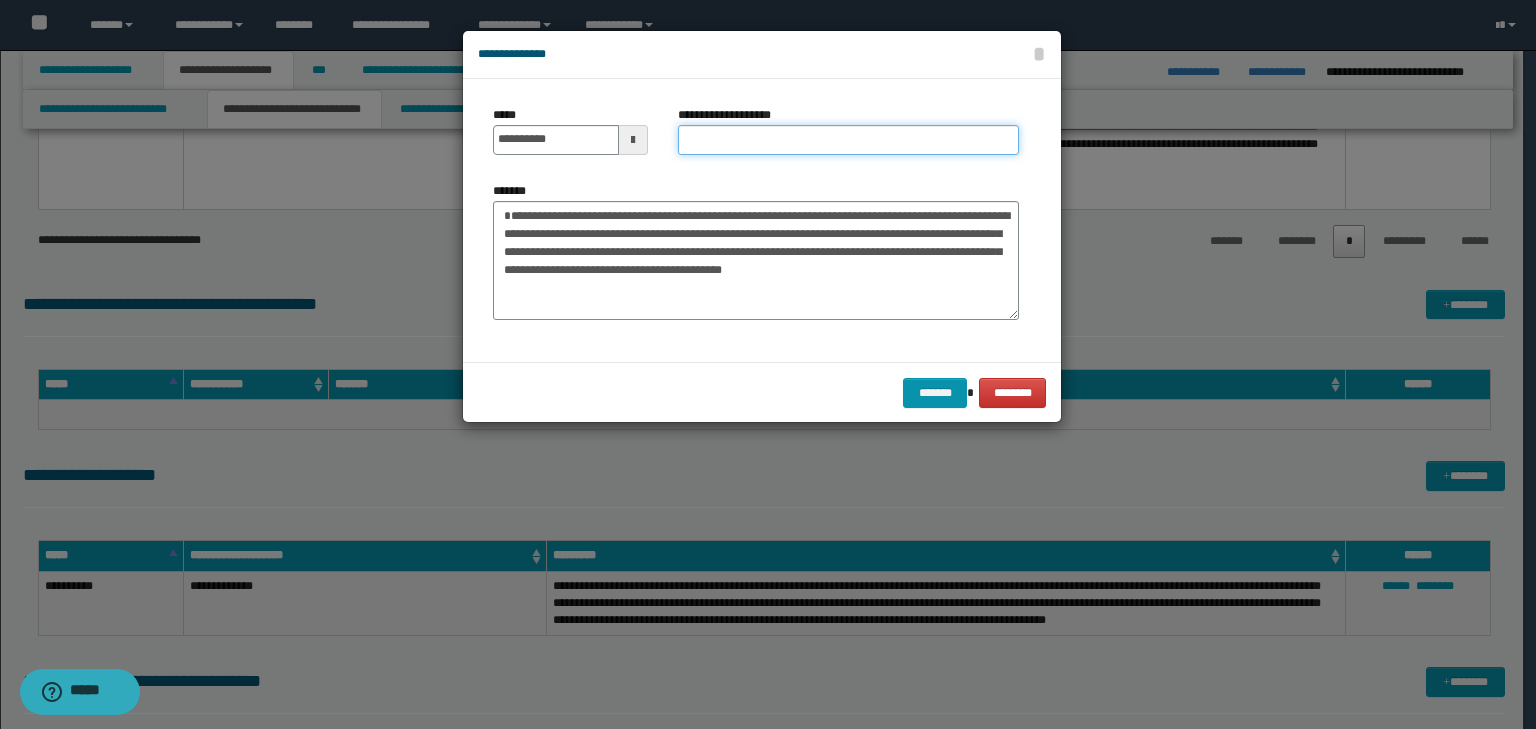 click on "**********" at bounding box center [848, 140] 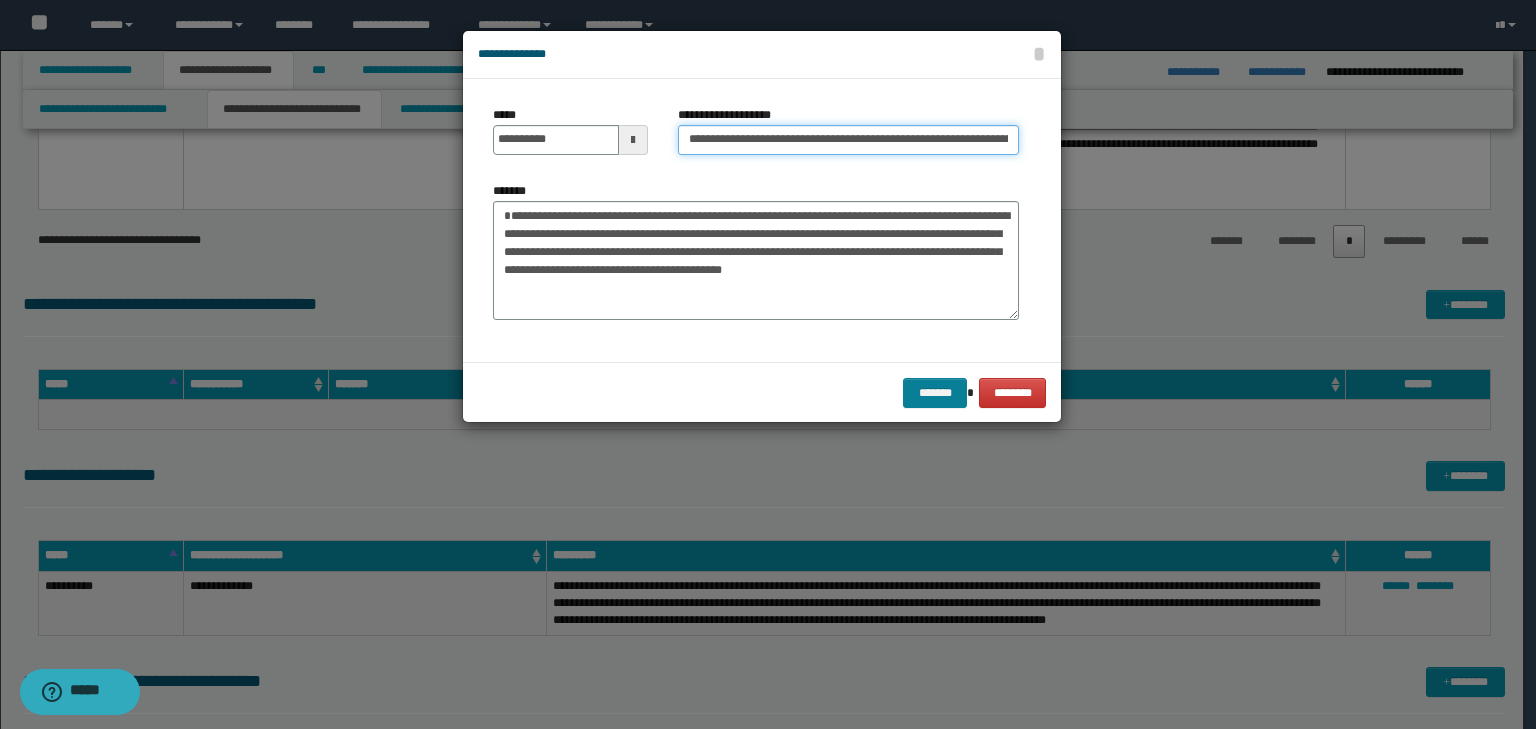 scroll, scrollTop: 0, scrollLeft: 401, axis: horizontal 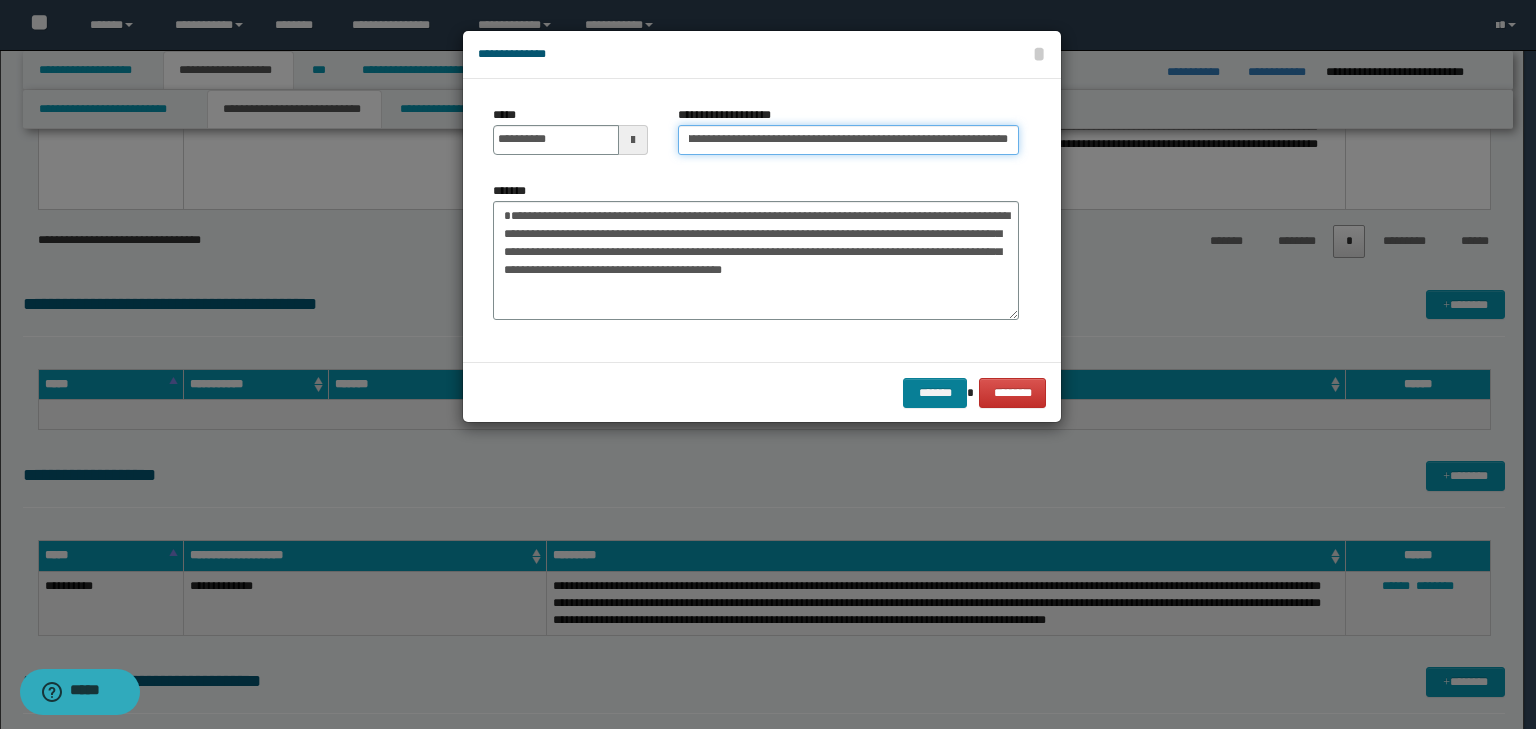 type on "**********" 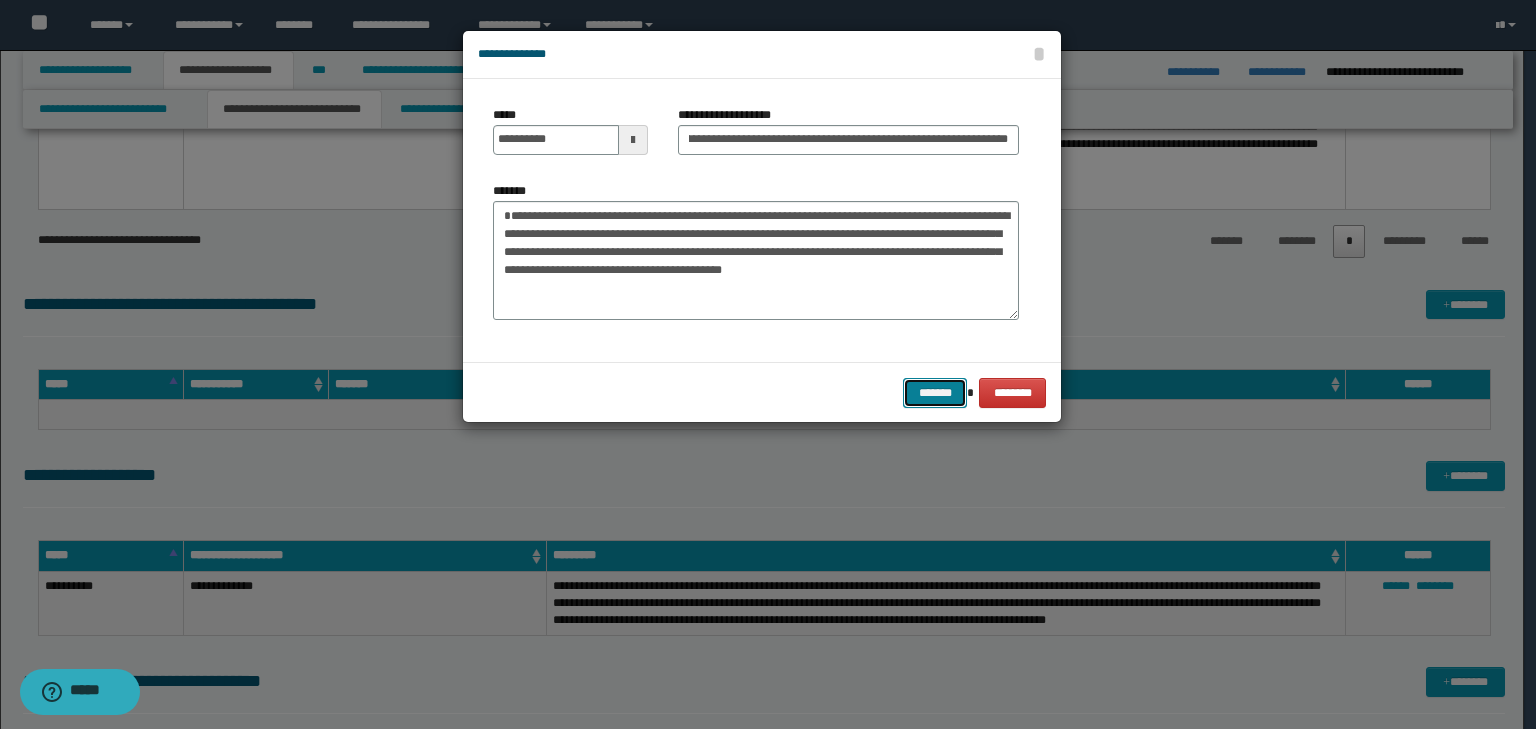 click on "*******" at bounding box center (935, 393) 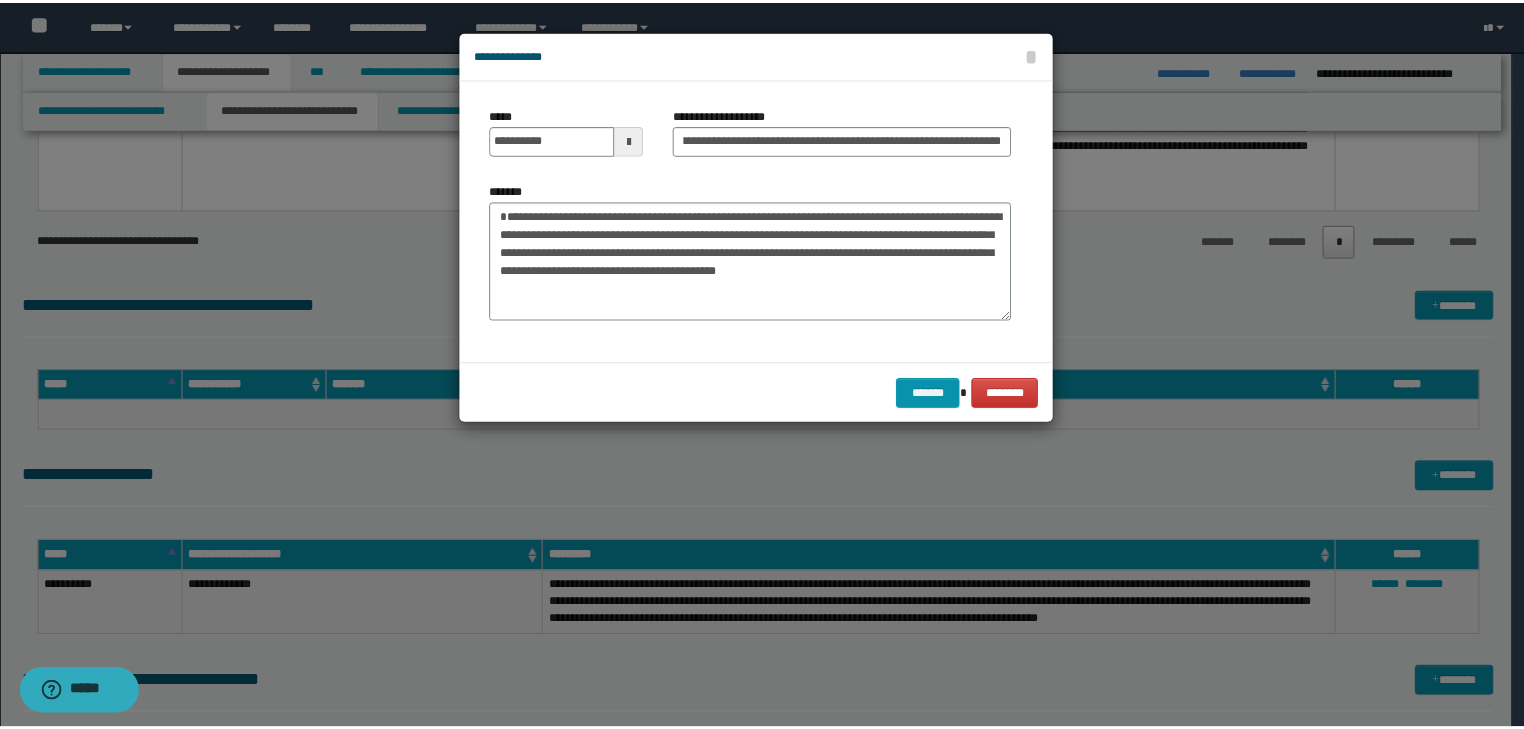 scroll, scrollTop: 0, scrollLeft: 0, axis: both 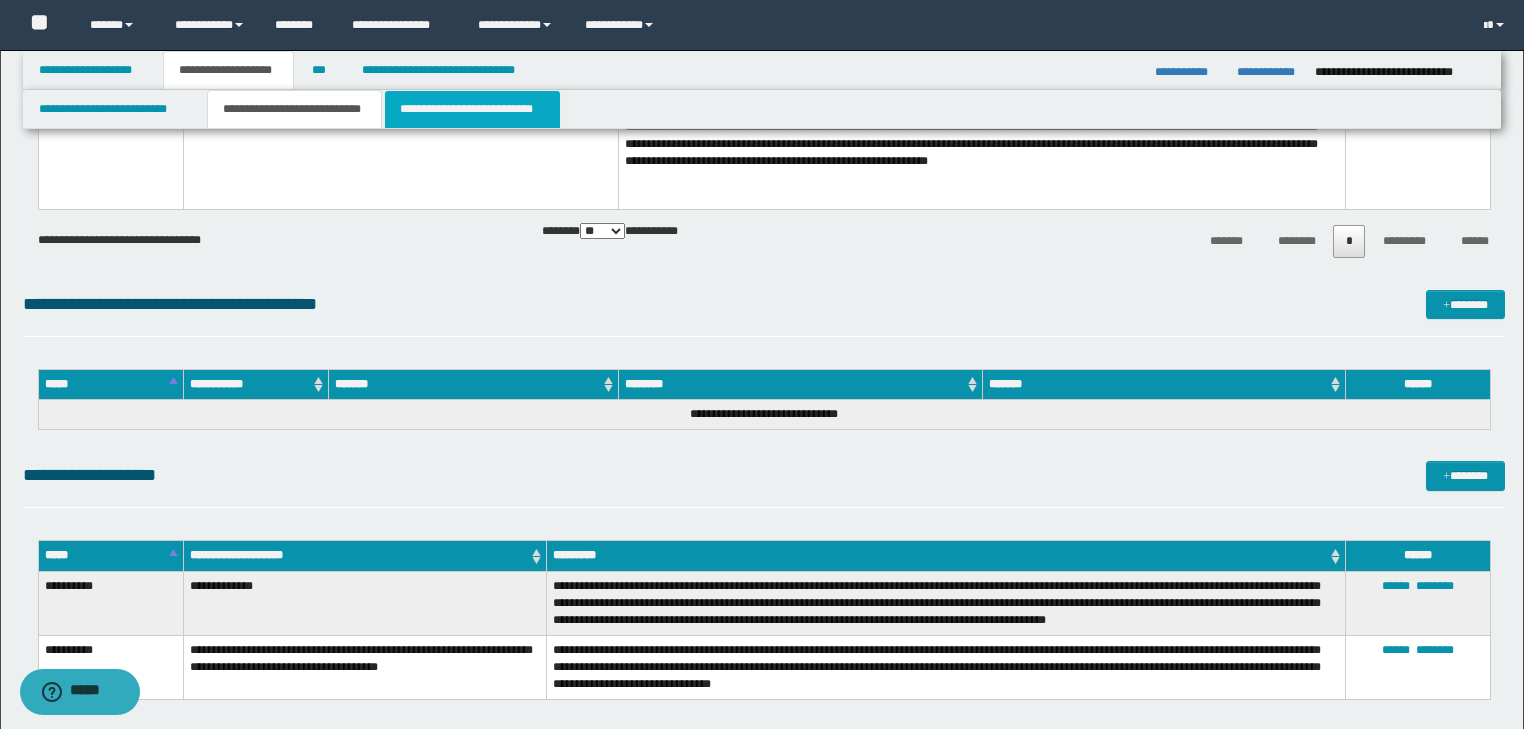 click on "**********" at bounding box center [472, 109] 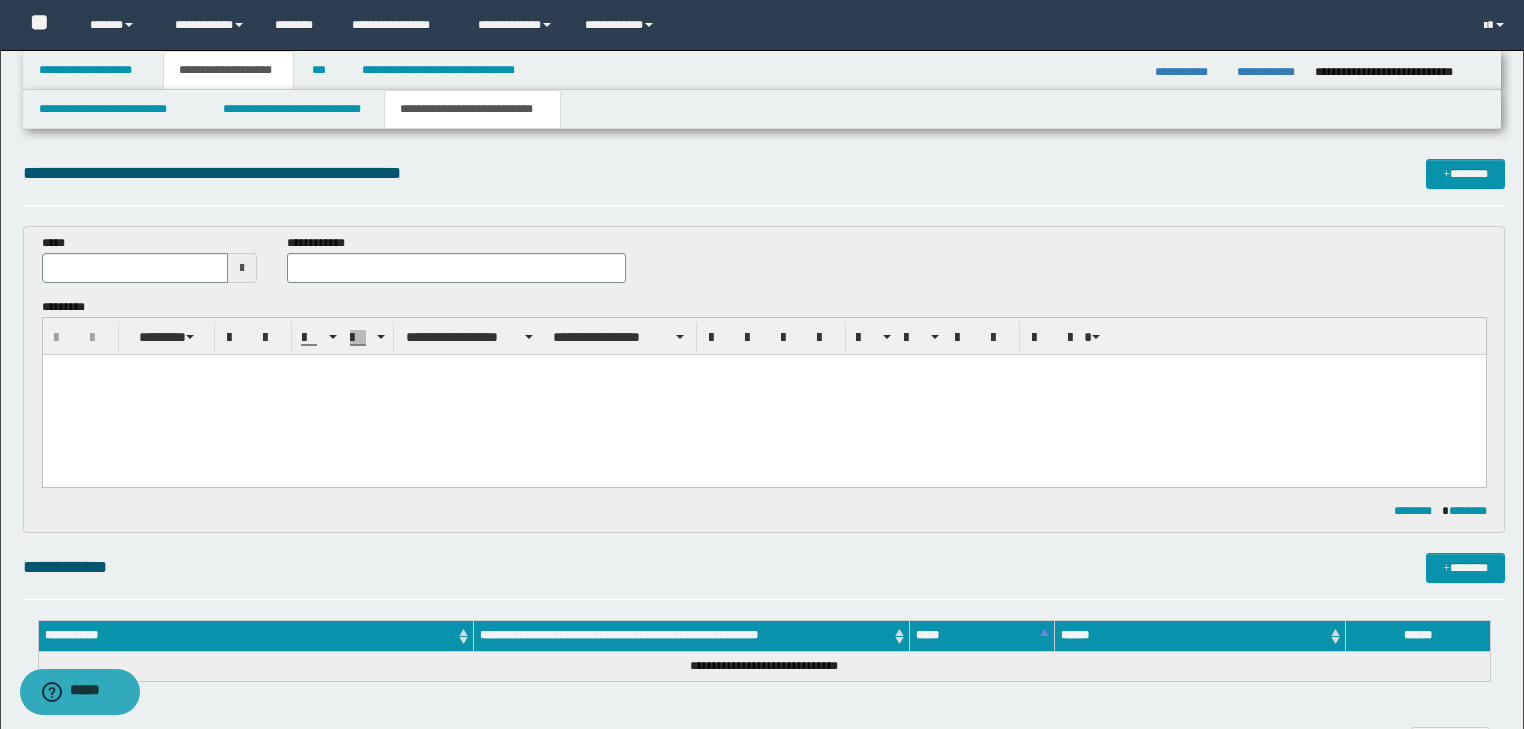 scroll, scrollTop: 0, scrollLeft: 0, axis: both 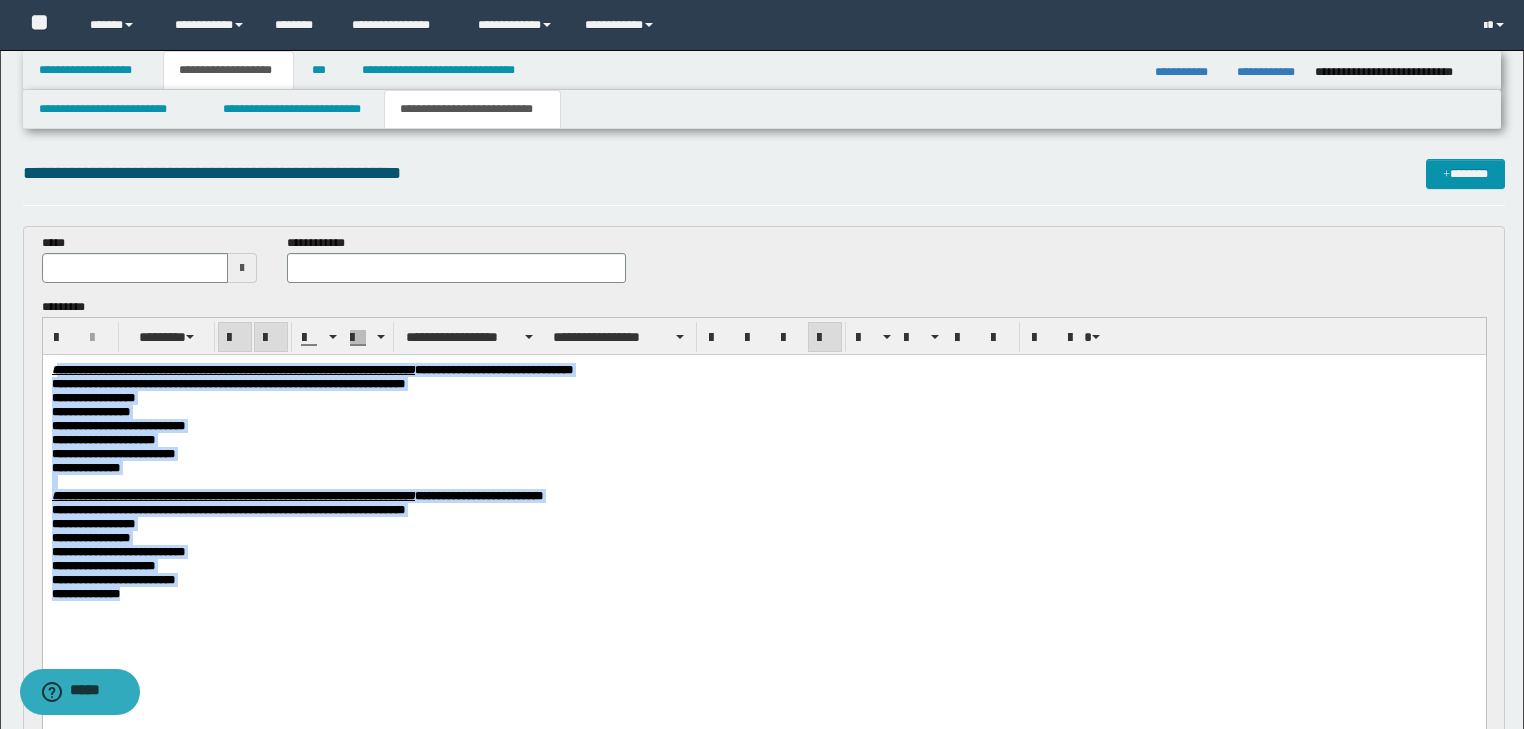 drag, startPoint x: 55, startPoint y: 366, endPoint x: 411, endPoint y: 436, distance: 362.81677 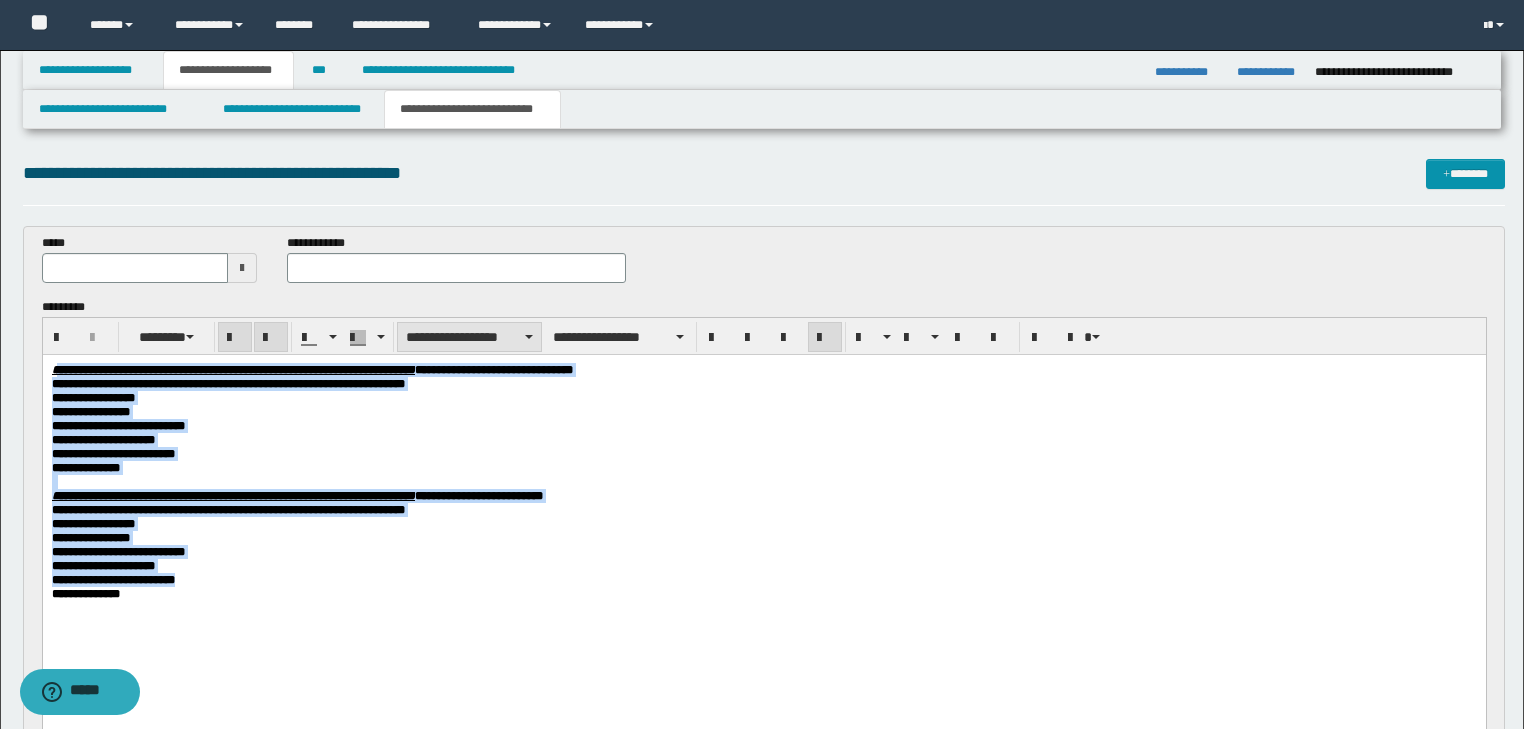 click on "**********" at bounding box center (469, 337) 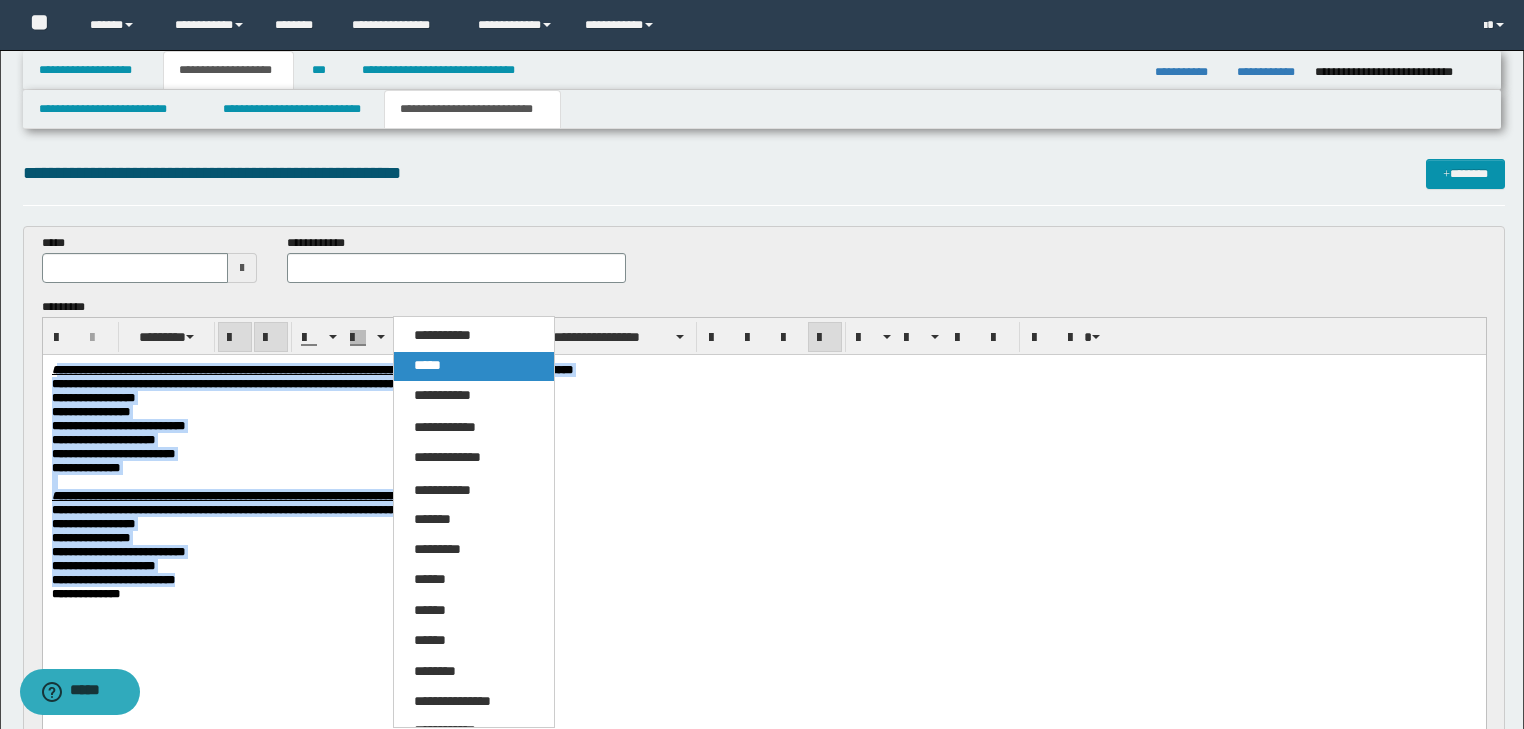 click on "*****" at bounding box center [474, 366] 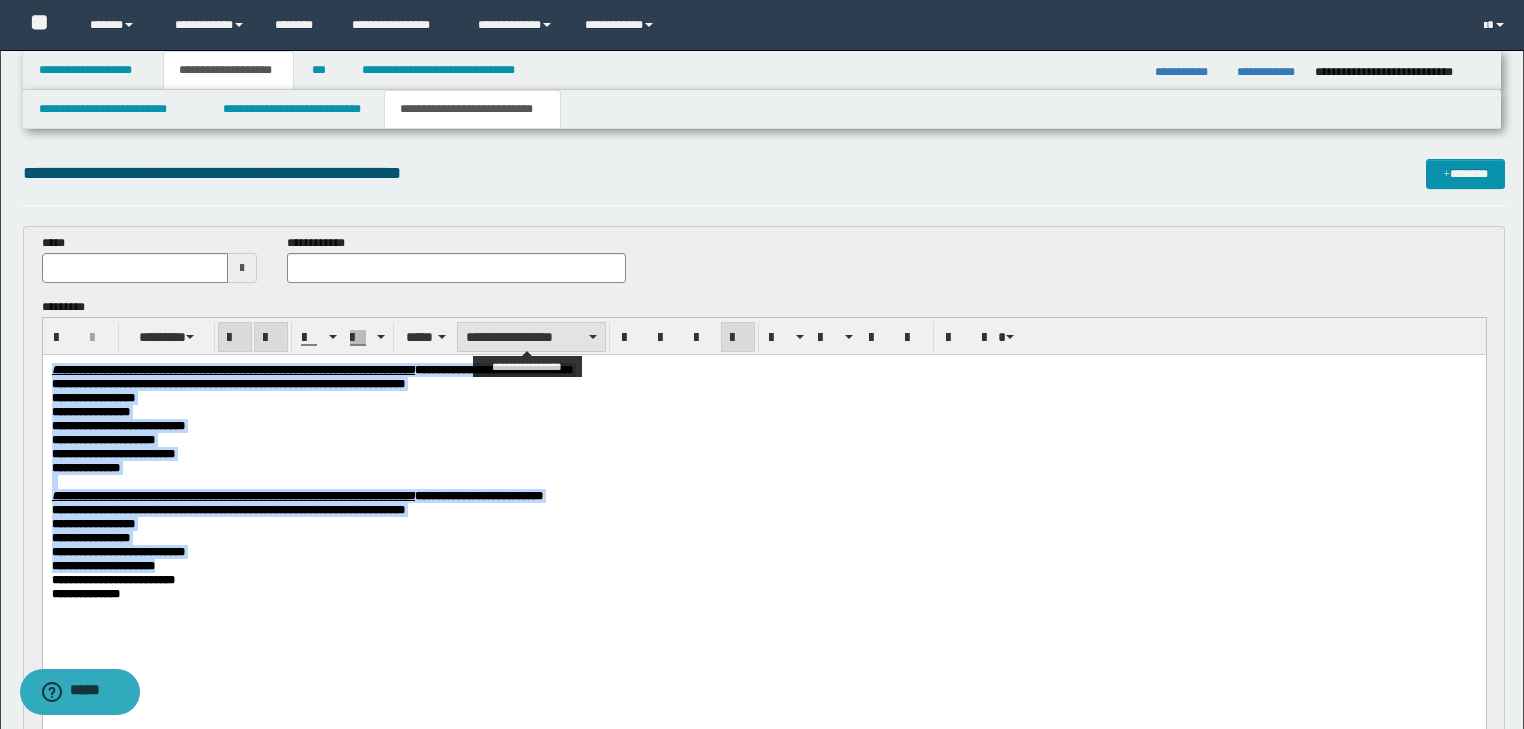 click on "**********" at bounding box center [531, 337] 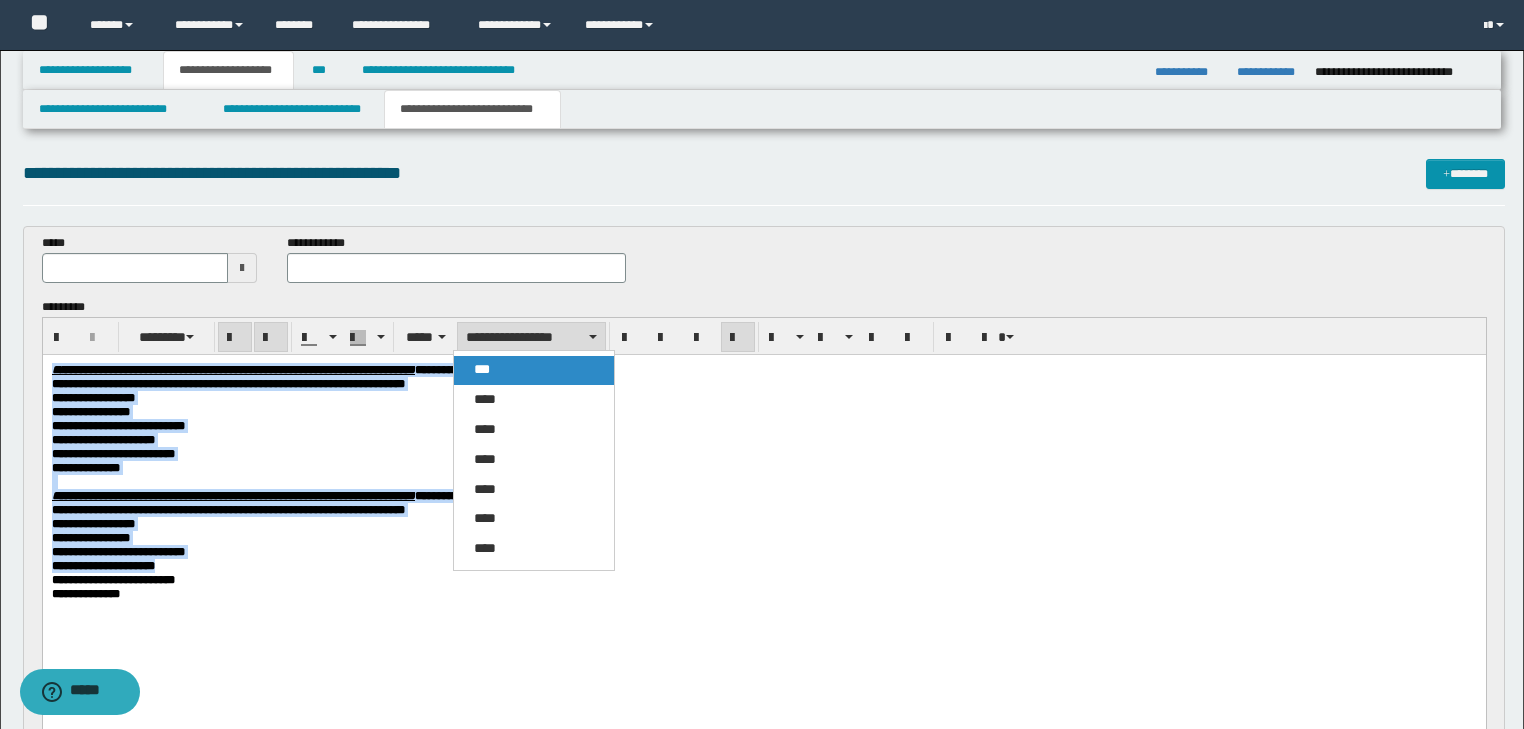 click on "***" at bounding box center (534, 370) 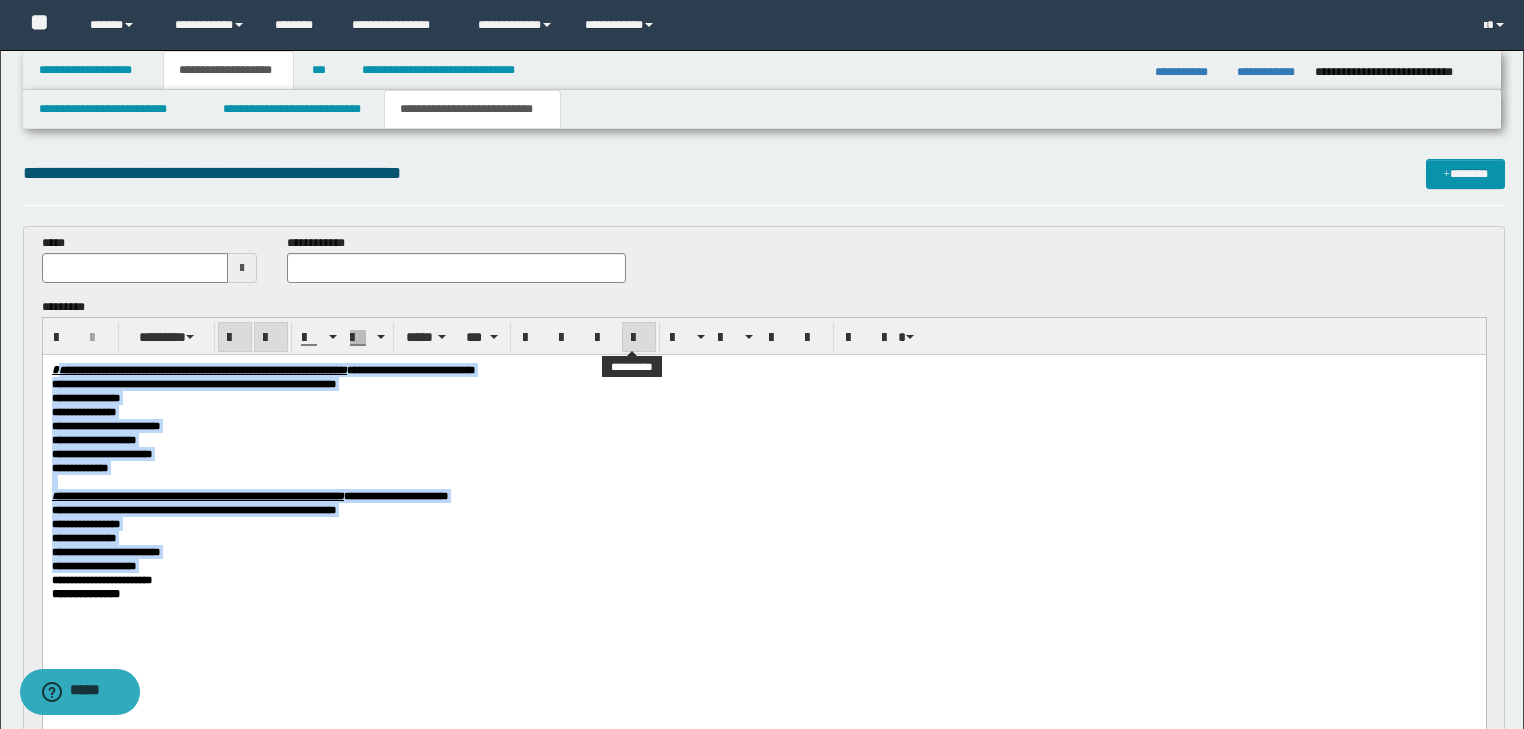 click at bounding box center (639, 338) 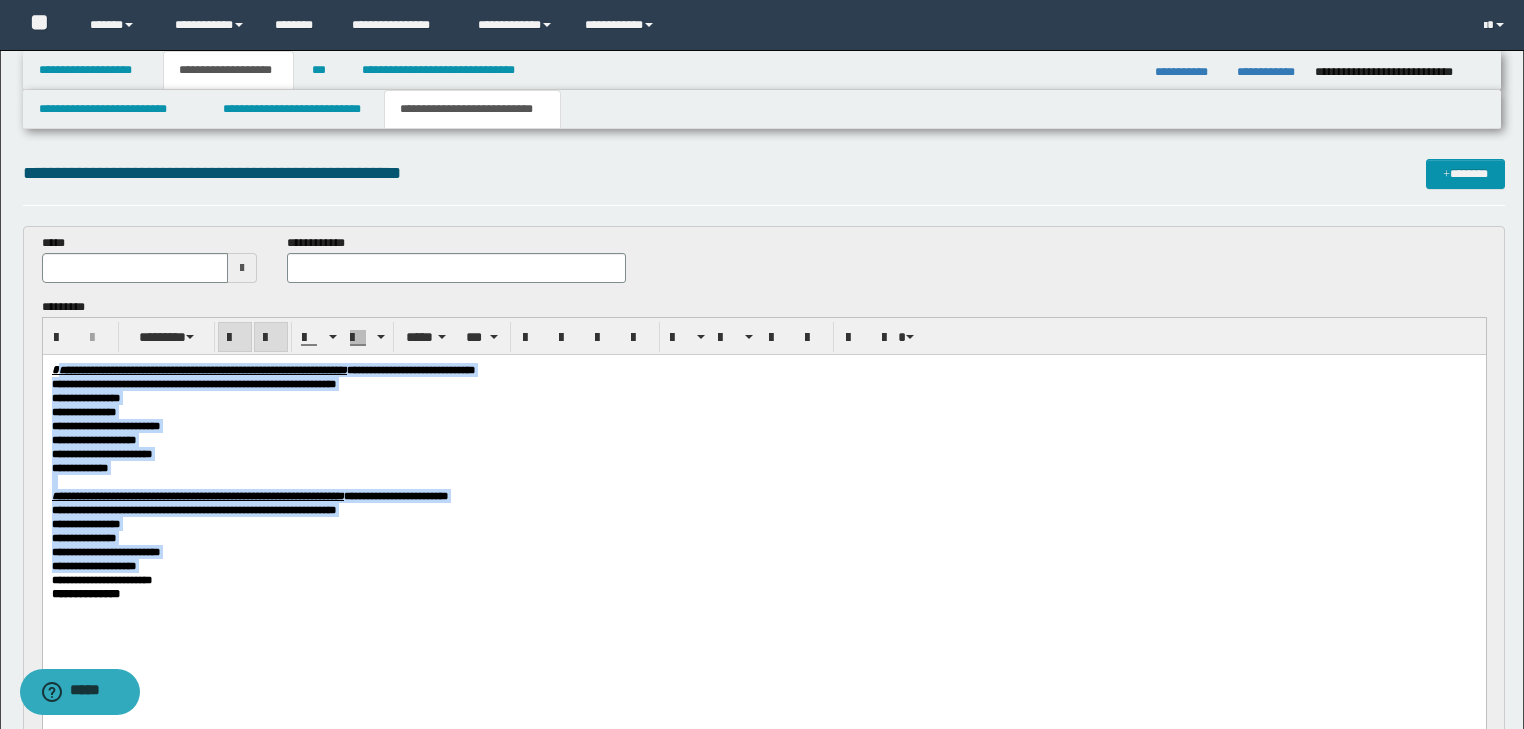 click on "**********" at bounding box center (763, 397) 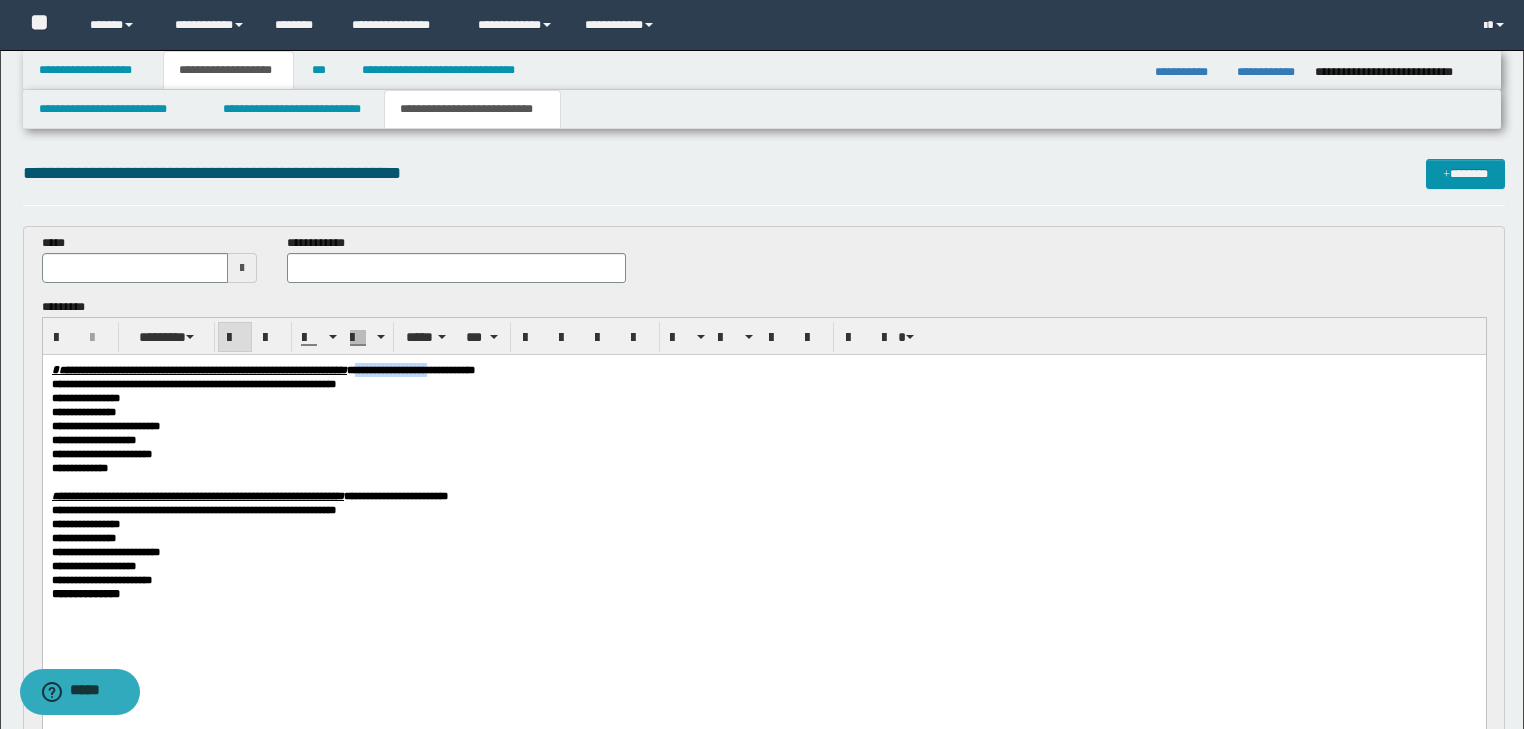 drag, startPoint x: 511, startPoint y: 373, endPoint x: 604, endPoint y: 371, distance: 93.0215 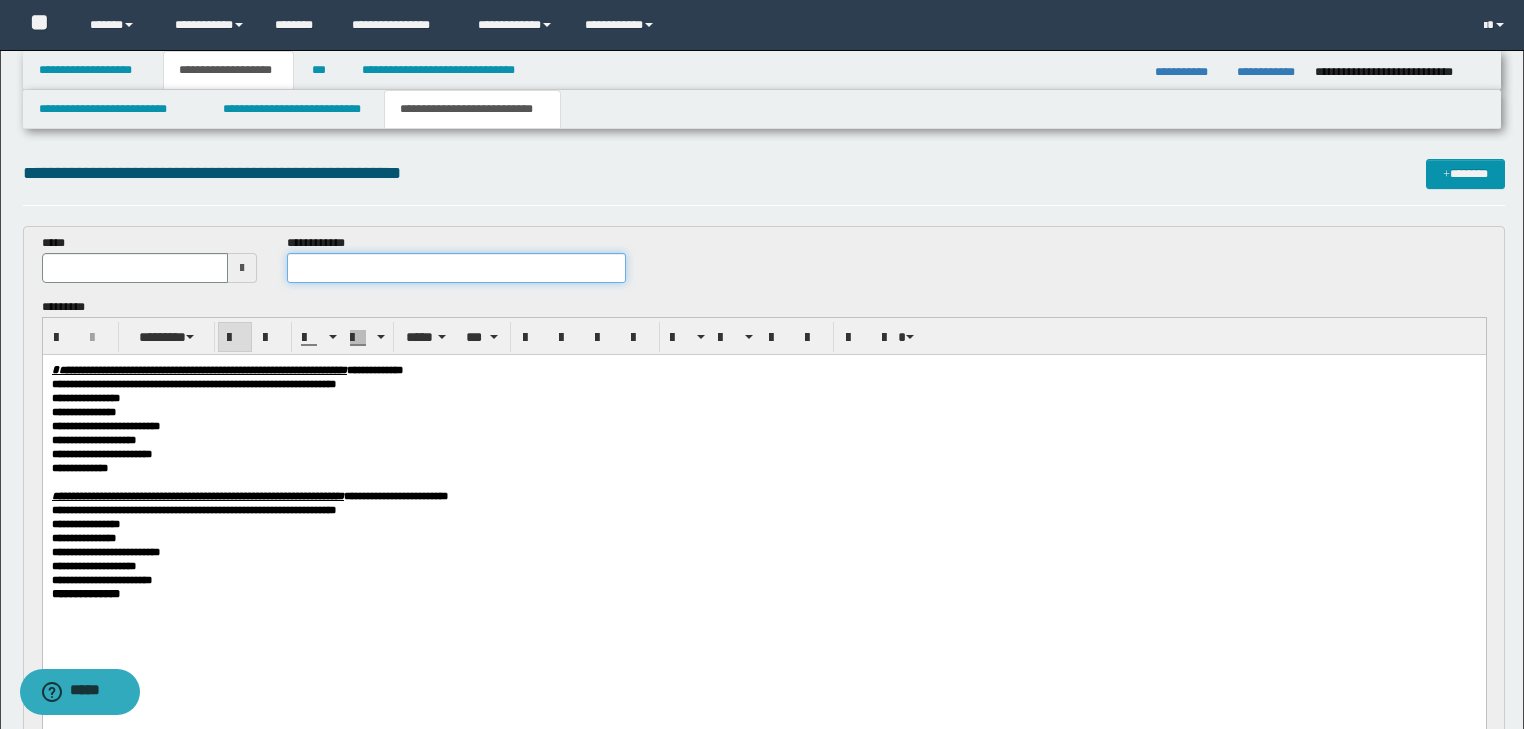 click at bounding box center [456, 268] 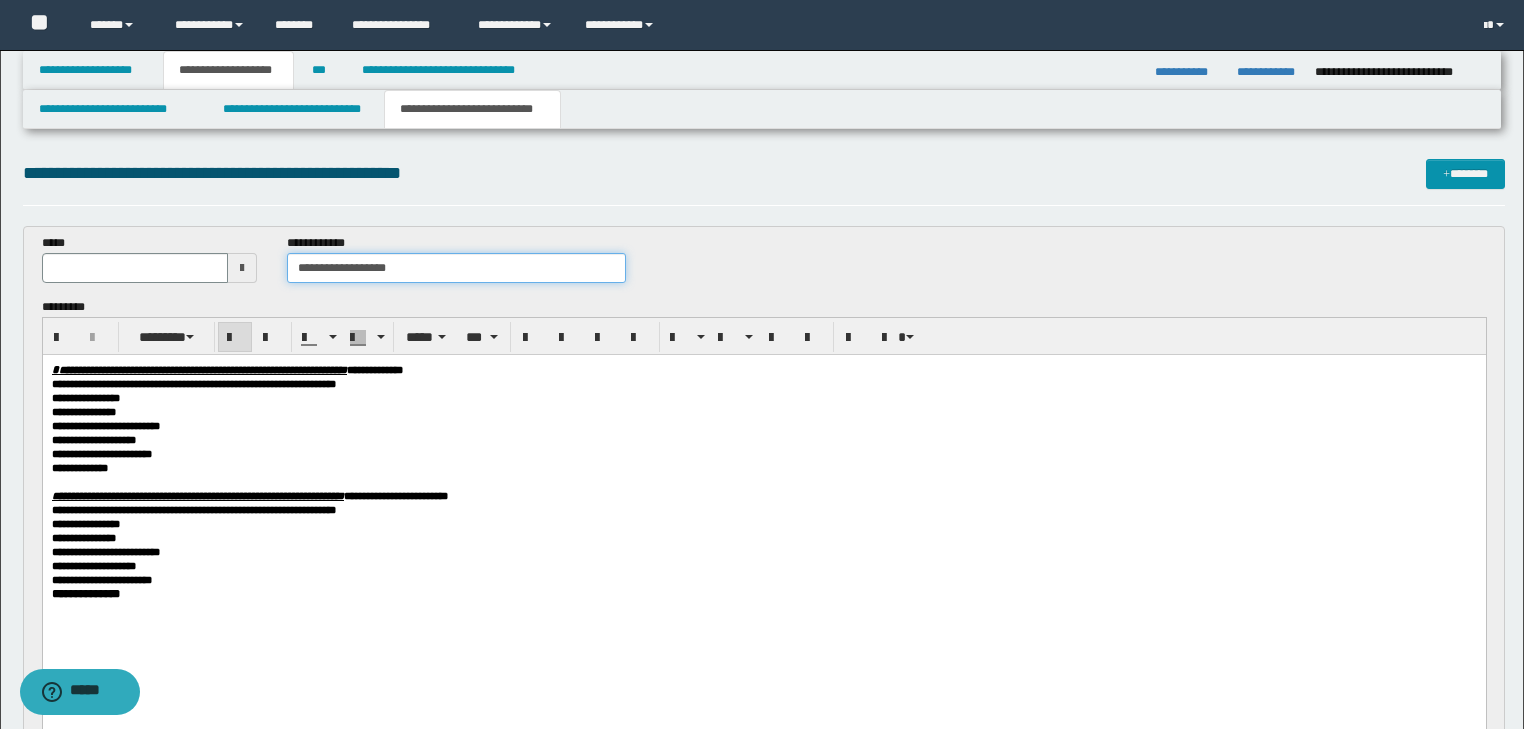type on "**********" 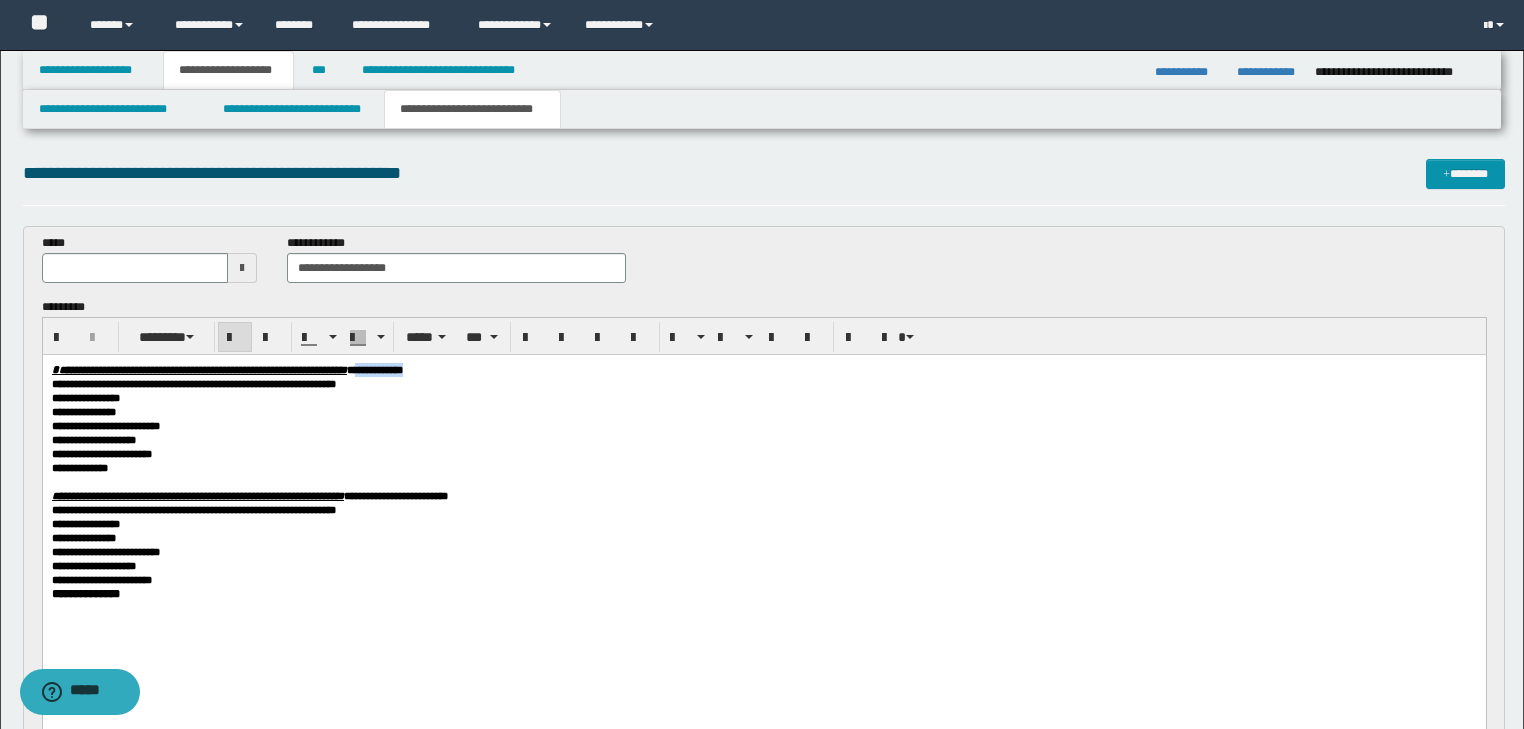 drag, startPoint x: 510, startPoint y: 371, endPoint x: 607, endPoint y: 372, distance: 97.00516 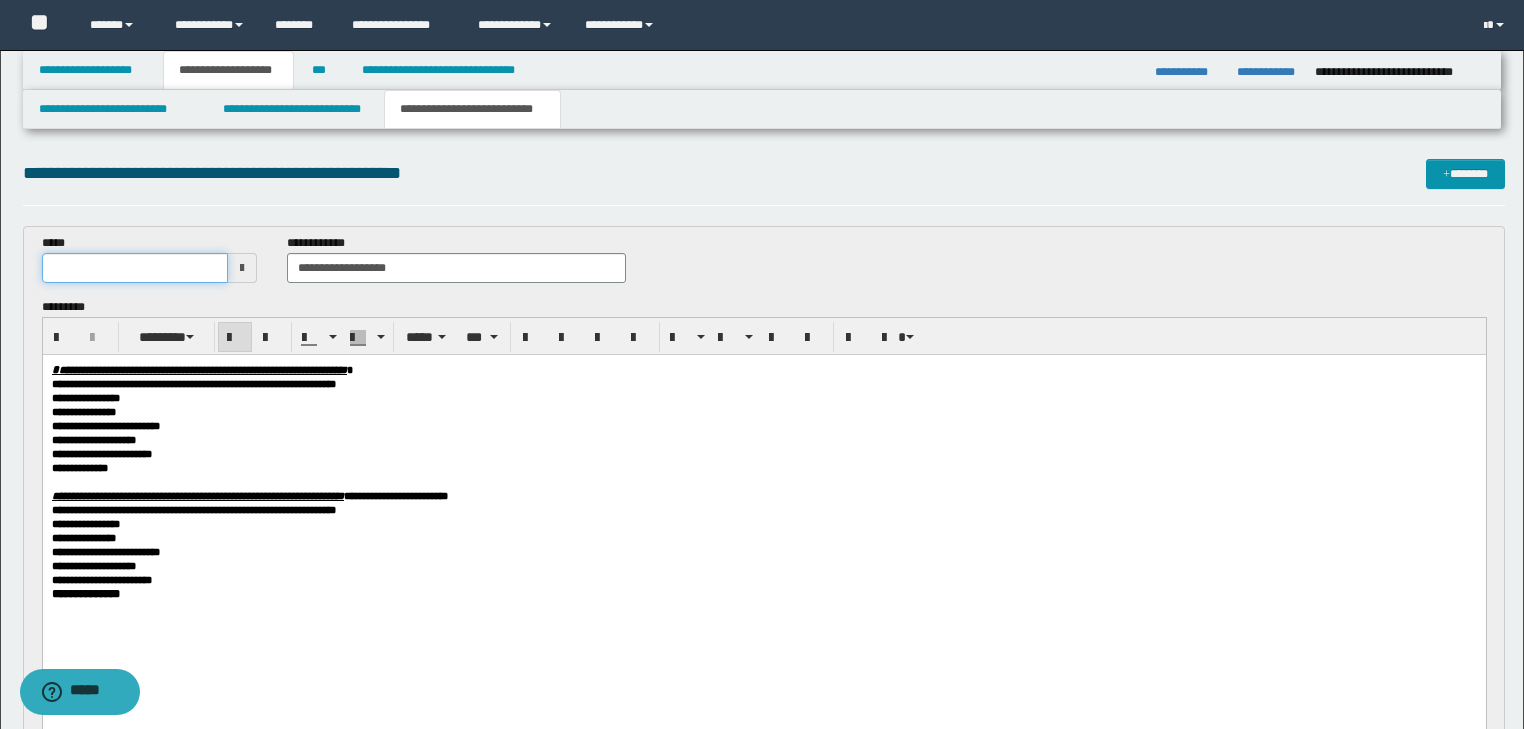 click at bounding box center [135, 268] 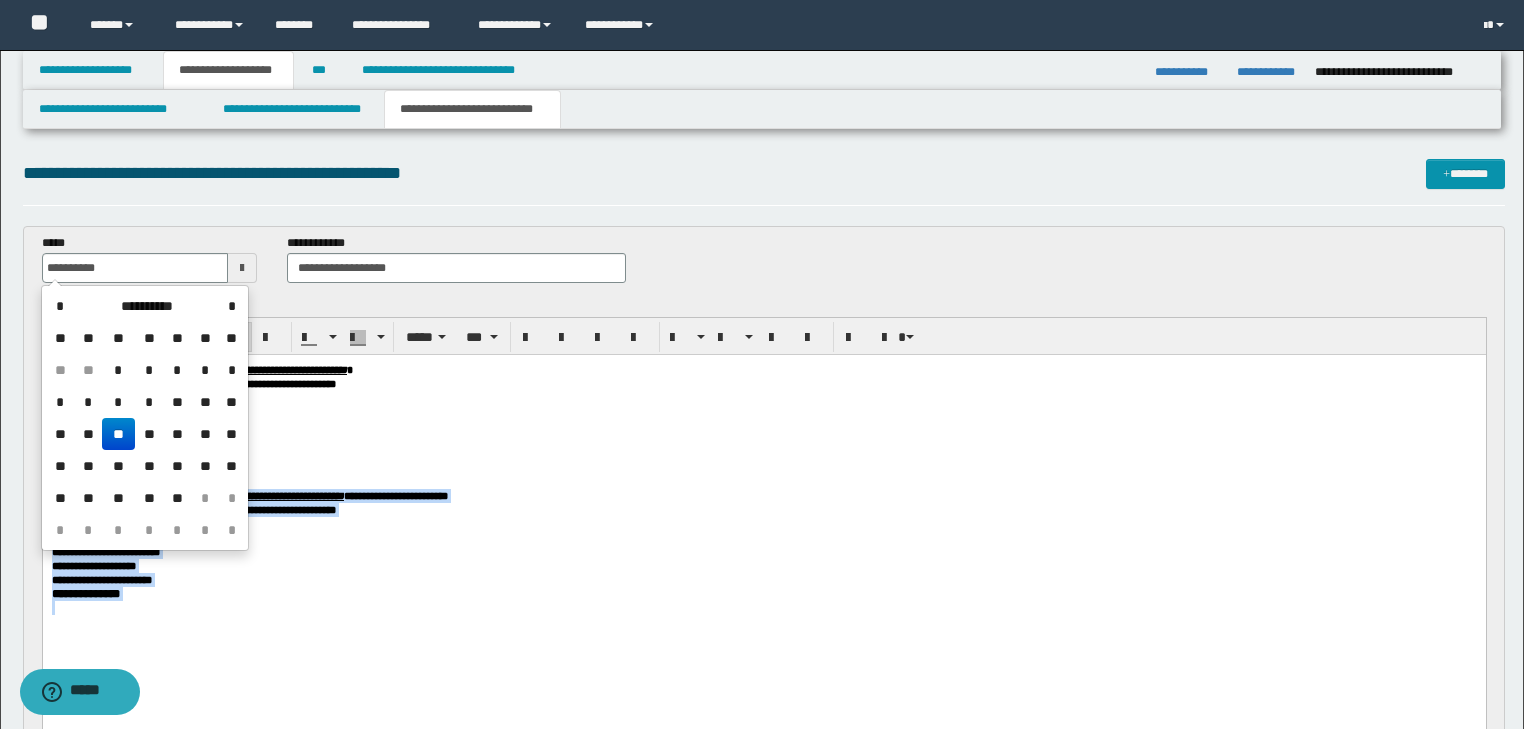 drag, startPoint x: 379, startPoint y: 485, endPoint x: 412, endPoint y: 641, distance: 159.4522 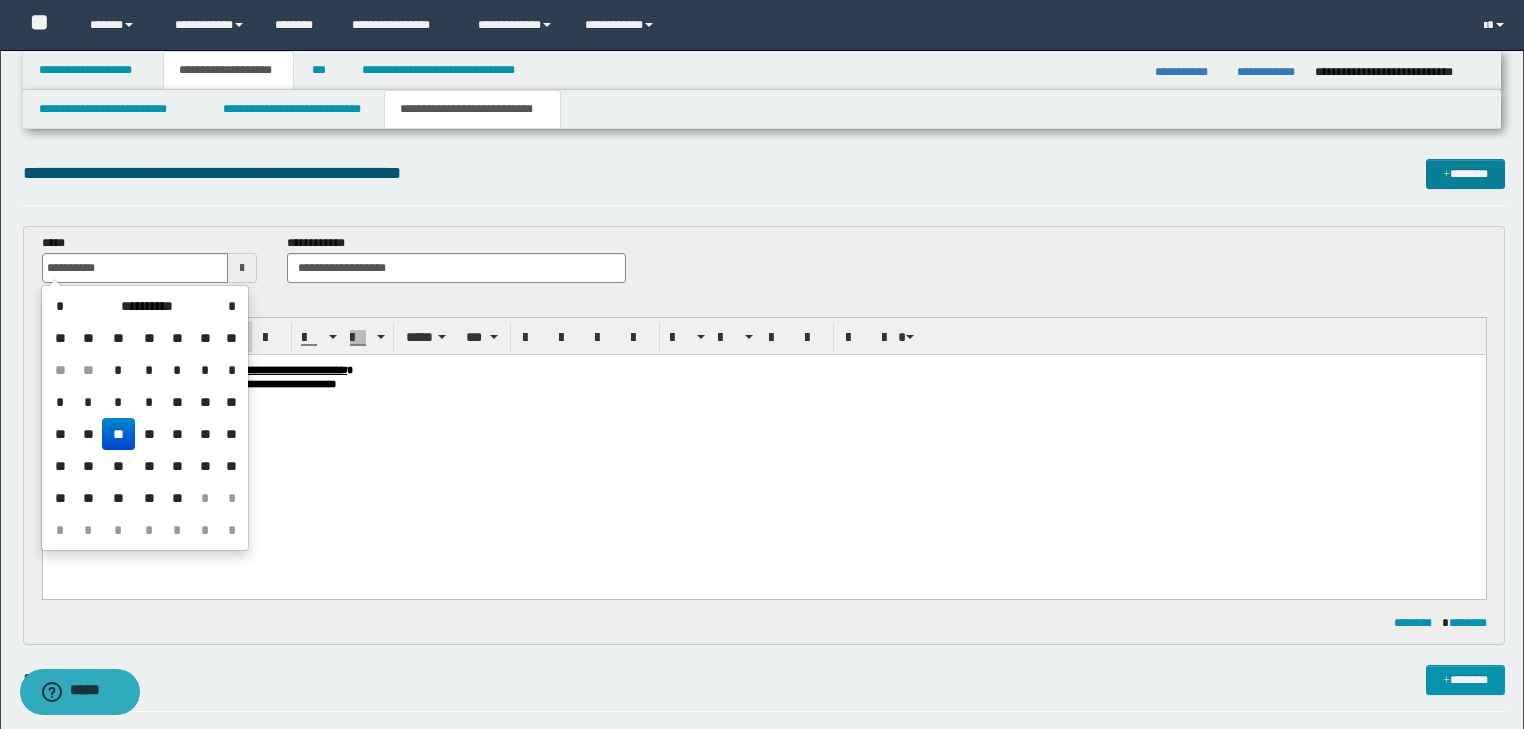 type on "**********" 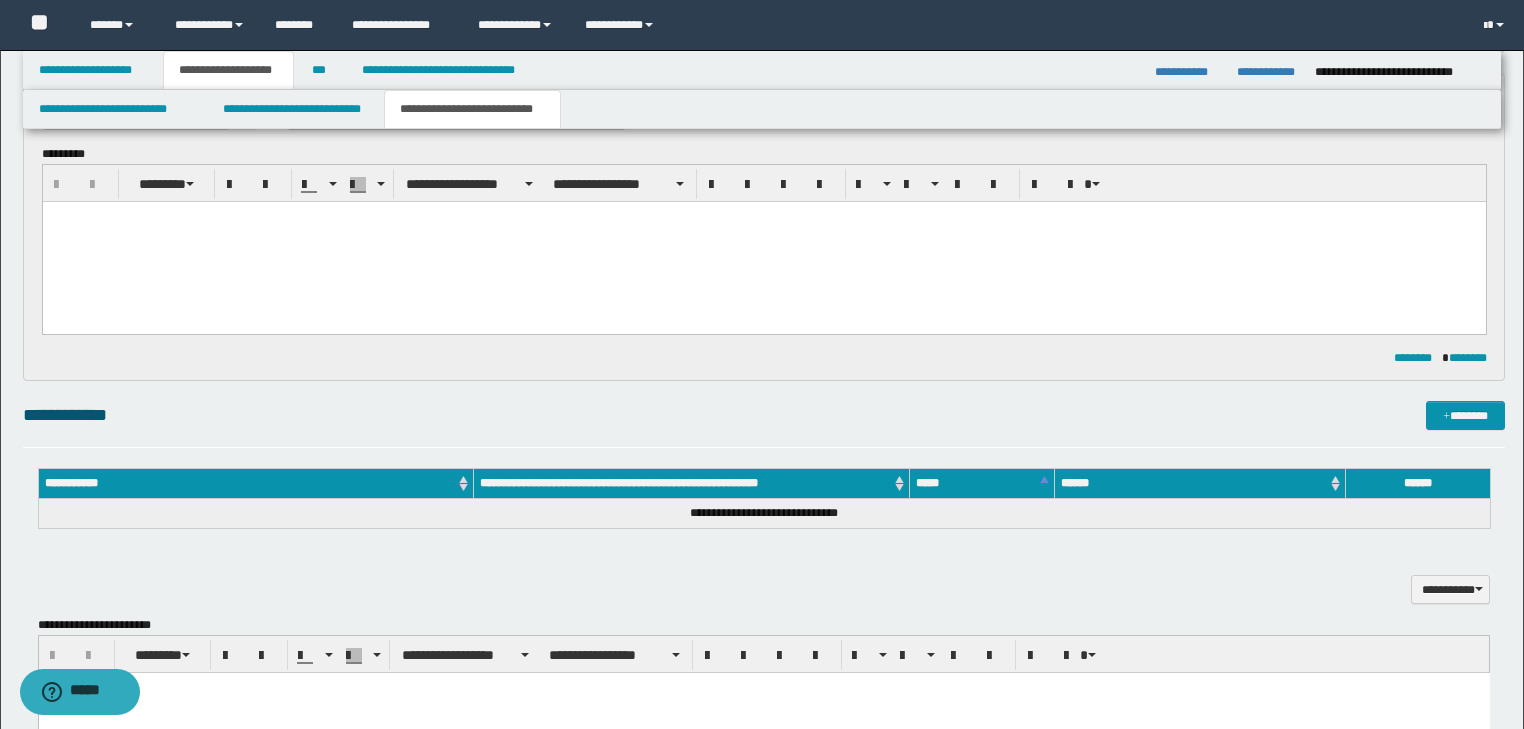 scroll, scrollTop: 0, scrollLeft: 0, axis: both 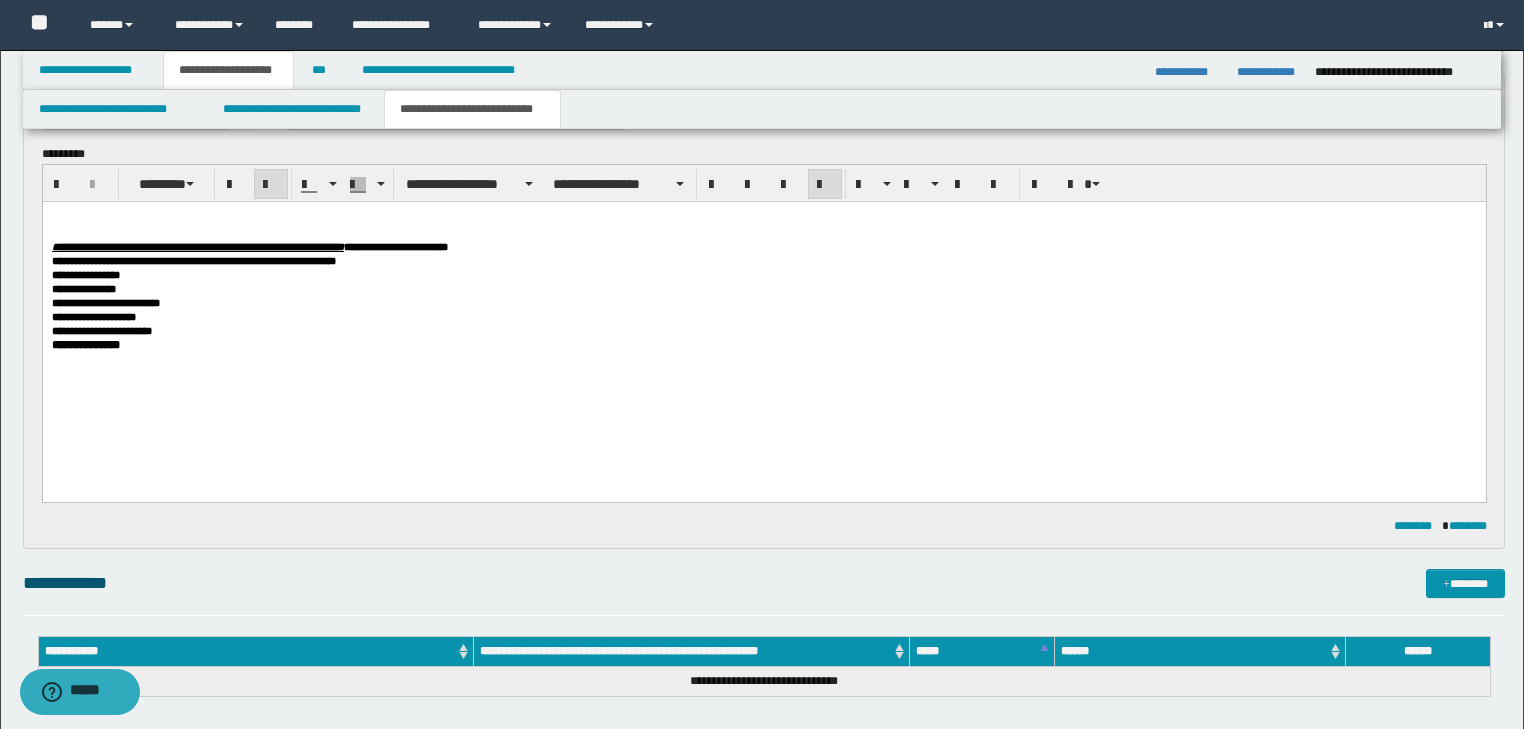 click on "**********" at bounding box center [197, 247] 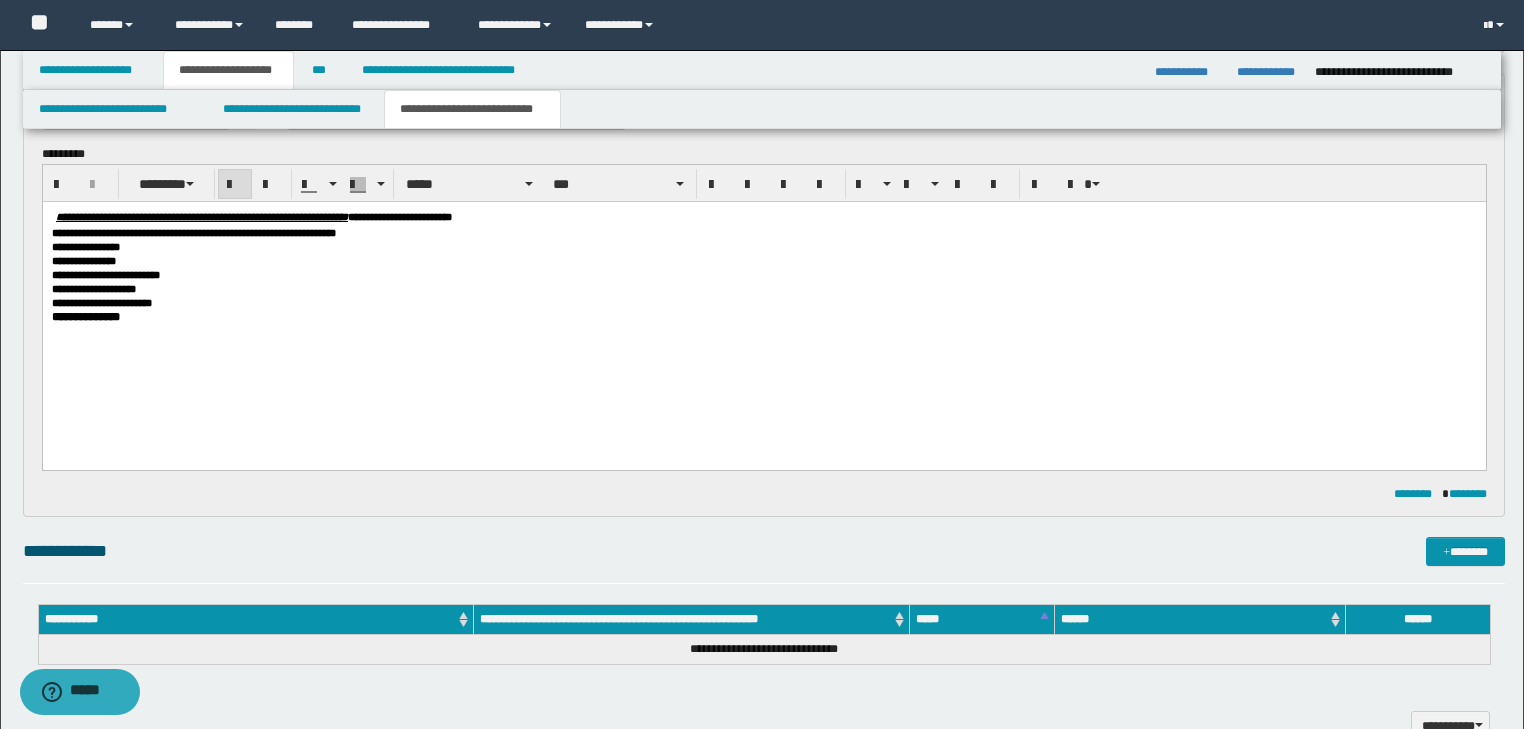 click on "**********" at bounding box center (399, 217) 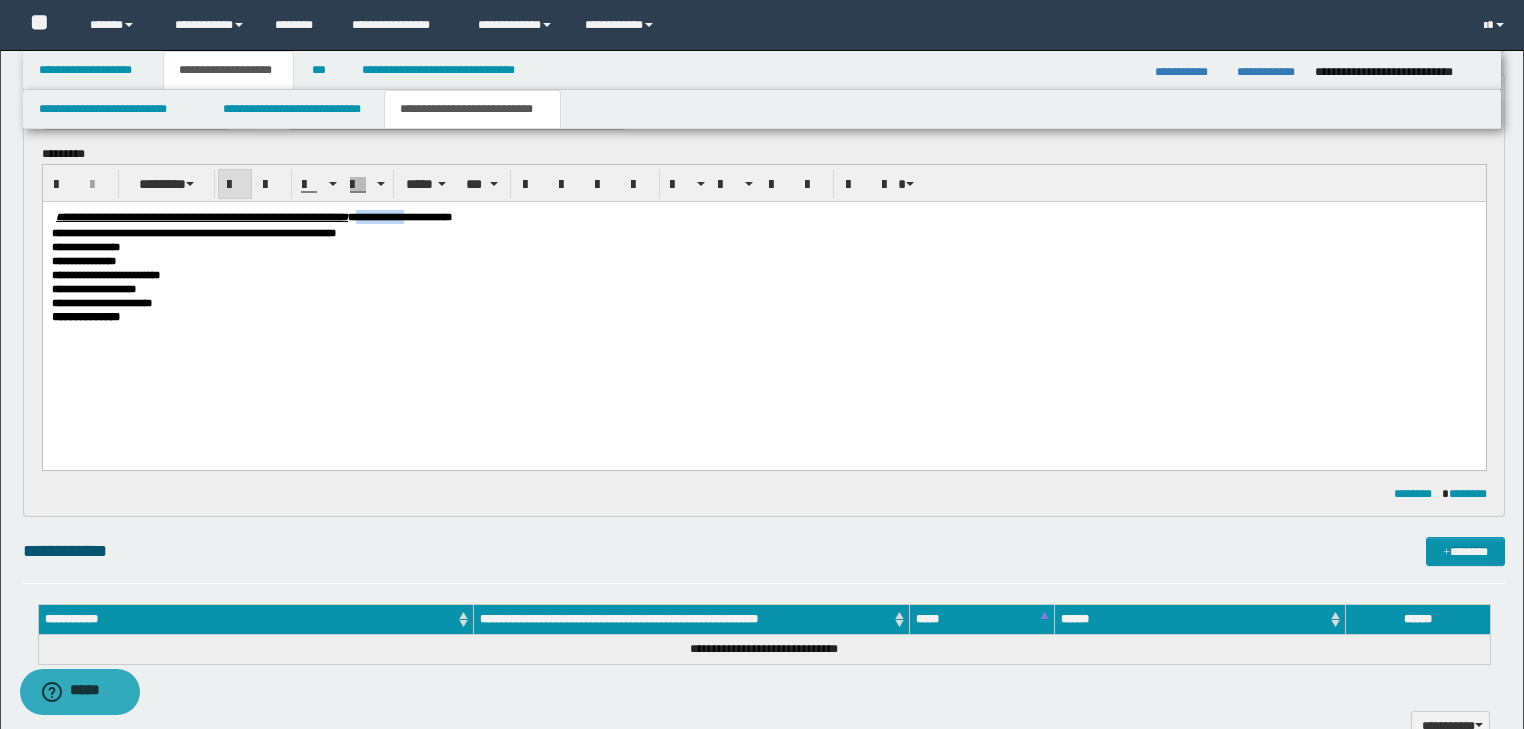 click on "**********" at bounding box center [399, 217] 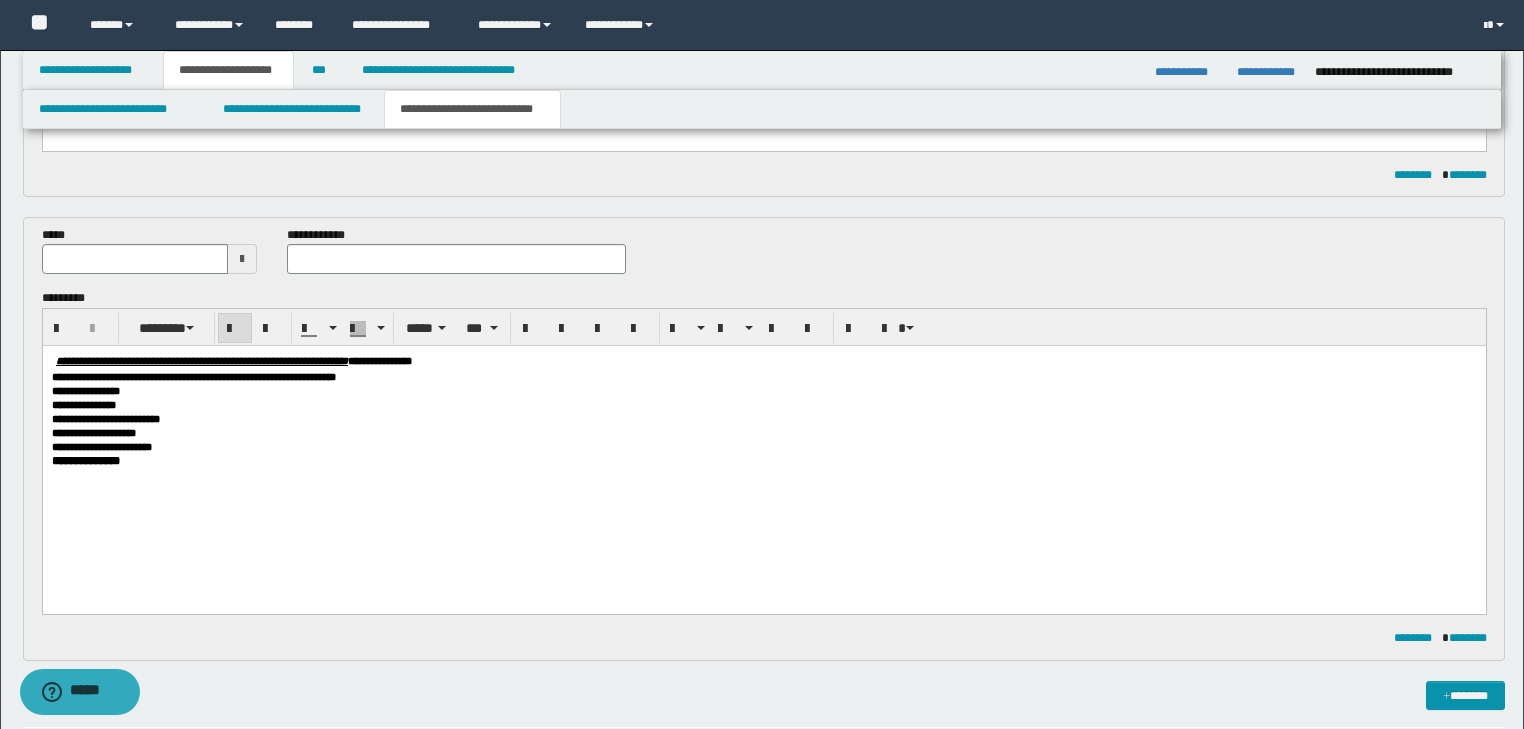 scroll, scrollTop: 432, scrollLeft: 0, axis: vertical 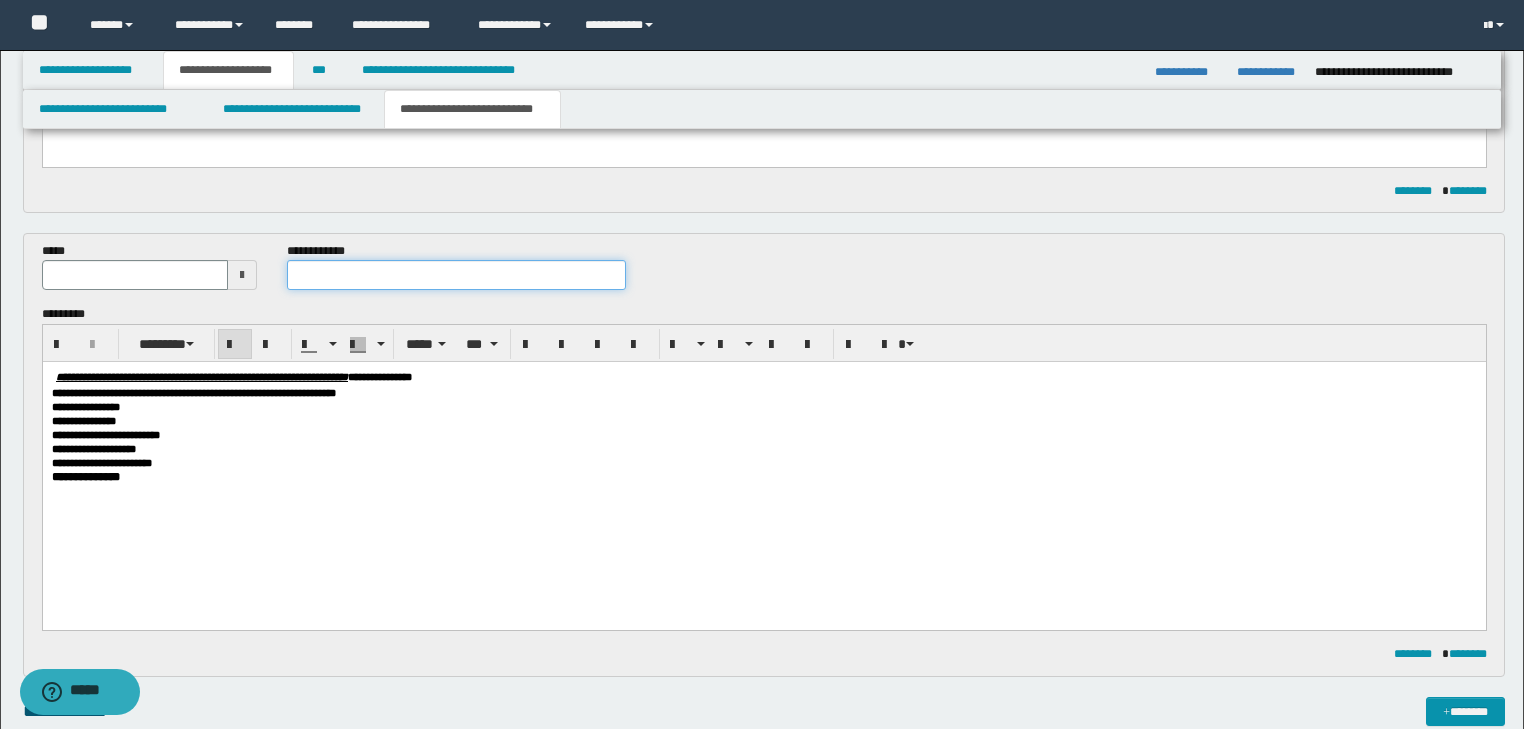 click at bounding box center (456, 275) 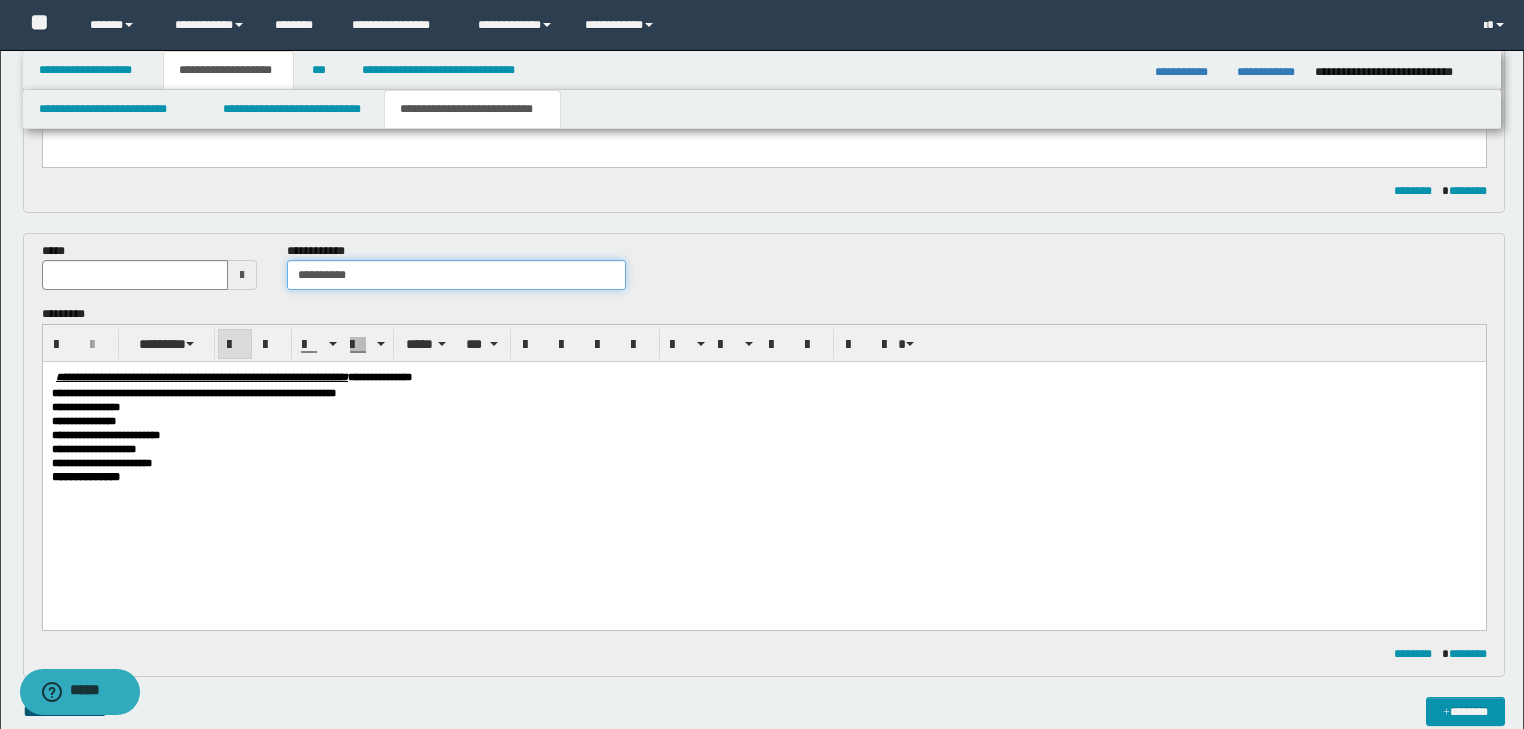 type on "**********" 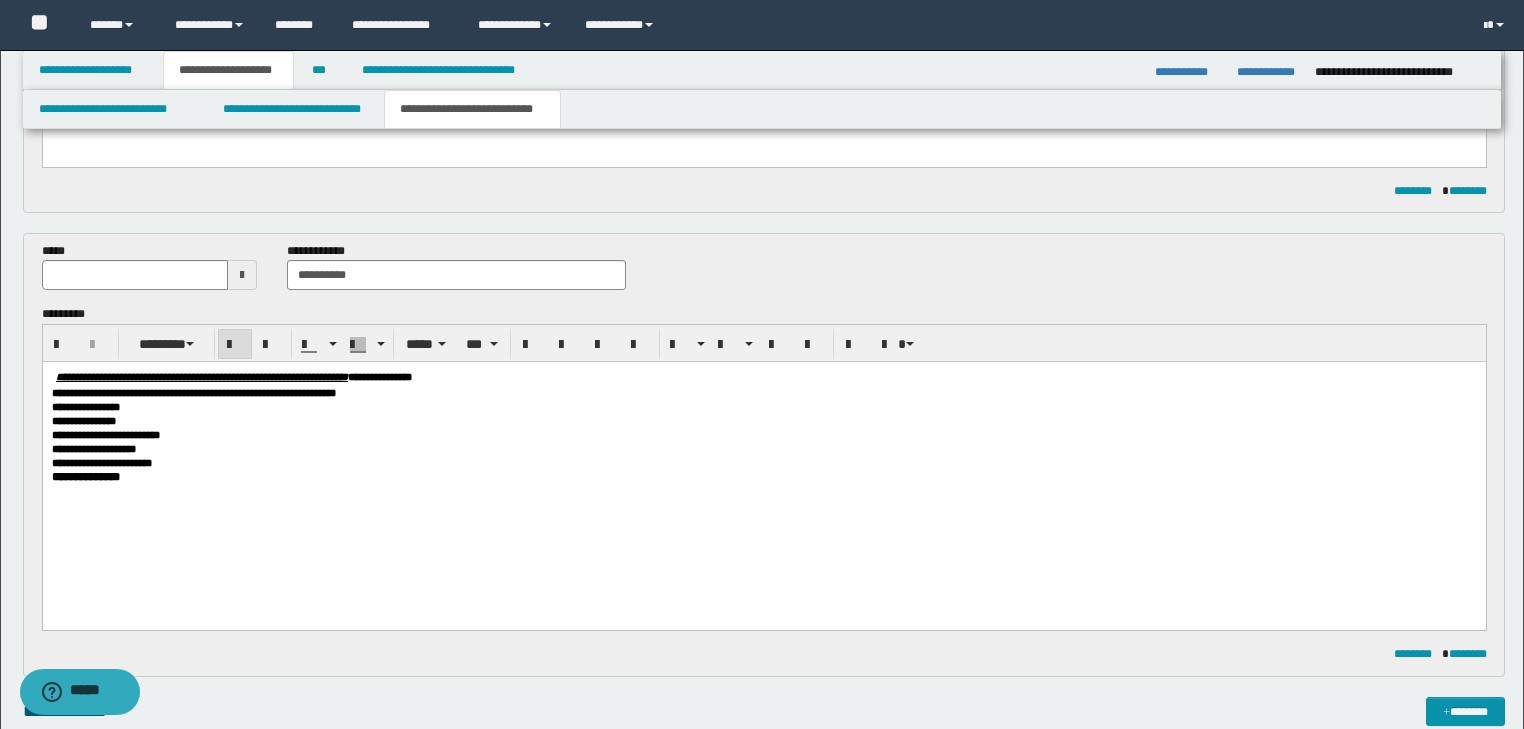 drag, startPoint x: 521, startPoint y: 374, endPoint x: 632, endPoint y: 380, distance: 111.16204 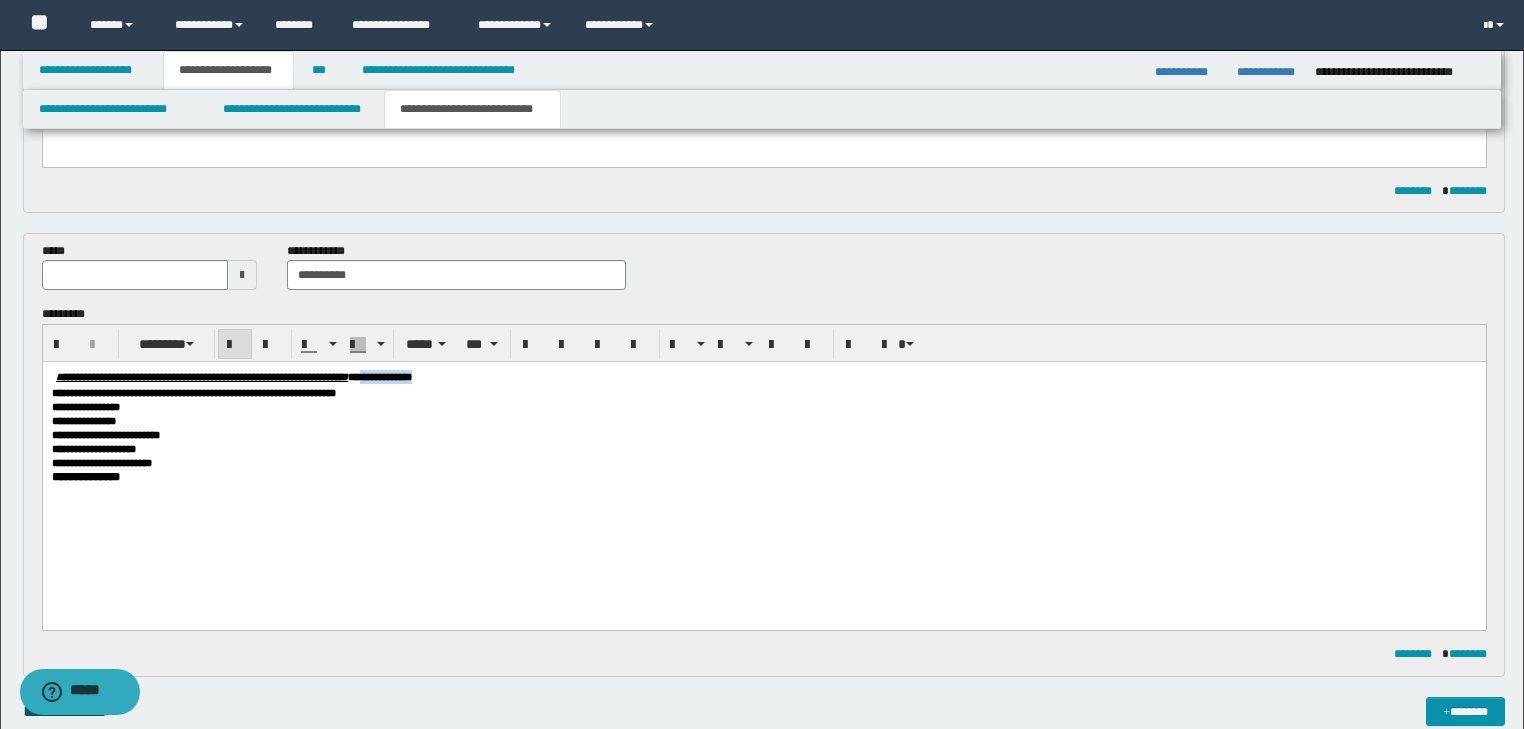 drag, startPoint x: 520, startPoint y: 377, endPoint x: 620, endPoint y: 368, distance: 100.40418 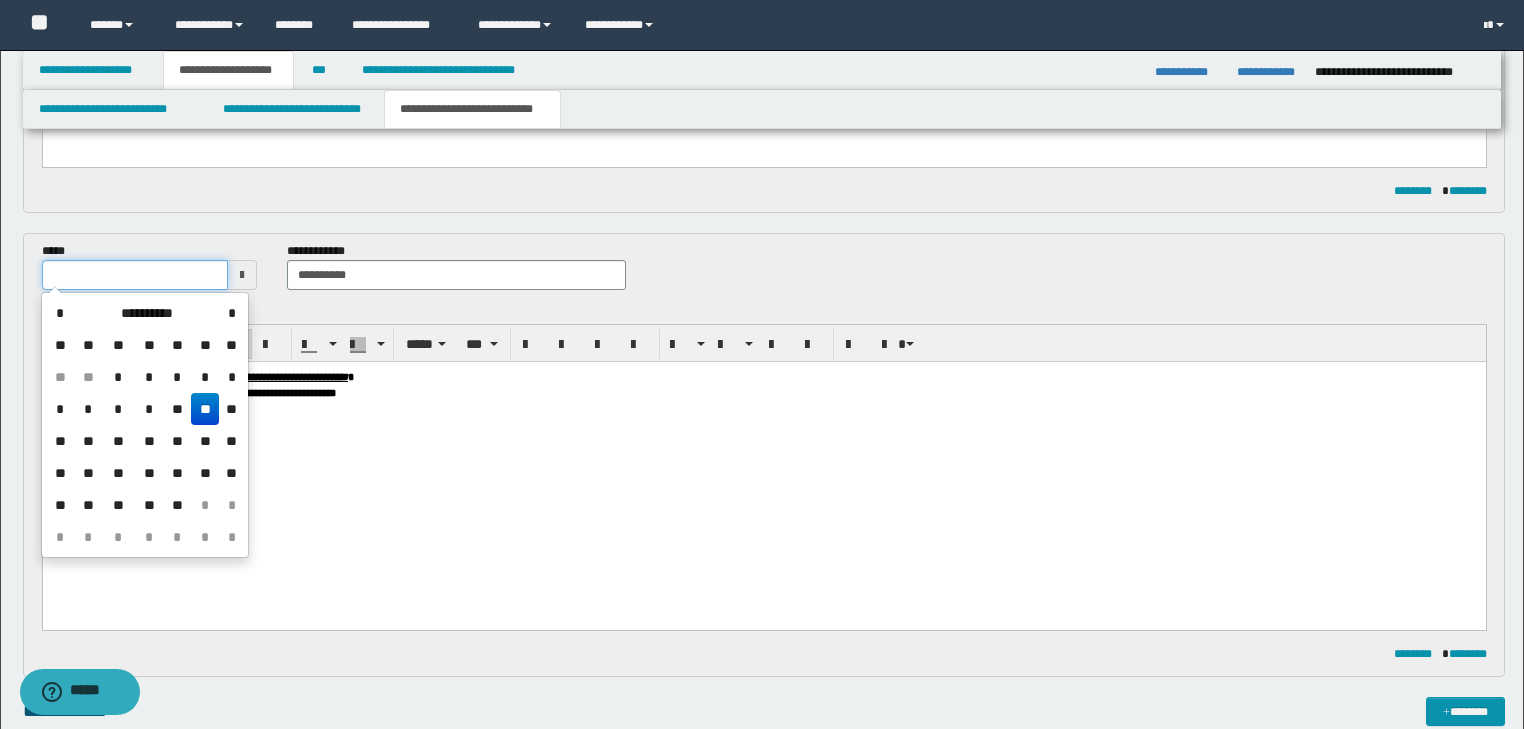 click at bounding box center (135, 275) 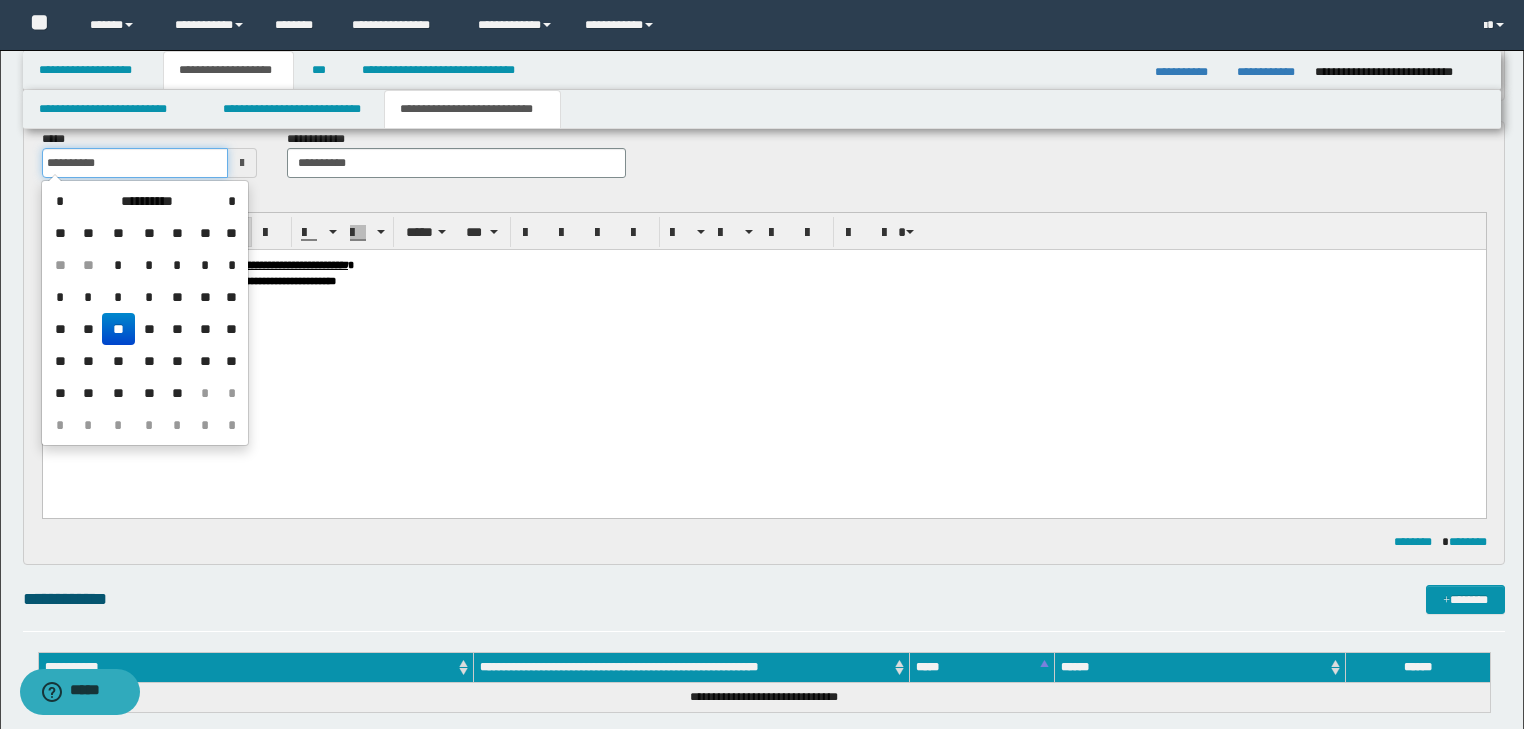 scroll, scrollTop: 672, scrollLeft: 0, axis: vertical 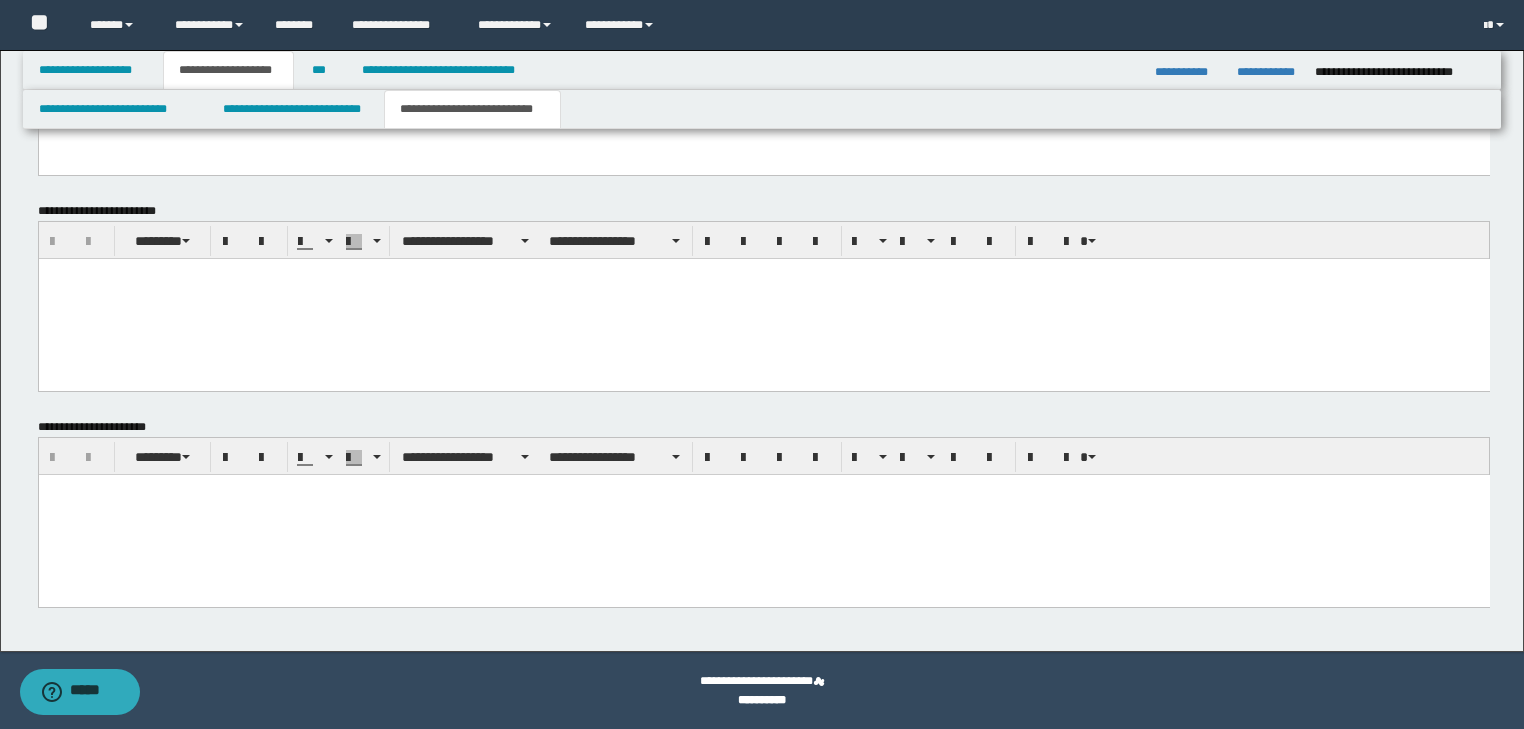 click at bounding box center [763, 489] 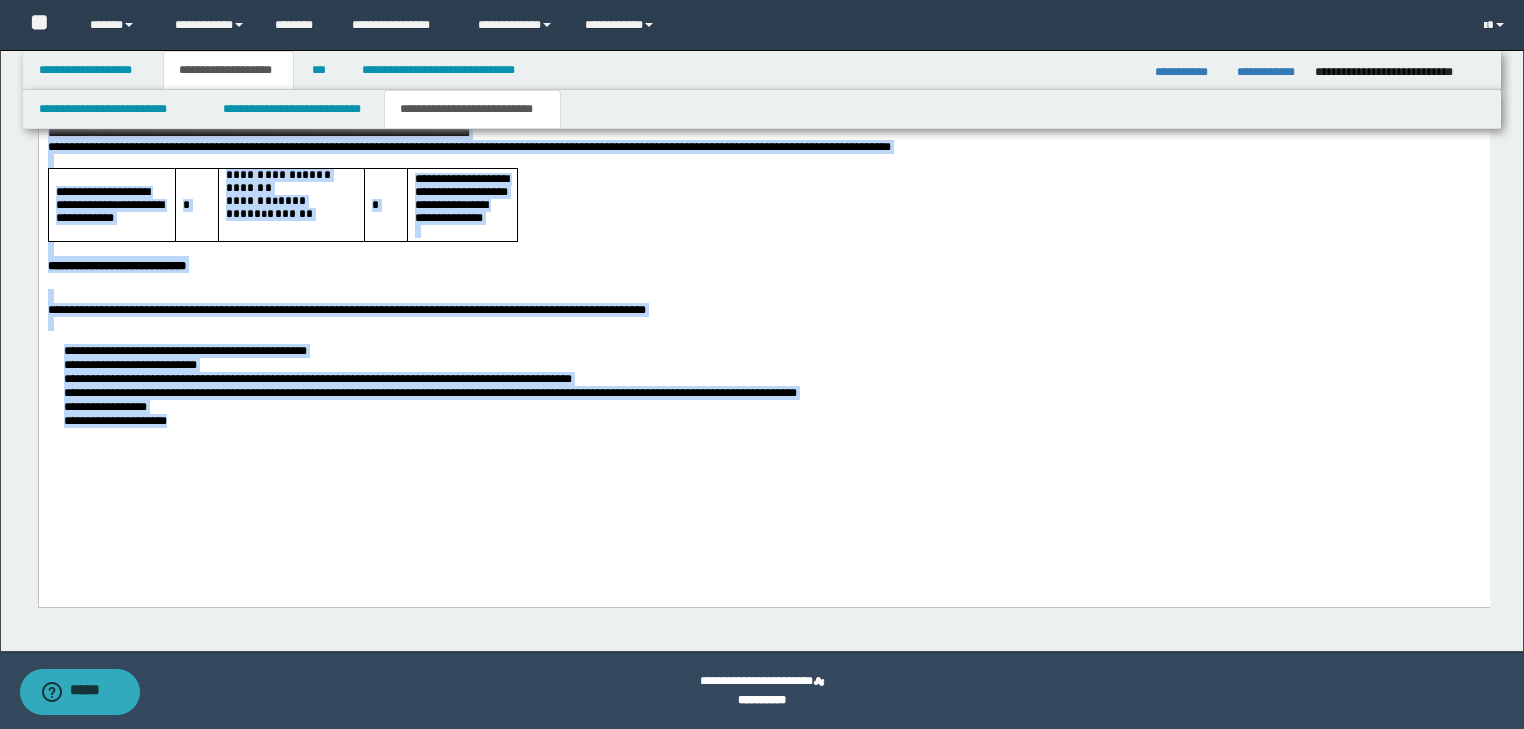 drag, startPoint x: 48, startPoint y: -142, endPoint x: 488, endPoint y: 578, distance: 843.8009 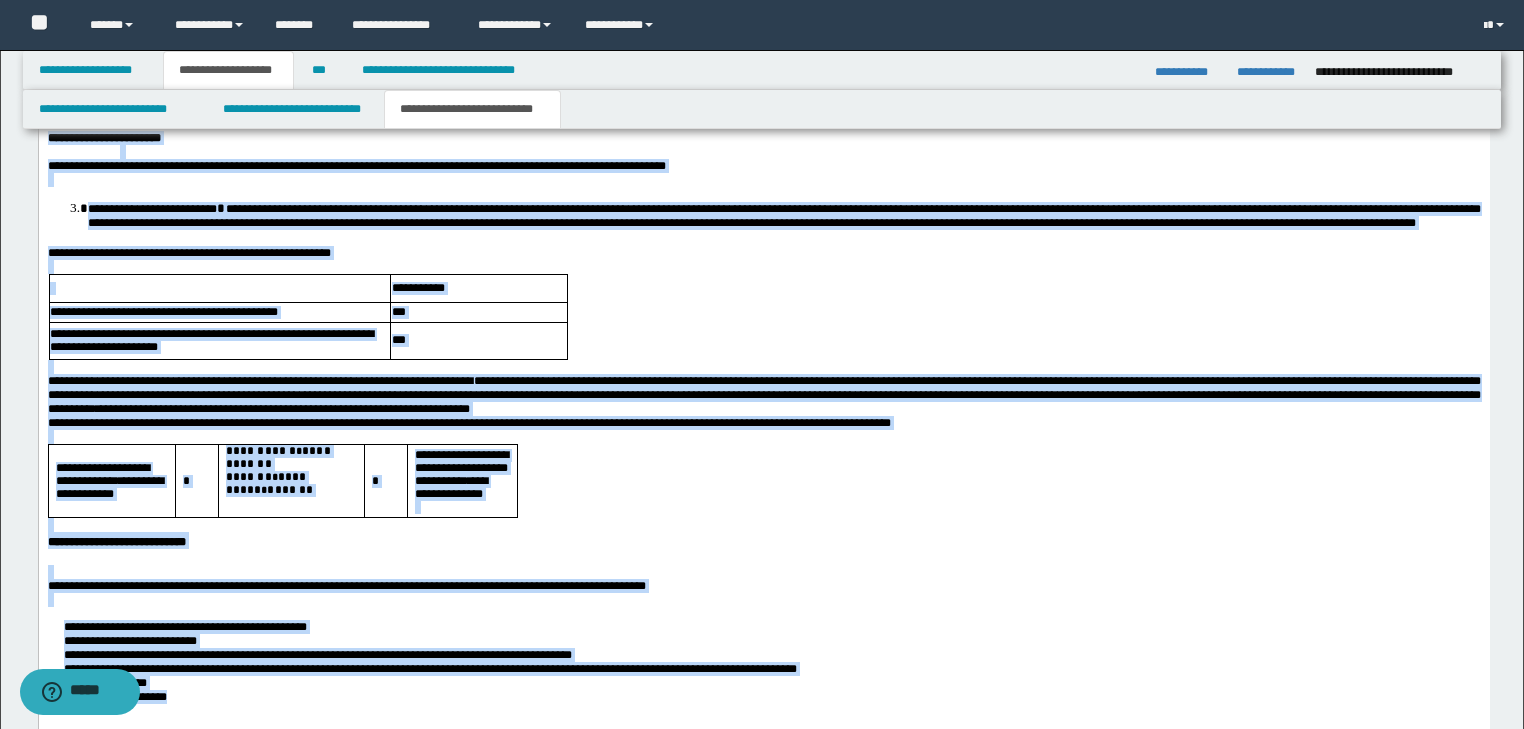 scroll, scrollTop: 1506, scrollLeft: 0, axis: vertical 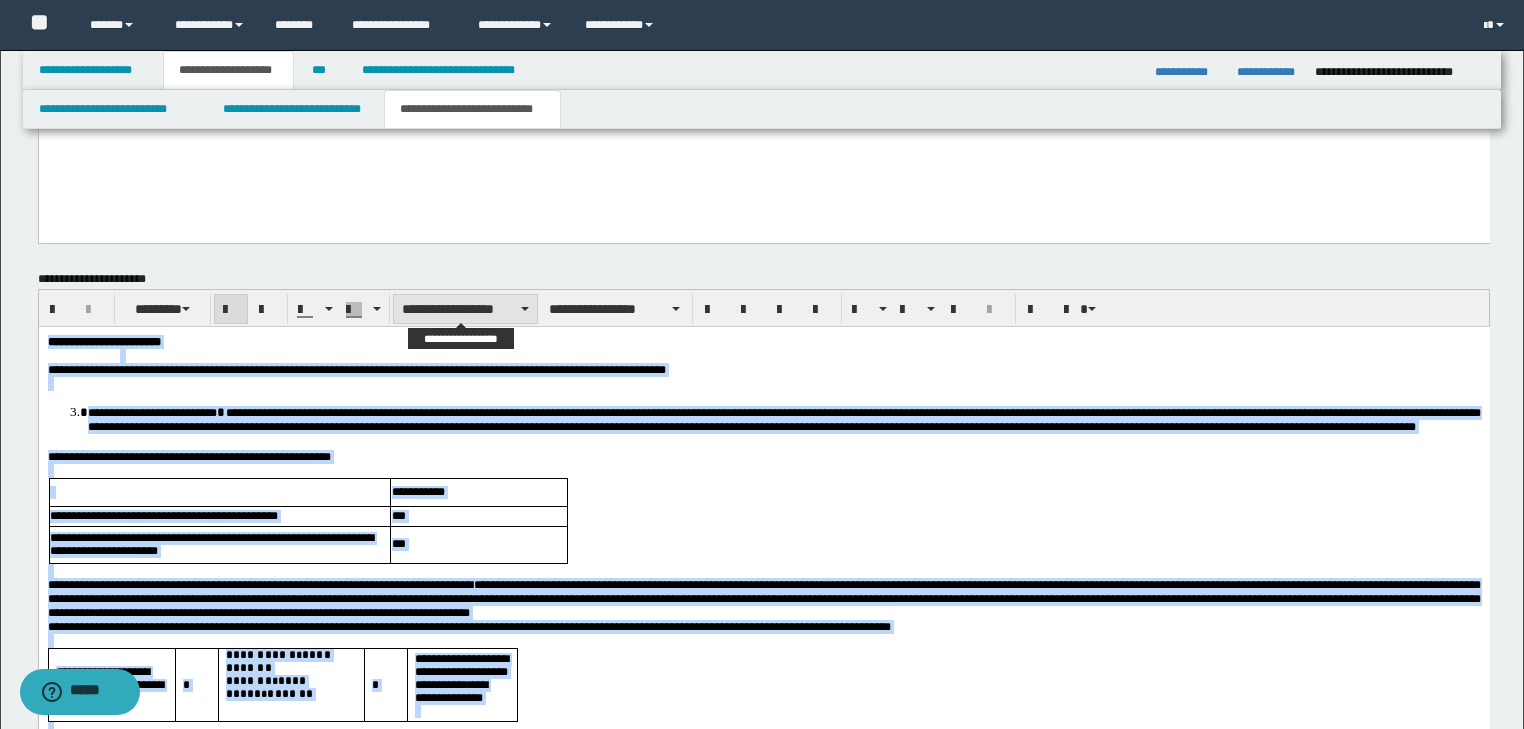 type on "**********" 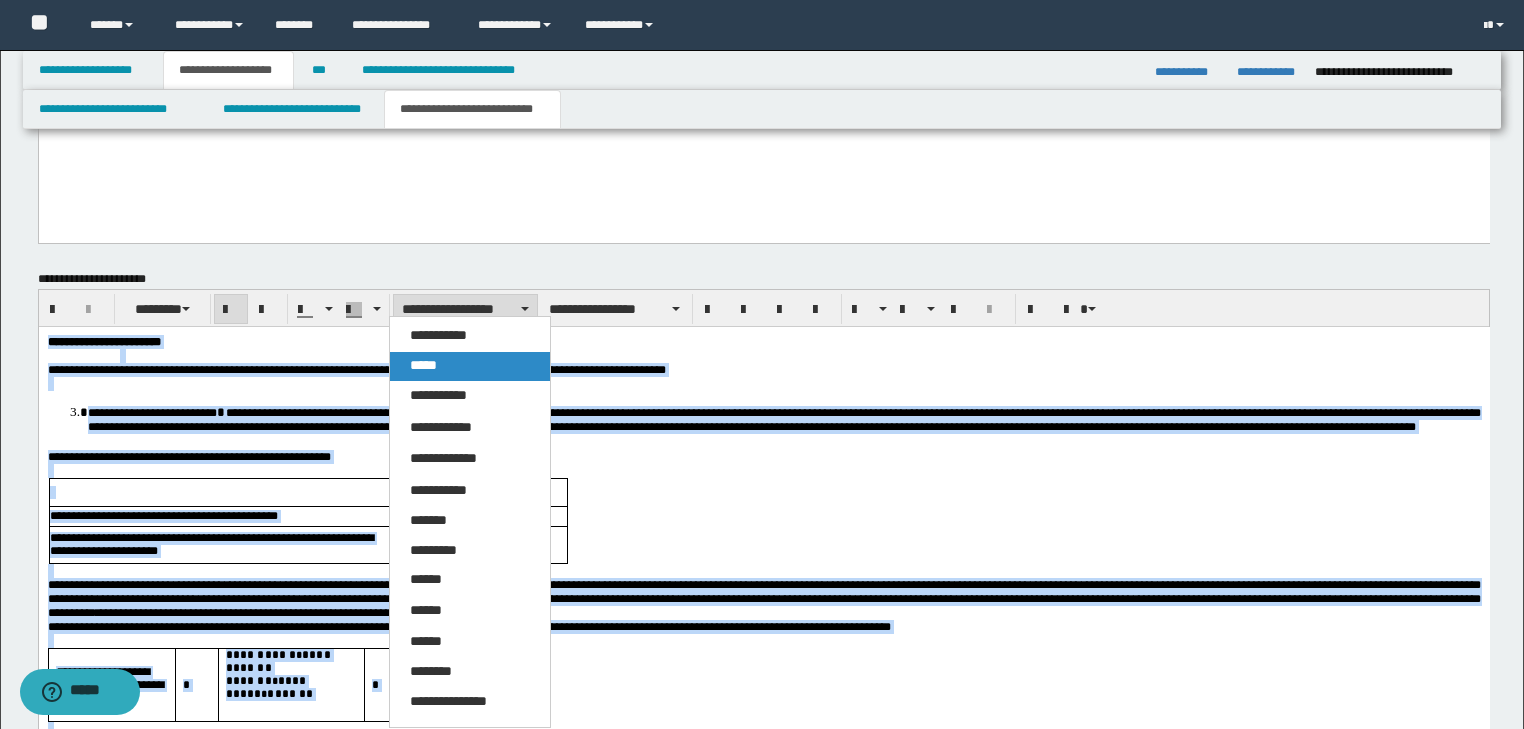 click on "*****" at bounding box center (470, 366) 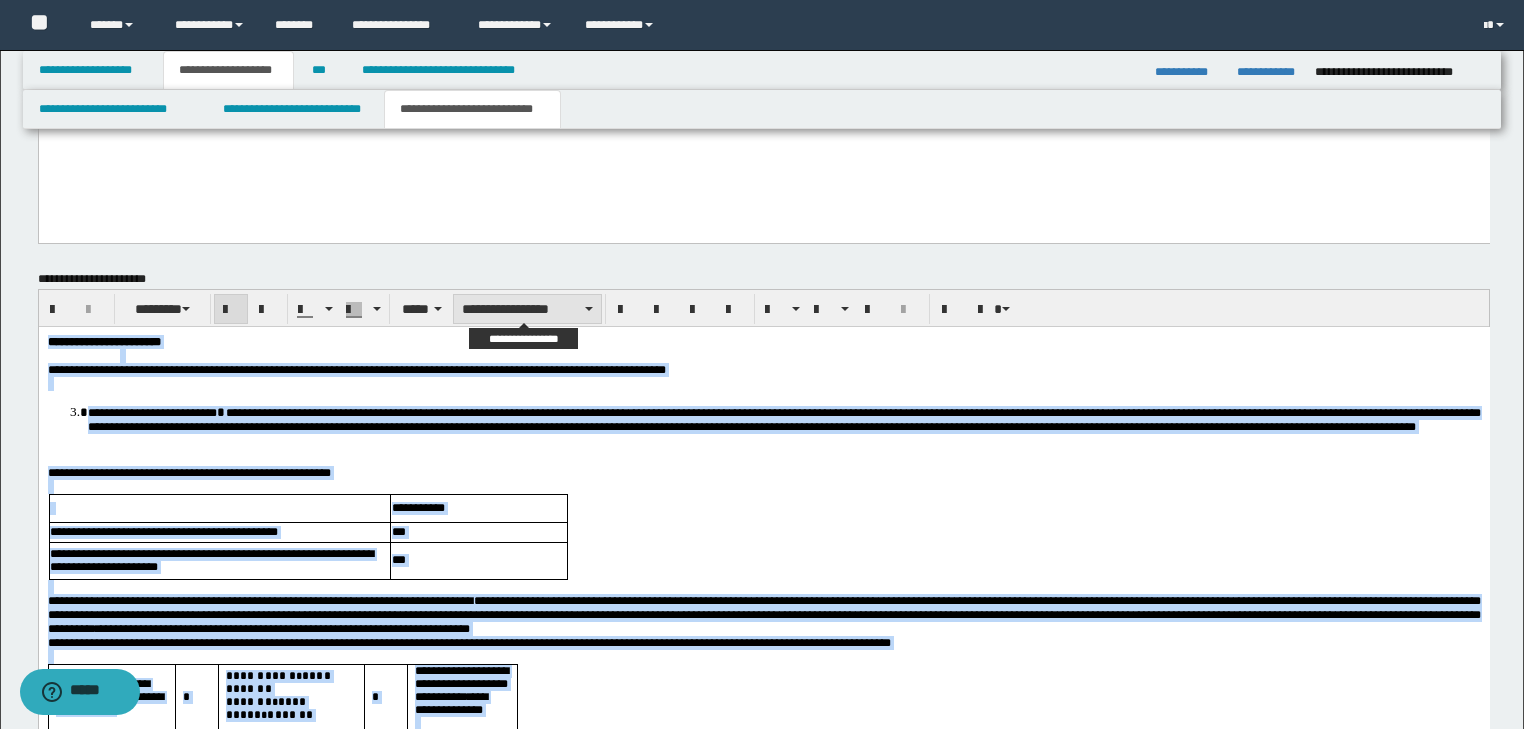 click on "**********" at bounding box center [527, 309] 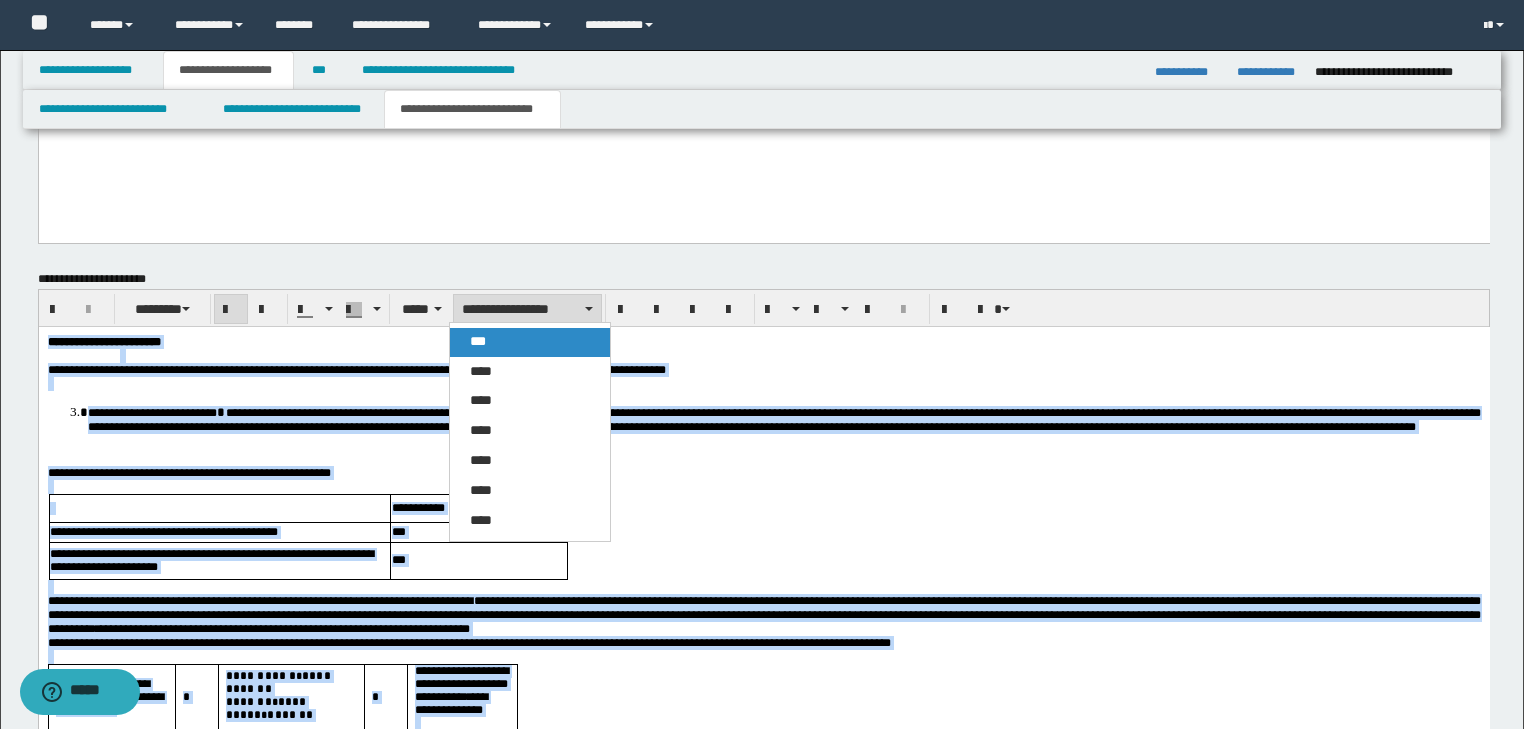 drag, startPoint x: 494, startPoint y: 351, endPoint x: 560, endPoint y: 322, distance: 72.09022 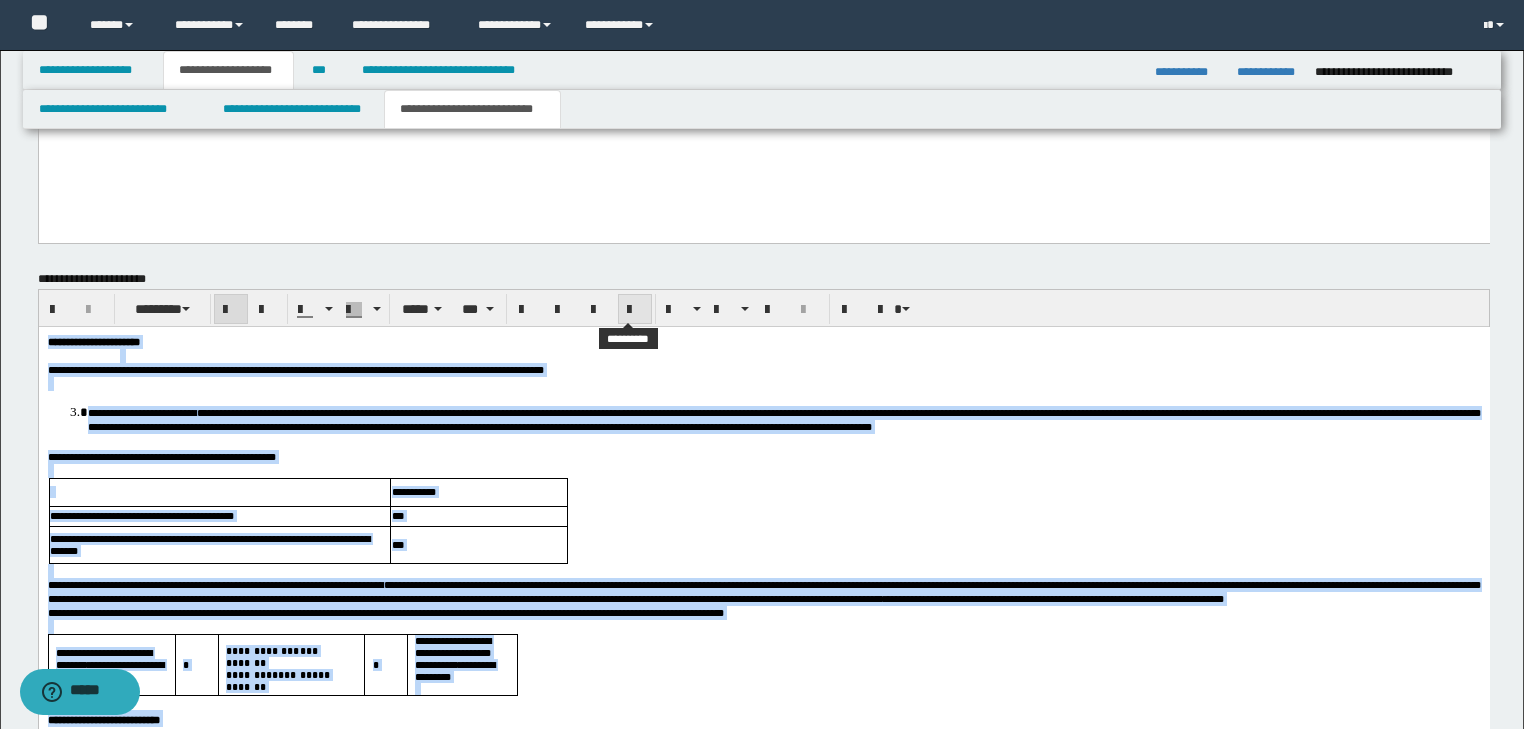 click at bounding box center (635, 310) 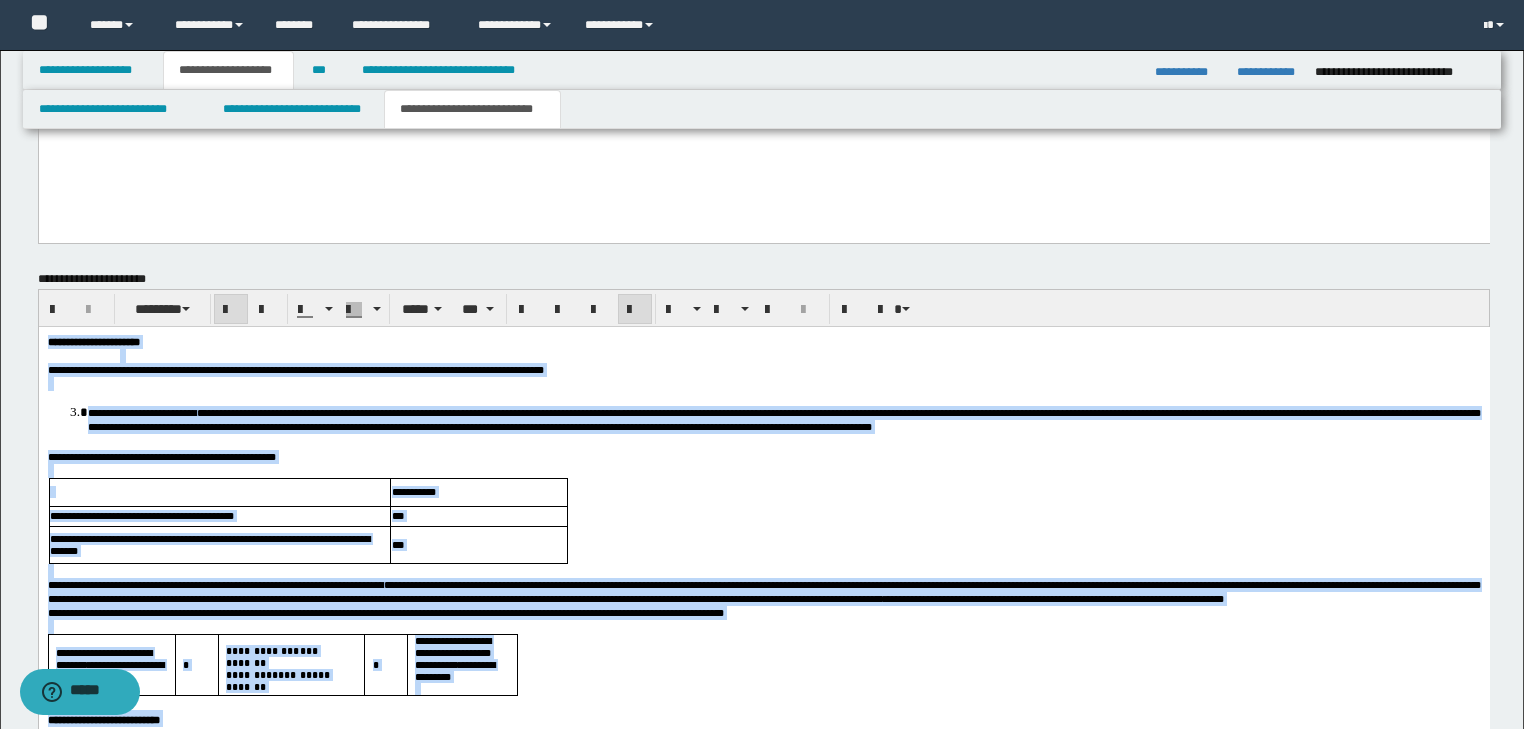 click on "**********" at bounding box center (763, 341) 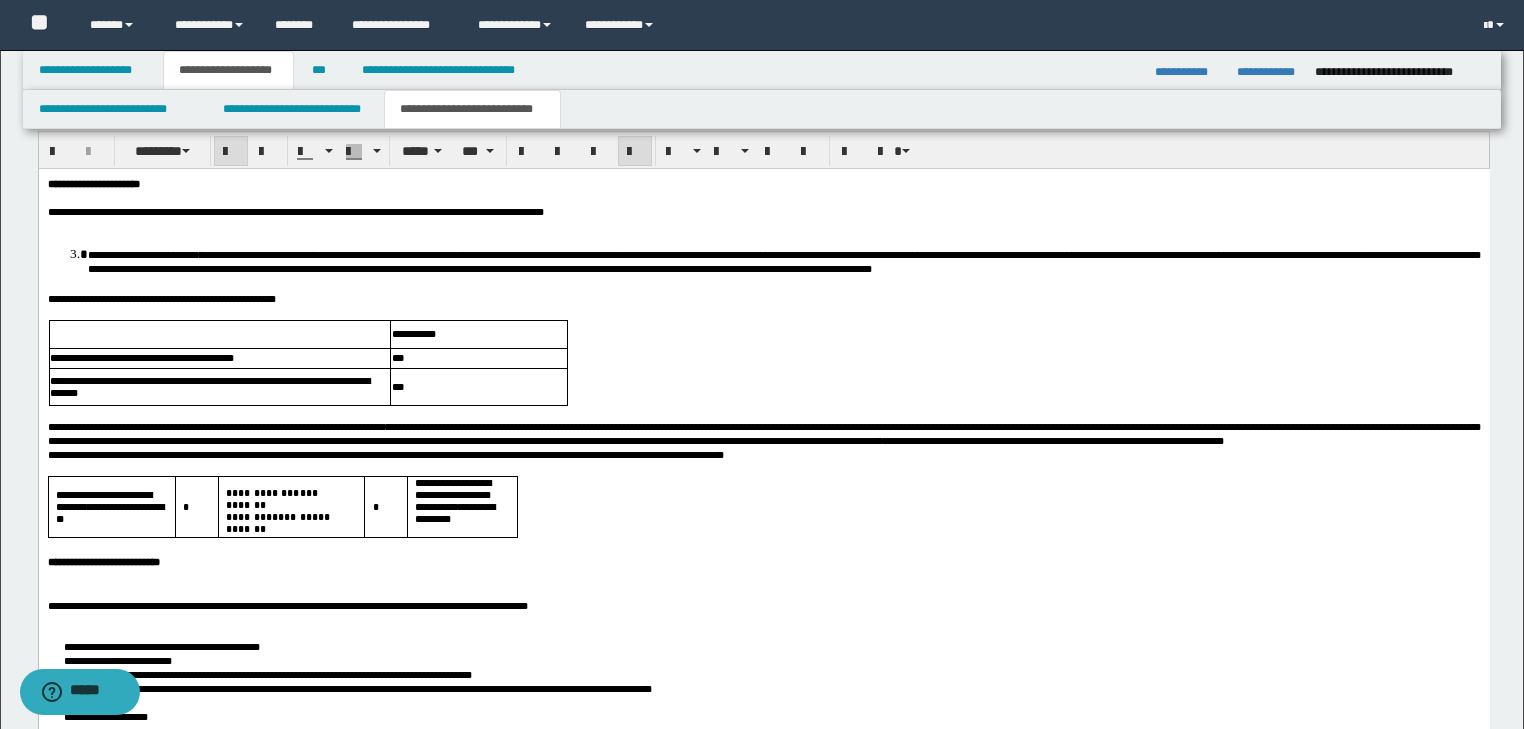 scroll, scrollTop: 1666, scrollLeft: 0, axis: vertical 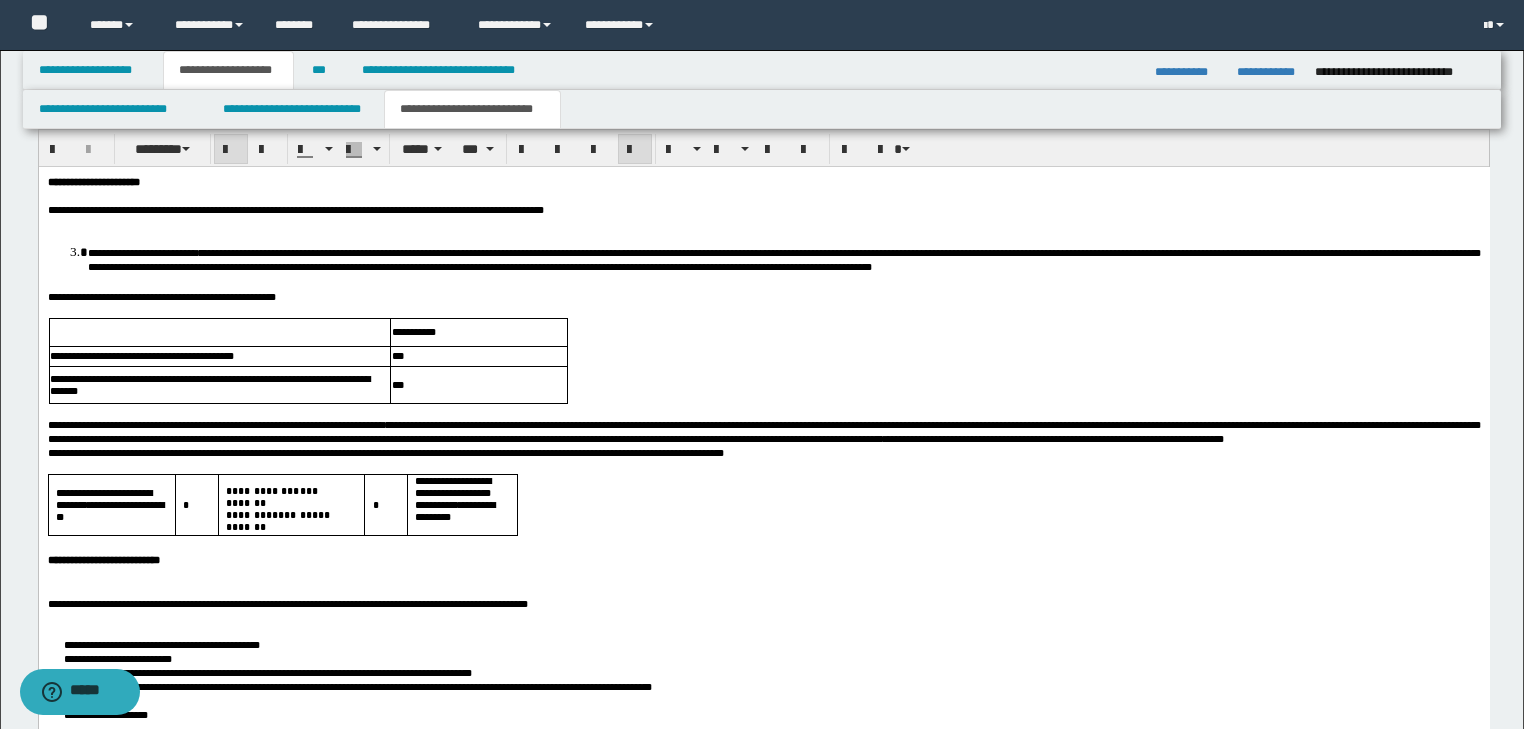 click on "**********" at bounding box center [763, 209] 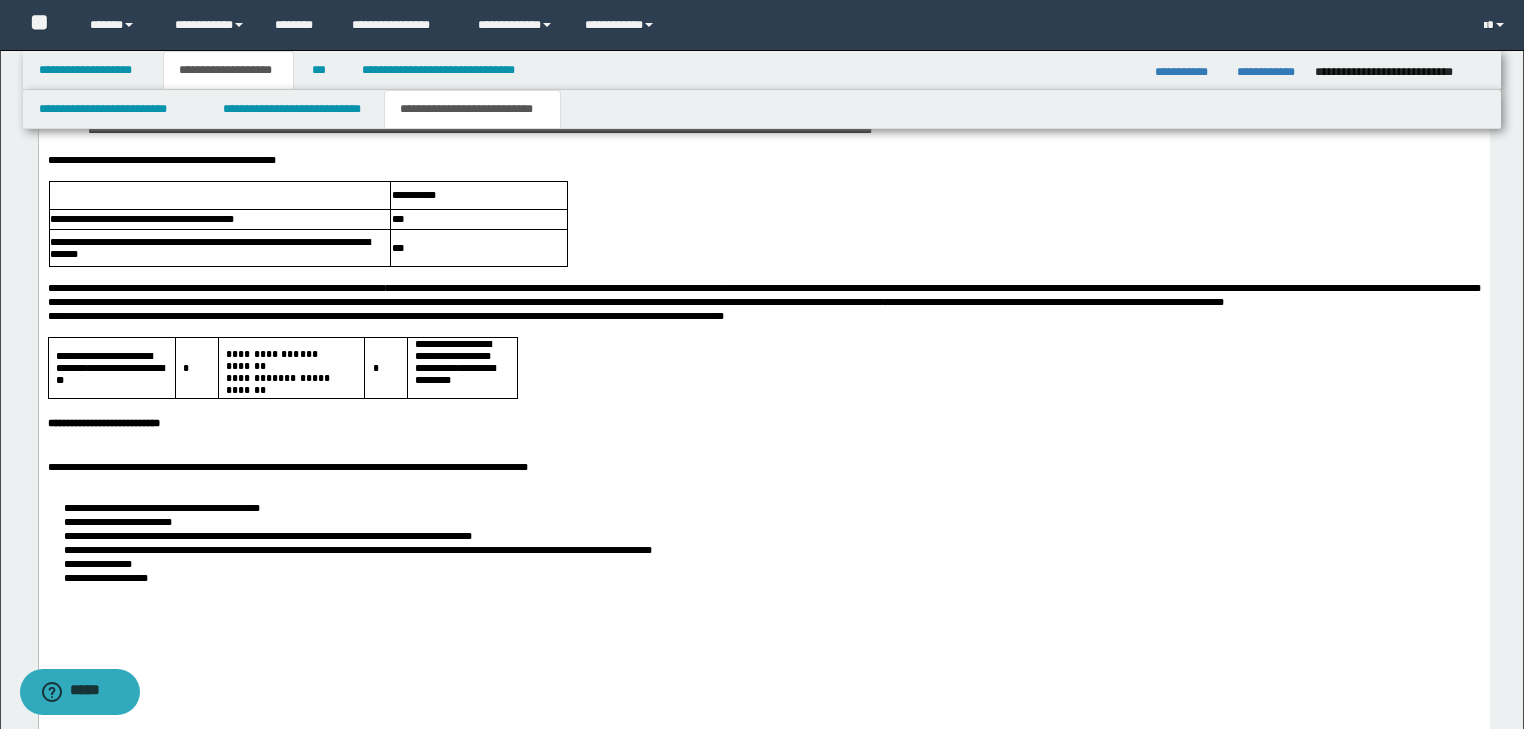 scroll, scrollTop: 1826, scrollLeft: 0, axis: vertical 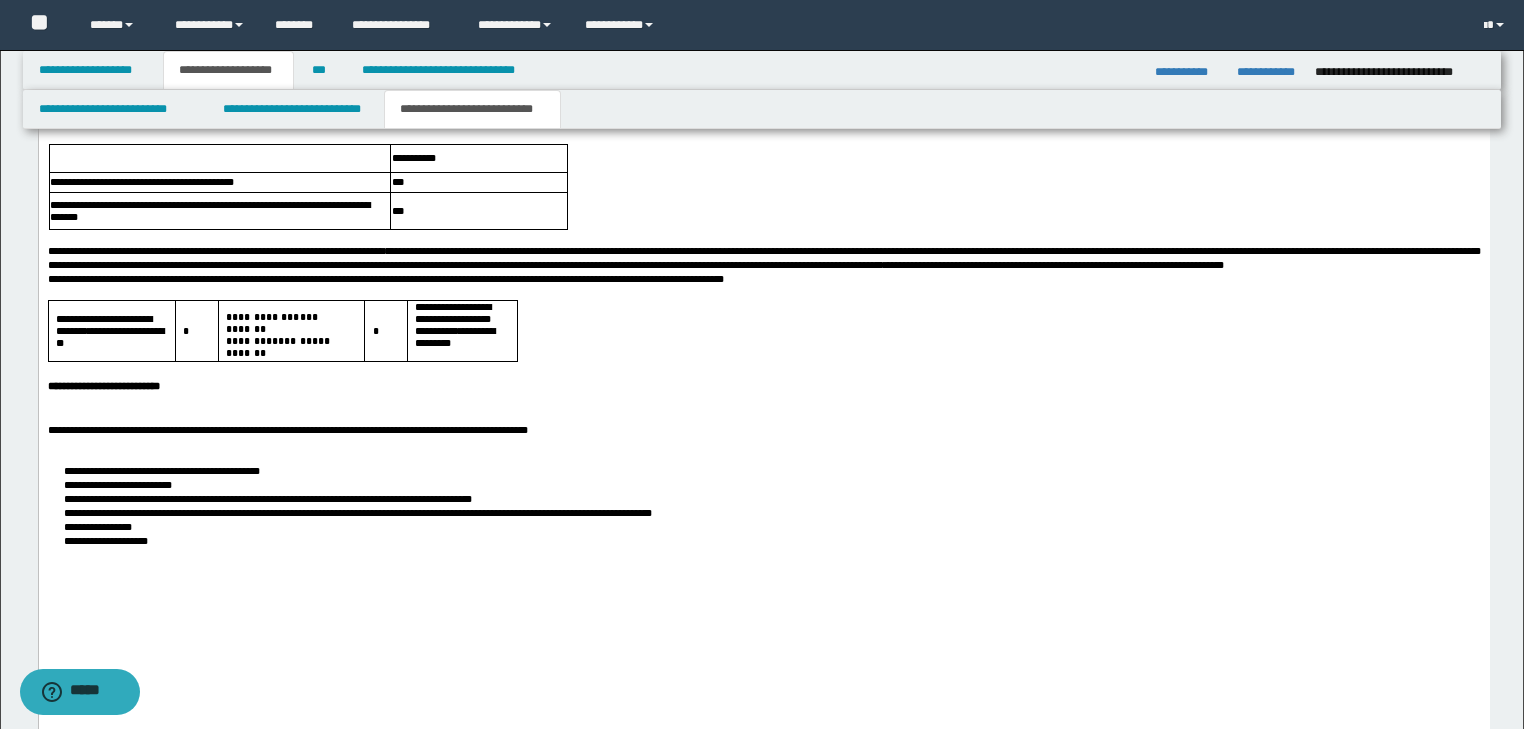 click on "**********" at bounding box center (763, 383) 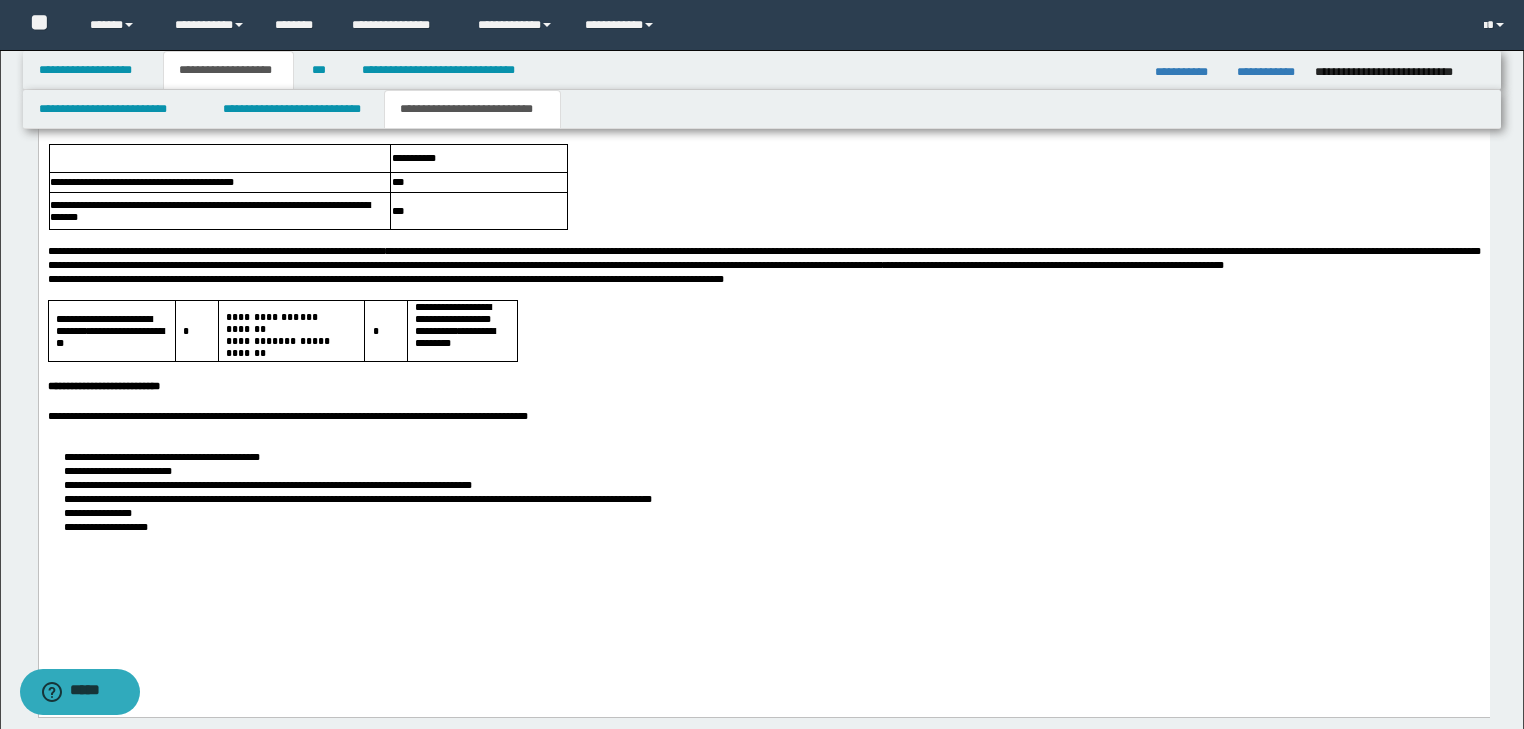 click on "**********" at bounding box center (763, 415) 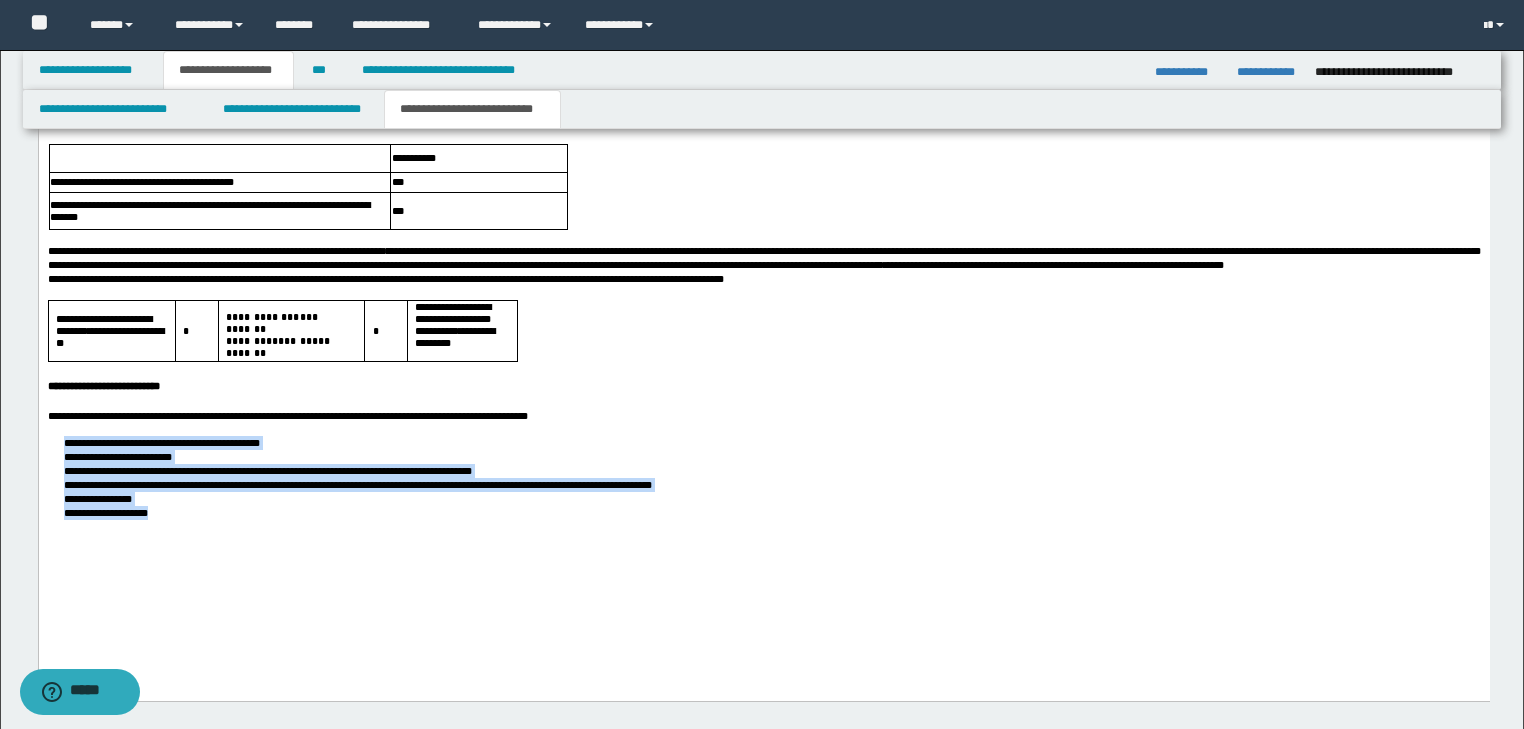 drag, startPoint x: 61, startPoint y: 487, endPoint x: 203, endPoint y: 566, distance: 162.49615 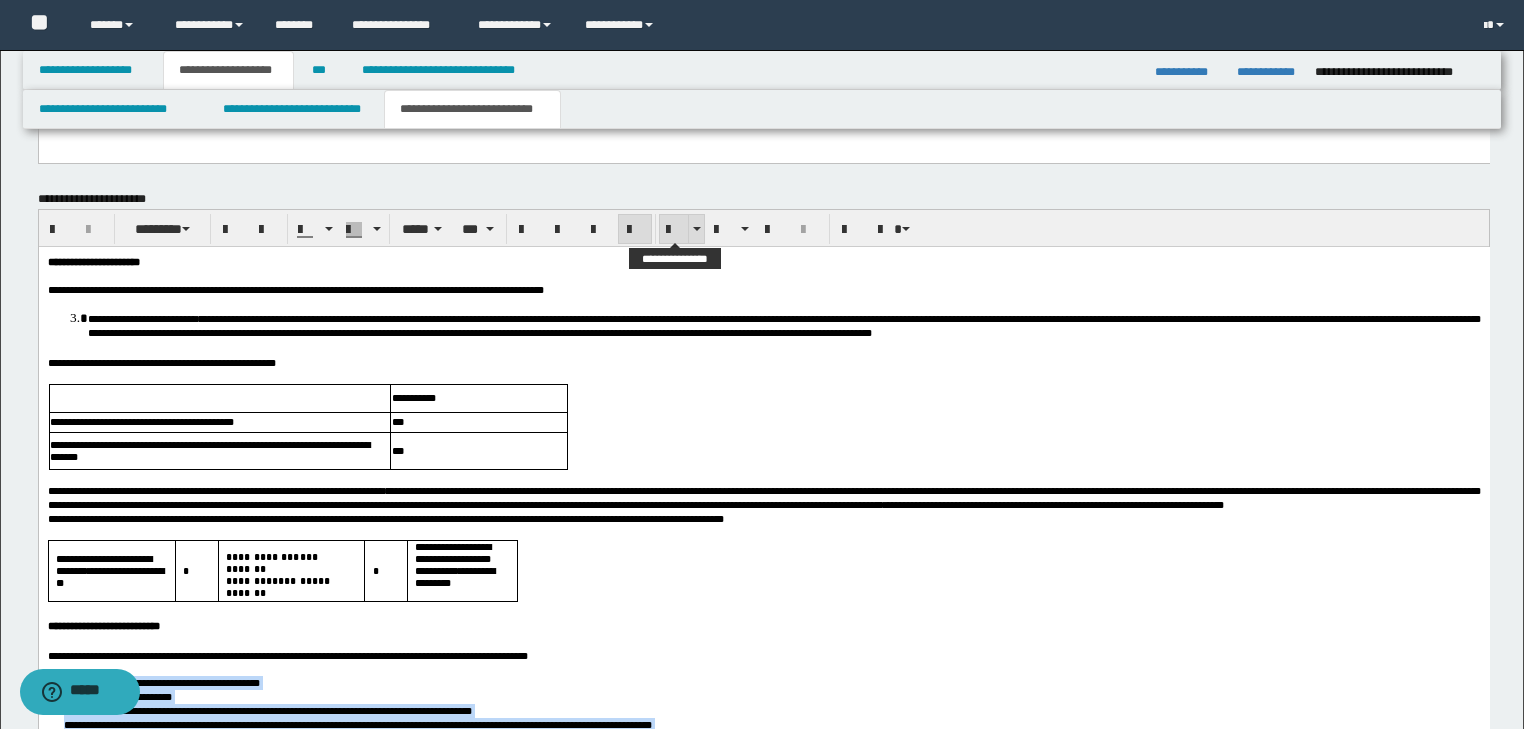 click at bounding box center (674, 229) 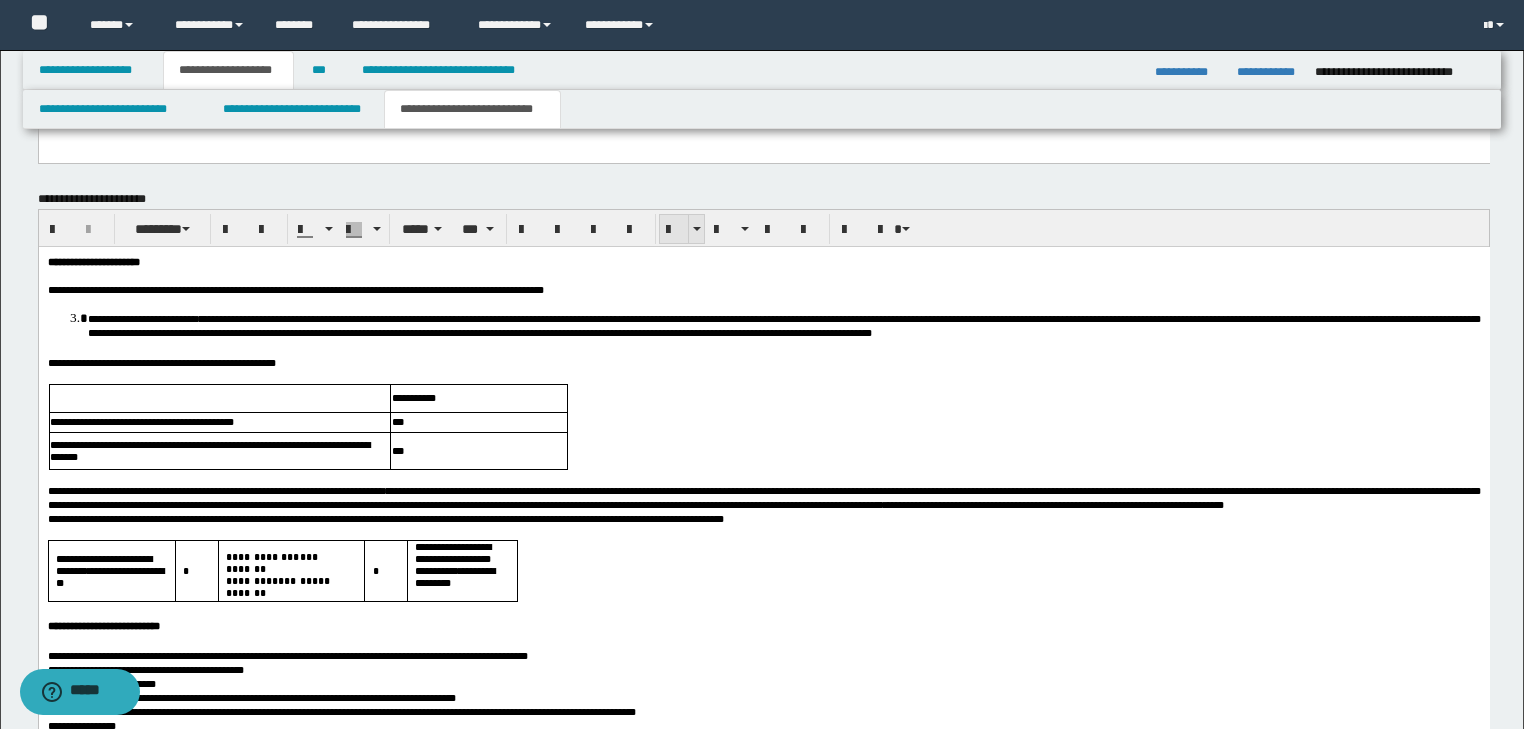 click at bounding box center (674, 229) 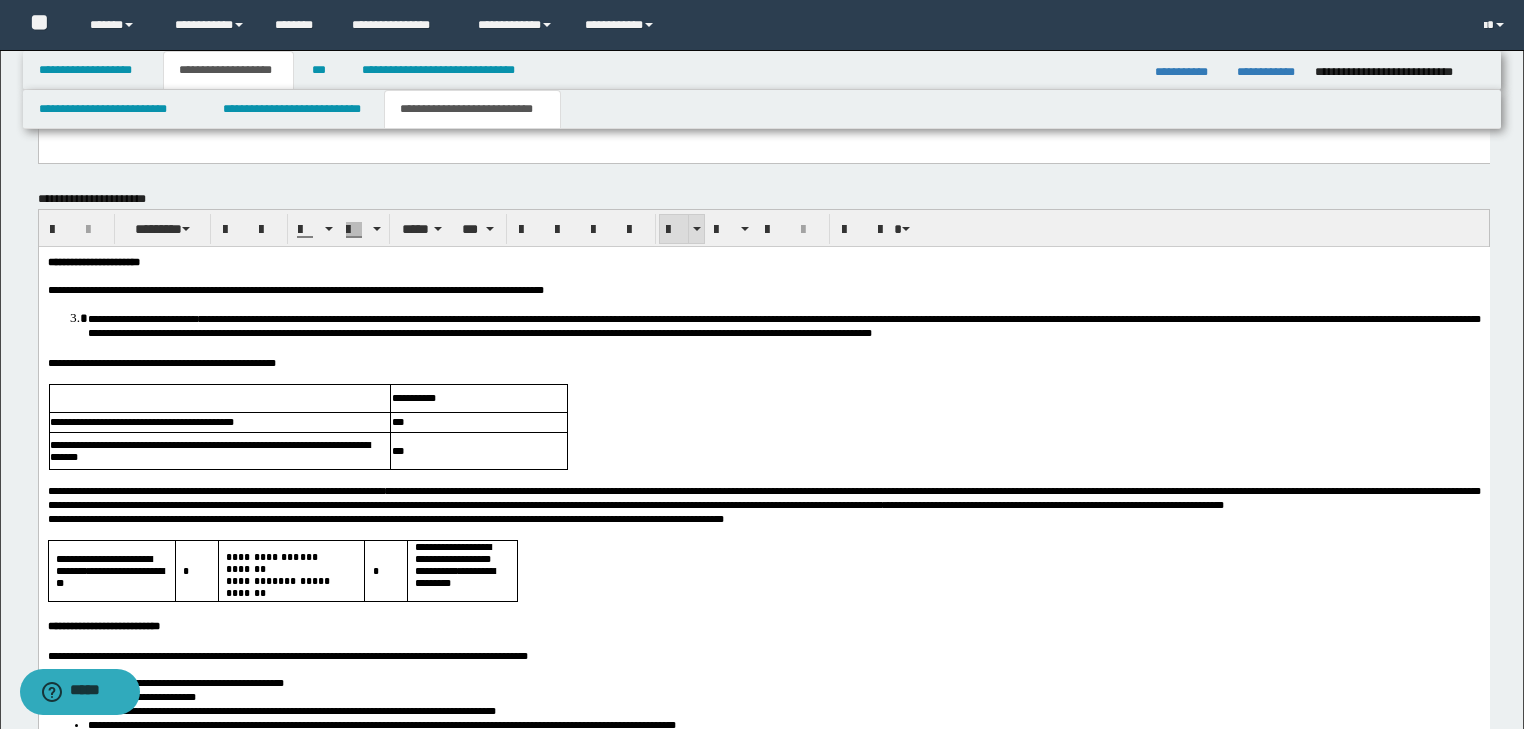 click at bounding box center [674, 229] 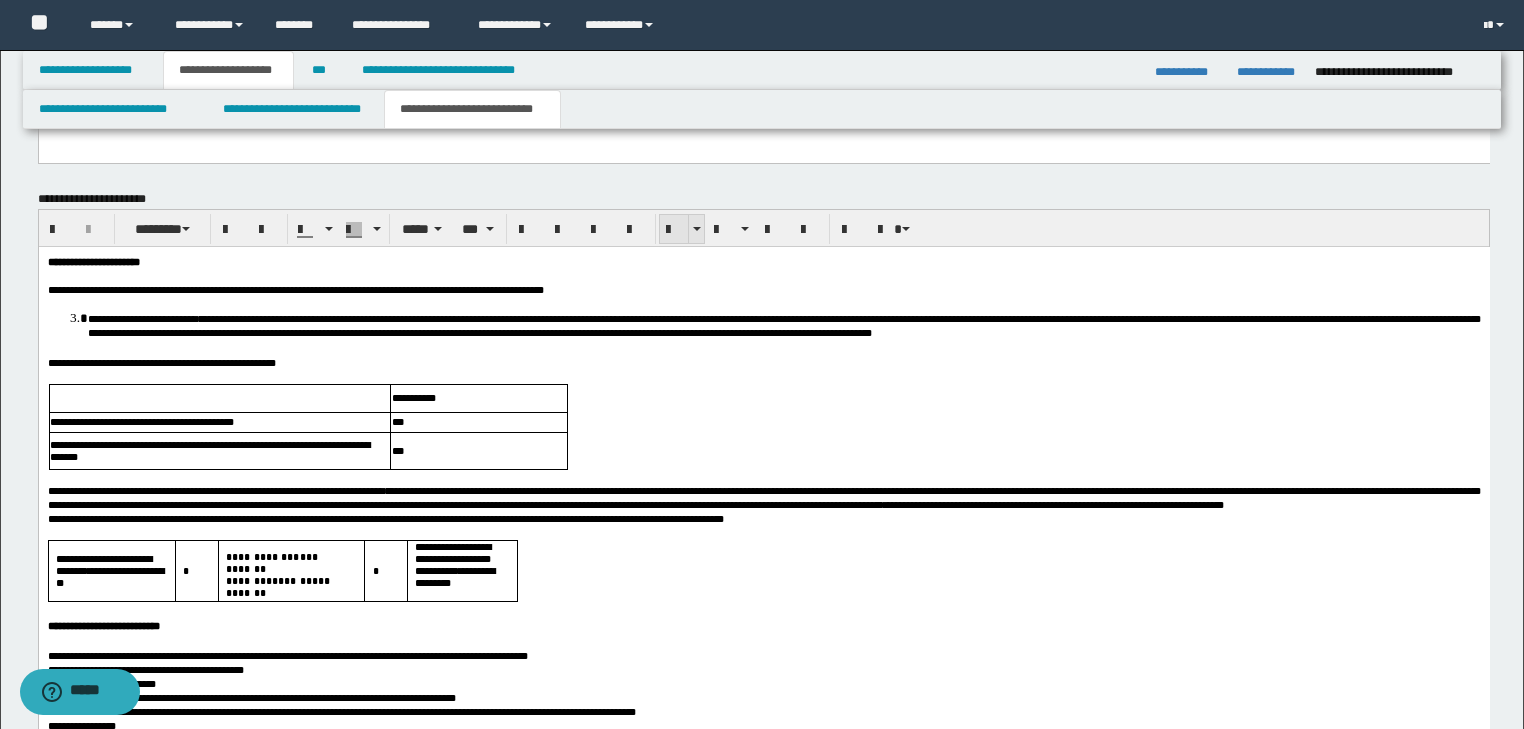 click at bounding box center (674, 229) 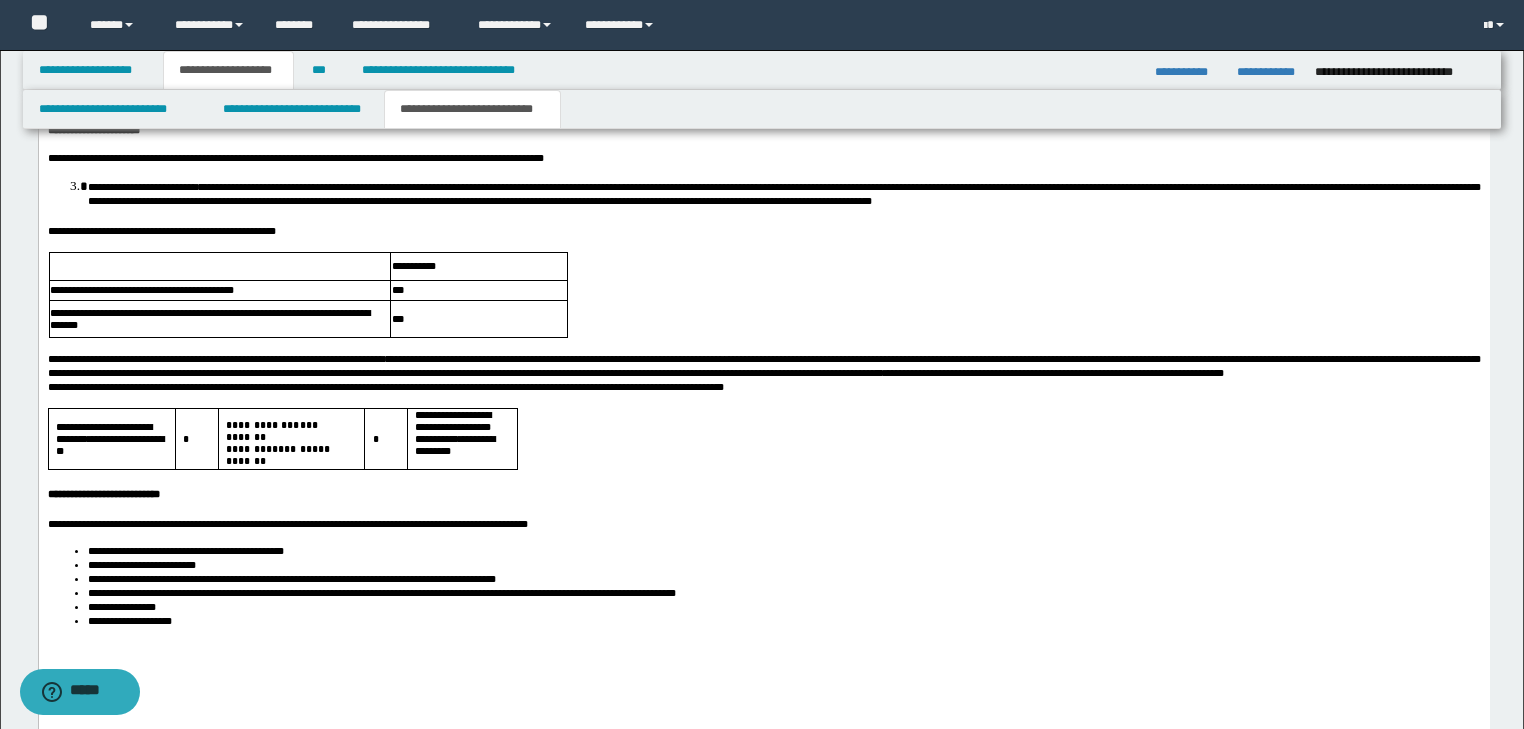 scroll, scrollTop: 1906, scrollLeft: 0, axis: vertical 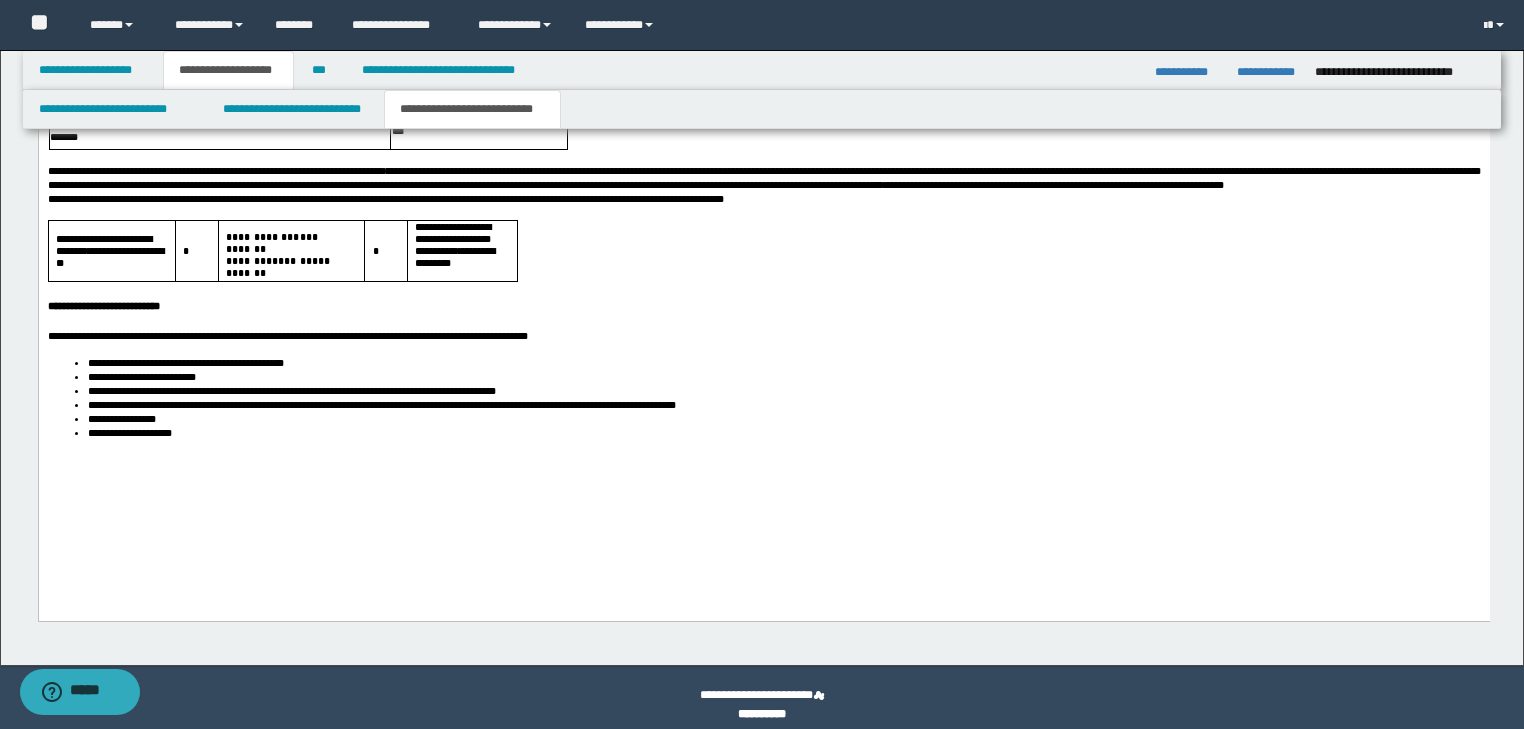 click on "**********" at bounding box center (763, 219) 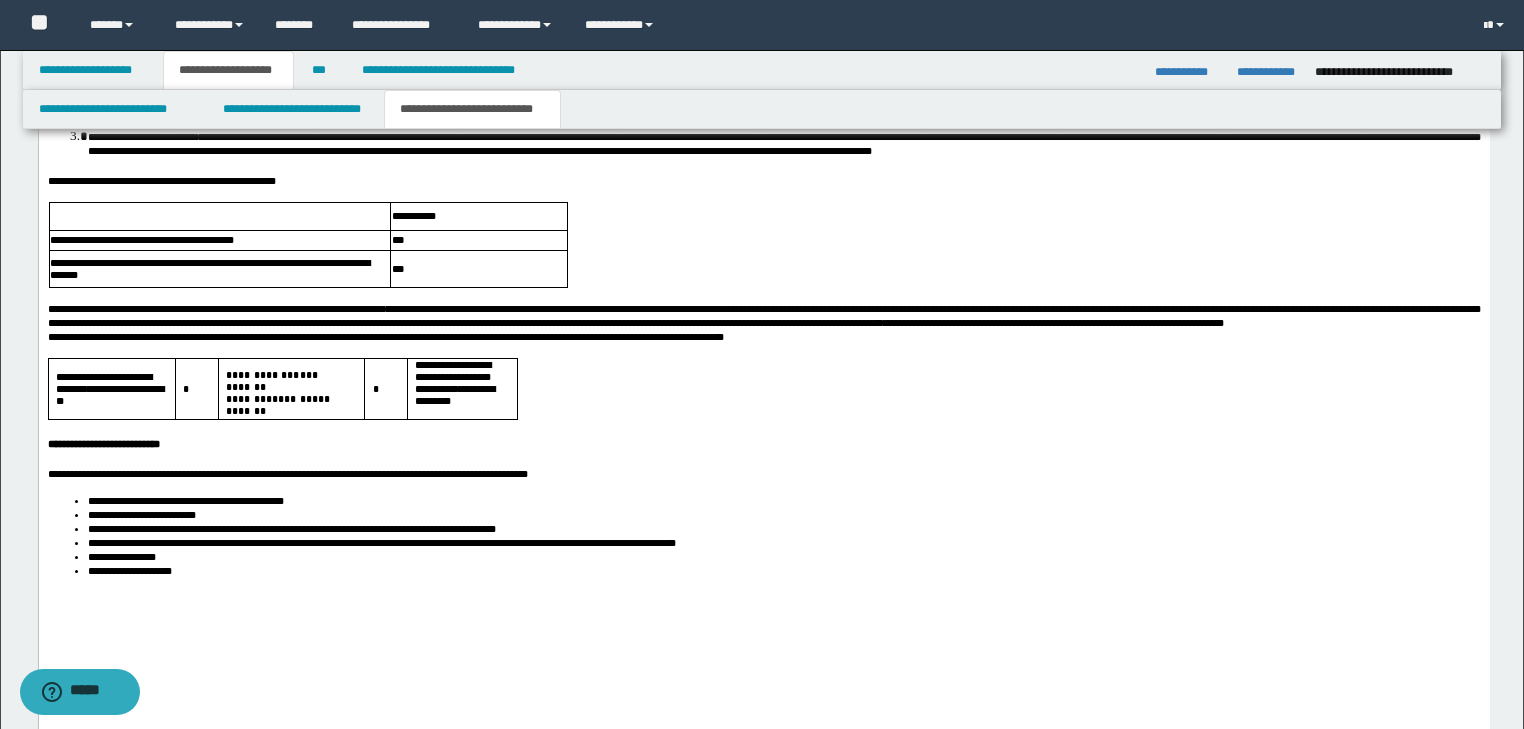 scroll, scrollTop: 1666, scrollLeft: 0, axis: vertical 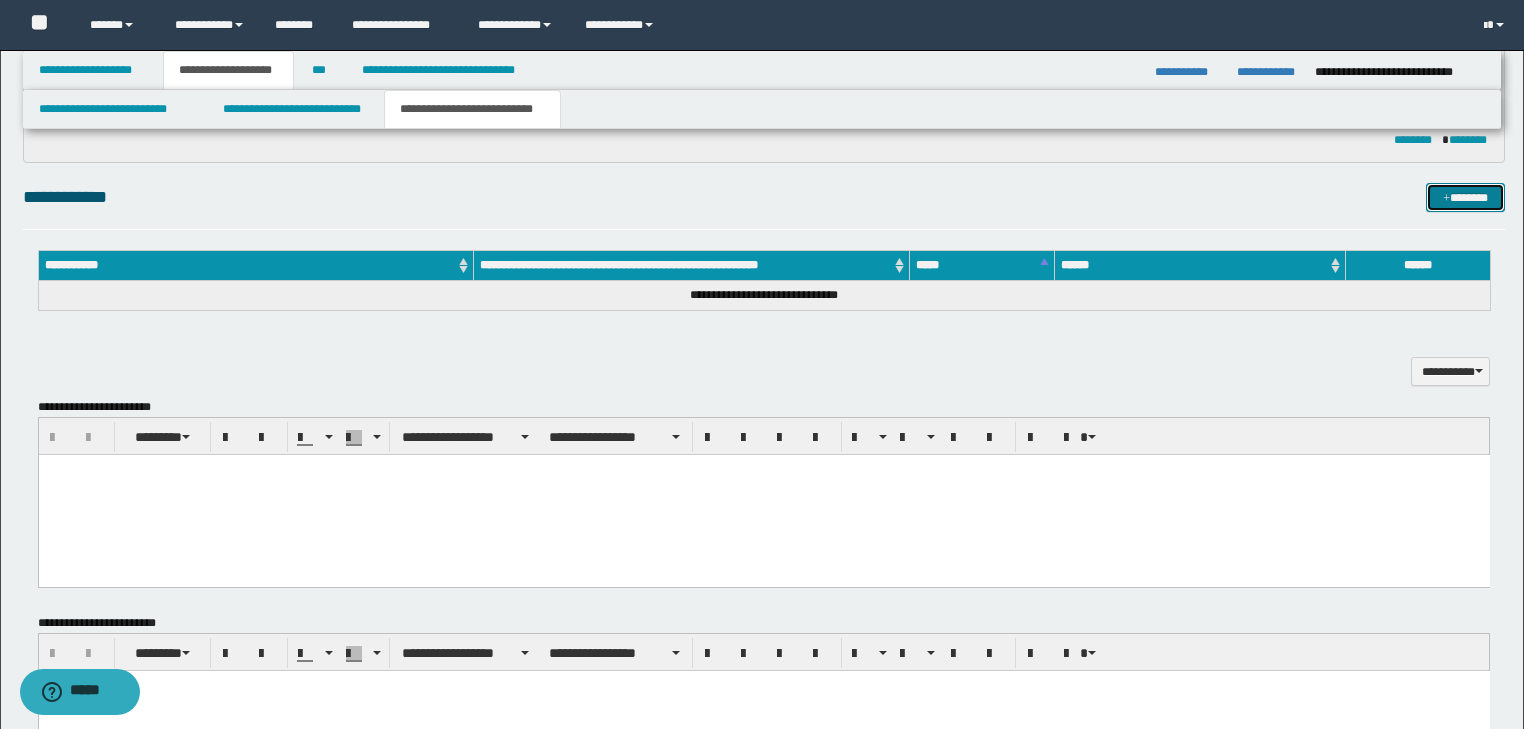 click on "*******" at bounding box center [1465, 198] 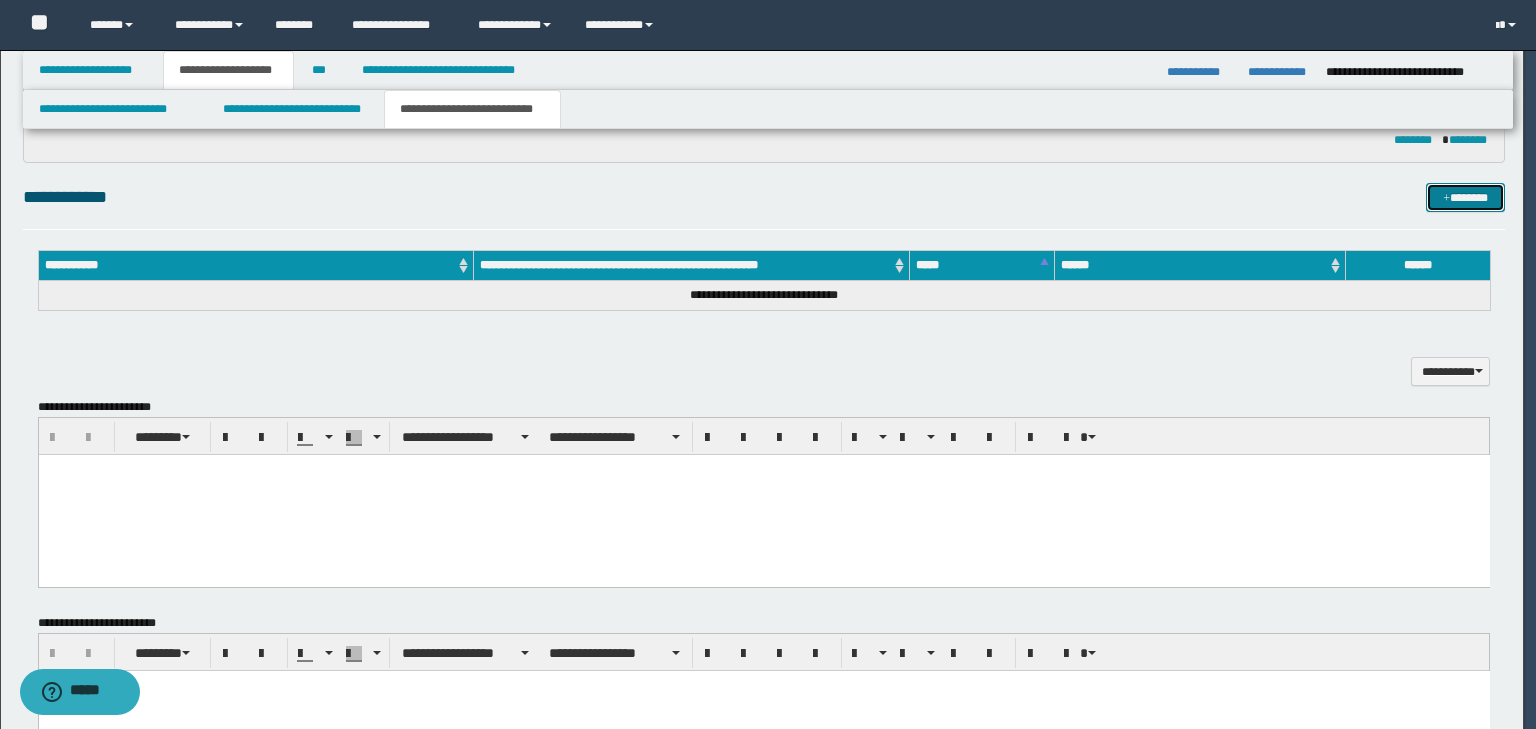 type 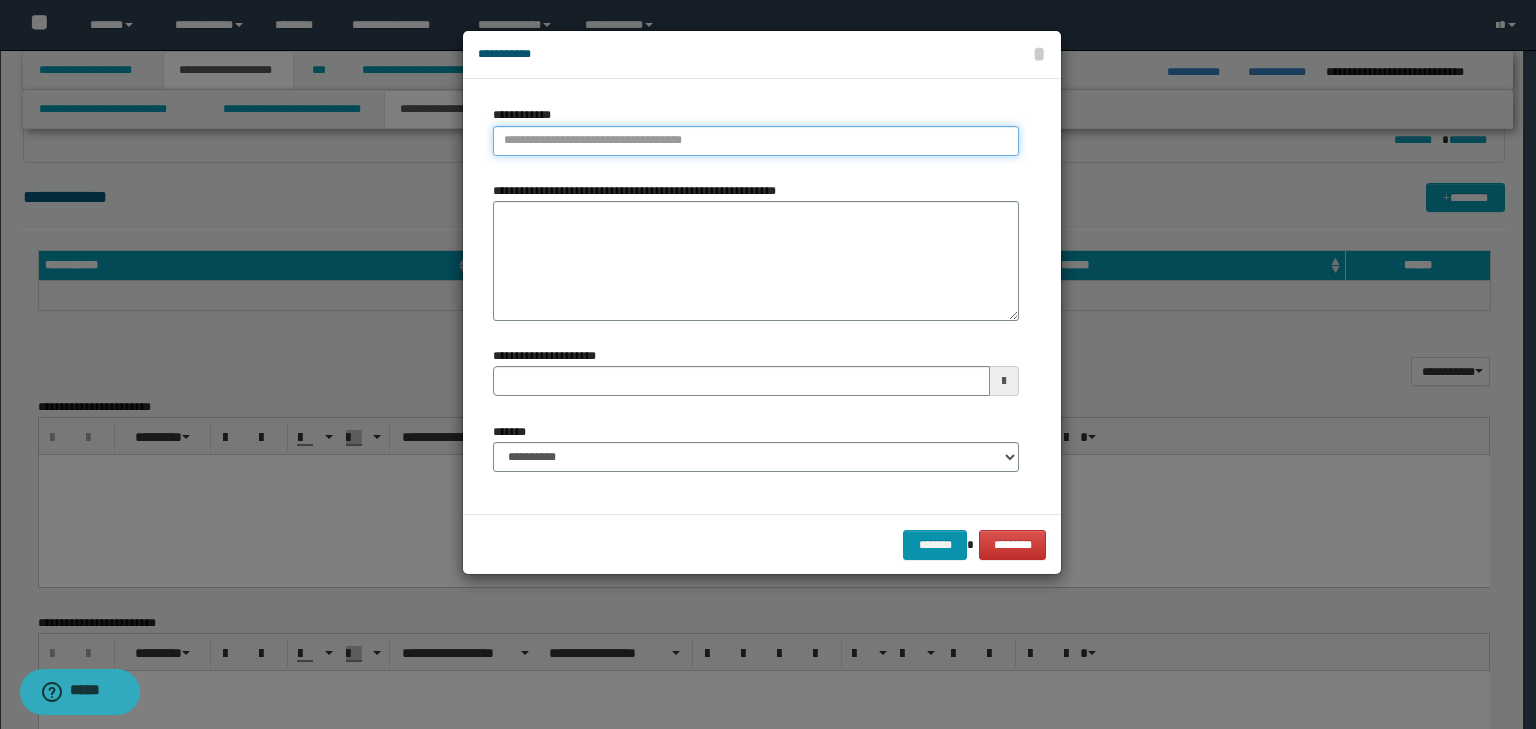 click on "**********" at bounding box center (756, 141) 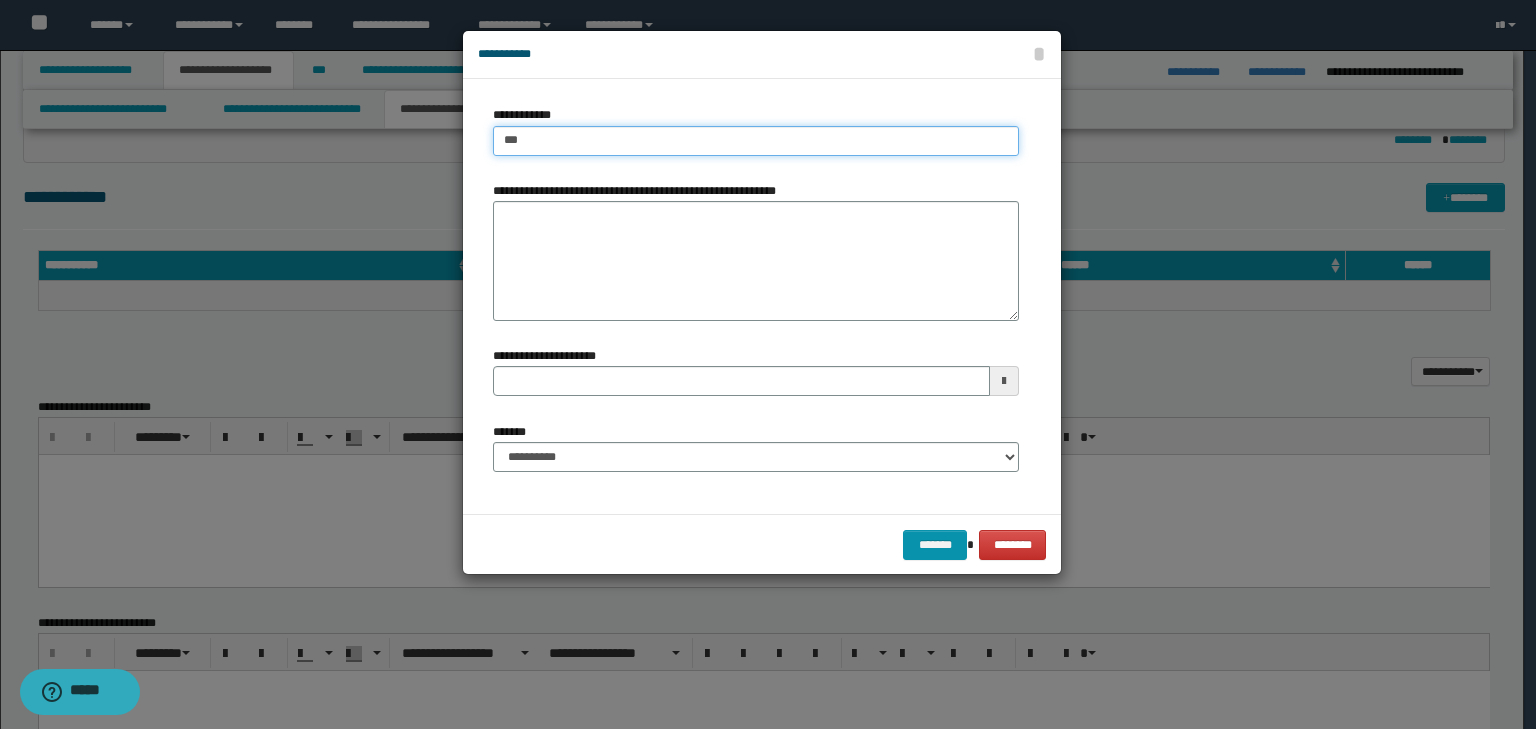 type on "****" 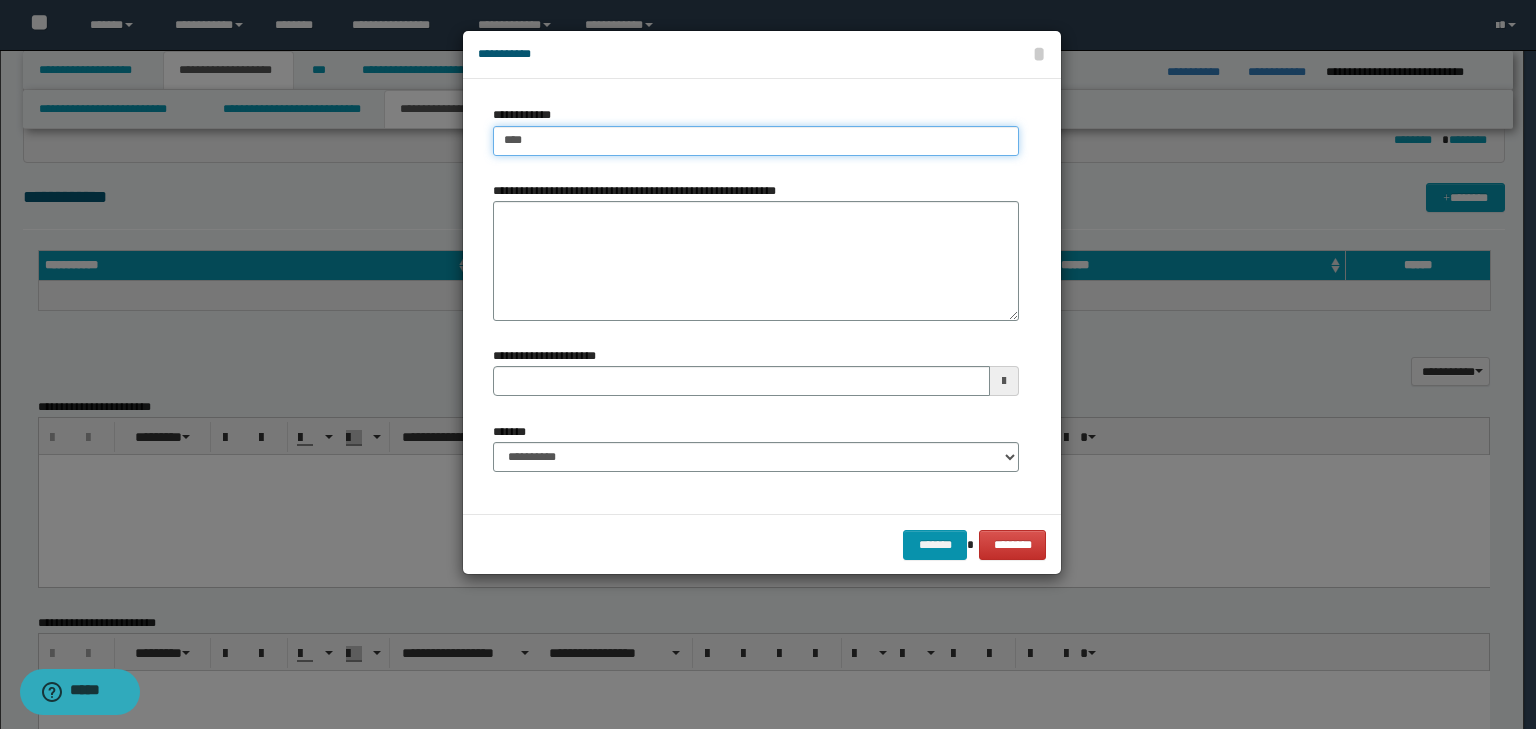 type on "****" 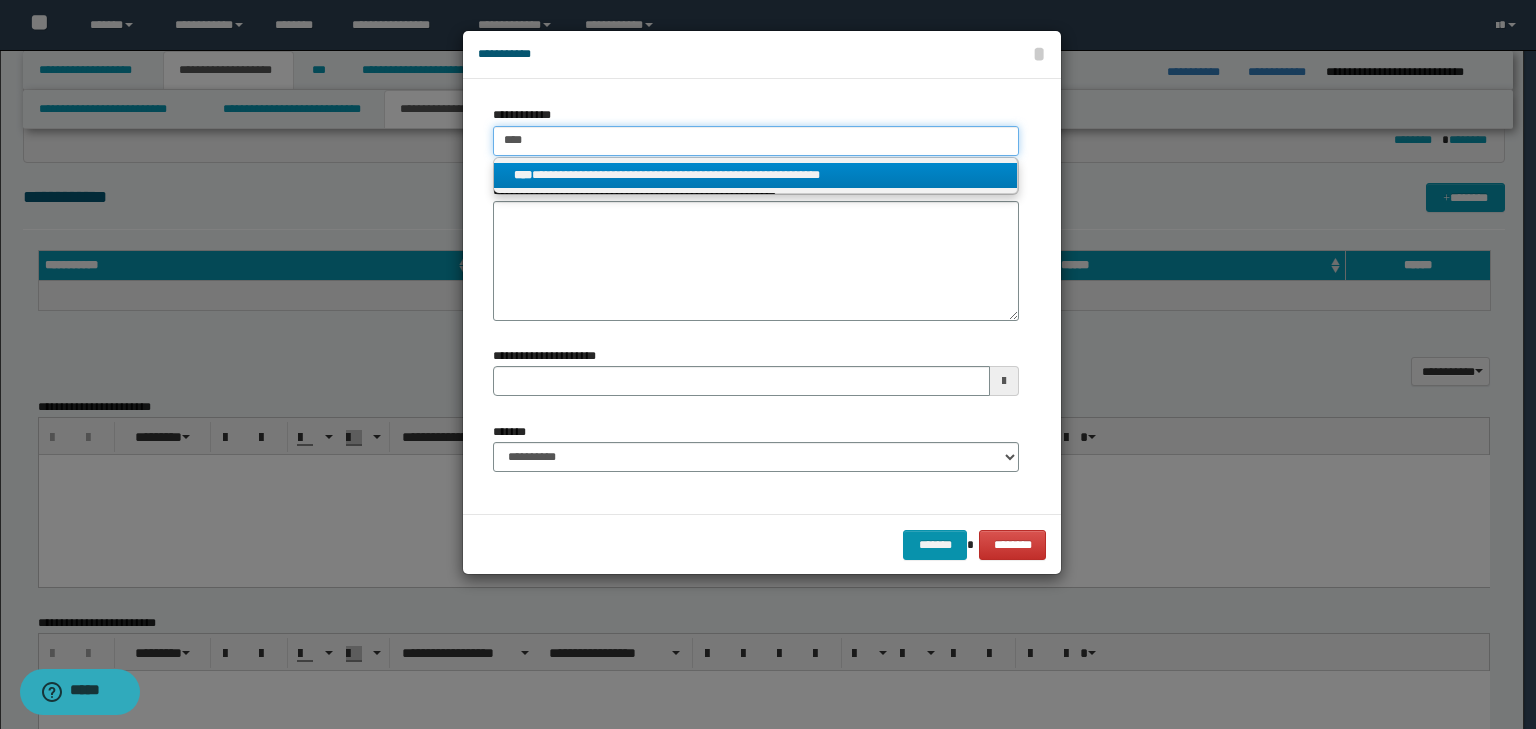 type on "****" 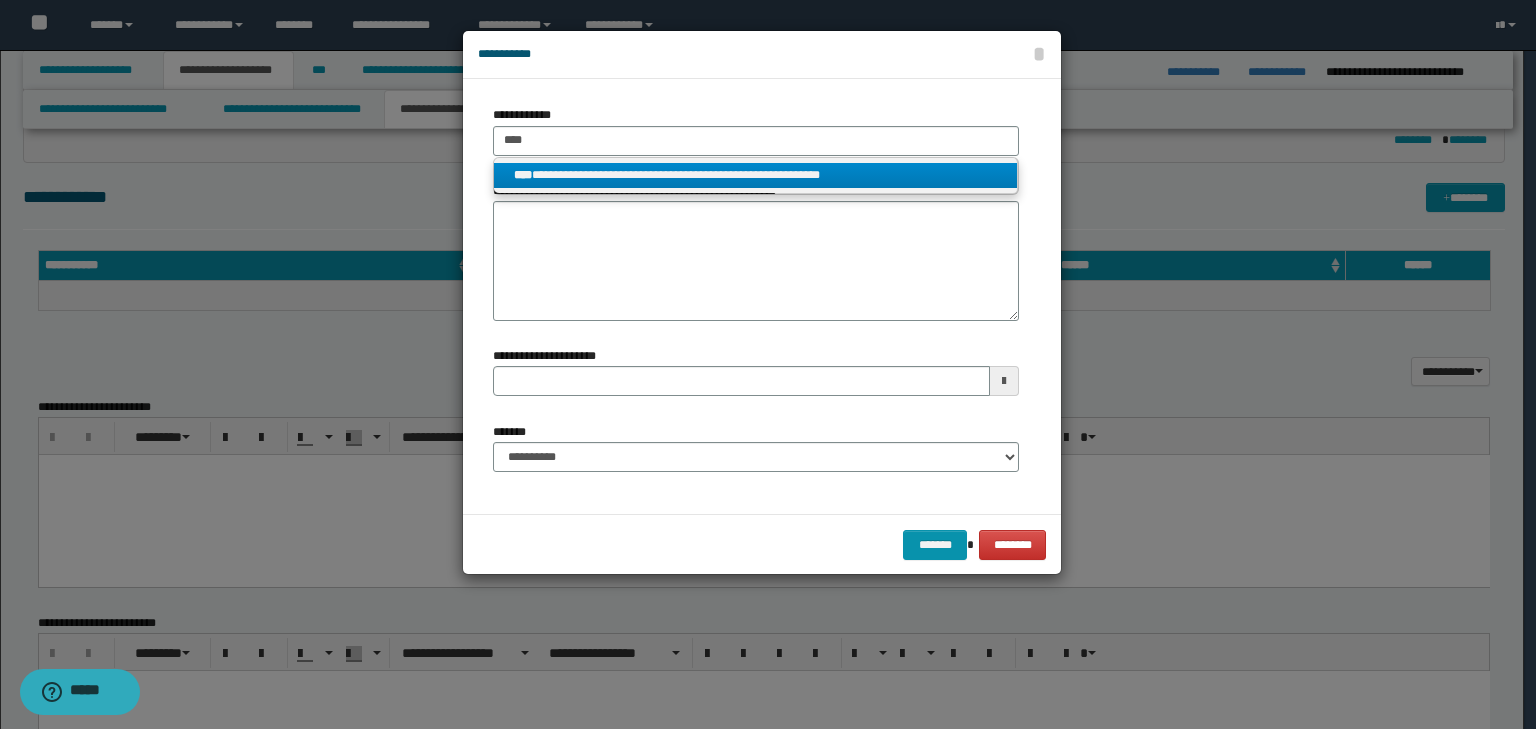 click on "**********" at bounding box center [756, 175] 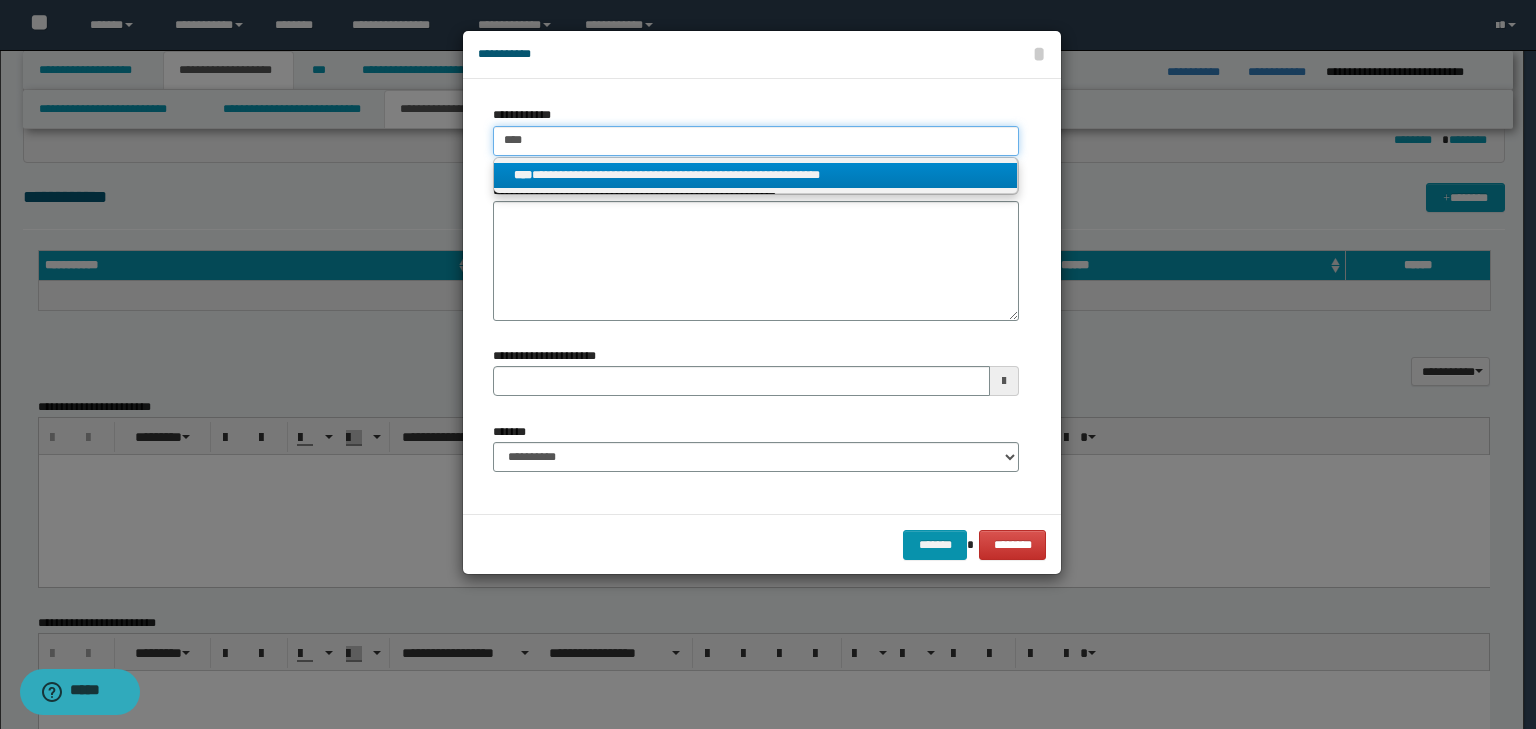 type 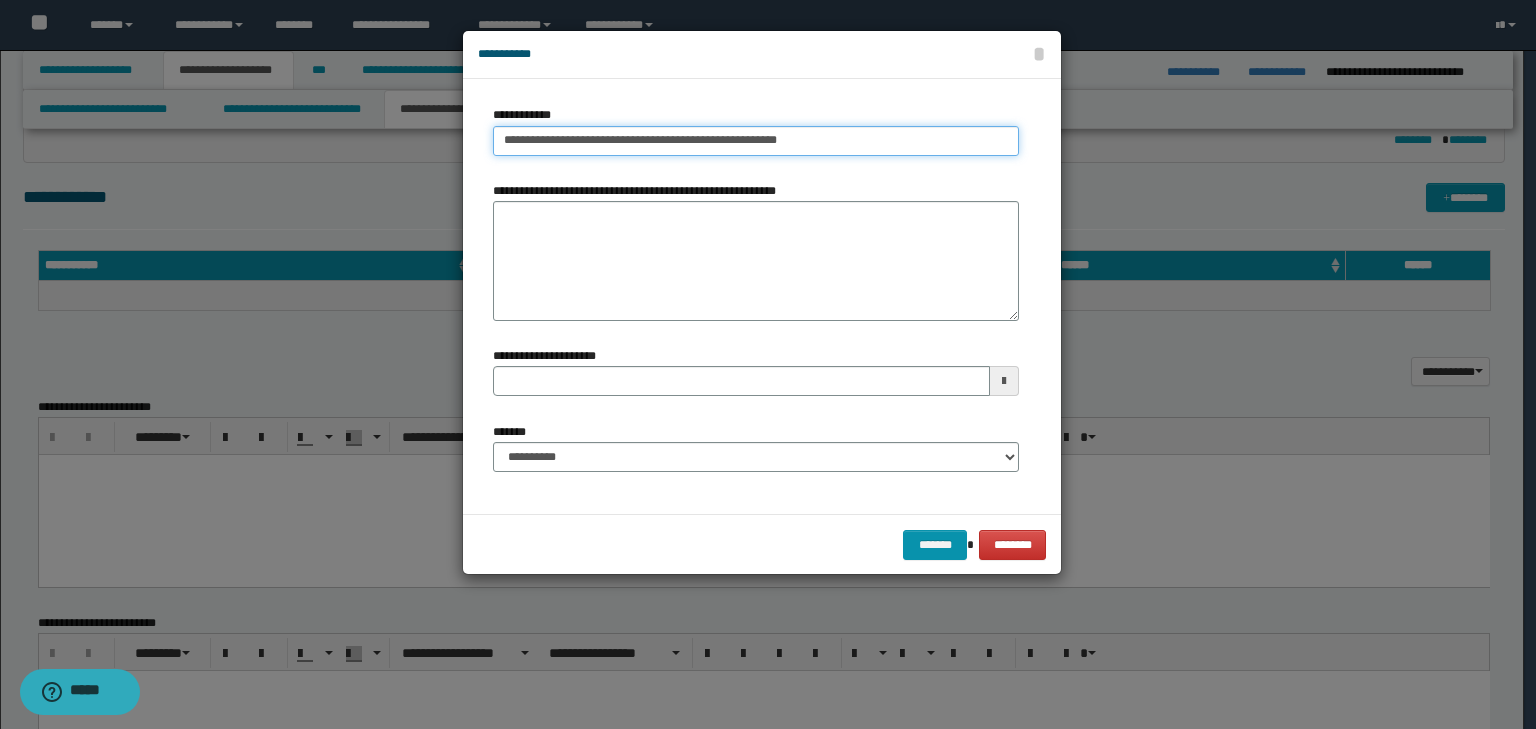 type on "**********" 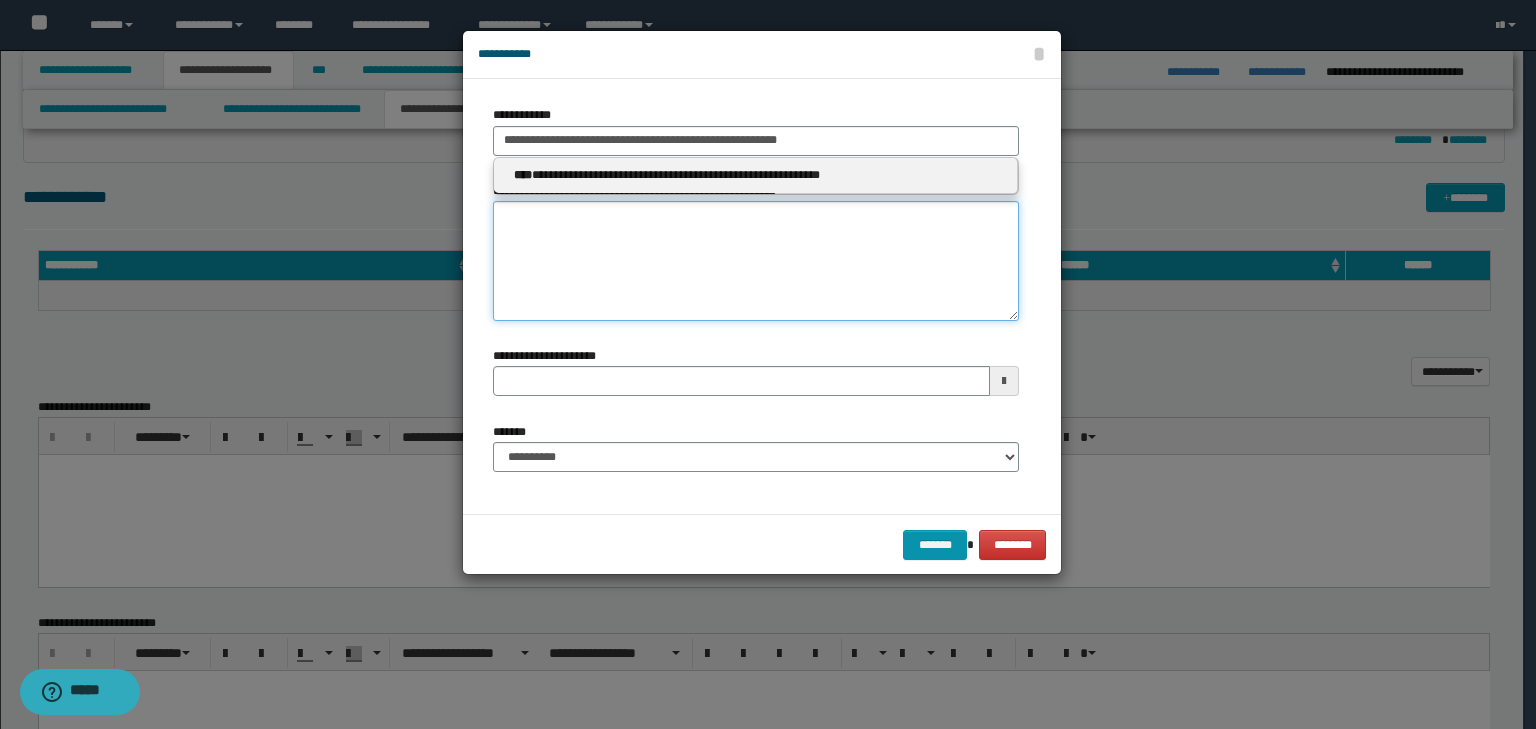 type 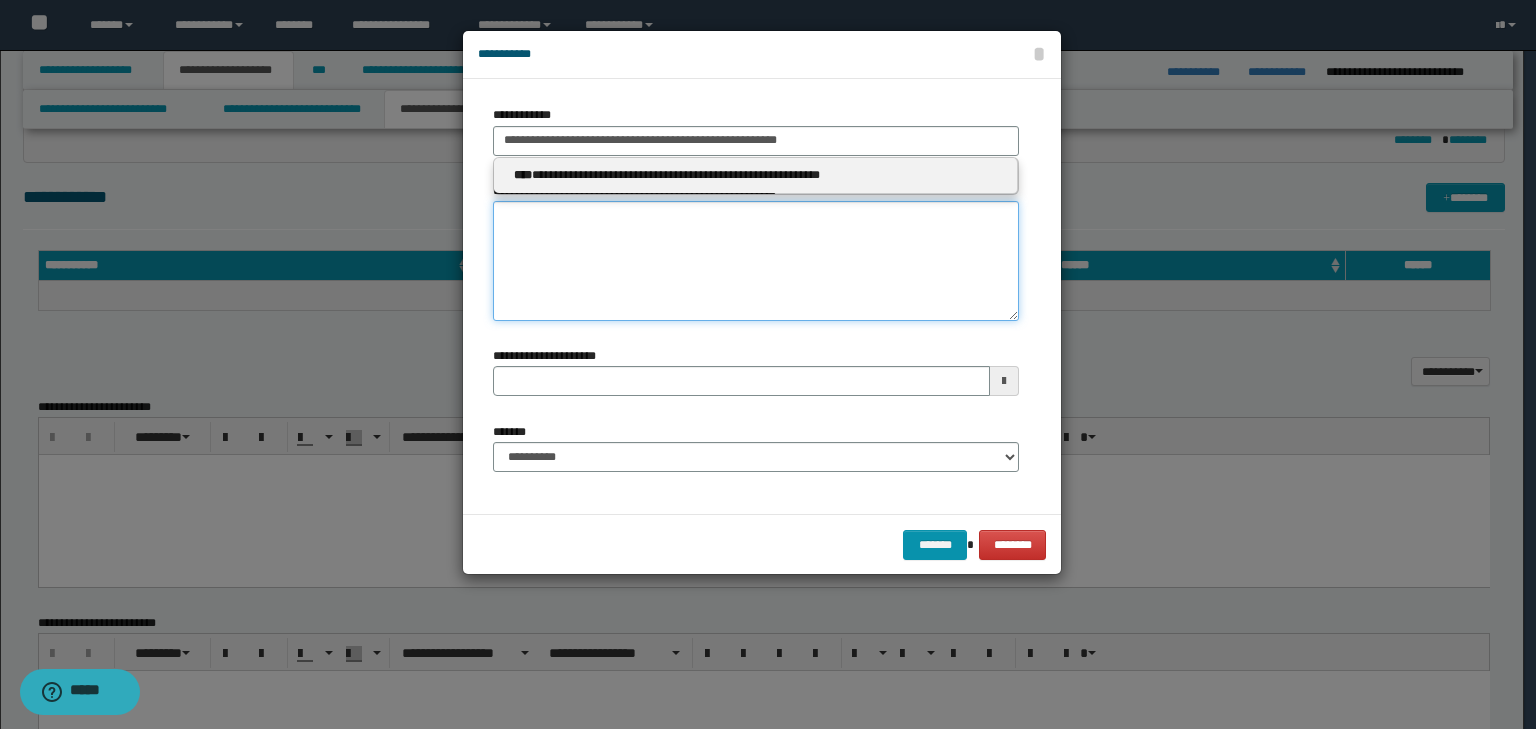 click on "**********" at bounding box center (756, 261) 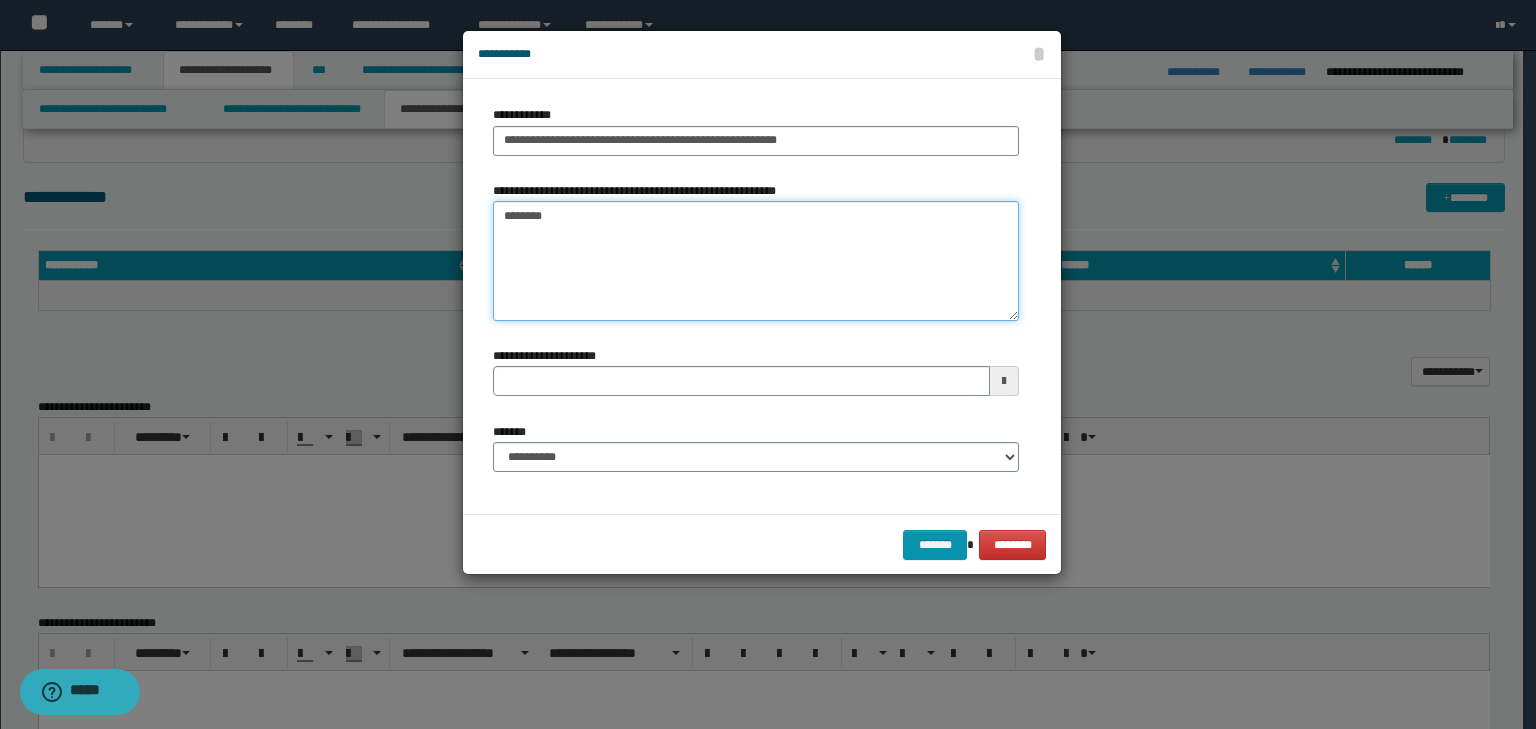 type on "*********" 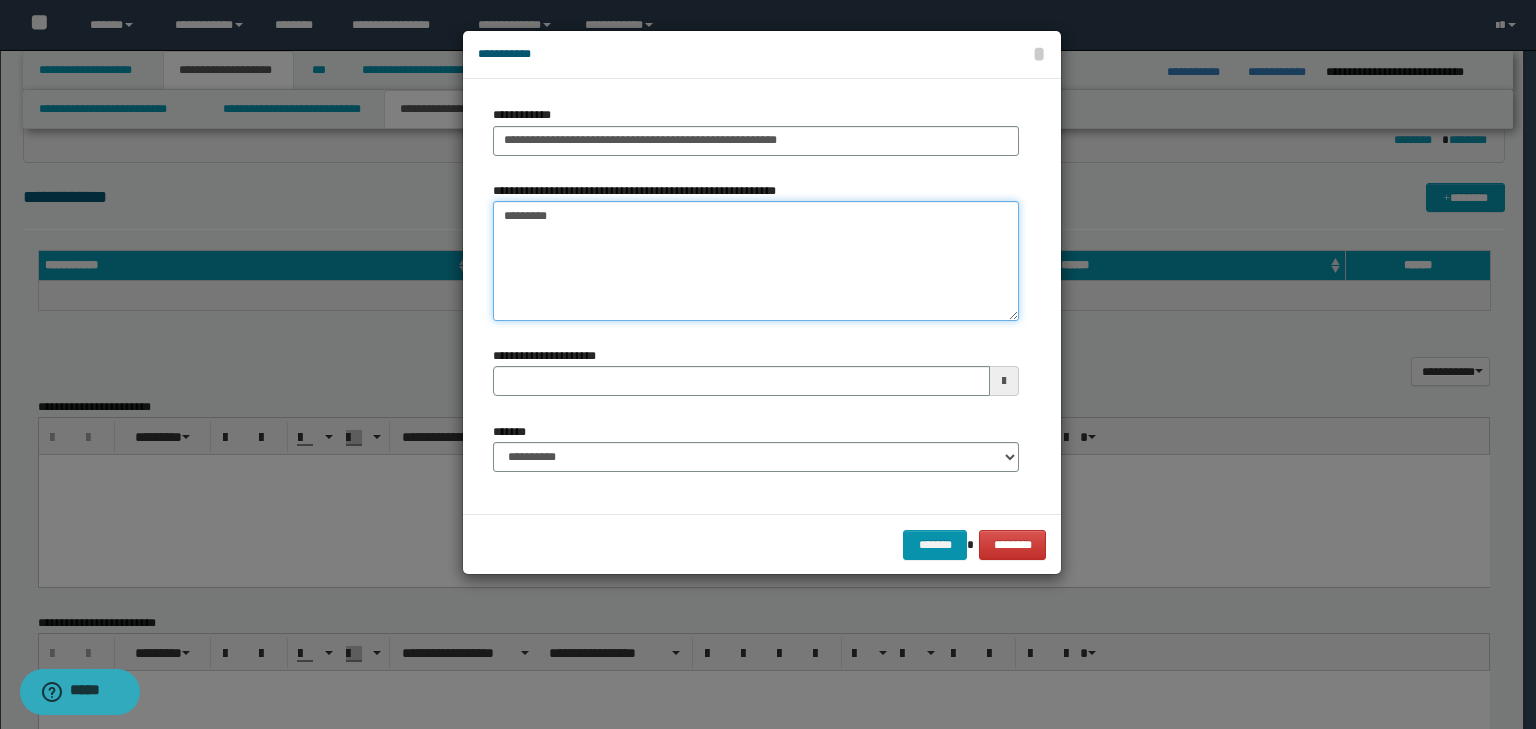 type 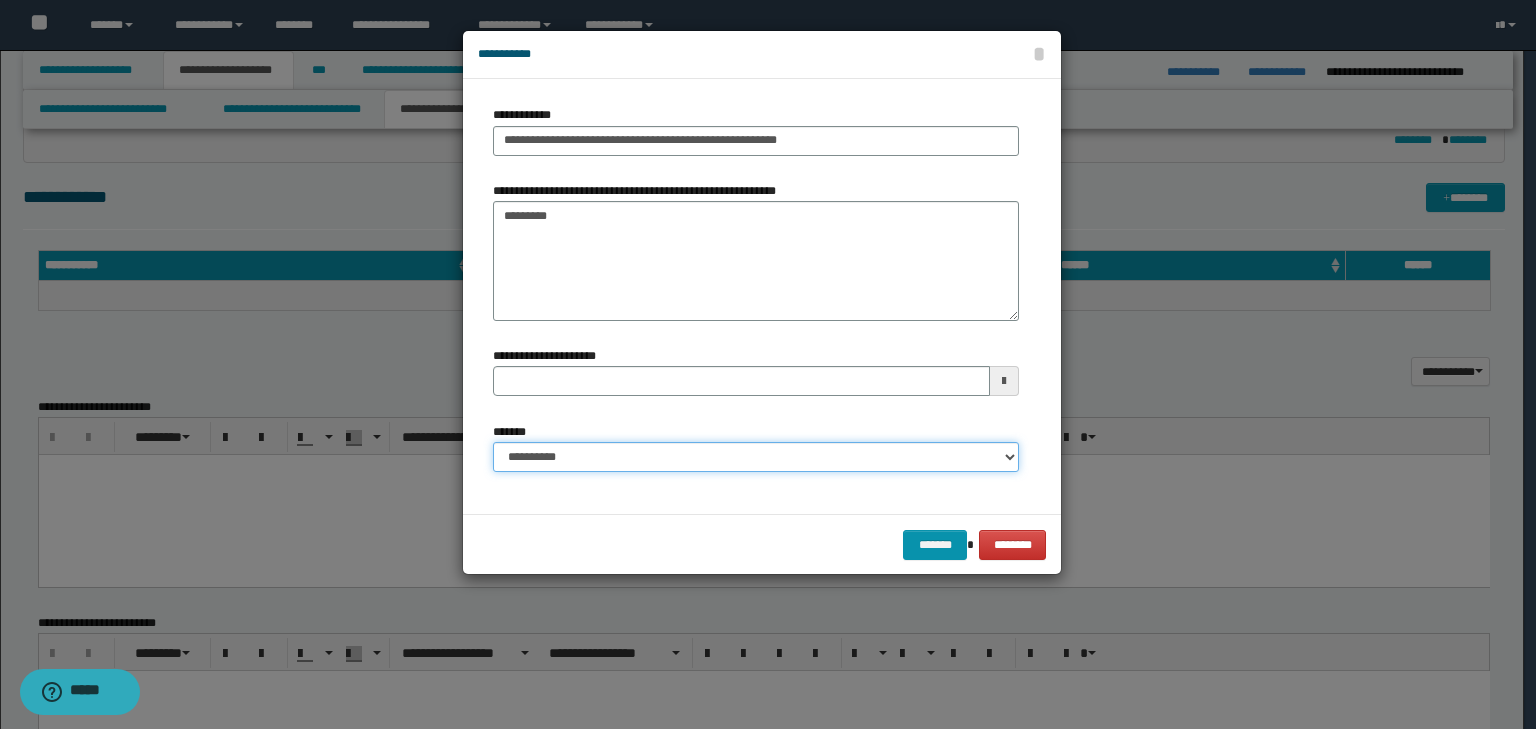 click on "**********" at bounding box center [756, 457] 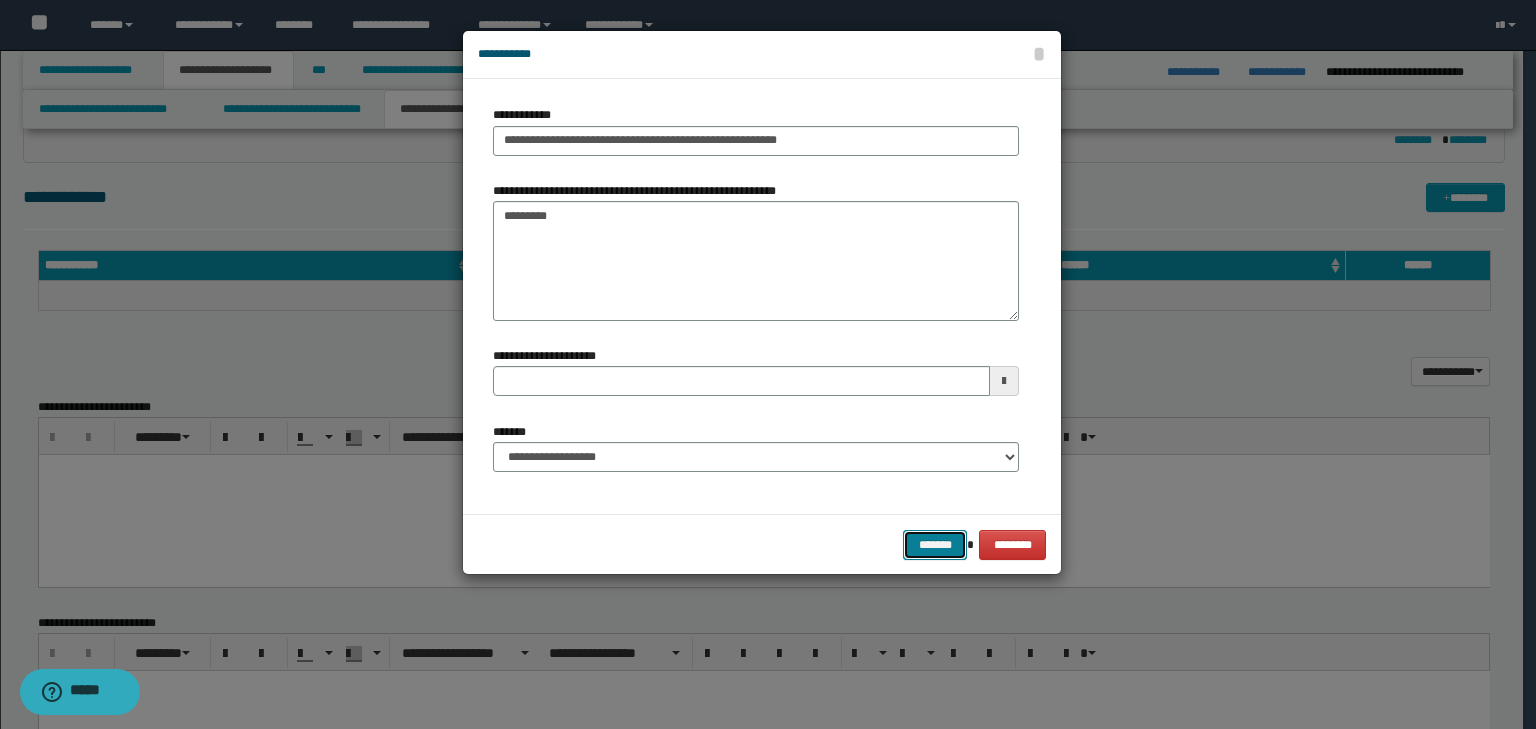 click on "*******" at bounding box center (935, 545) 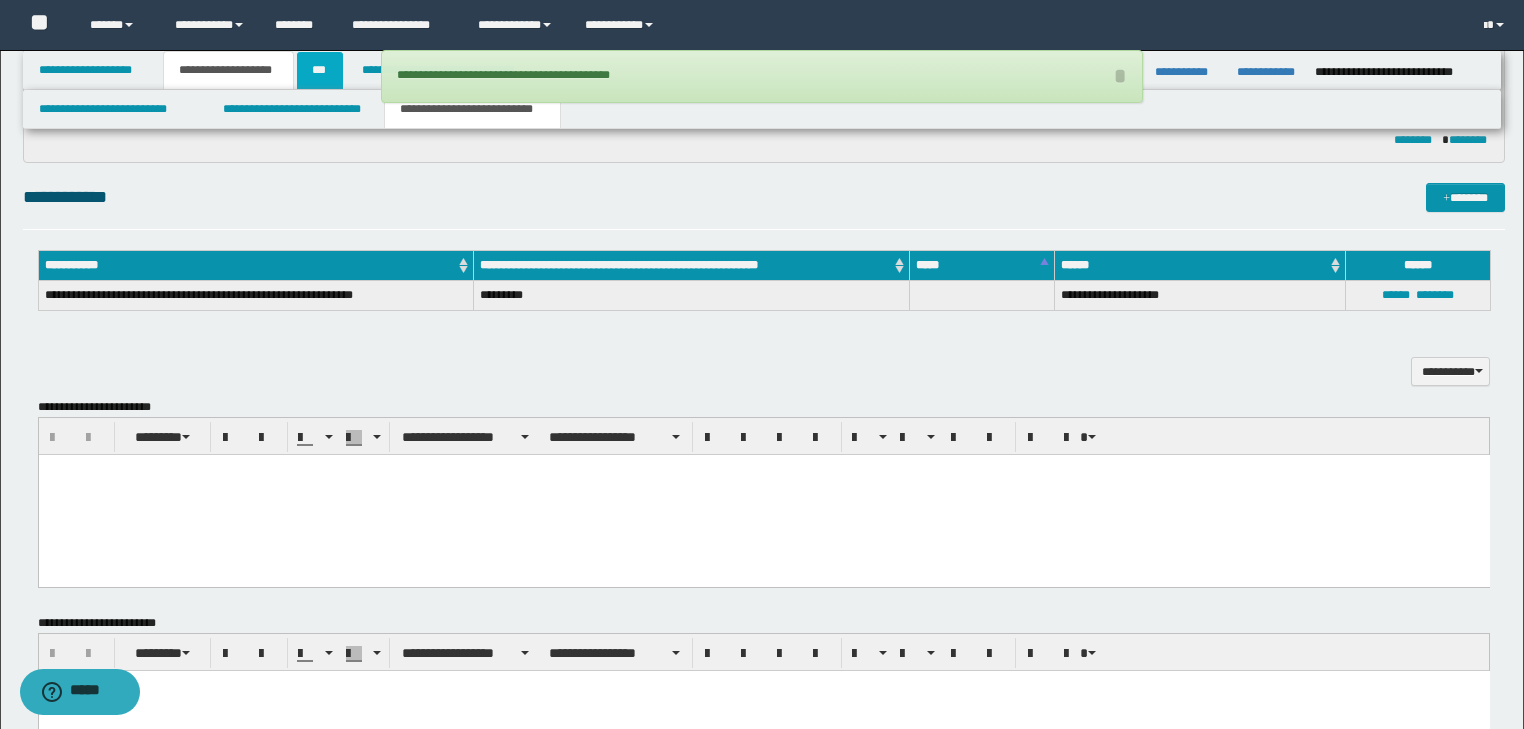 click on "***" at bounding box center (320, 70) 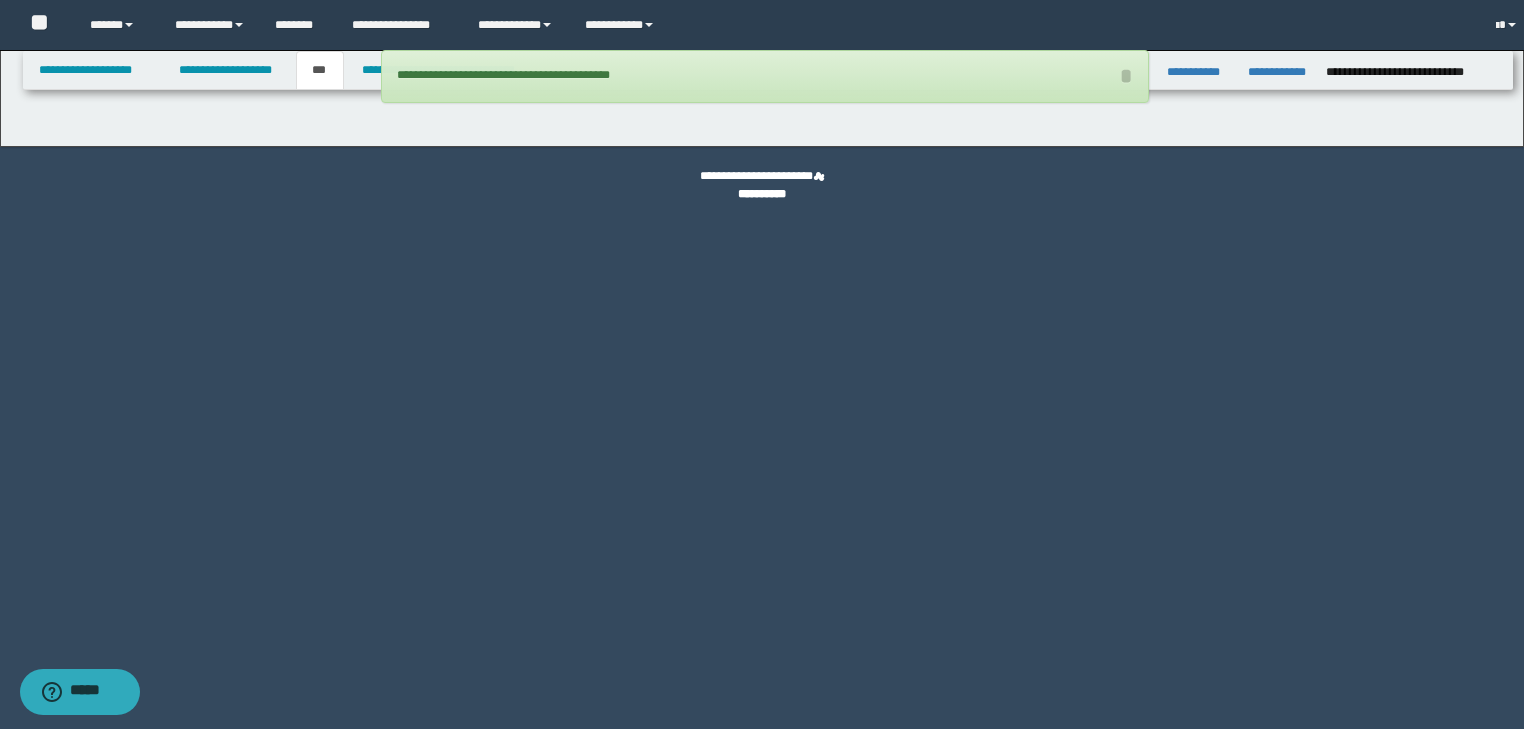 scroll, scrollTop: 0, scrollLeft: 0, axis: both 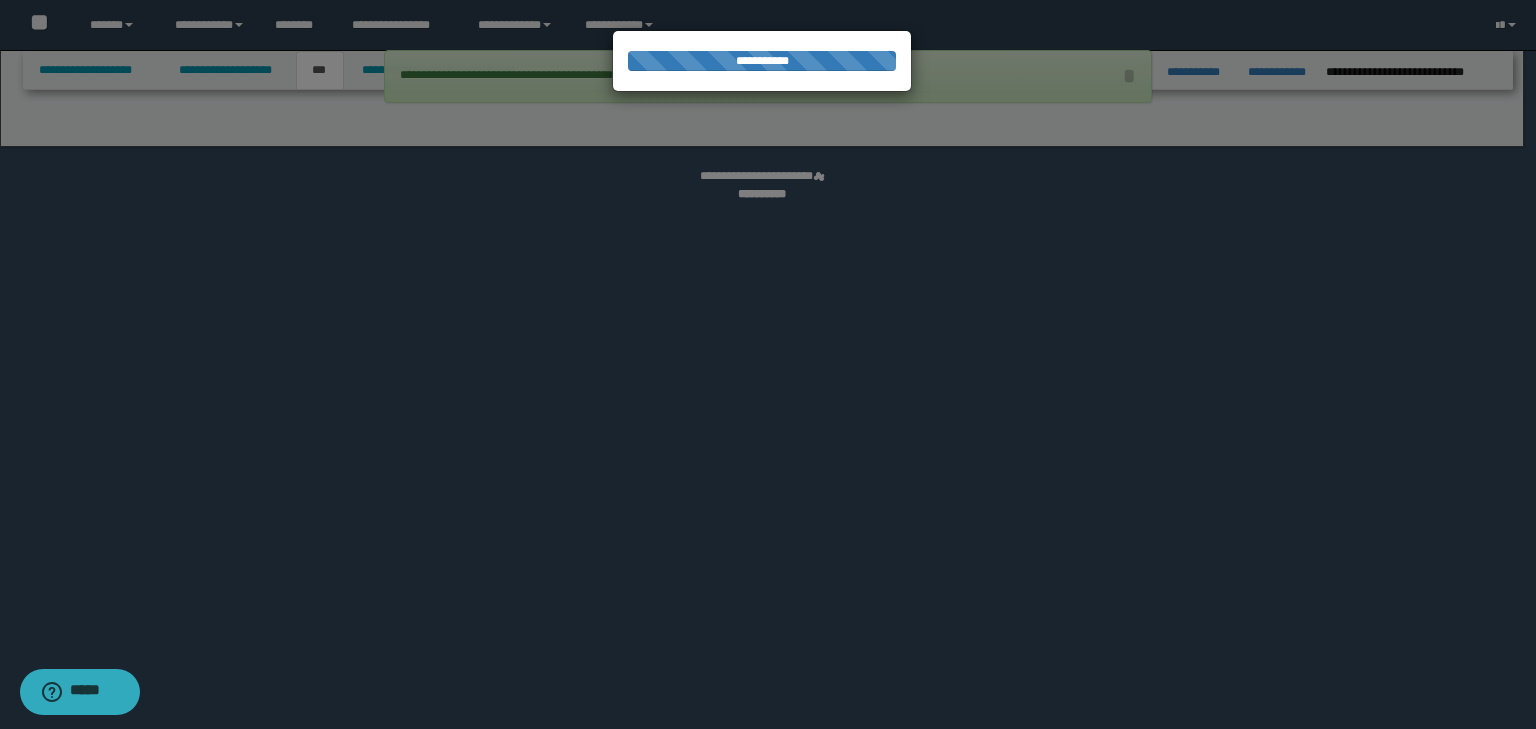 select on "*" 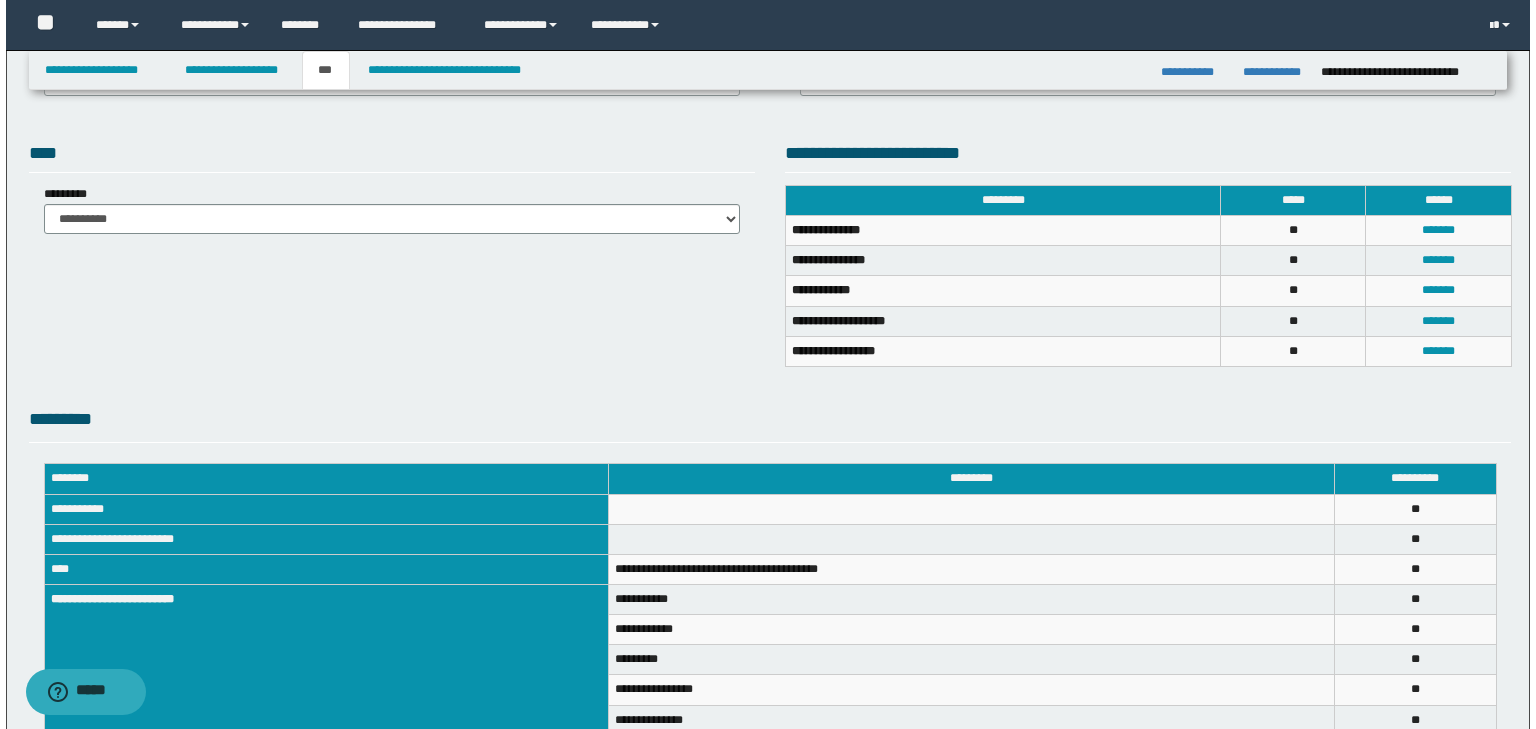 scroll, scrollTop: 160, scrollLeft: 0, axis: vertical 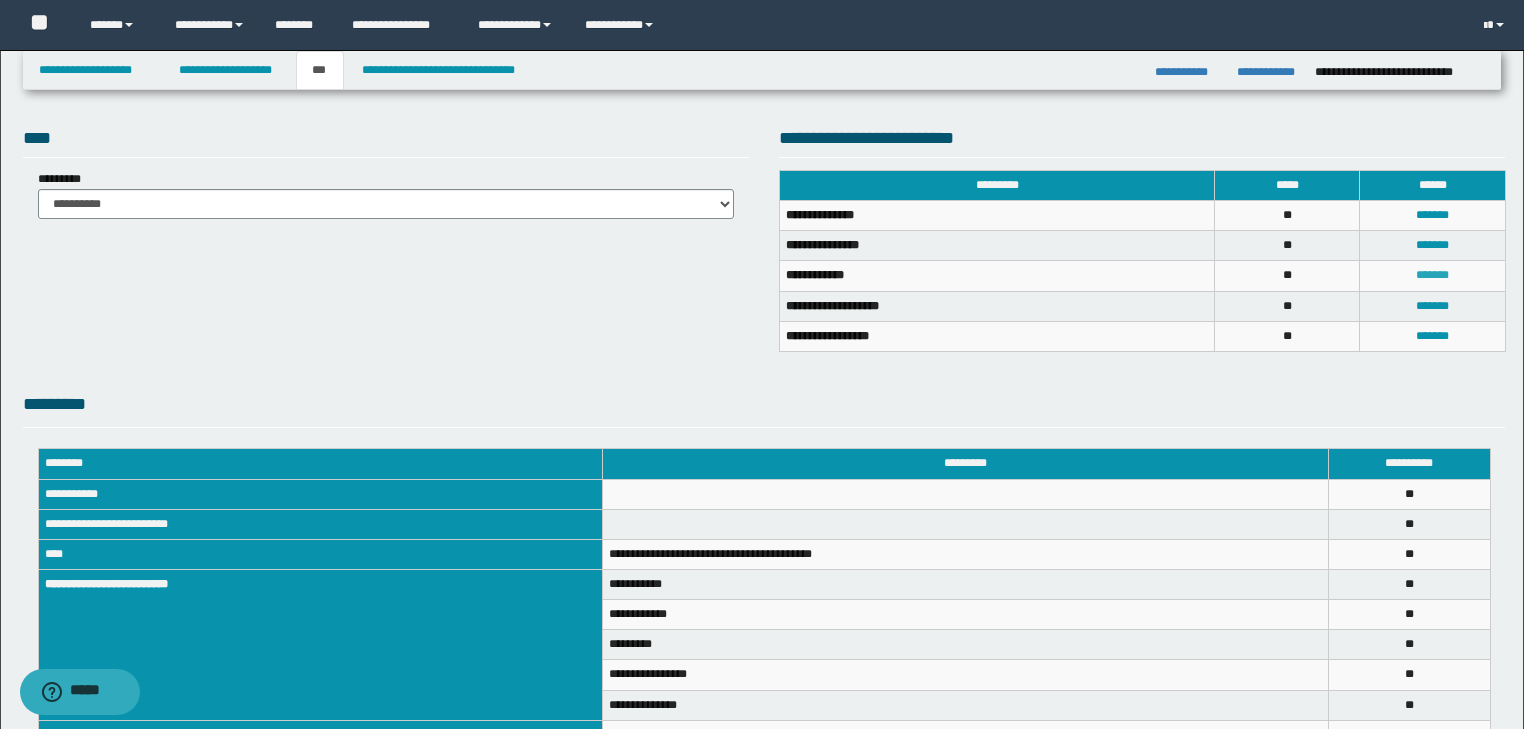 click on "*******" at bounding box center [1432, 275] 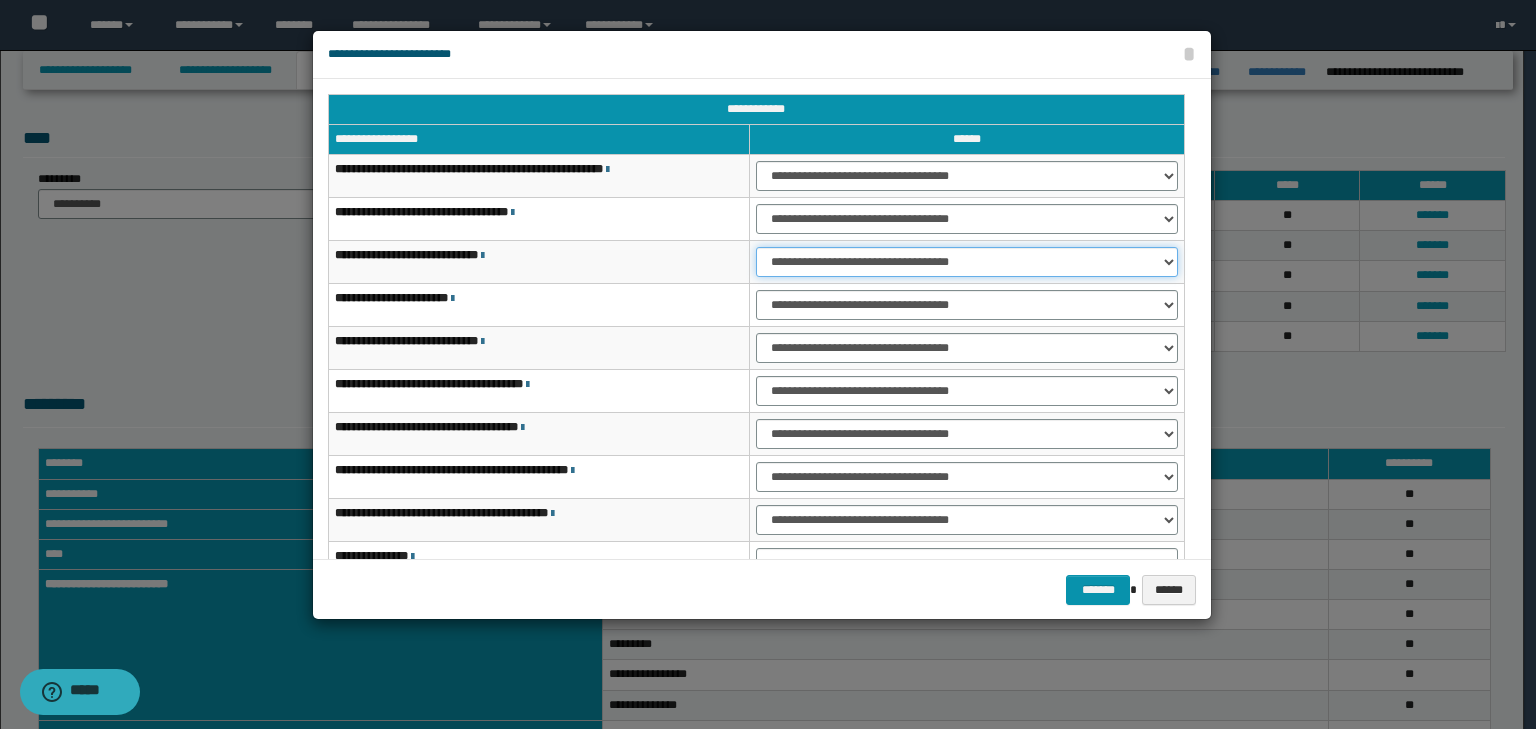 click on "**********" at bounding box center [967, 262] 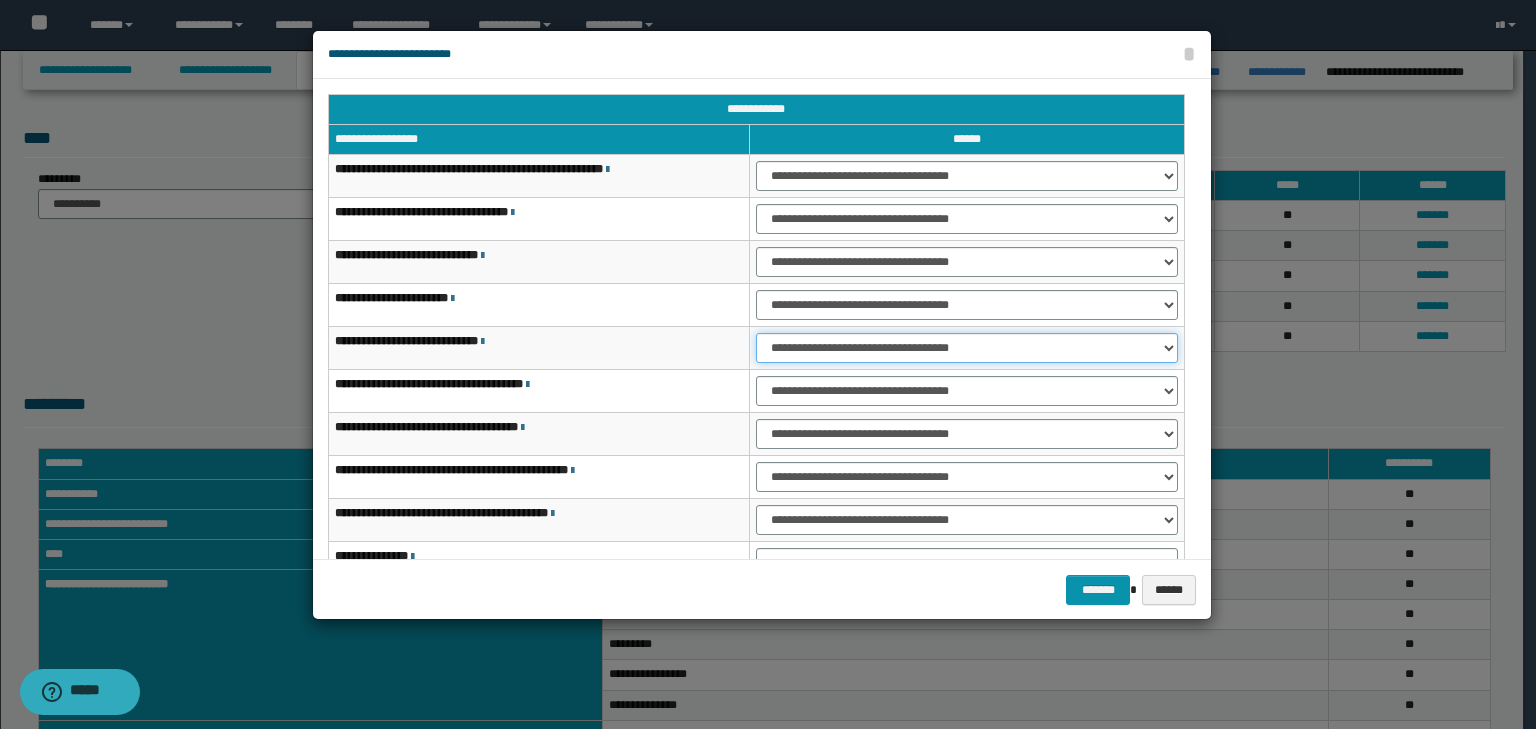 click on "**********" at bounding box center (967, 348) 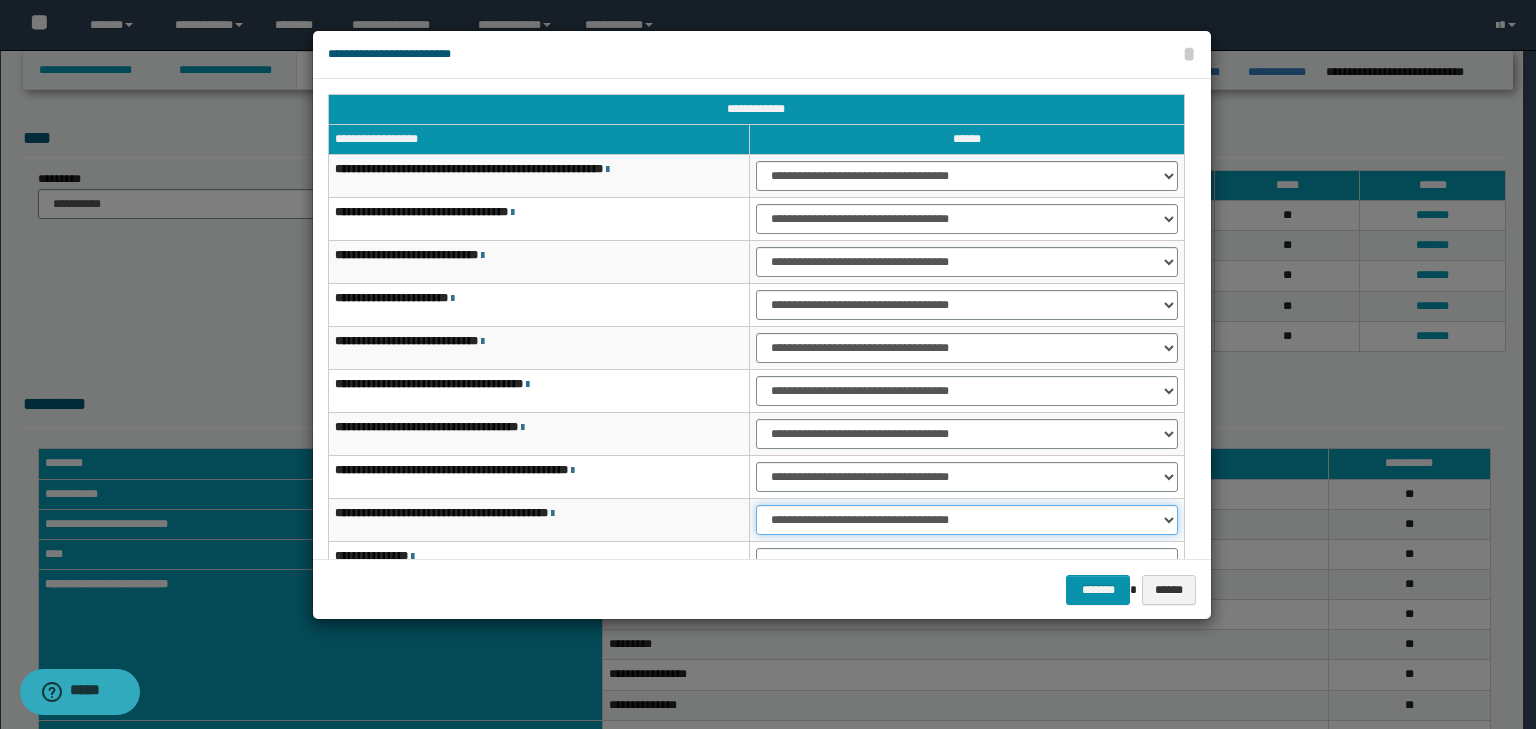 click on "**********" at bounding box center [967, 520] 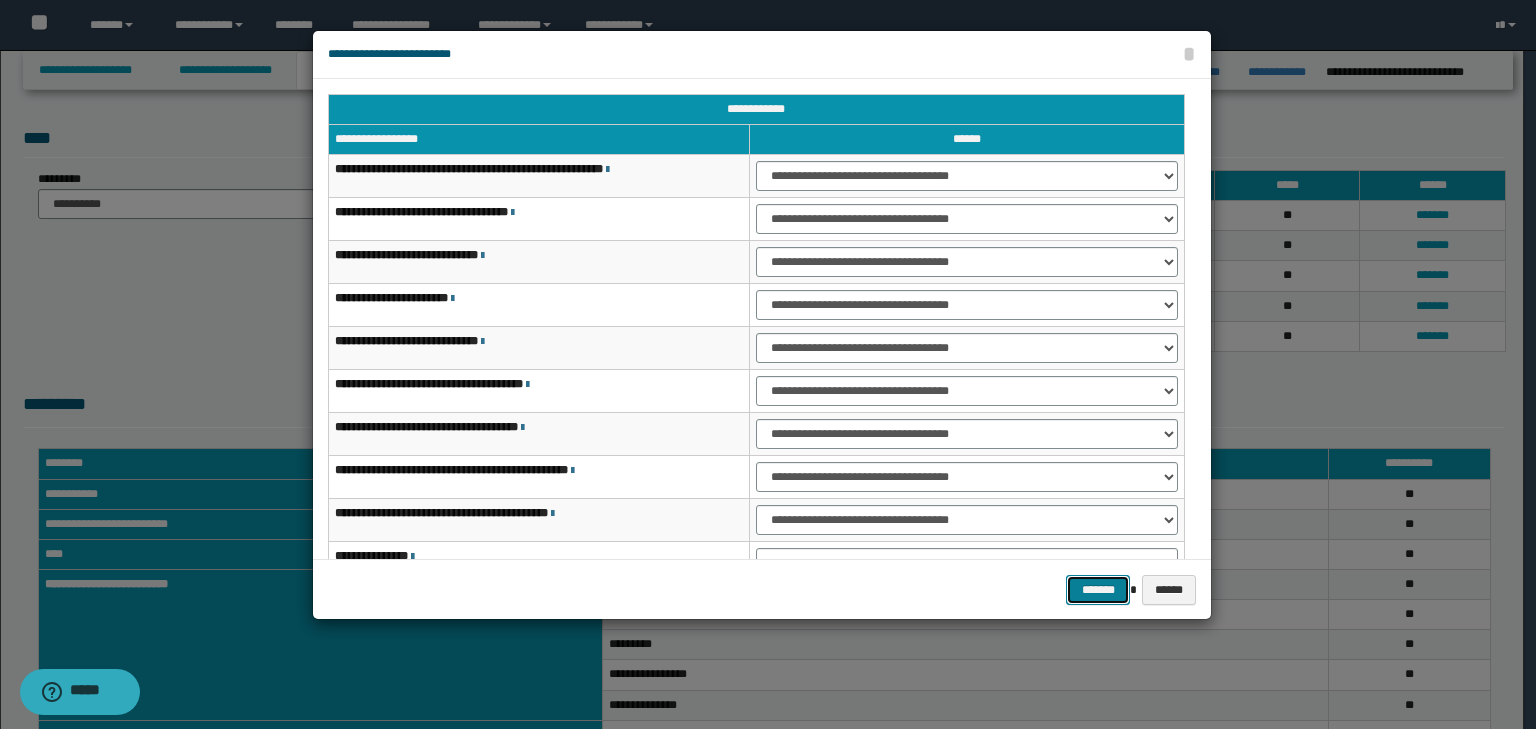 click on "*******" at bounding box center [1098, 590] 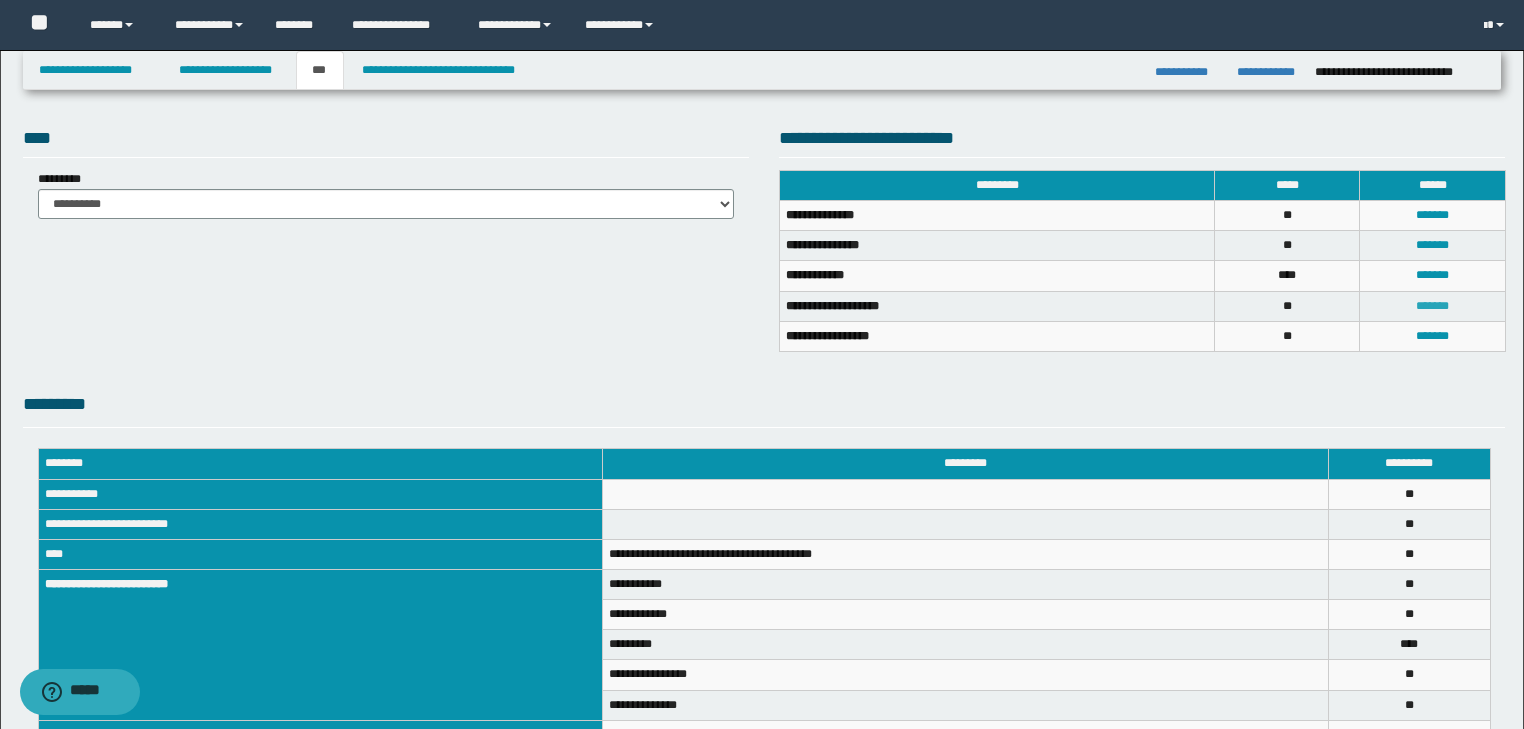 click on "*******" at bounding box center (1432, 306) 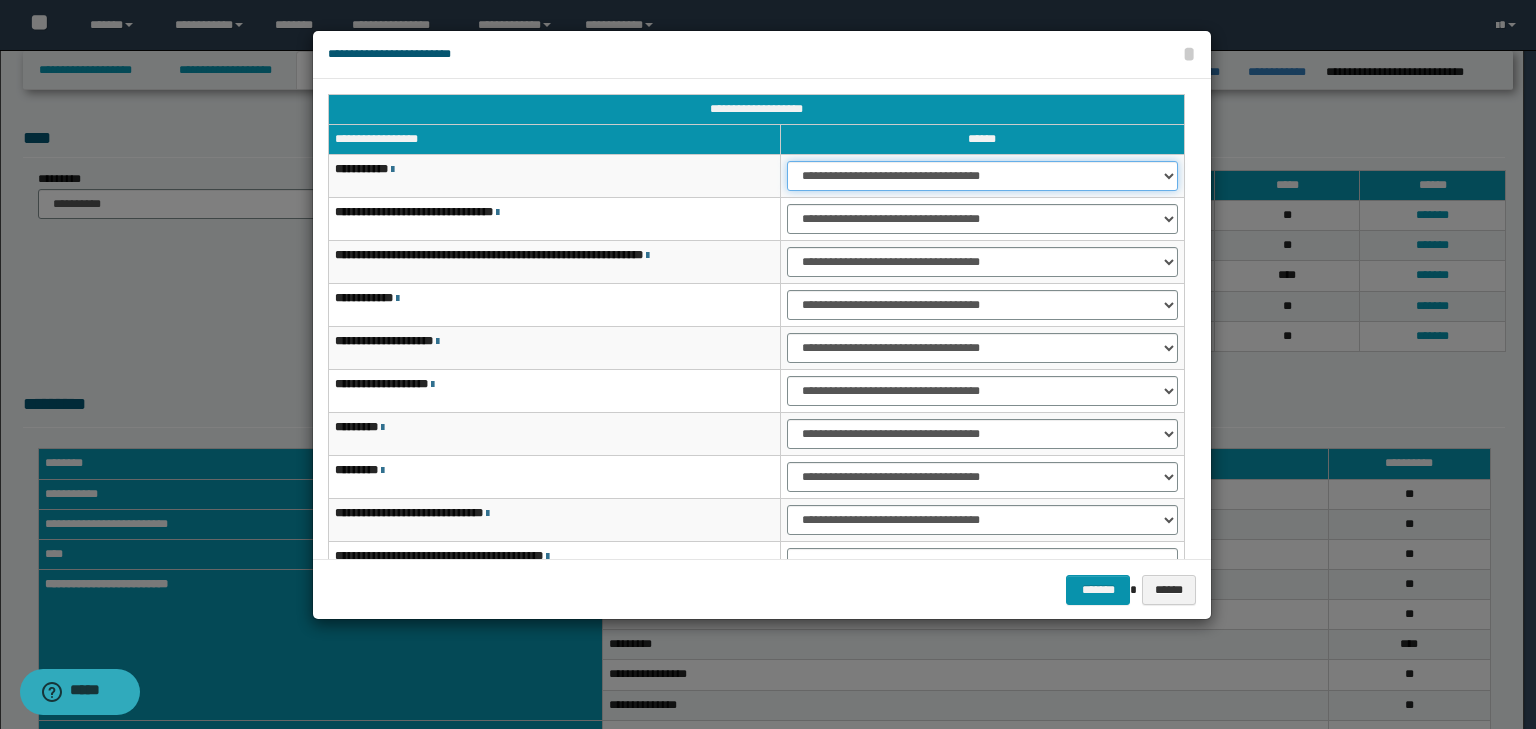 click on "**********" at bounding box center [982, 176] 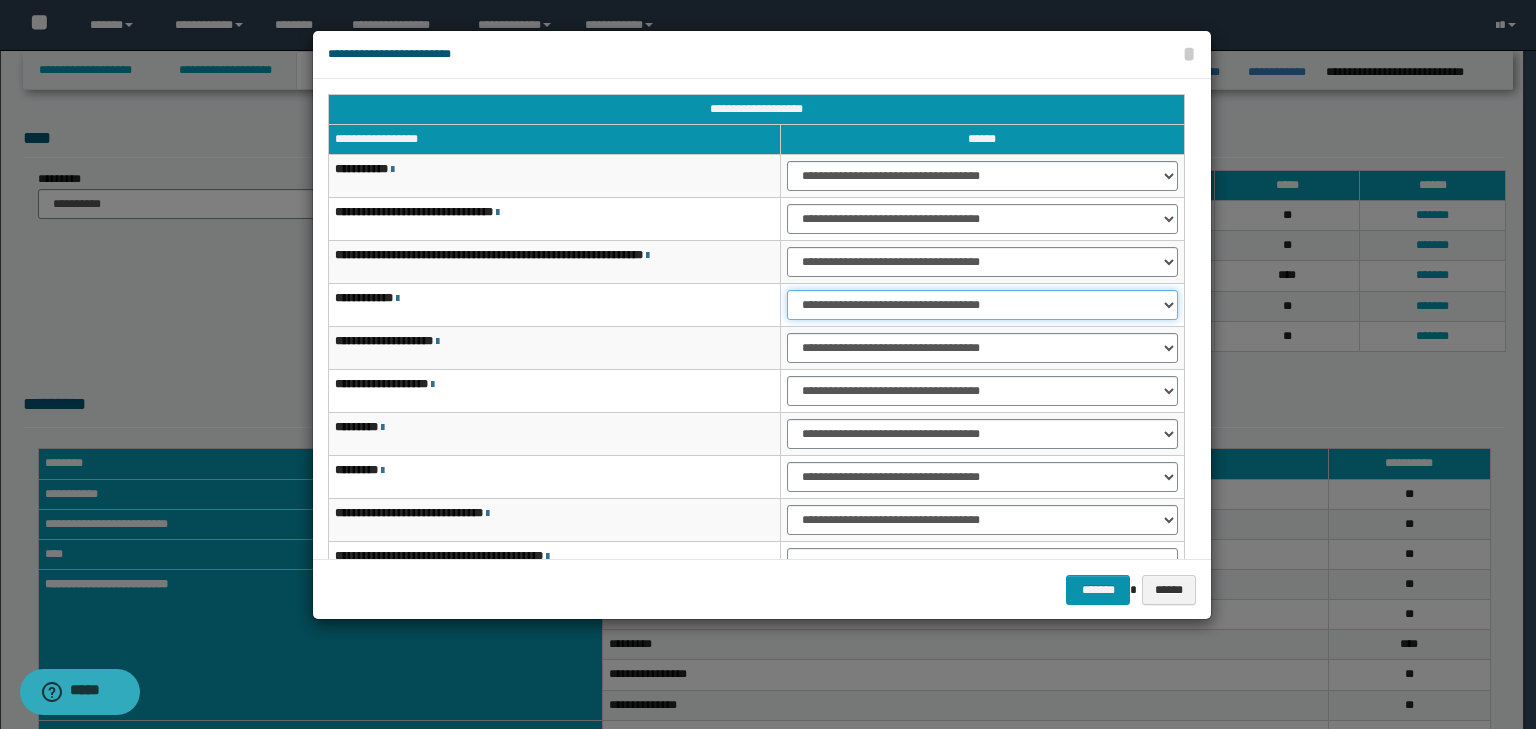 drag, startPoint x: 804, startPoint y: 300, endPoint x: 815, endPoint y: 315, distance: 18.601076 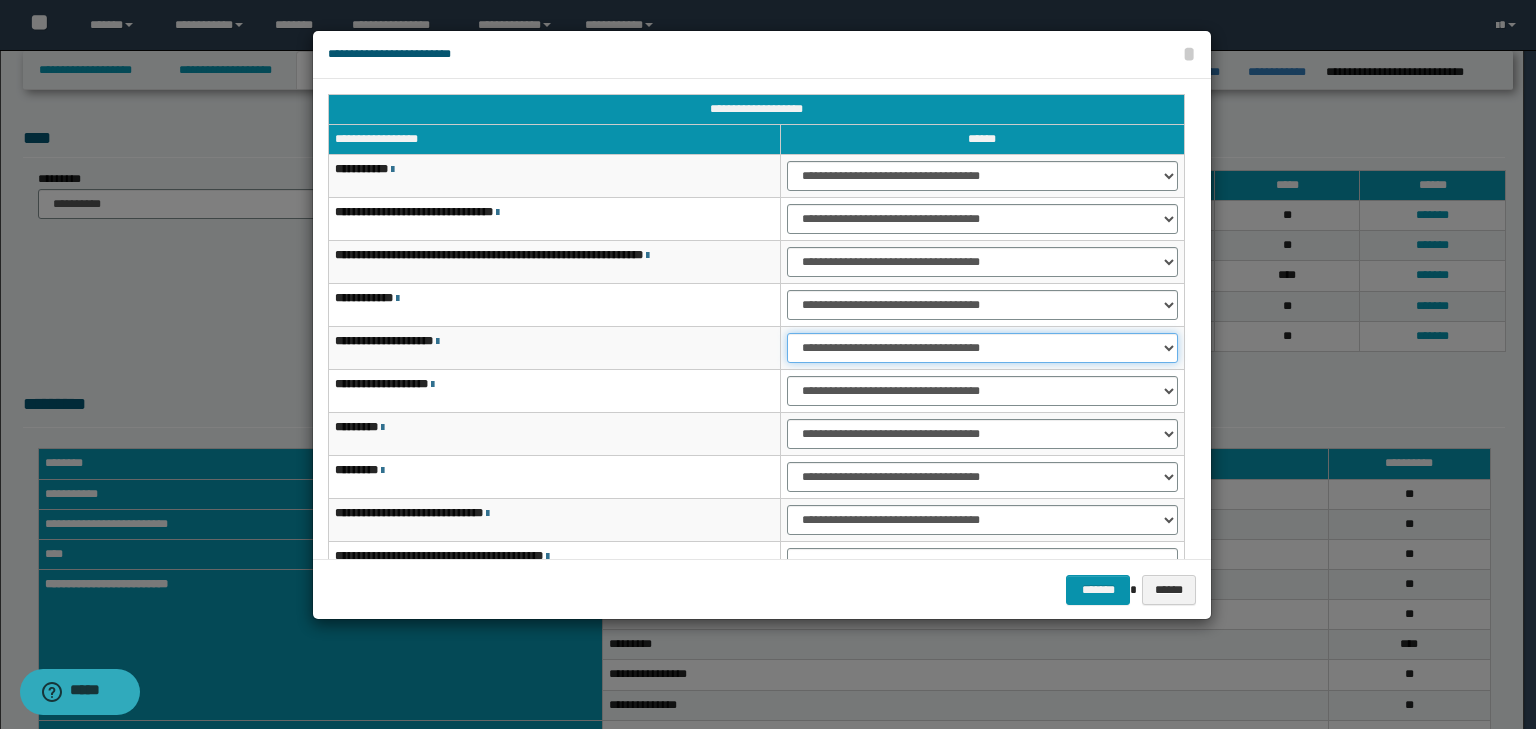 click on "**********" at bounding box center (982, 348) 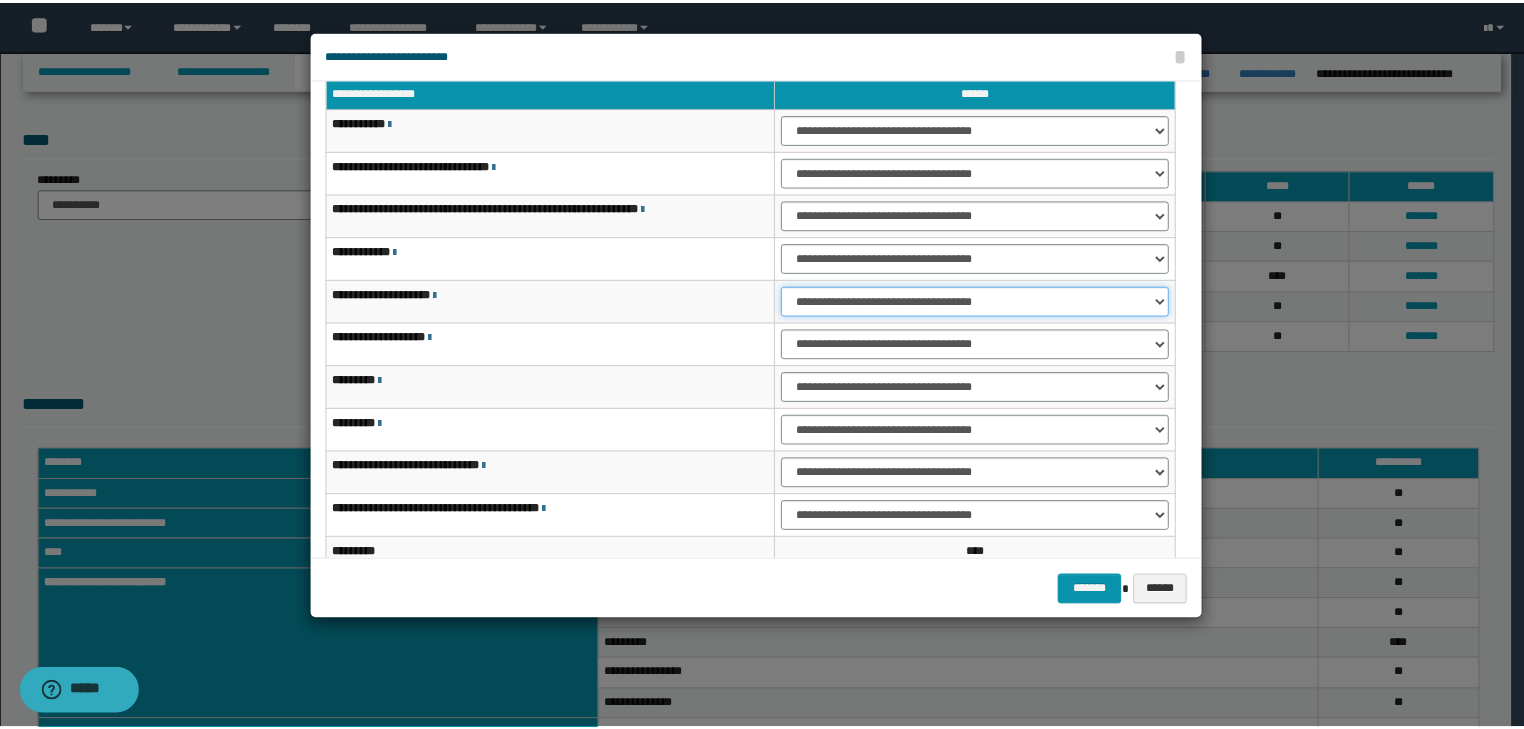 scroll, scrollTop: 118, scrollLeft: 0, axis: vertical 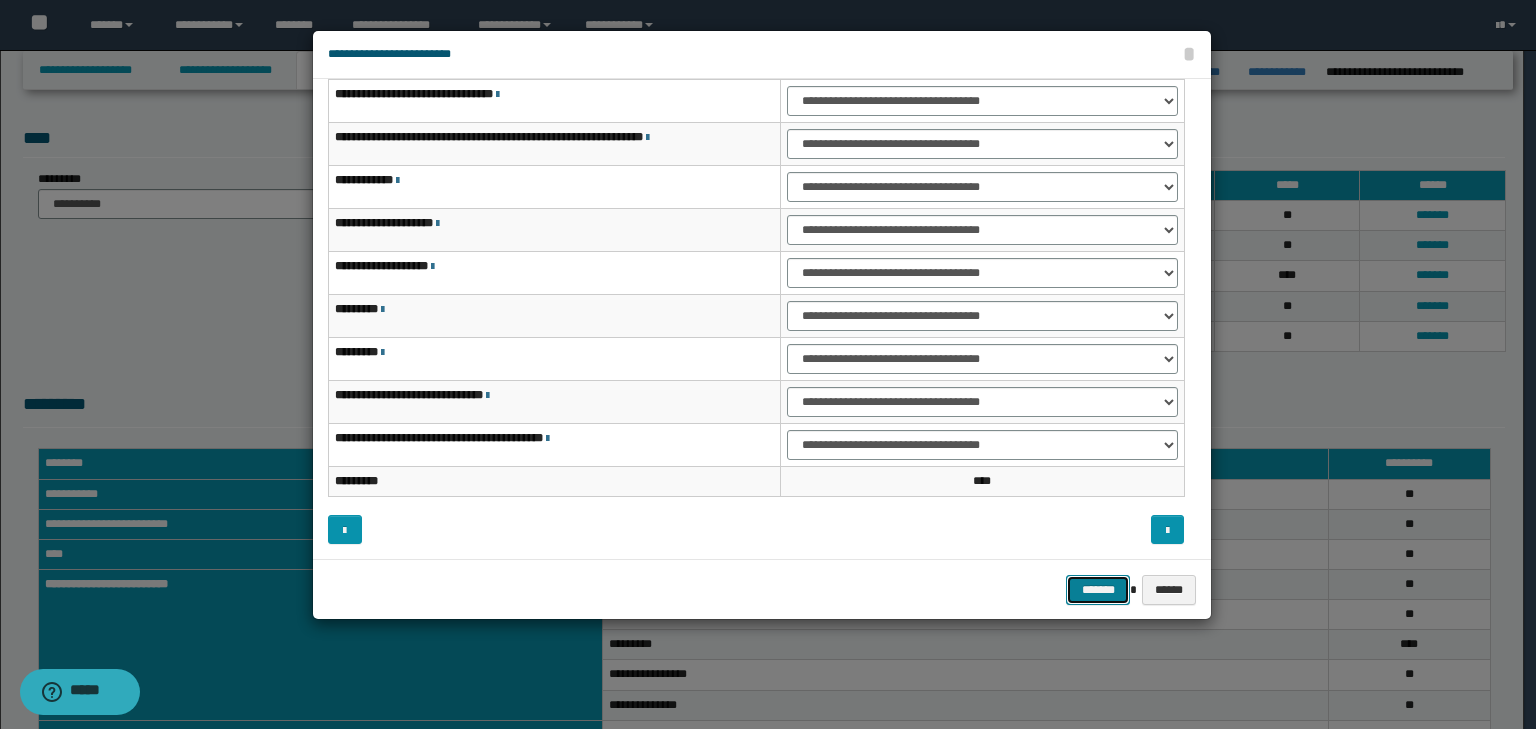 click on "*******" at bounding box center [1098, 590] 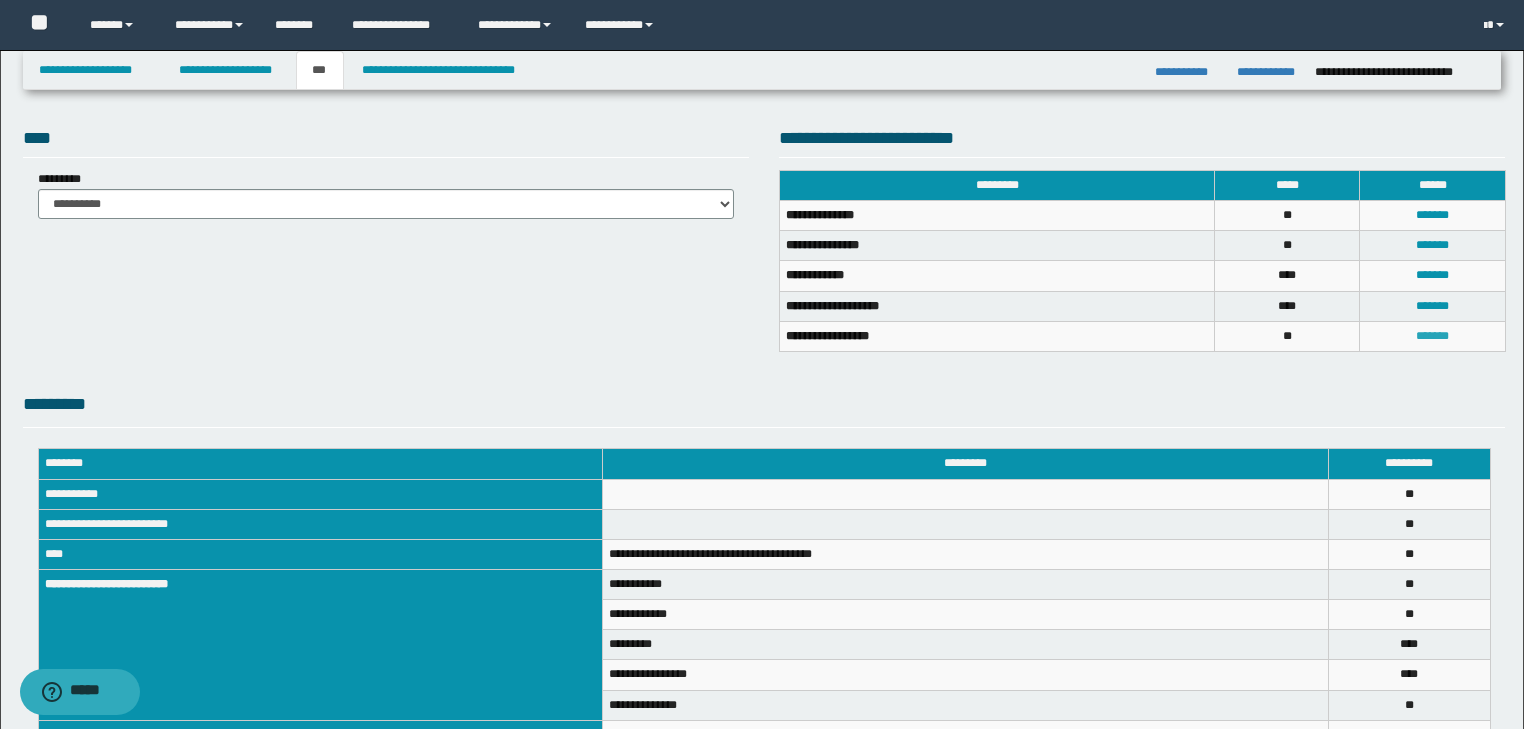click on "*******" at bounding box center (1432, 336) 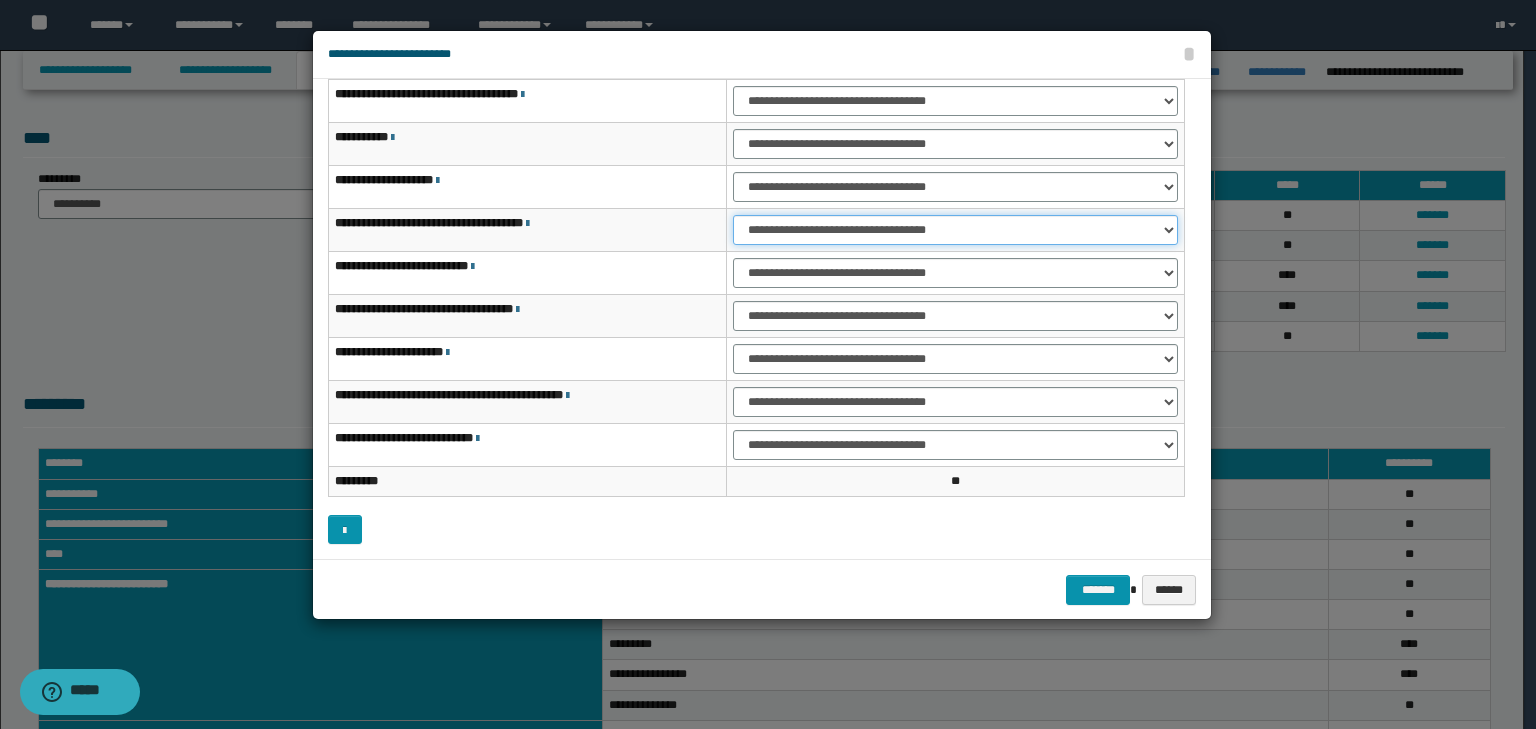 click on "**********" at bounding box center (955, 230) 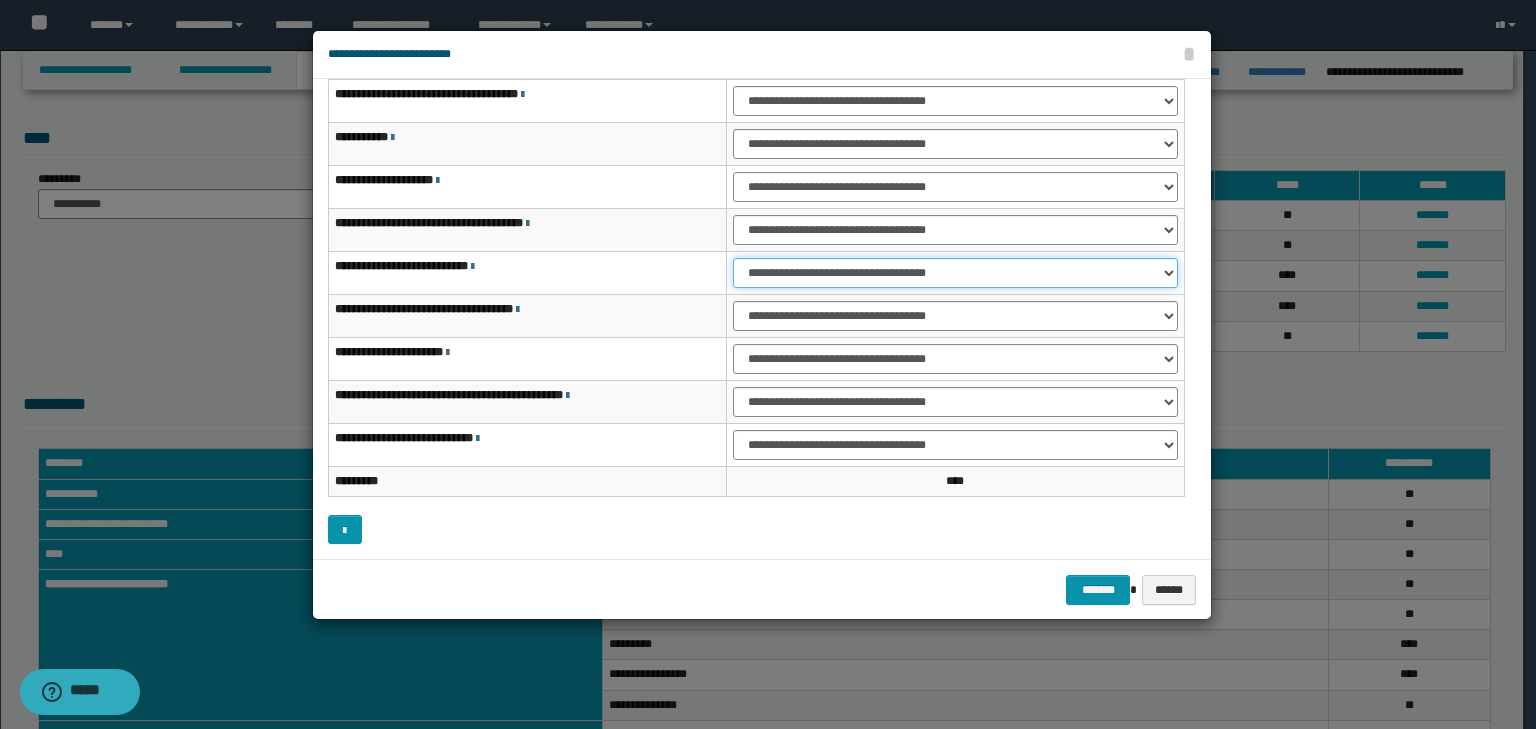 drag, startPoint x: 762, startPoint y: 269, endPoint x: 770, endPoint y: 284, distance: 17 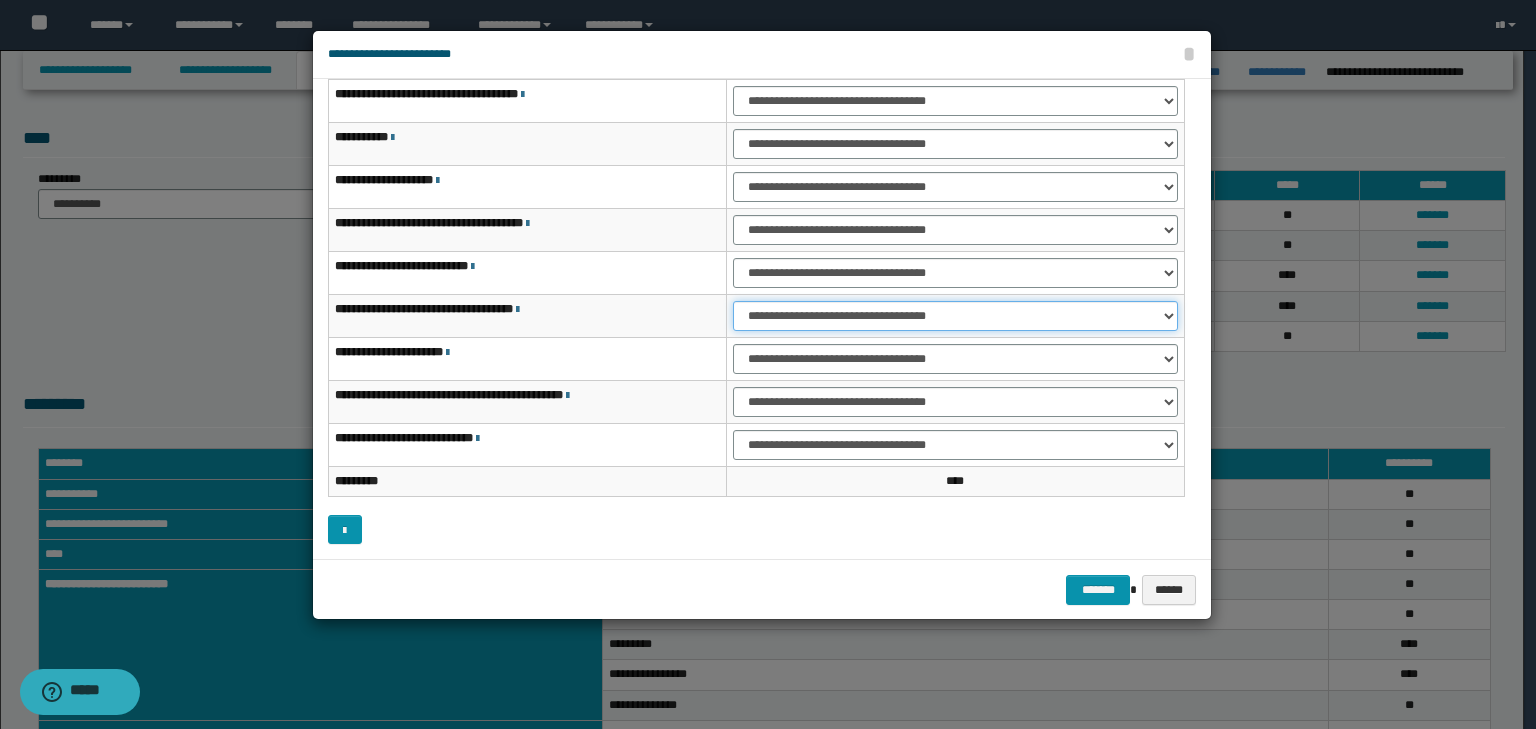 click on "**********" at bounding box center [955, 316] 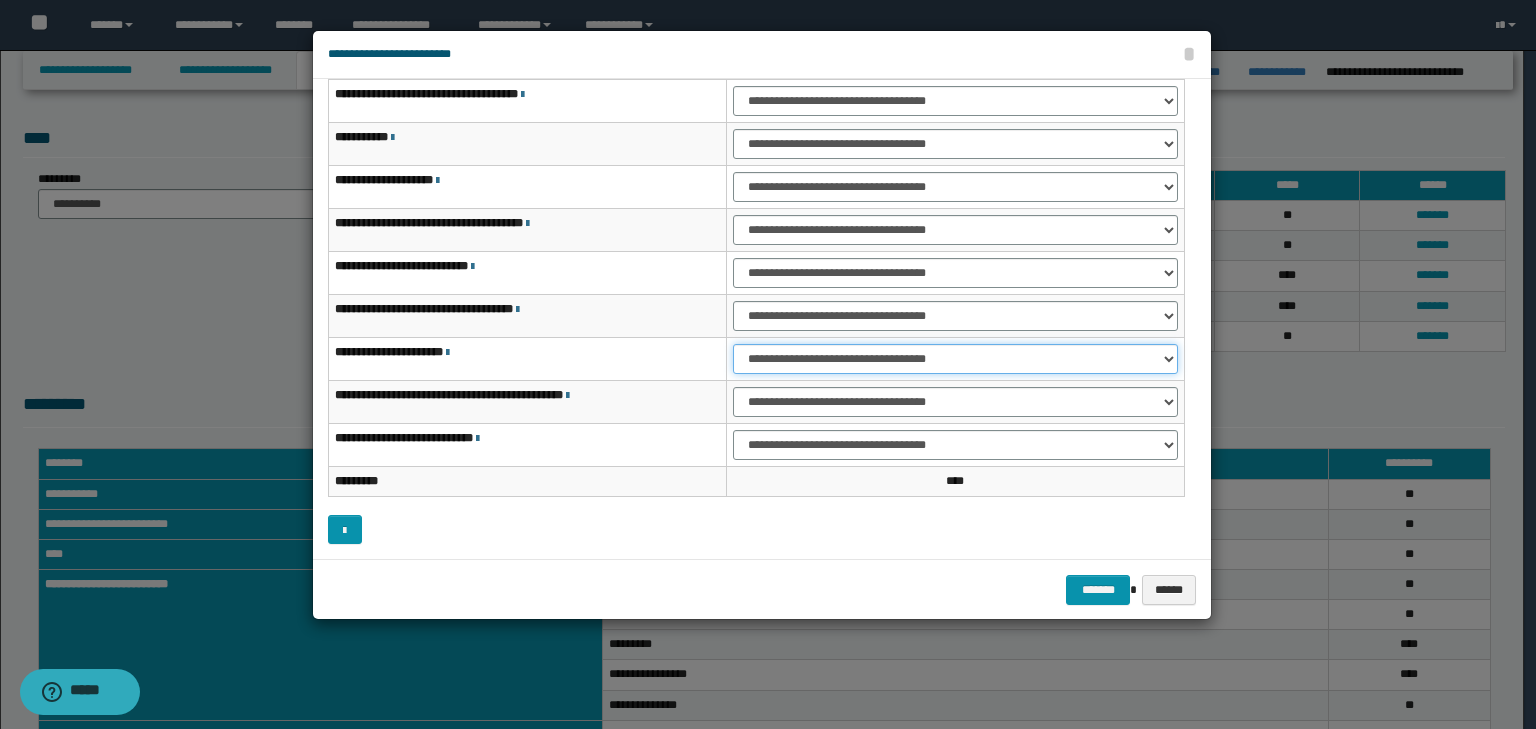 click on "**********" at bounding box center (955, 359) 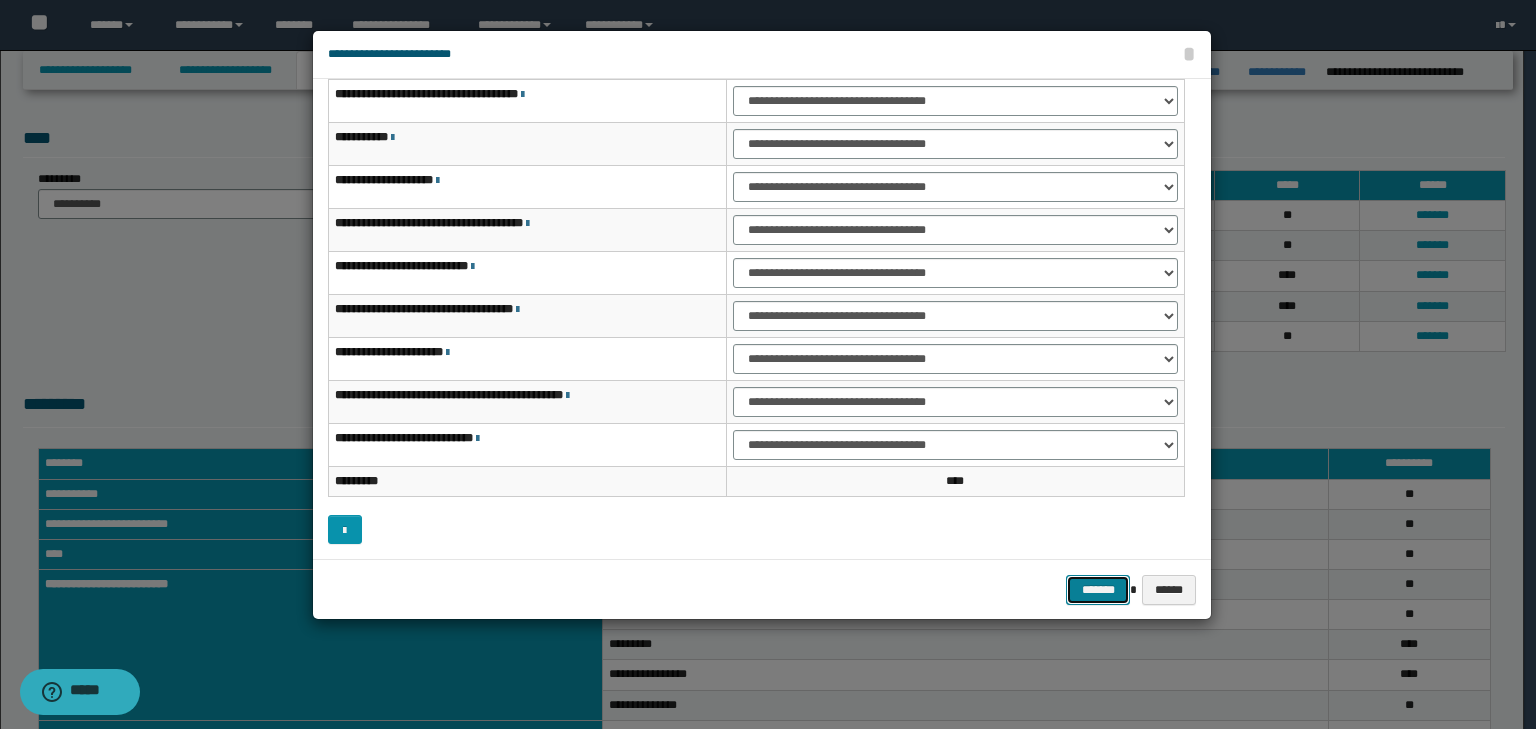 click on "*******" at bounding box center (1098, 590) 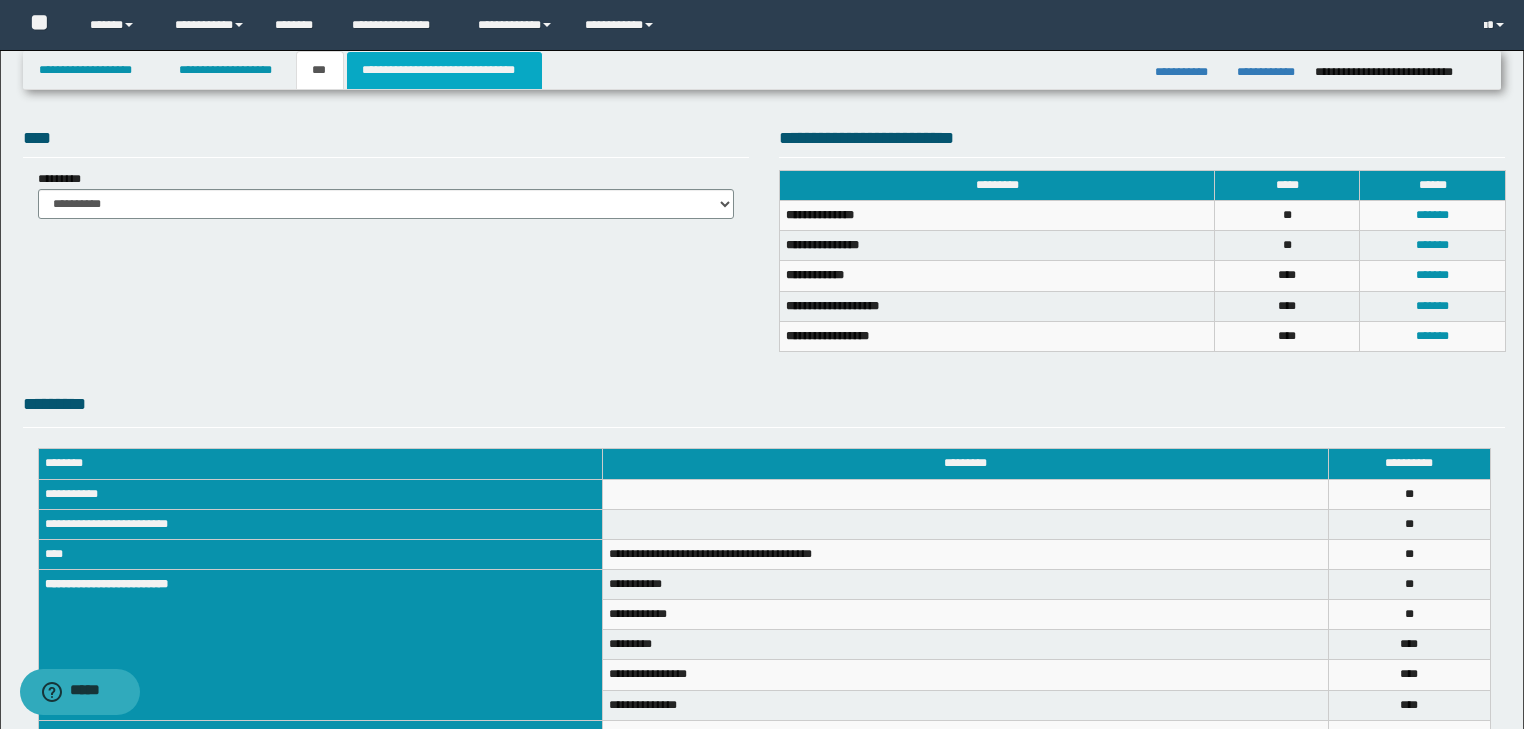 click on "**********" at bounding box center (444, 70) 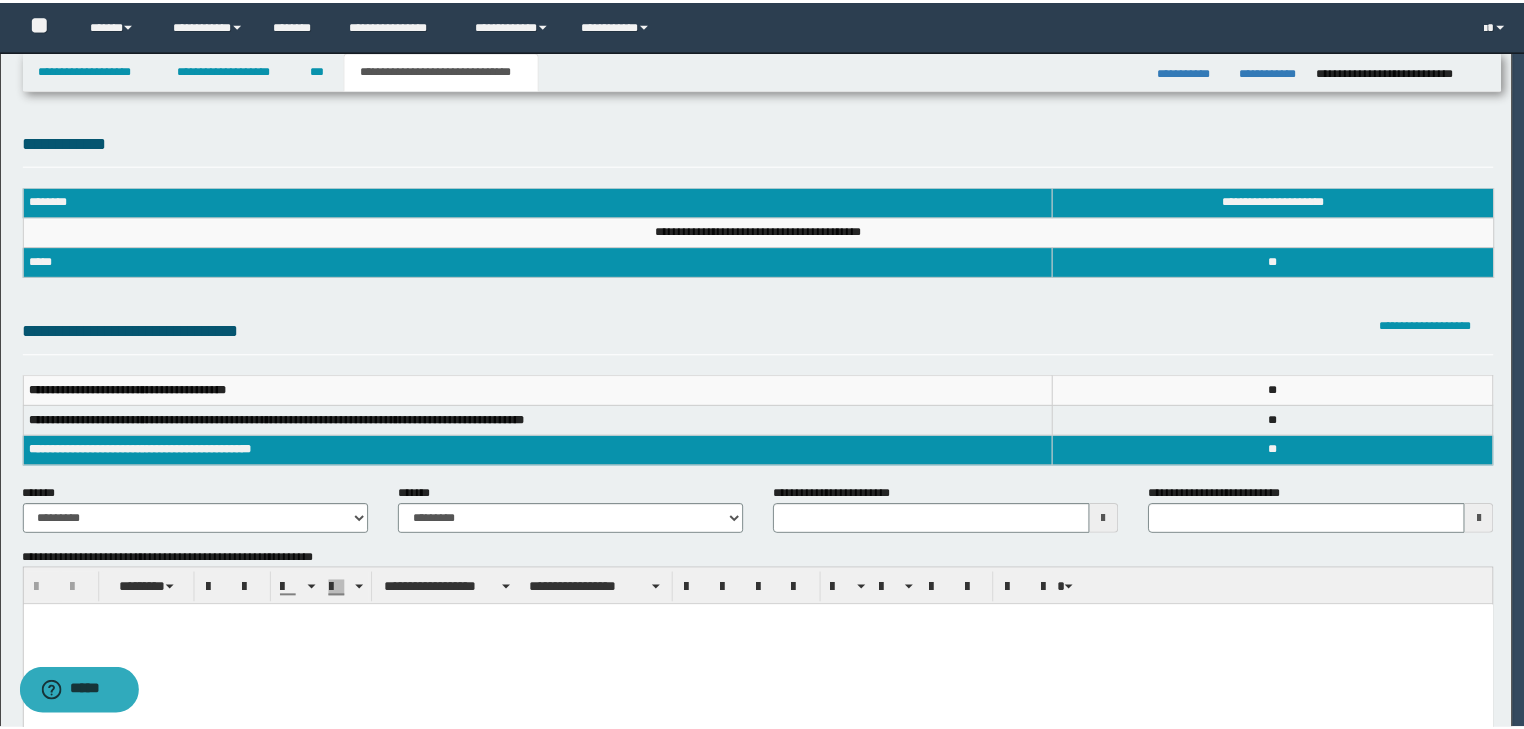 scroll, scrollTop: 0, scrollLeft: 0, axis: both 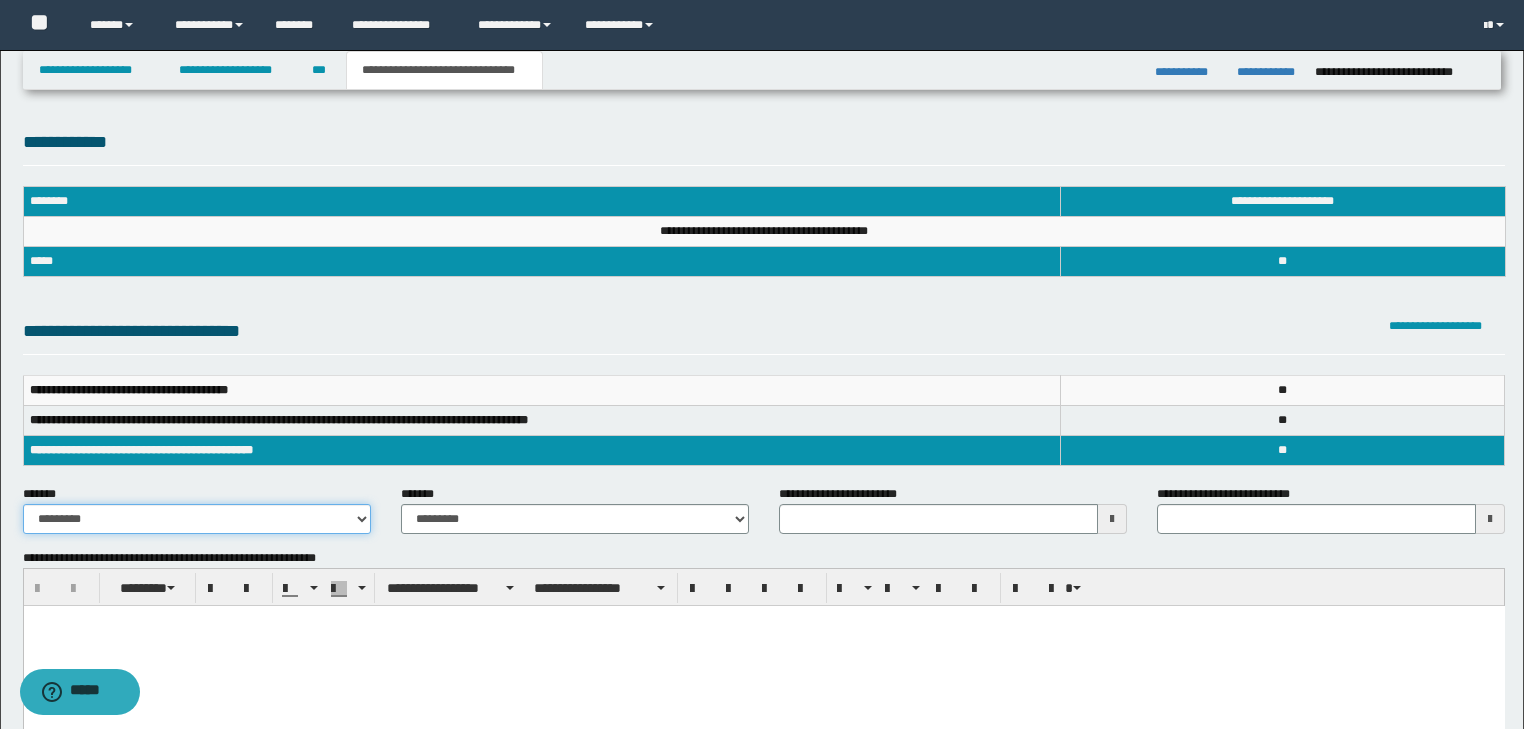 click on "**********" at bounding box center [197, 519] 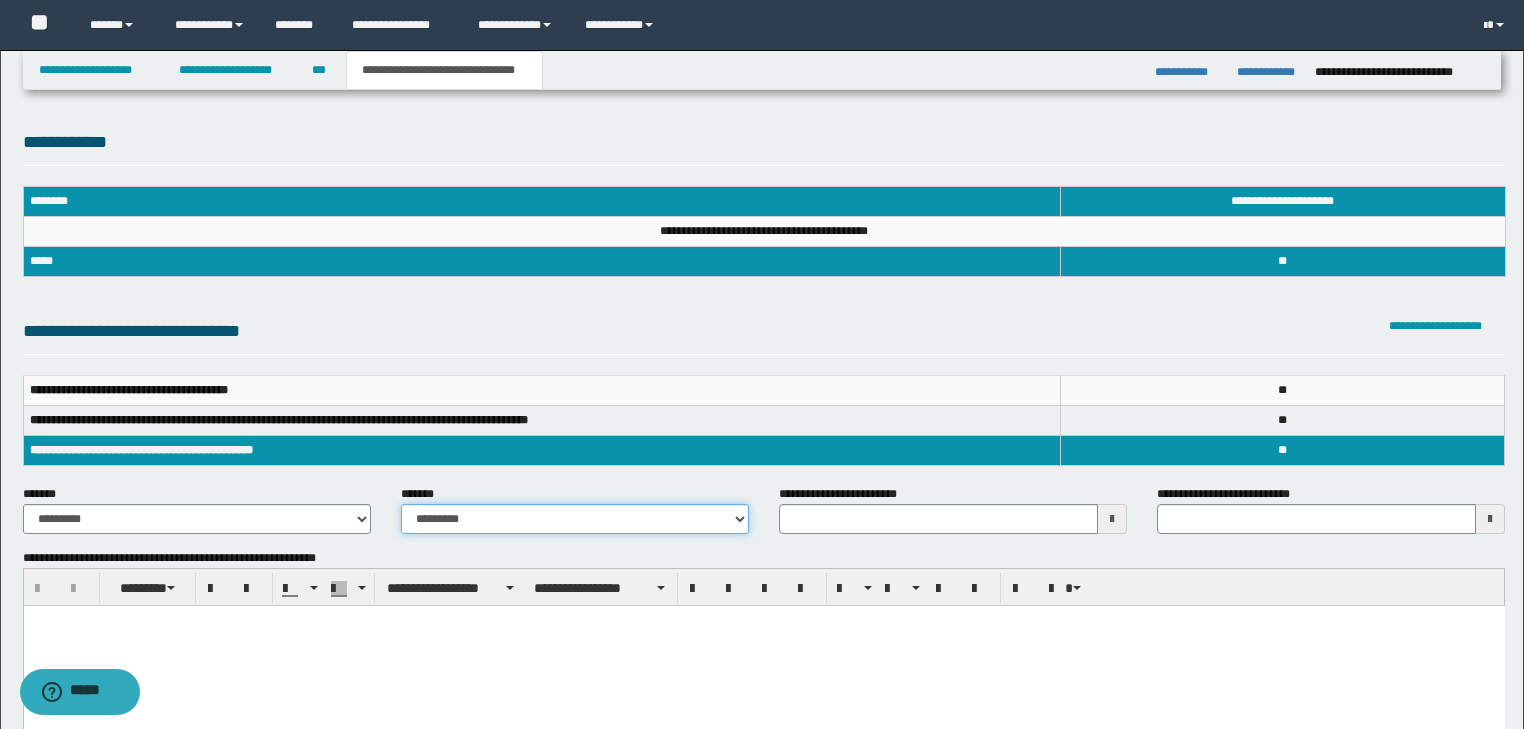 drag, startPoint x: 462, startPoint y: 511, endPoint x: 468, endPoint y: 529, distance: 18.973665 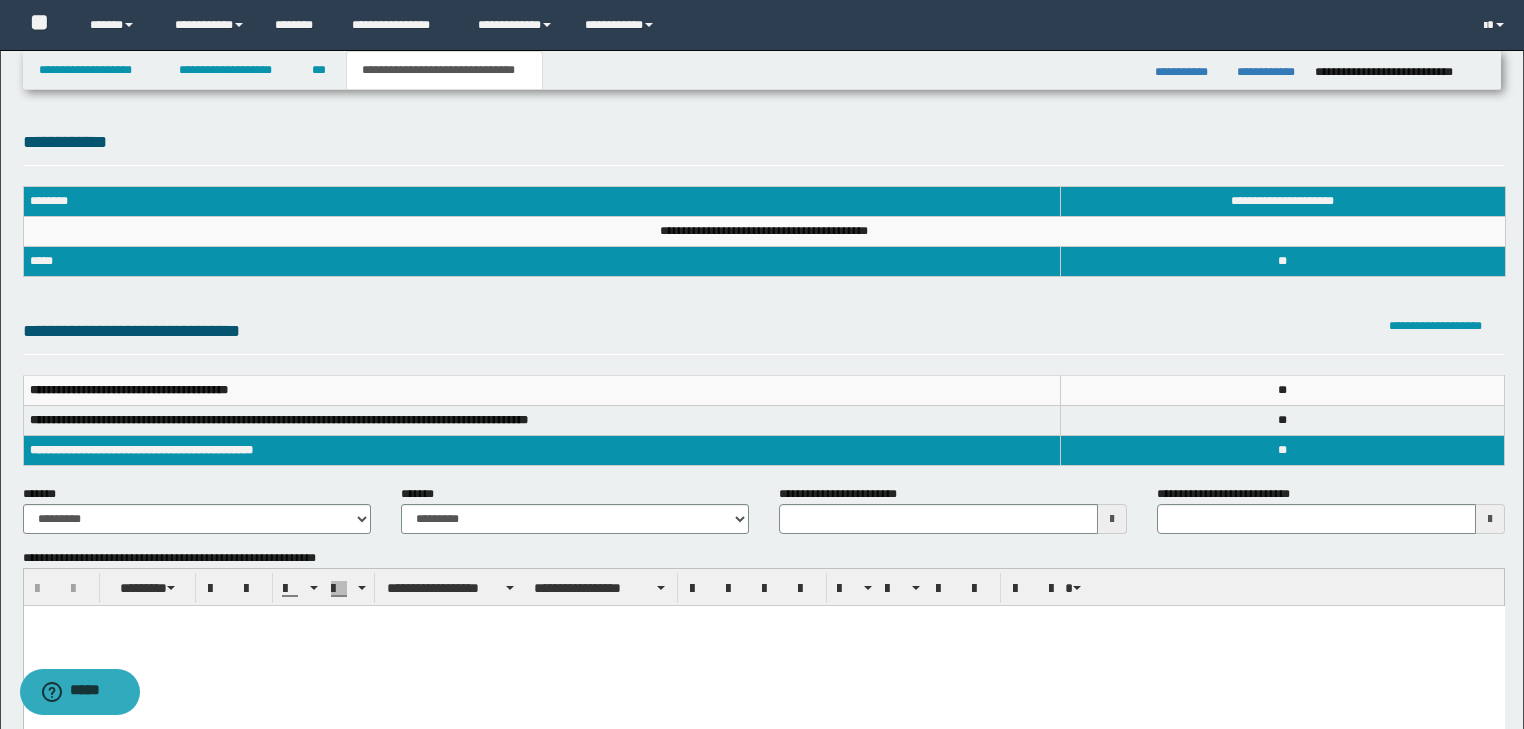 click on "**********" at bounding box center (953, 517) 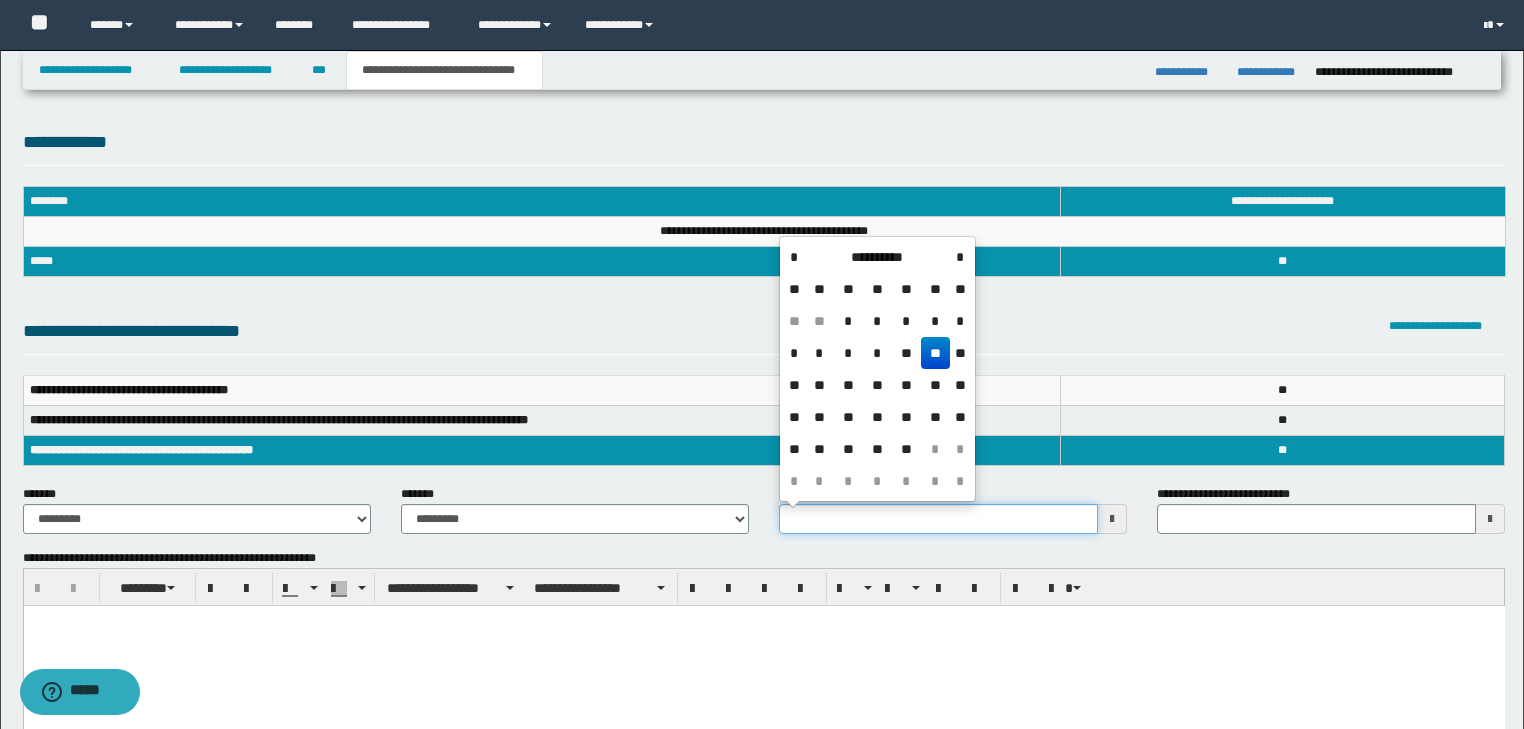 click on "**********" at bounding box center [938, 519] 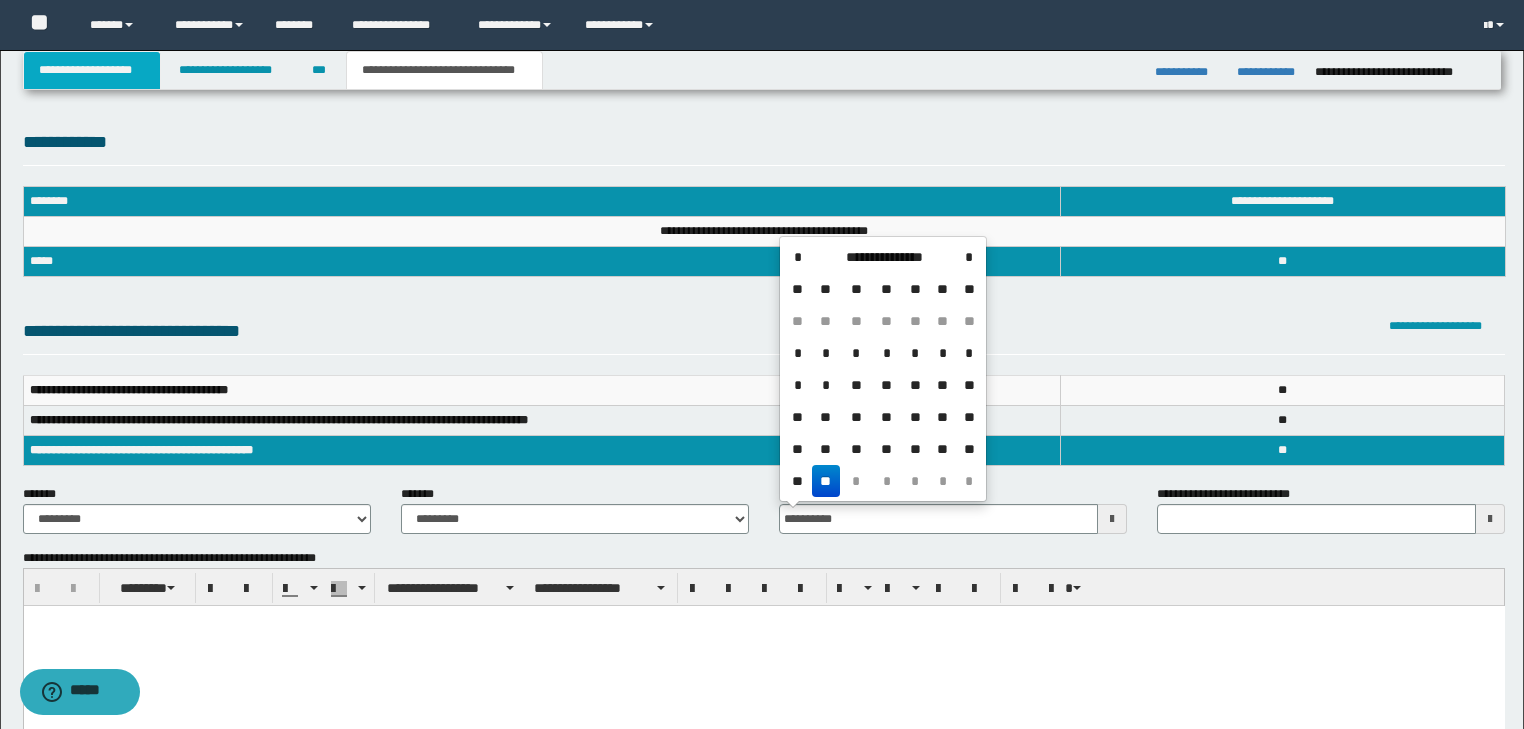 type on "**********" 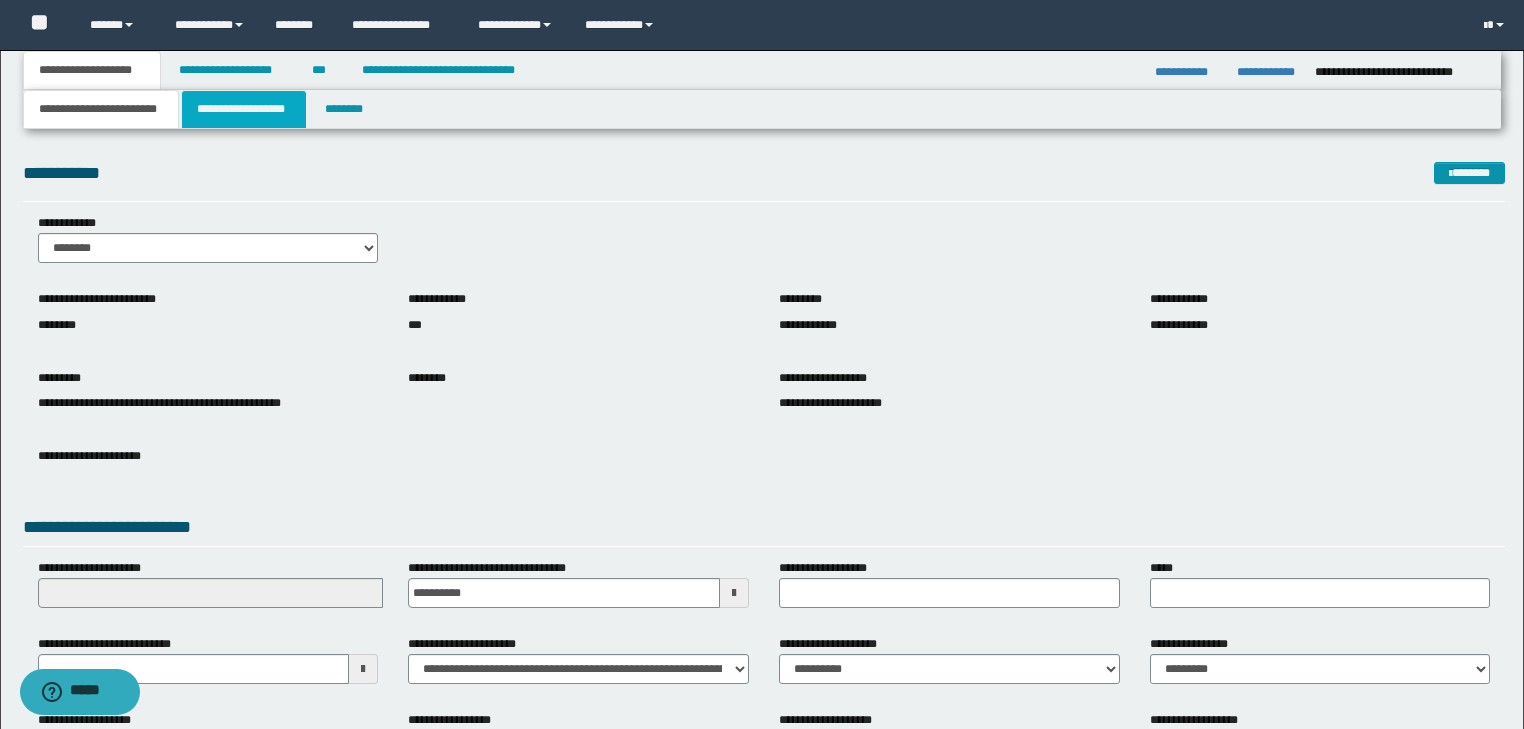 click on "**********" at bounding box center [244, 109] 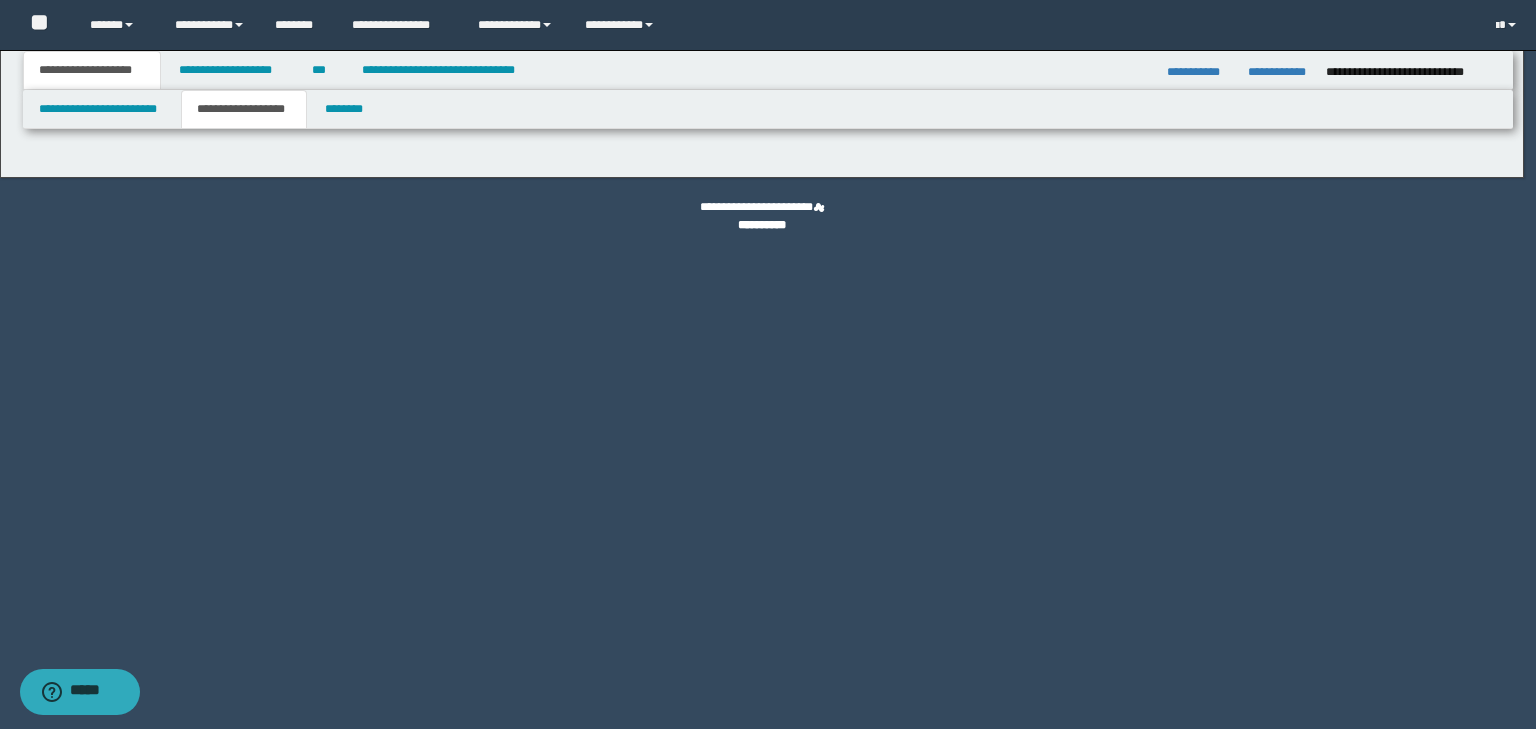 type on "**********" 